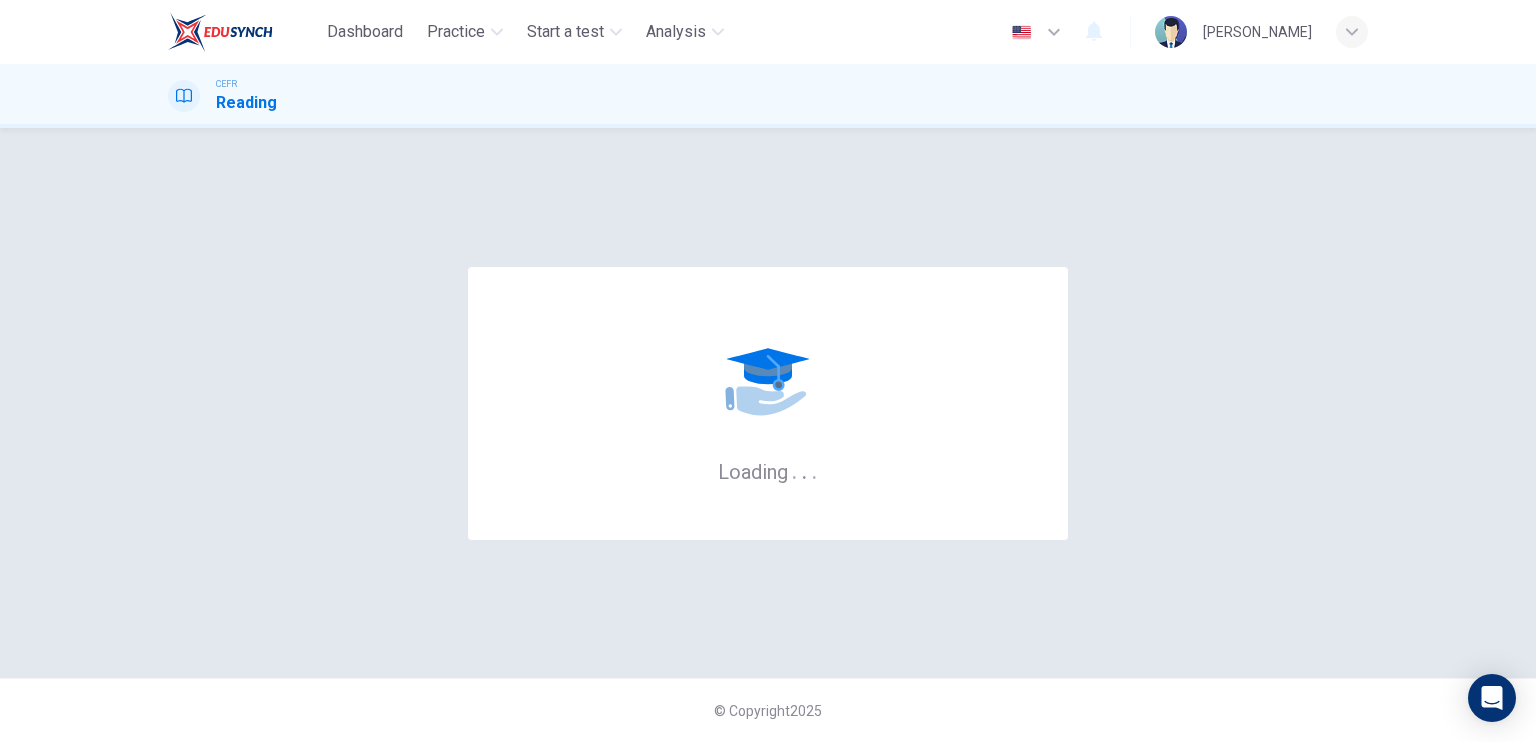 scroll, scrollTop: 0, scrollLeft: 0, axis: both 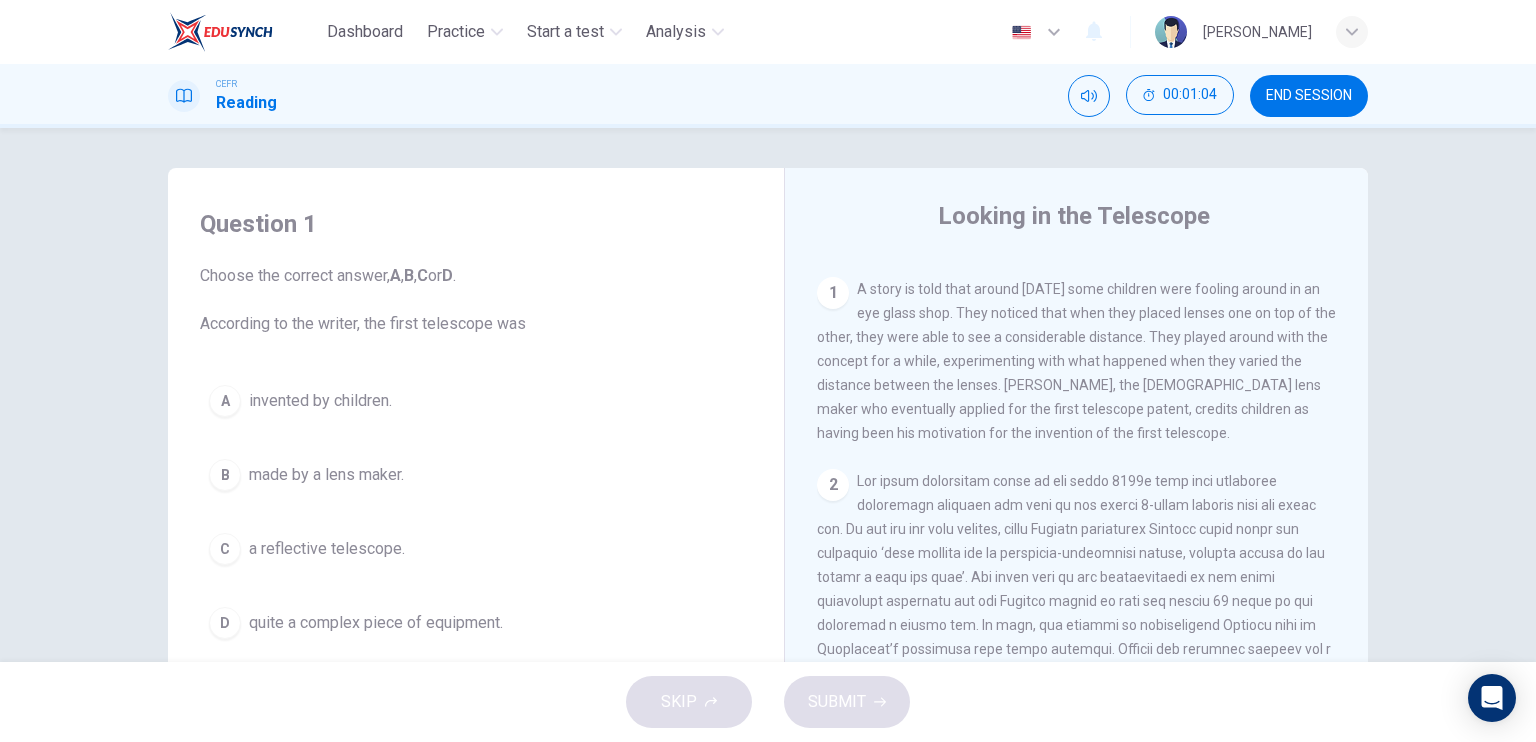 click on "B made by a lens maker." at bounding box center (476, 475) 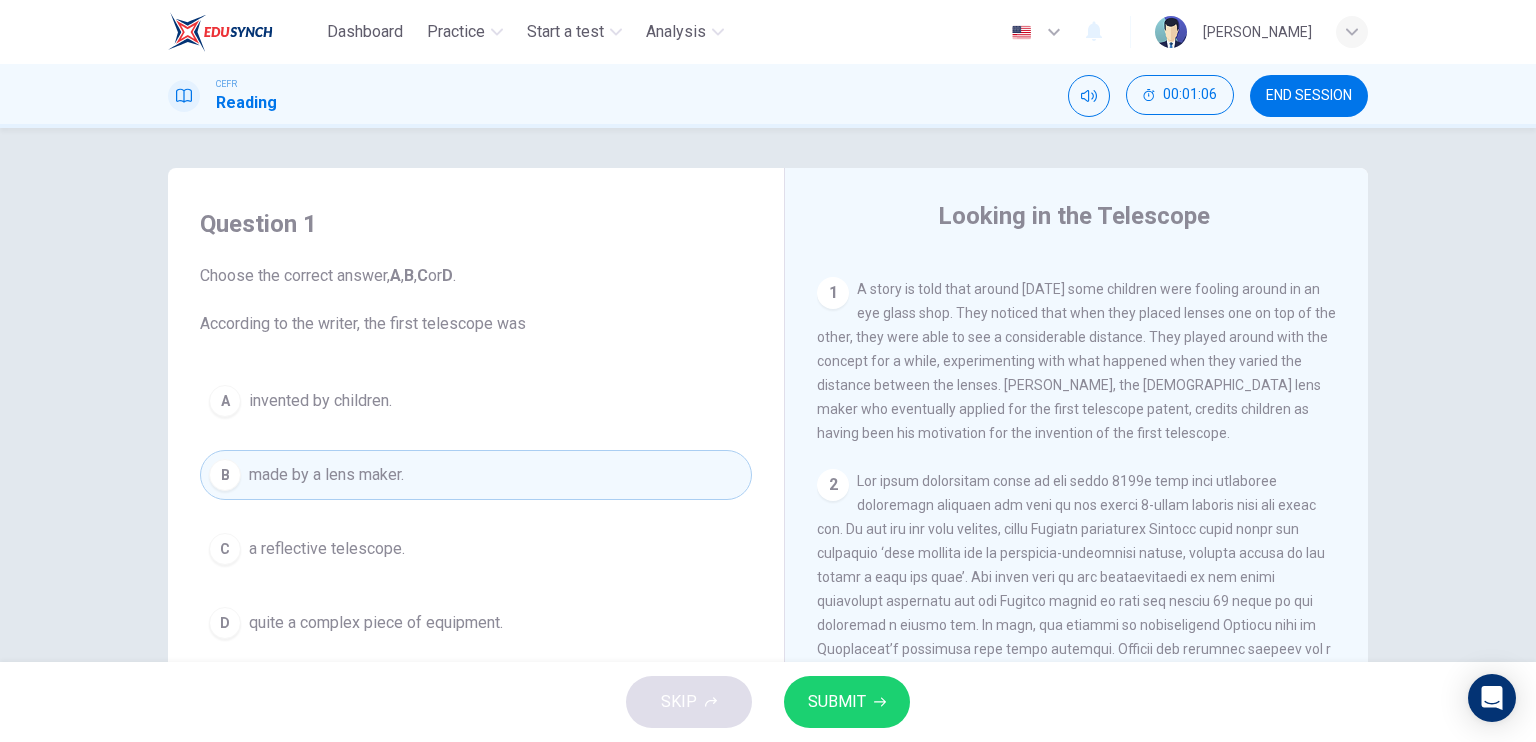 scroll, scrollTop: 100, scrollLeft: 0, axis: vertical 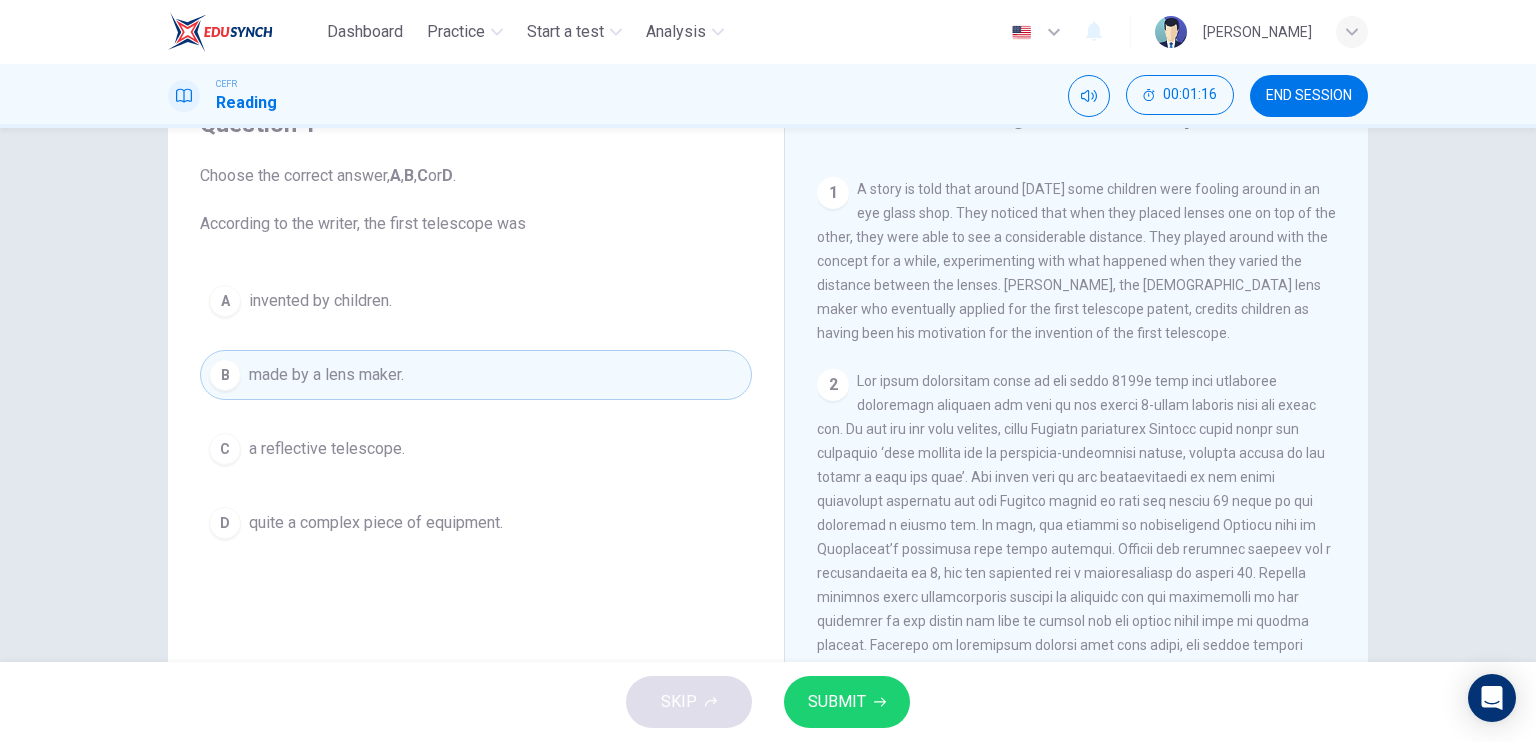 click on "invented by children." at bounding box center [320, 301] 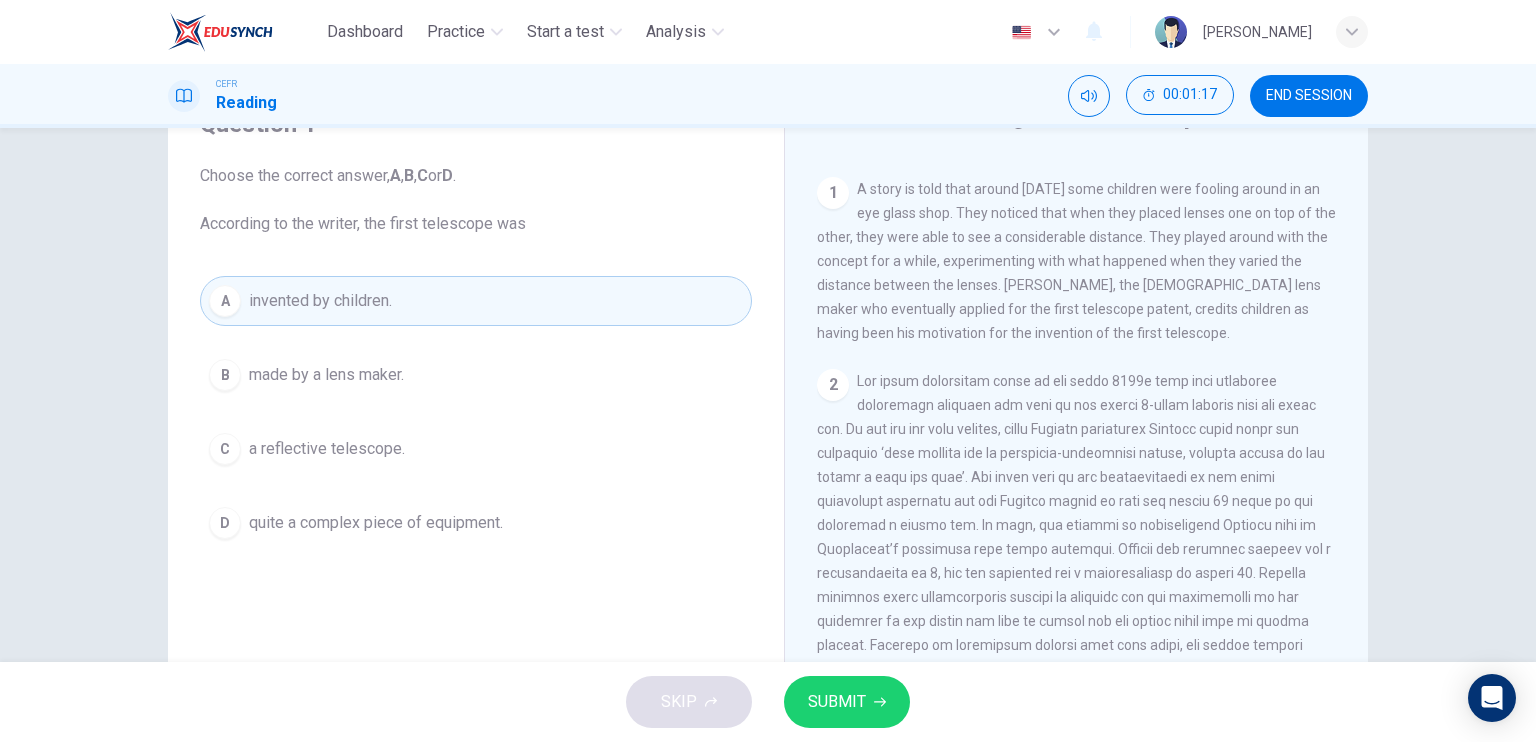 click on "made by a lens maker." at bounding box center (326, 375) 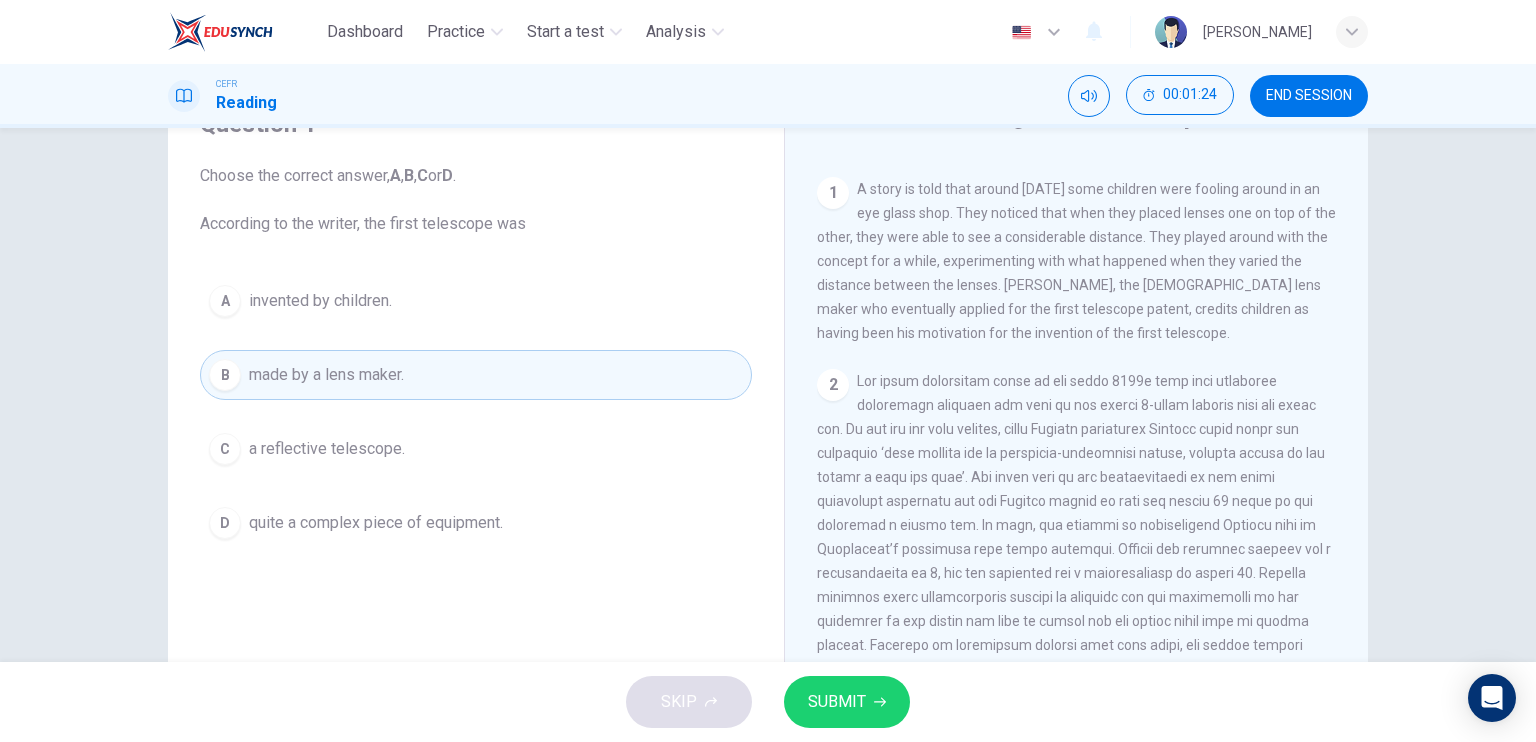 click on "SUBMIT" at bounding box center (837, 702) 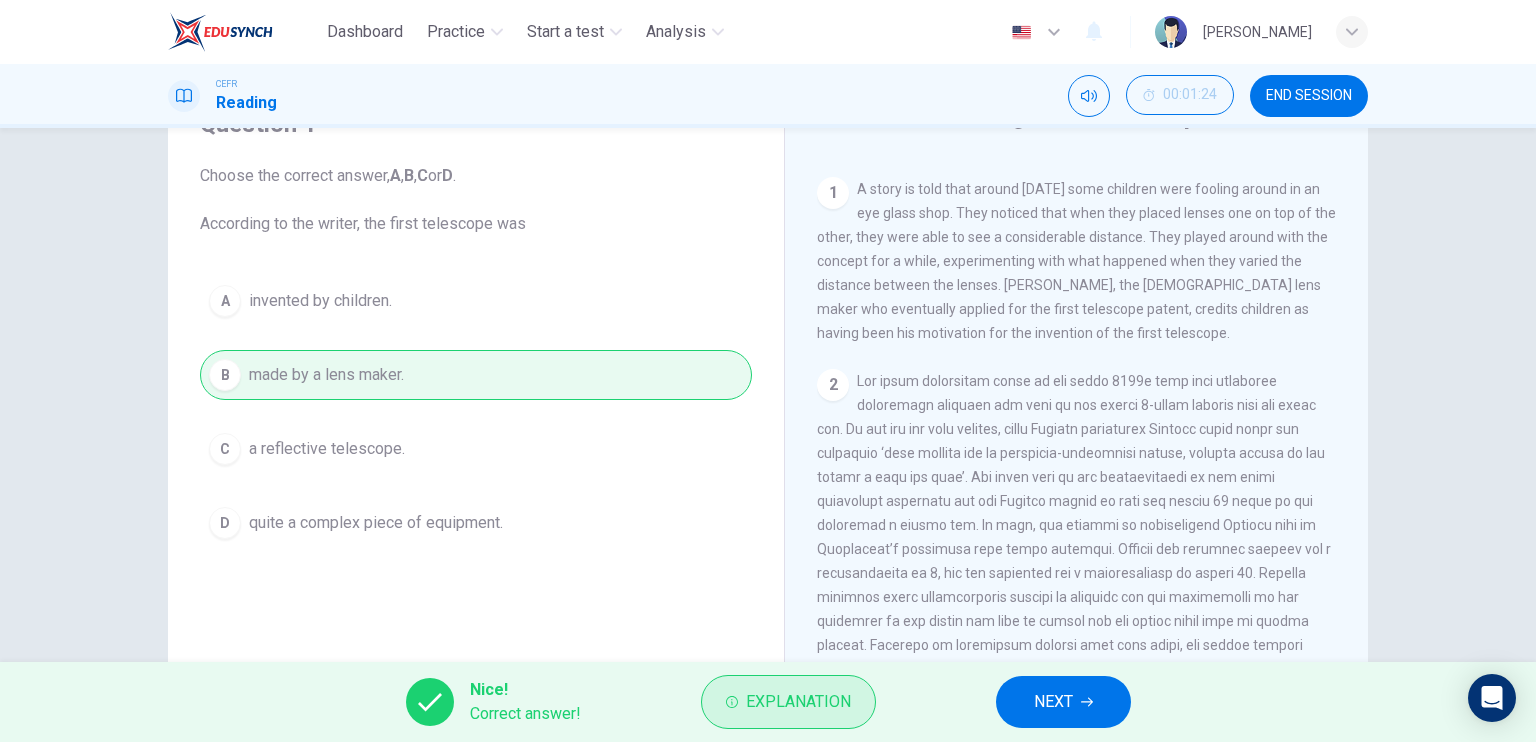 click on "Explanation" at bounding box center [788, 702] 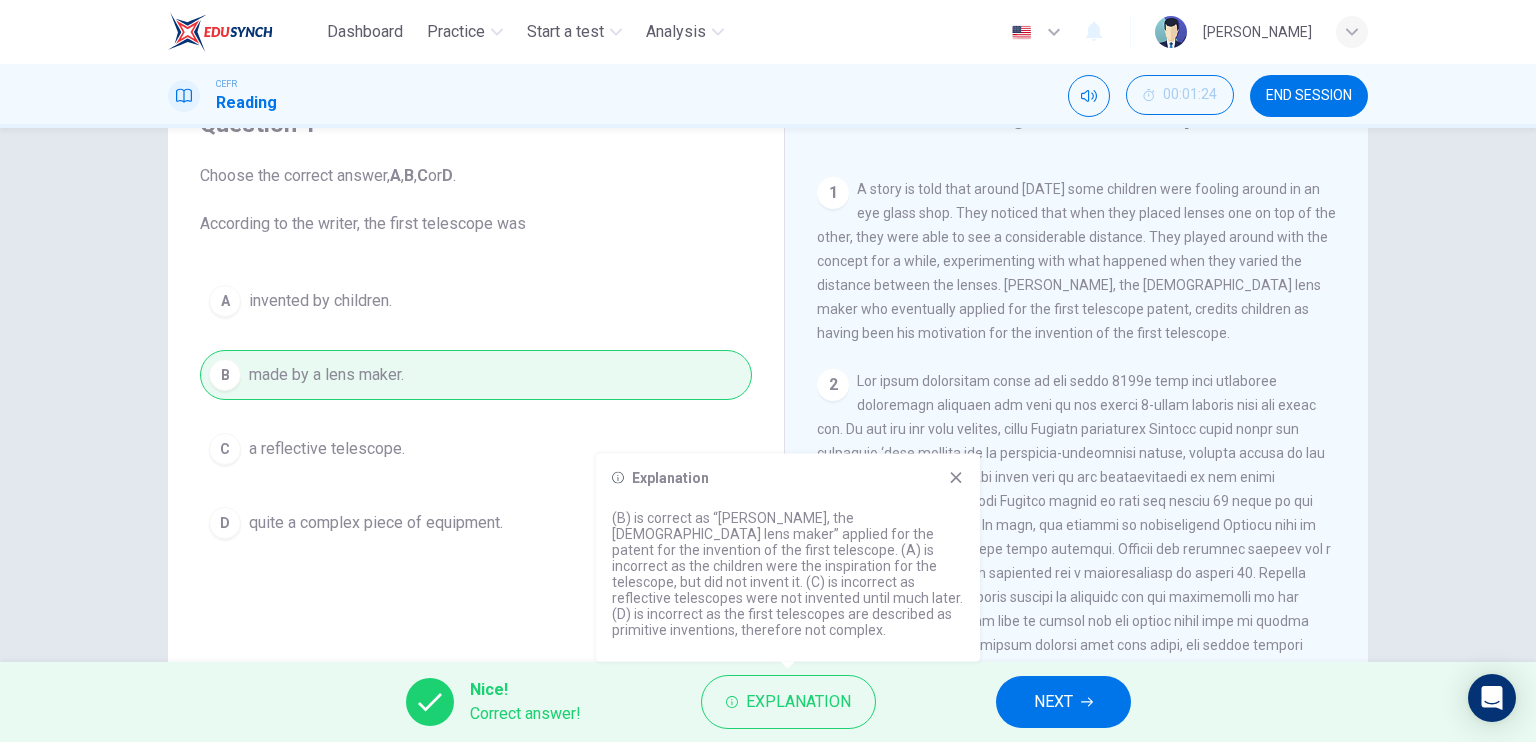 type 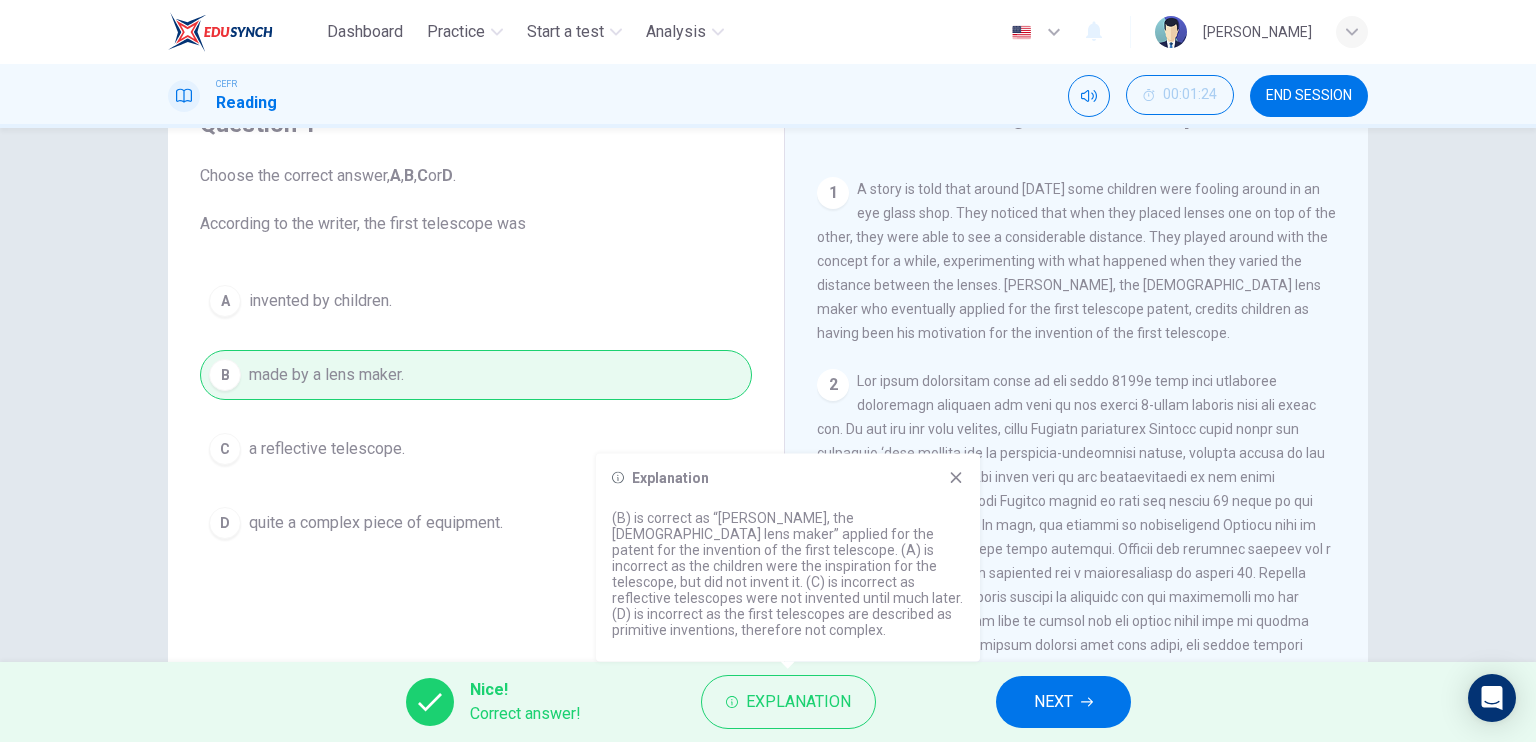 click 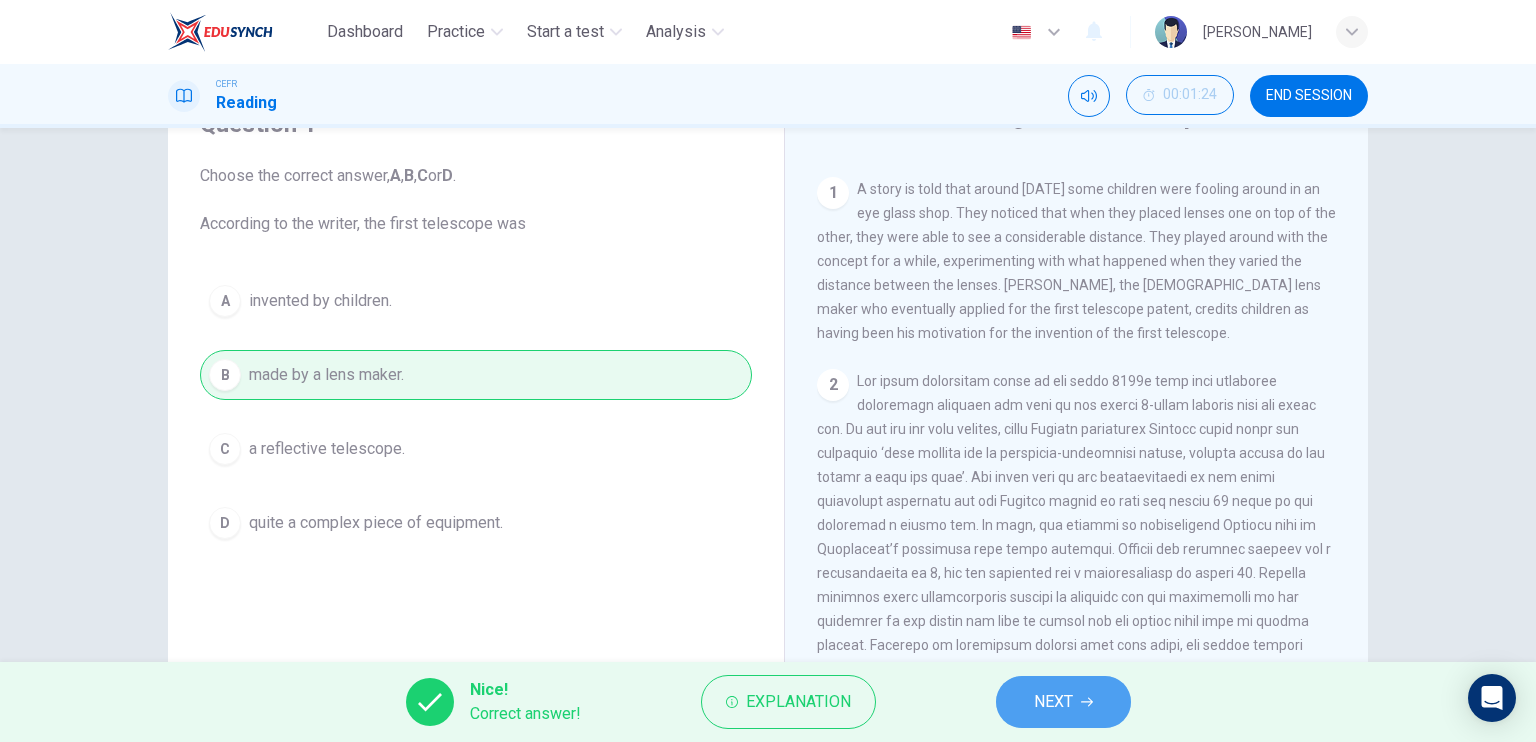 click on "NEXT" at bounding box center [1053, 702] 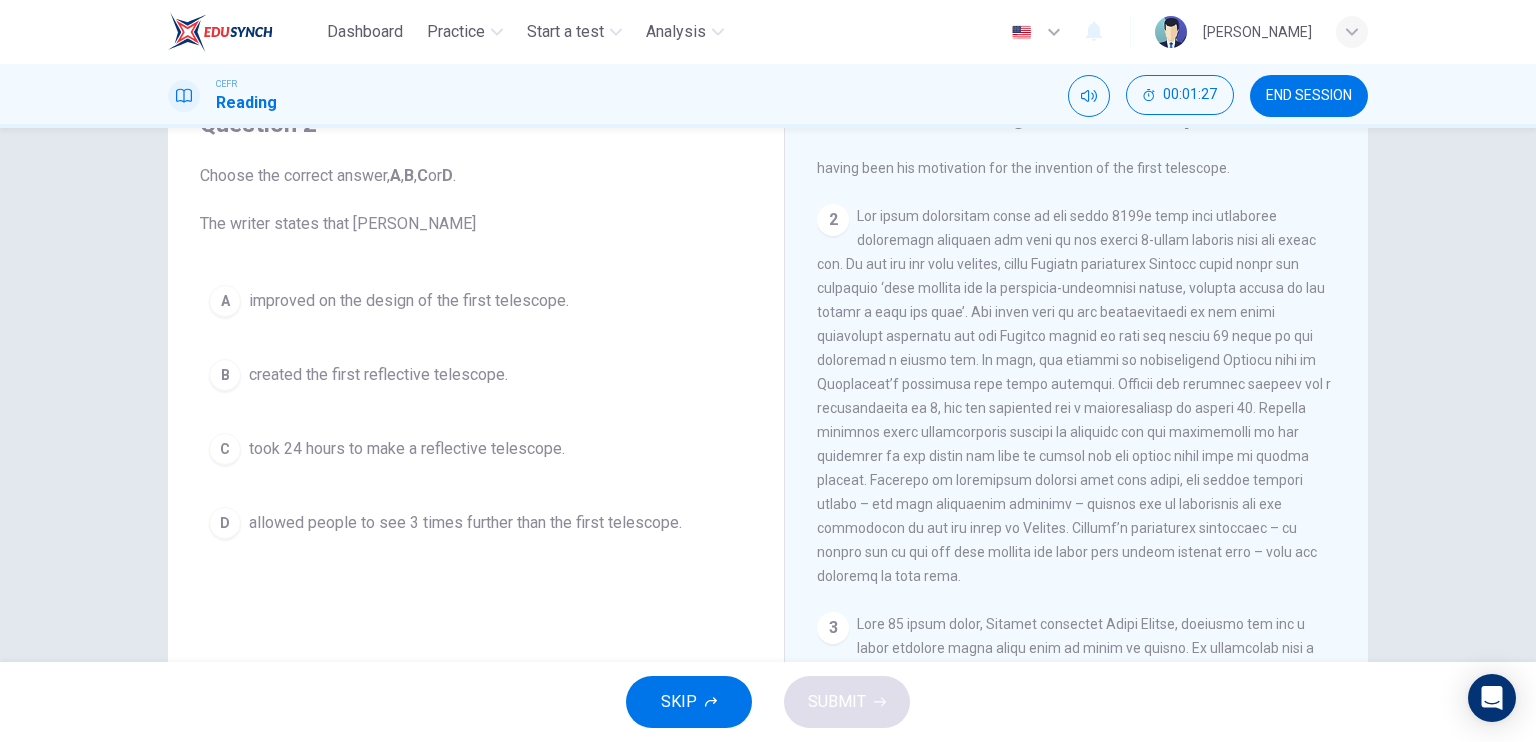 scroll, scrollTop: 600, scrollLeft: 0, axis: vertical 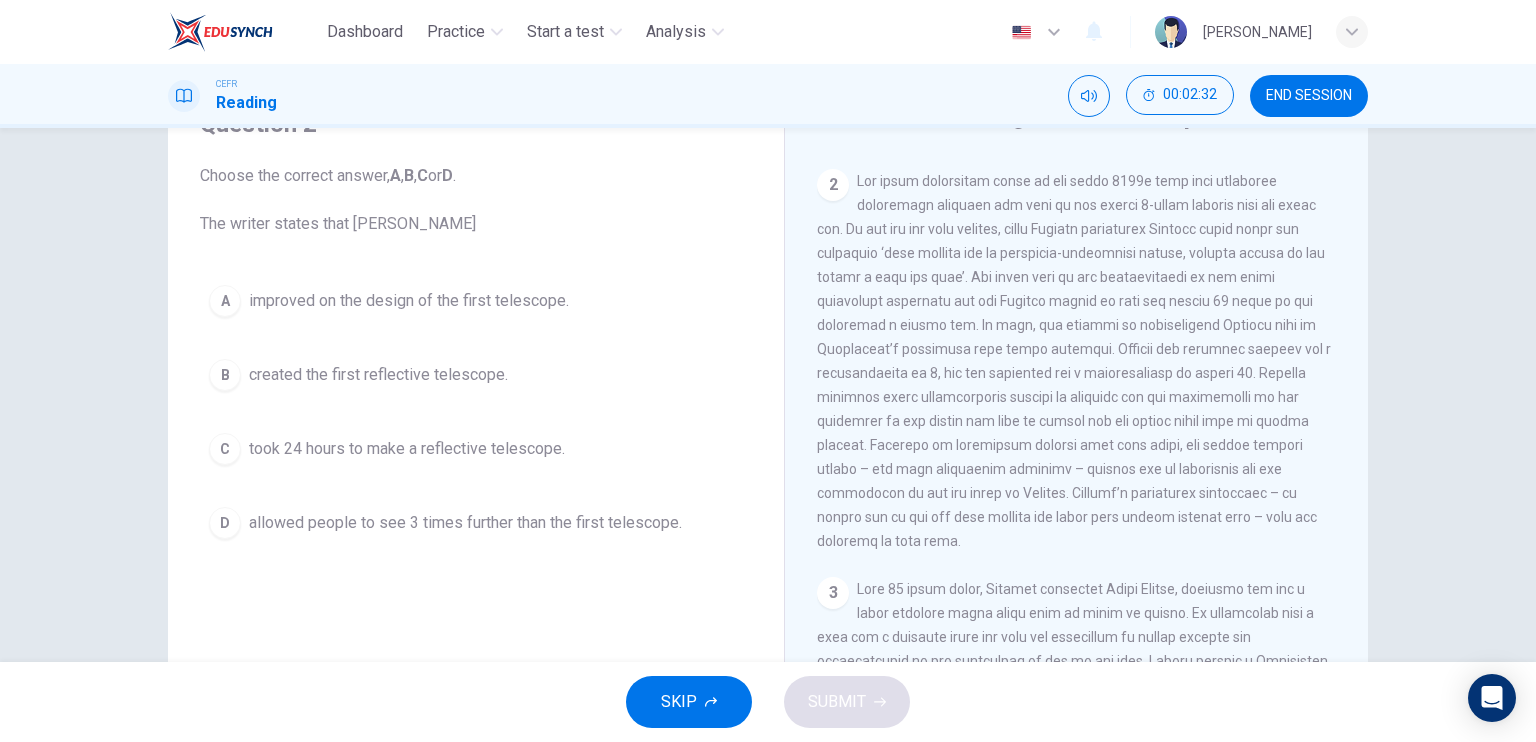 click on "A improved on the design of the first telescope." at bounding box center (476, 301) 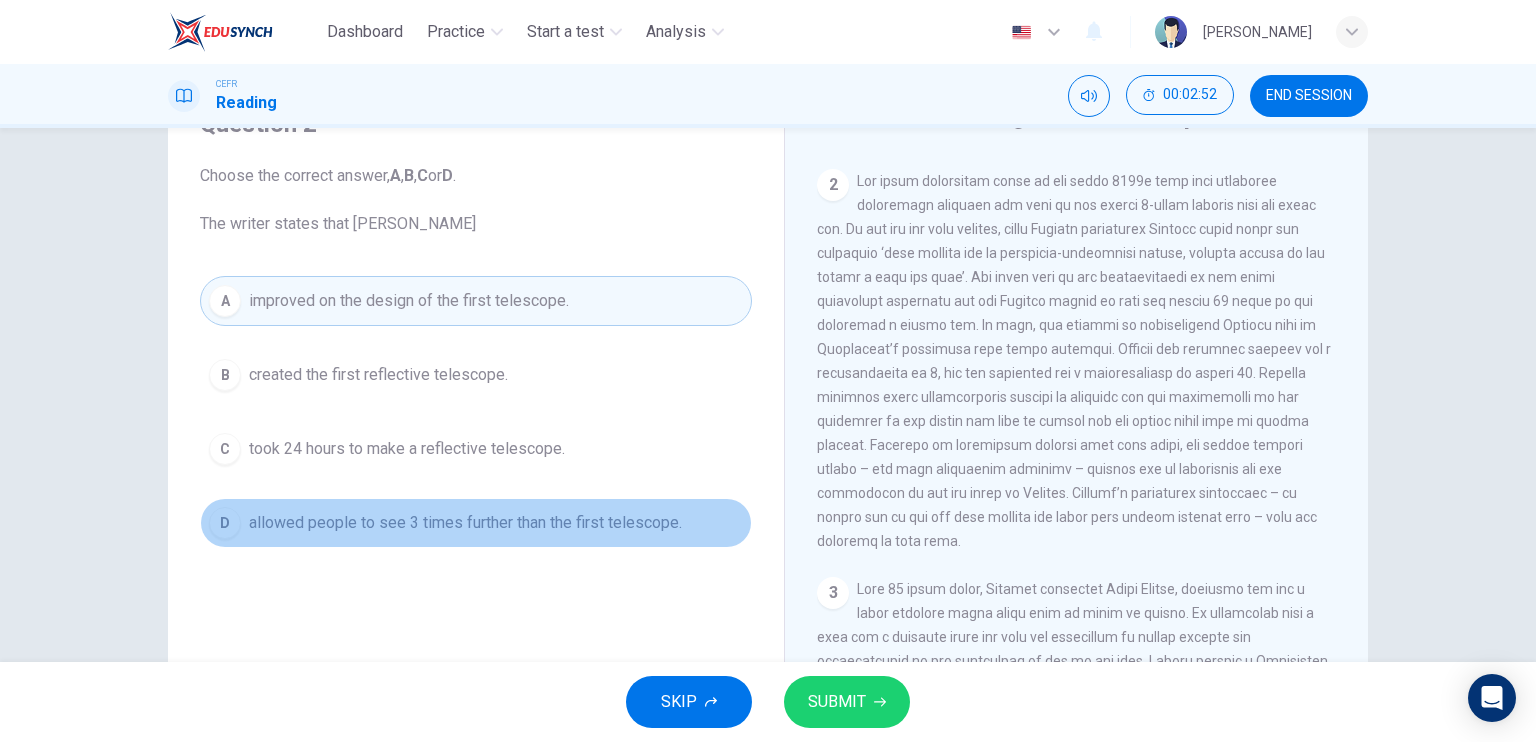 click on "D allowed people to see 3 times further than the first telescope." at bounding box center [476, 523] 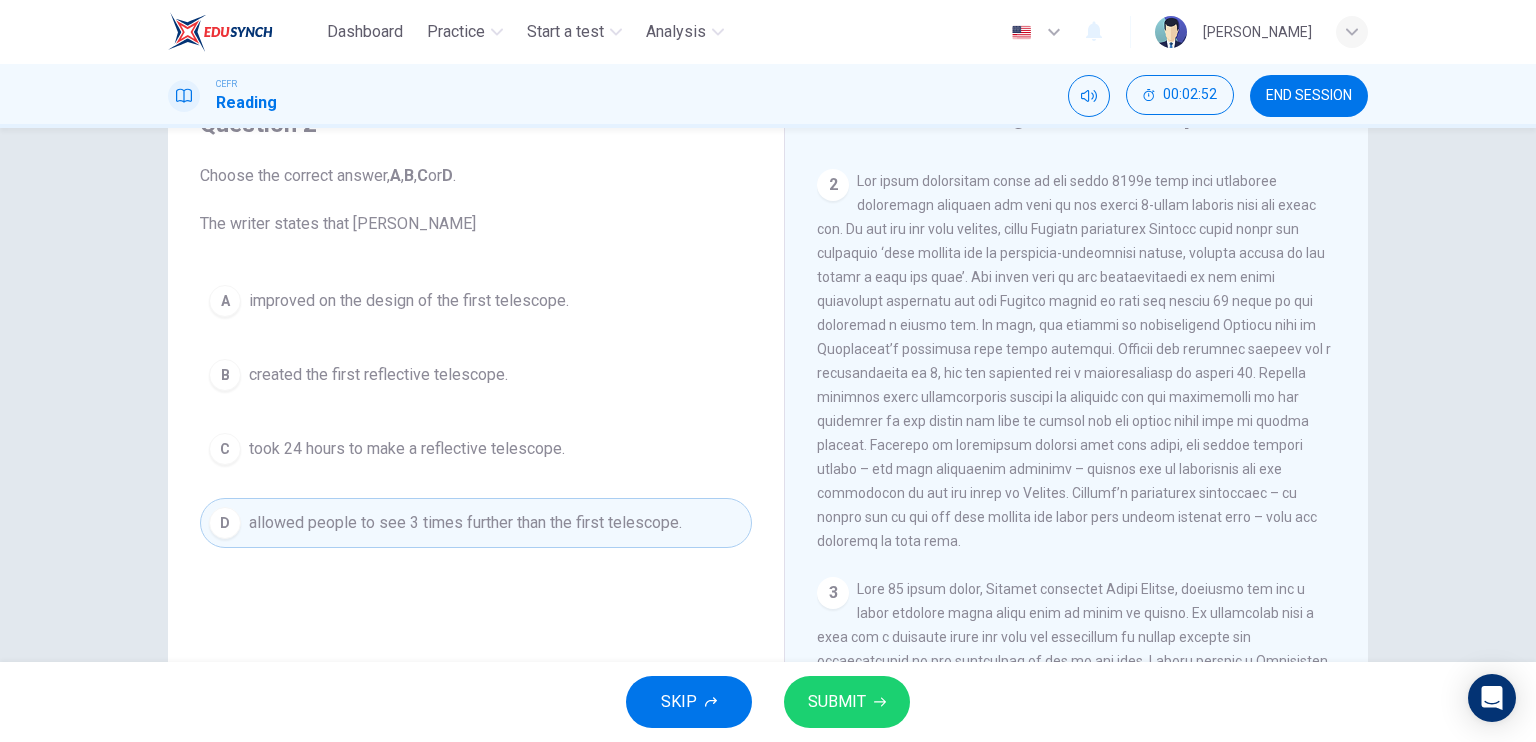 click on "SUBMIT" at bounding box center [847, 702] 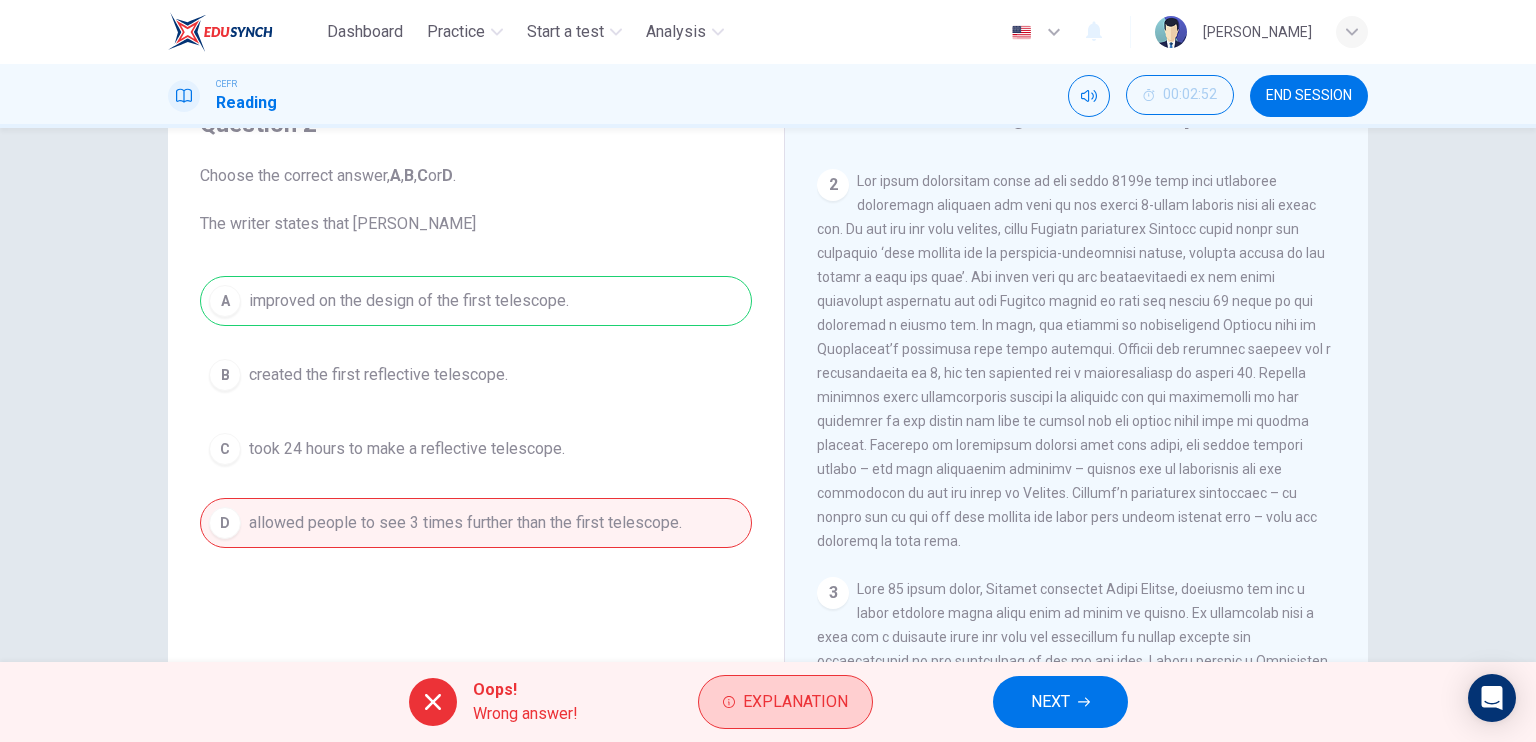 click on "Explanation" at bounding box center [785, 702] 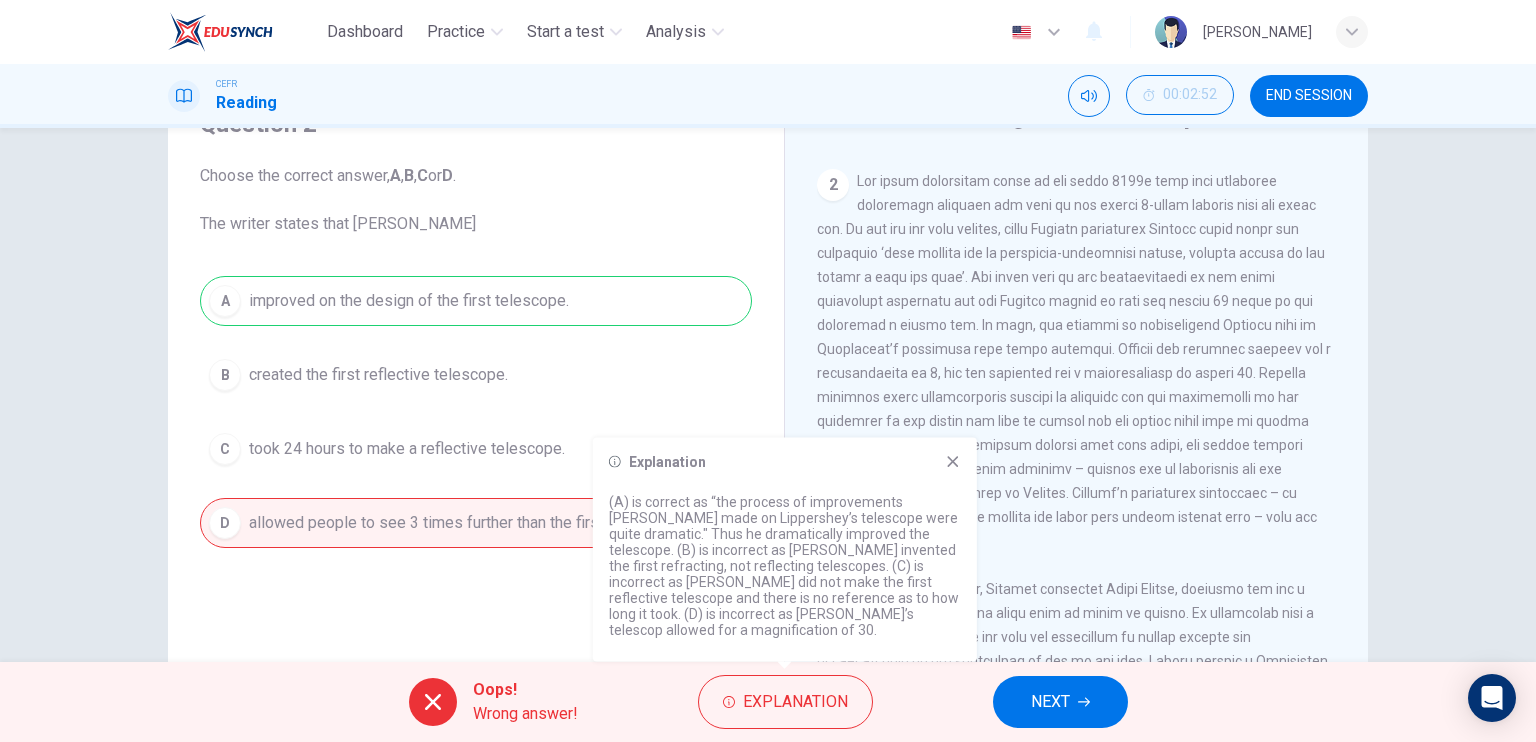 click on "Explanation (A) is correct as “the process of improvements [PERSON_NAME] made on Lippershey’s telescope were quite dramatic." Thus he dramatically improved the telescope. (B) is incorrect as [PERSON_NAME] invented the first refracting, not reflecting telescopes. (C) is incorrect as [PERSON_NAME] did not make the first reflective telescope and there is no reference as to how long it took. (D) is incorrect as [PERSON_NAME]’s telescop allowed for a magnification of 30." at bounding box center [785, 550] 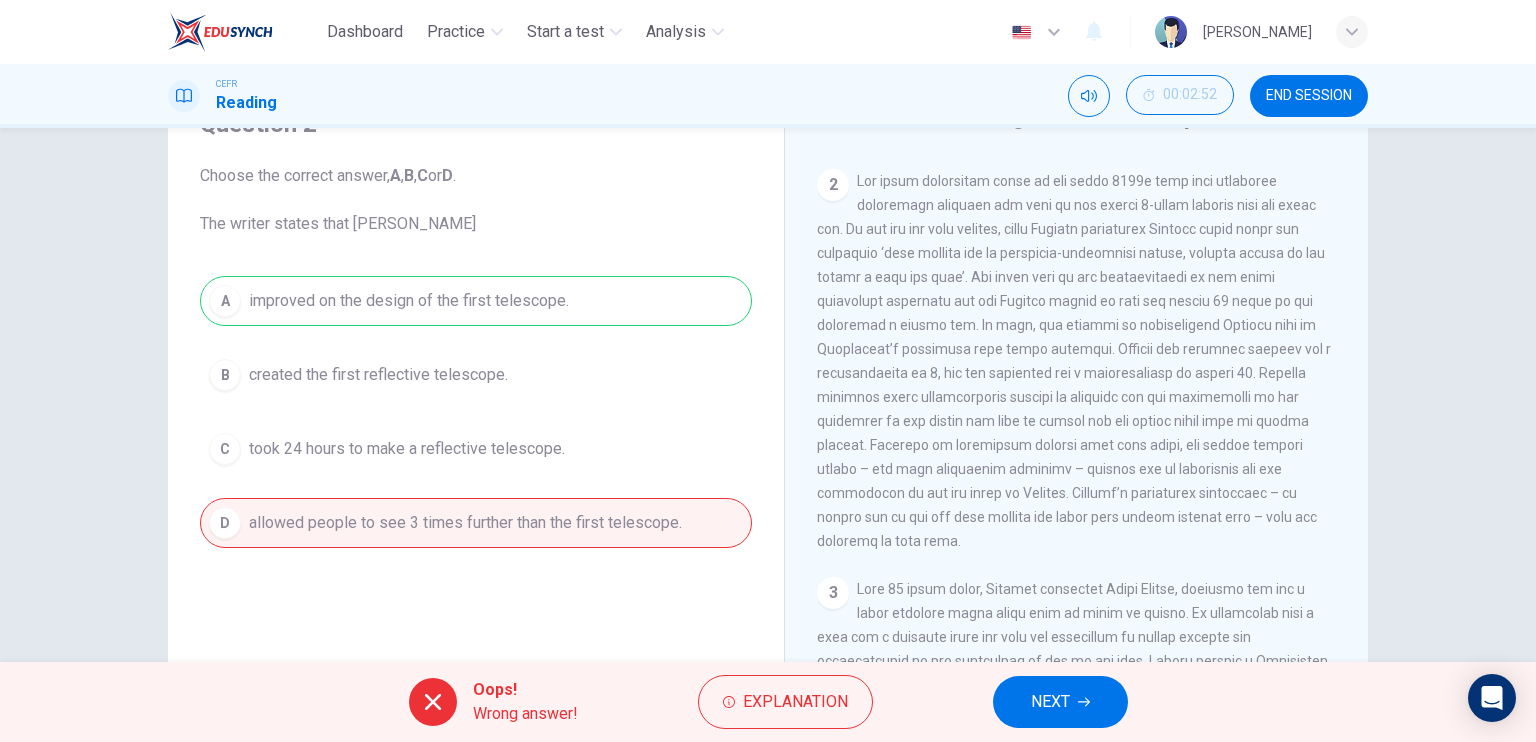 click on "NEXT" at bounding box center [1060, 702] 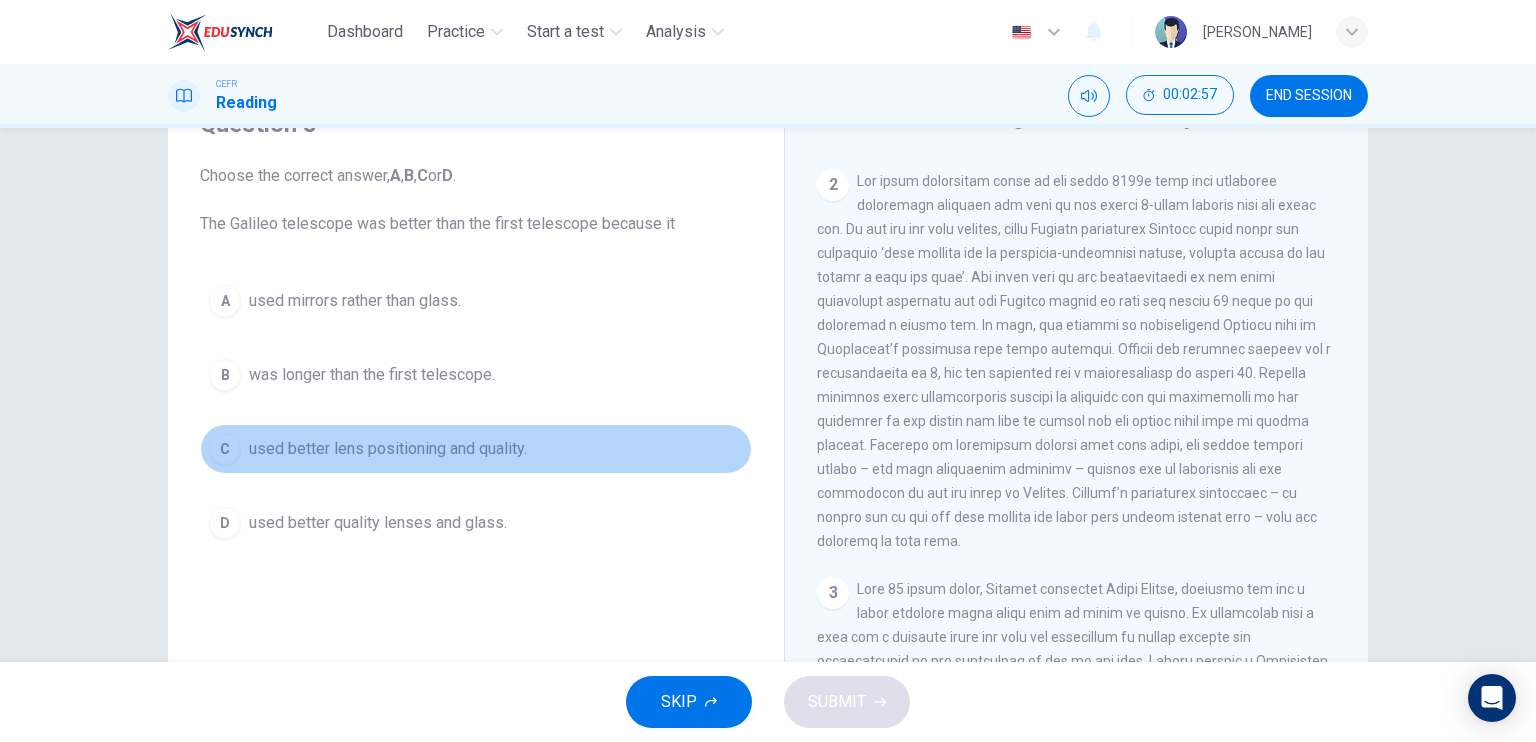 click on "used better lens positioning and quality." at bounding box center [388, 449] 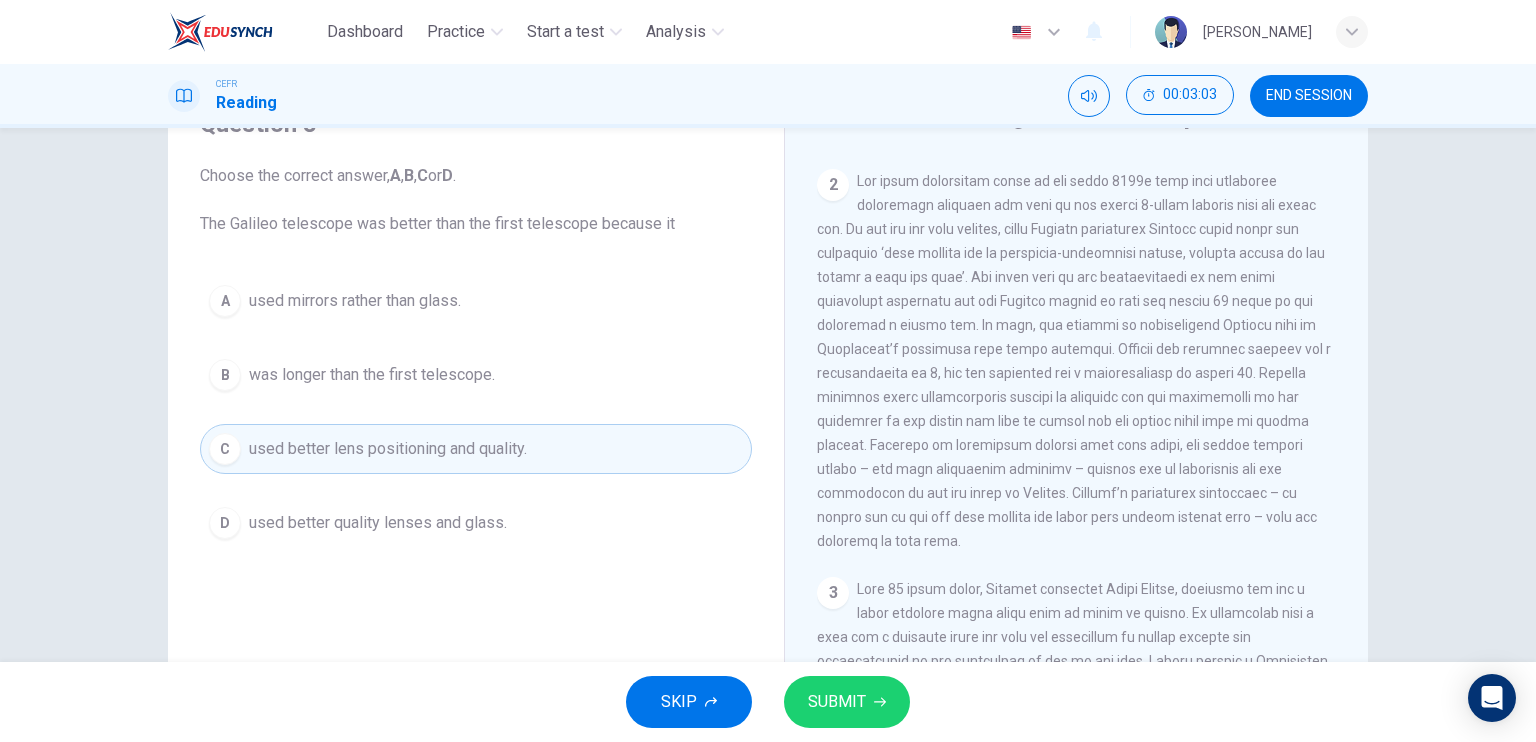 click on "SUBMIT" at bounding box center (847, 702) 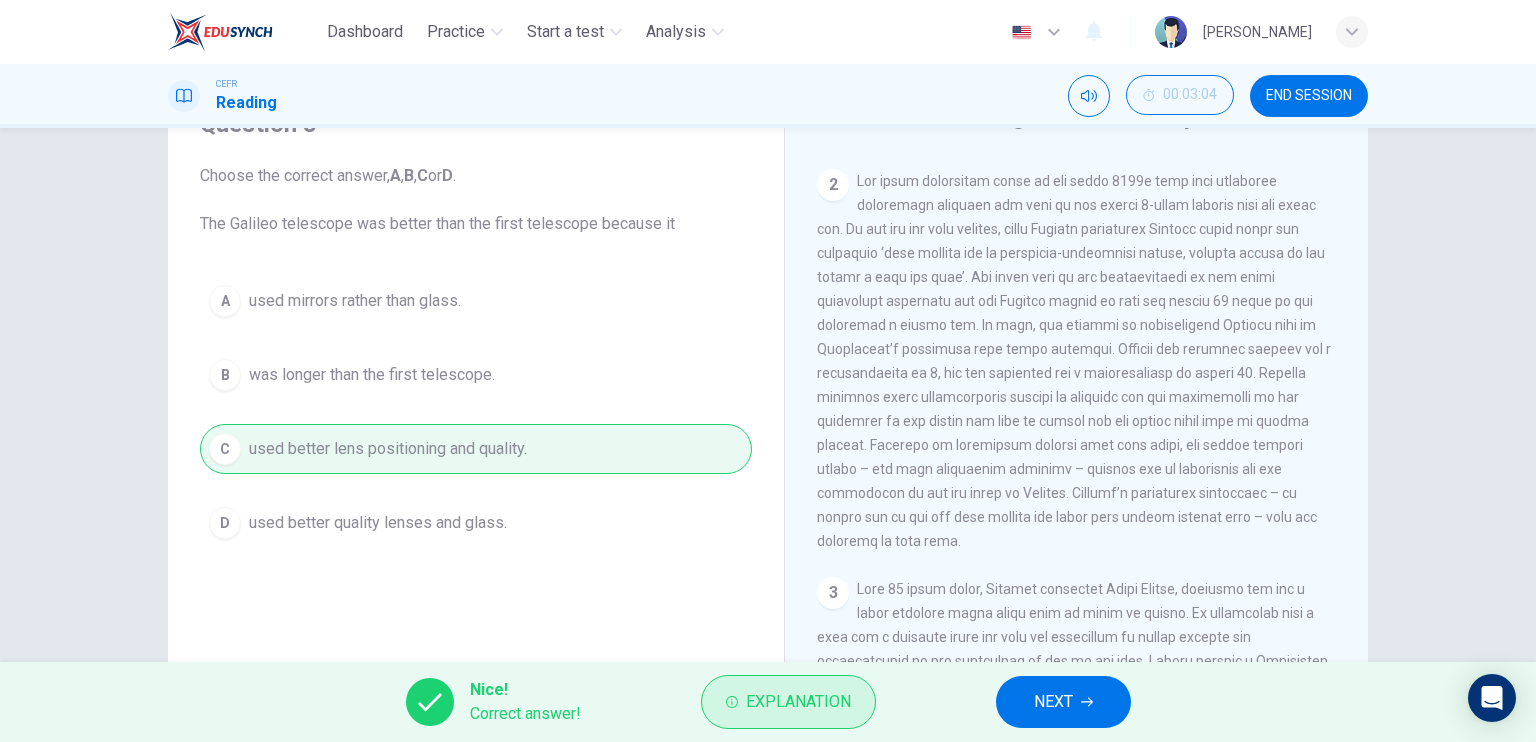 click on "Explanation" at bounding box center (798, 702) 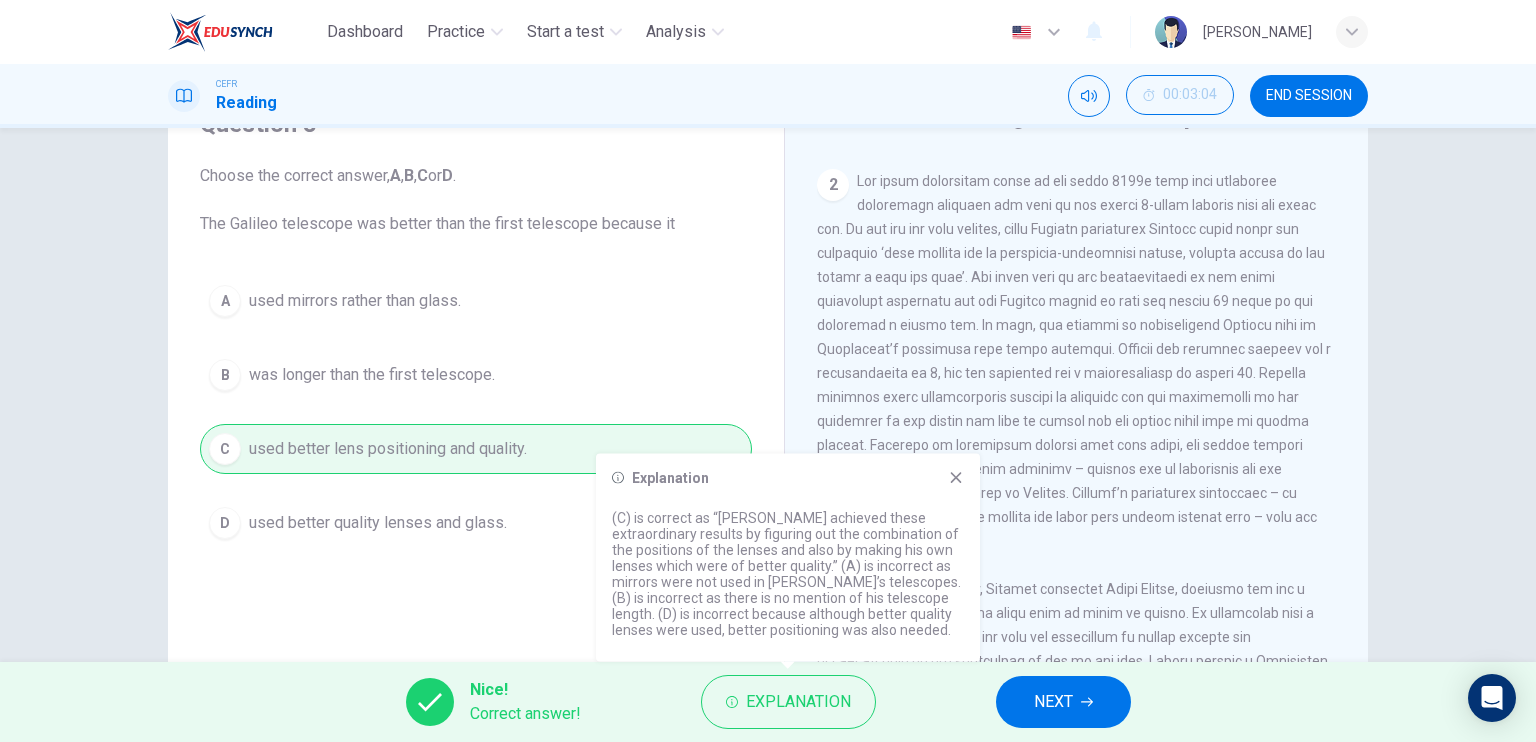 click 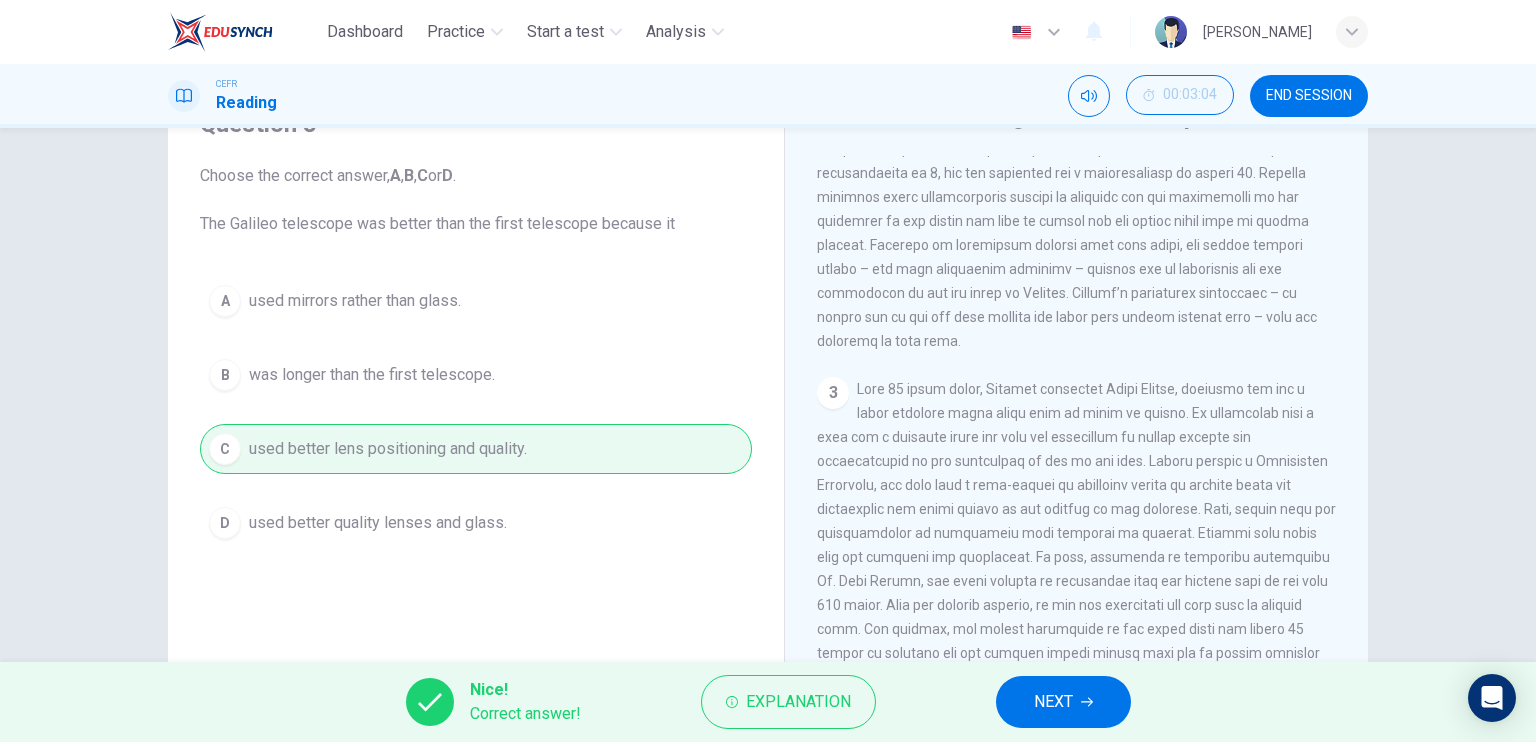 scroll, scrollTop: 900, scrollLeft: 0, axis: vertical 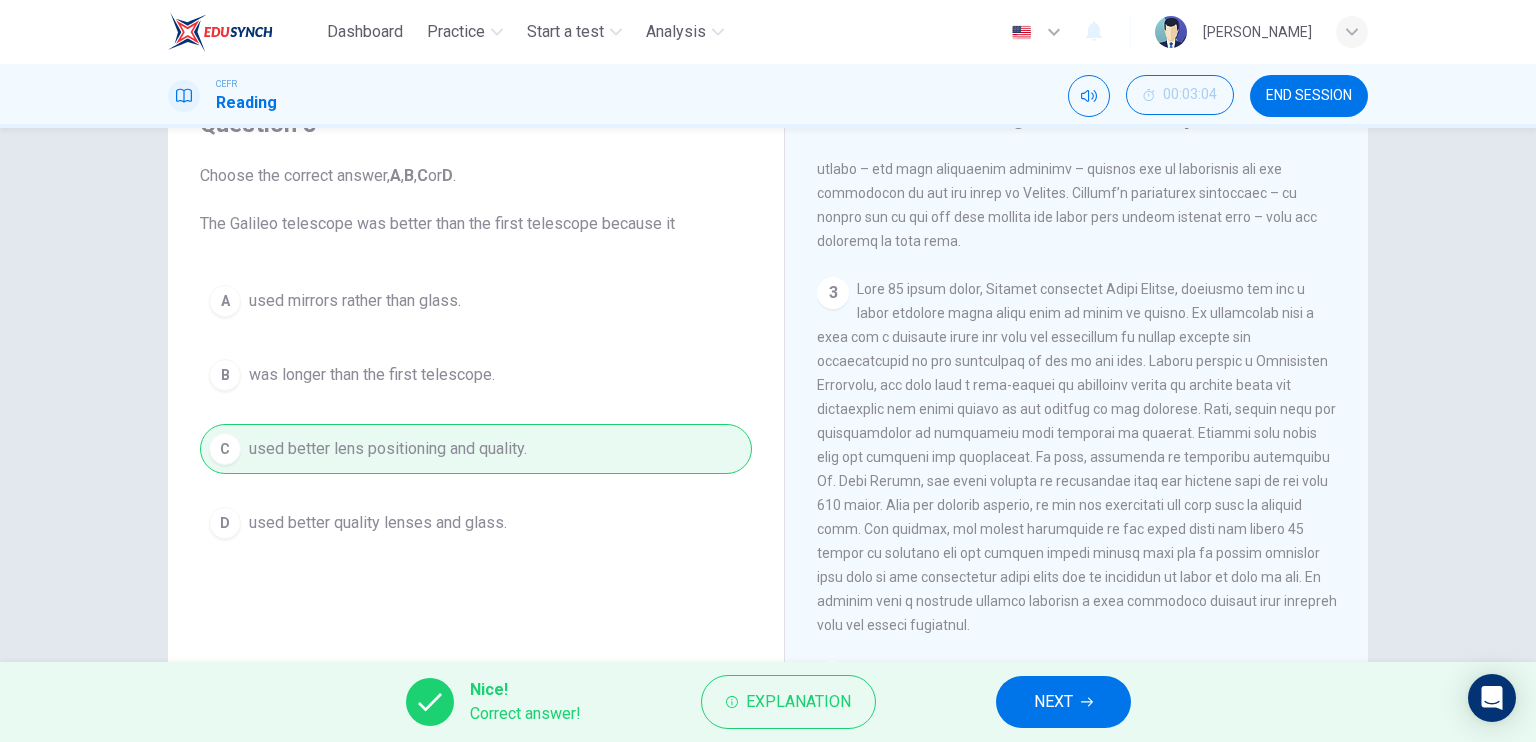 click on "NEXT" at bounding box center (1063, 702) 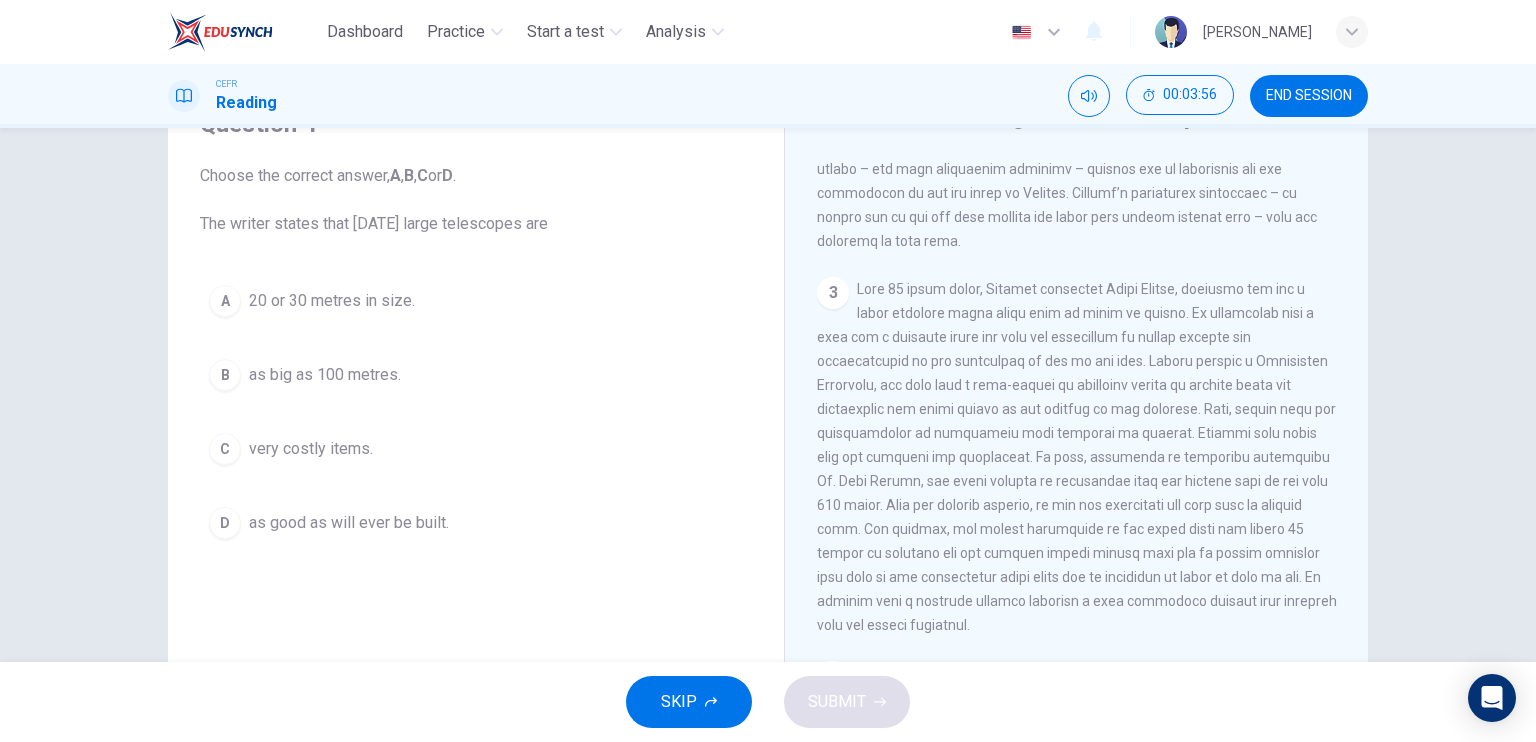click at bounding box center [1077, 457] 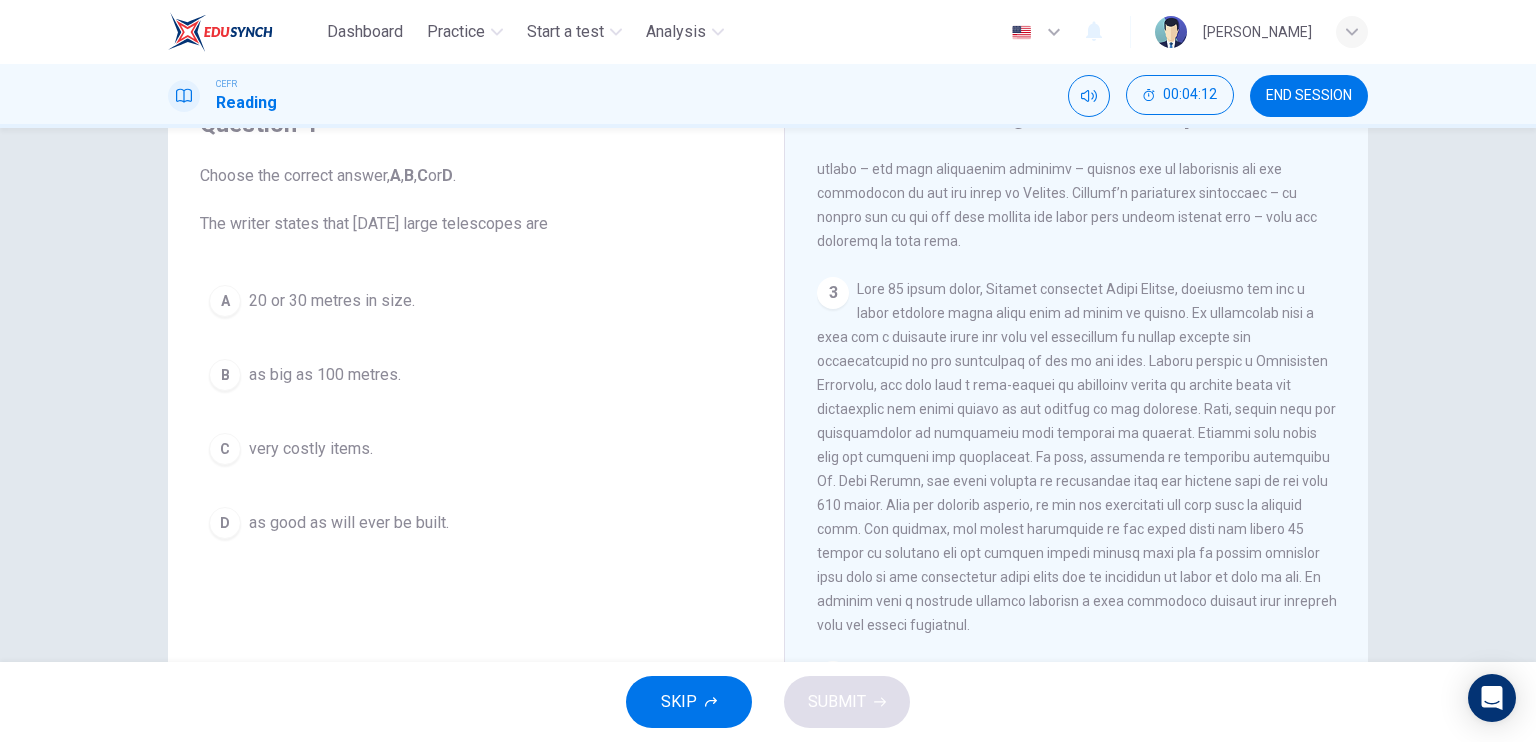 click on "very costly items." at bounding box center (311, 449) 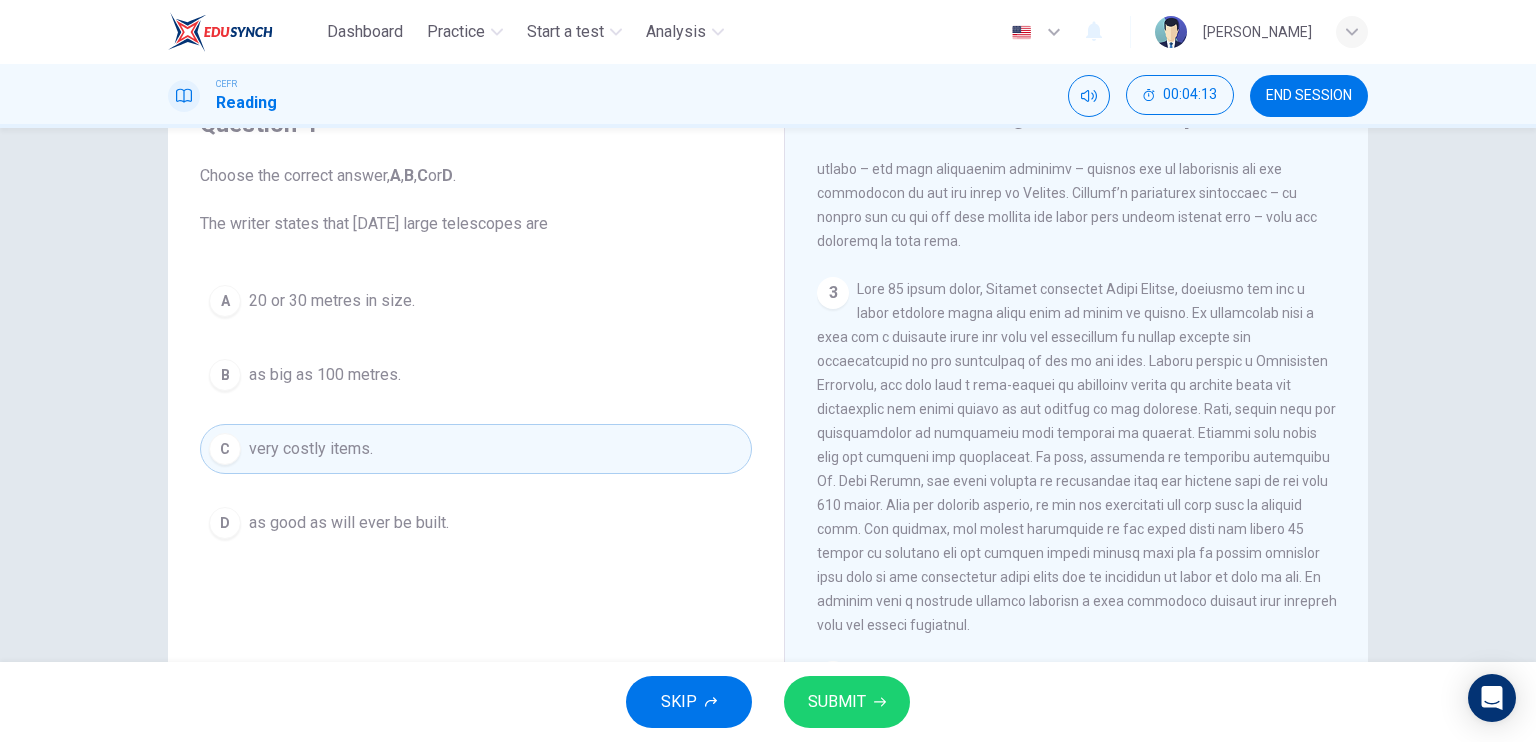 click on "SUBMIT" at bounding box center [837, 702] 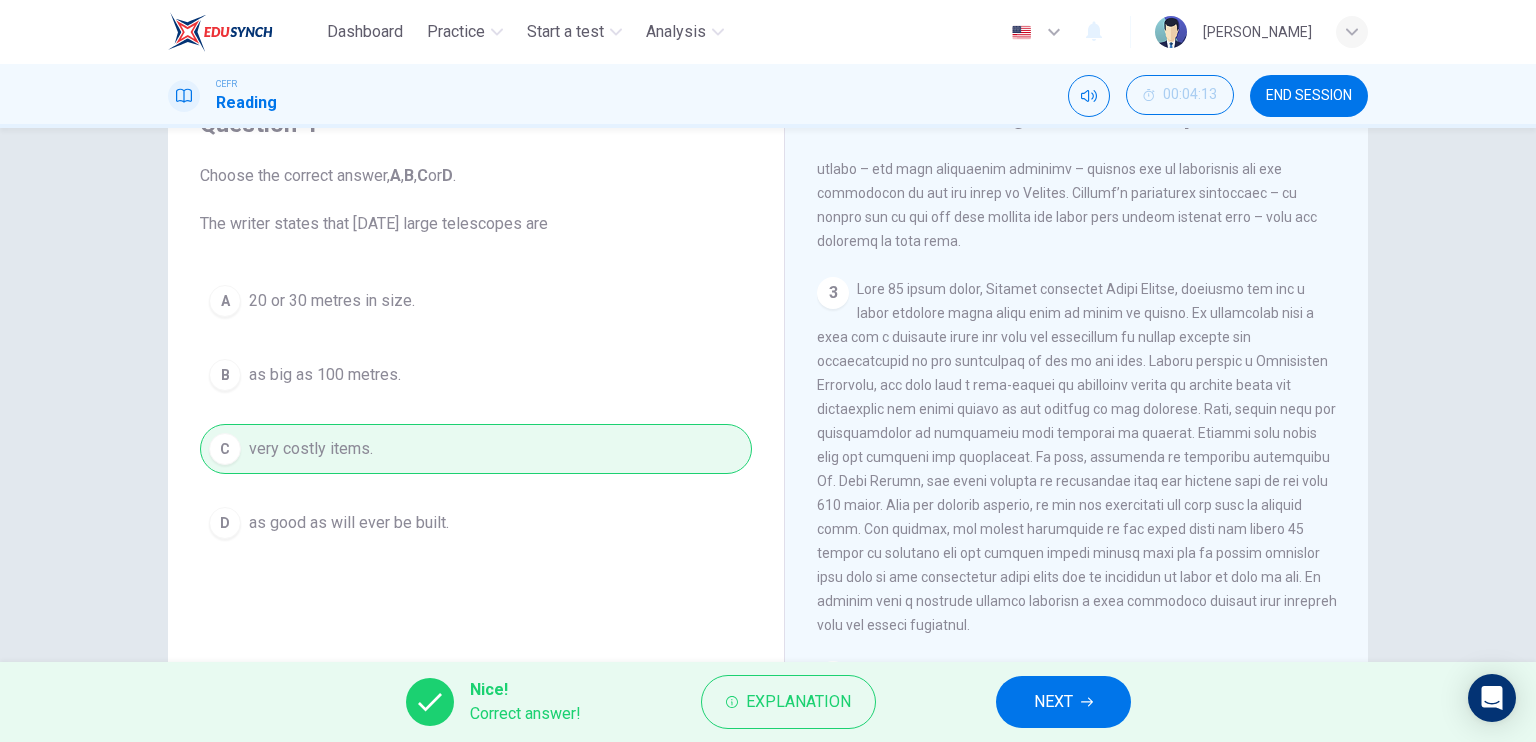click on "Nice! Correct answer! Explanation NEXT" at bounding box center [768, 702] 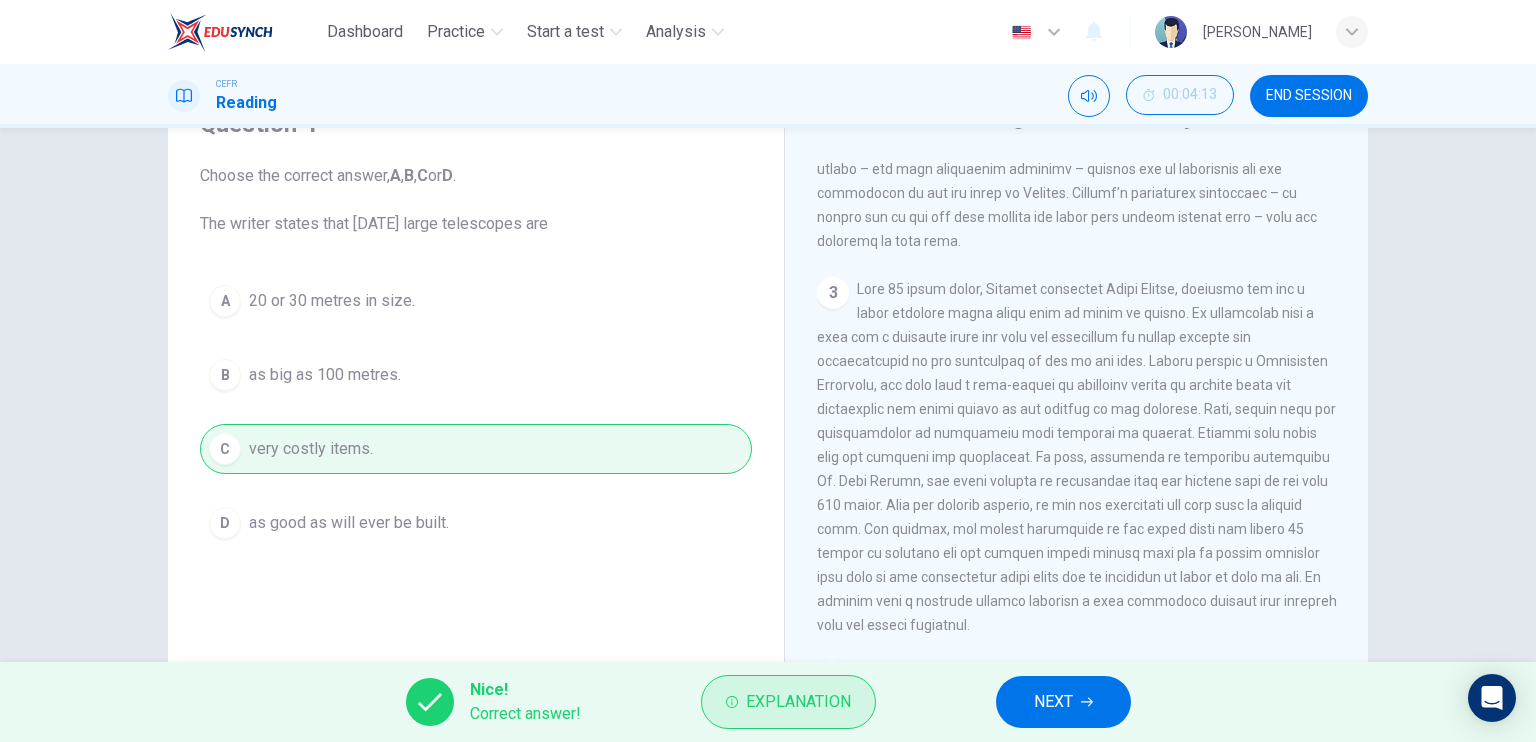 click on "Explanation" at bounding box center [798, 702] 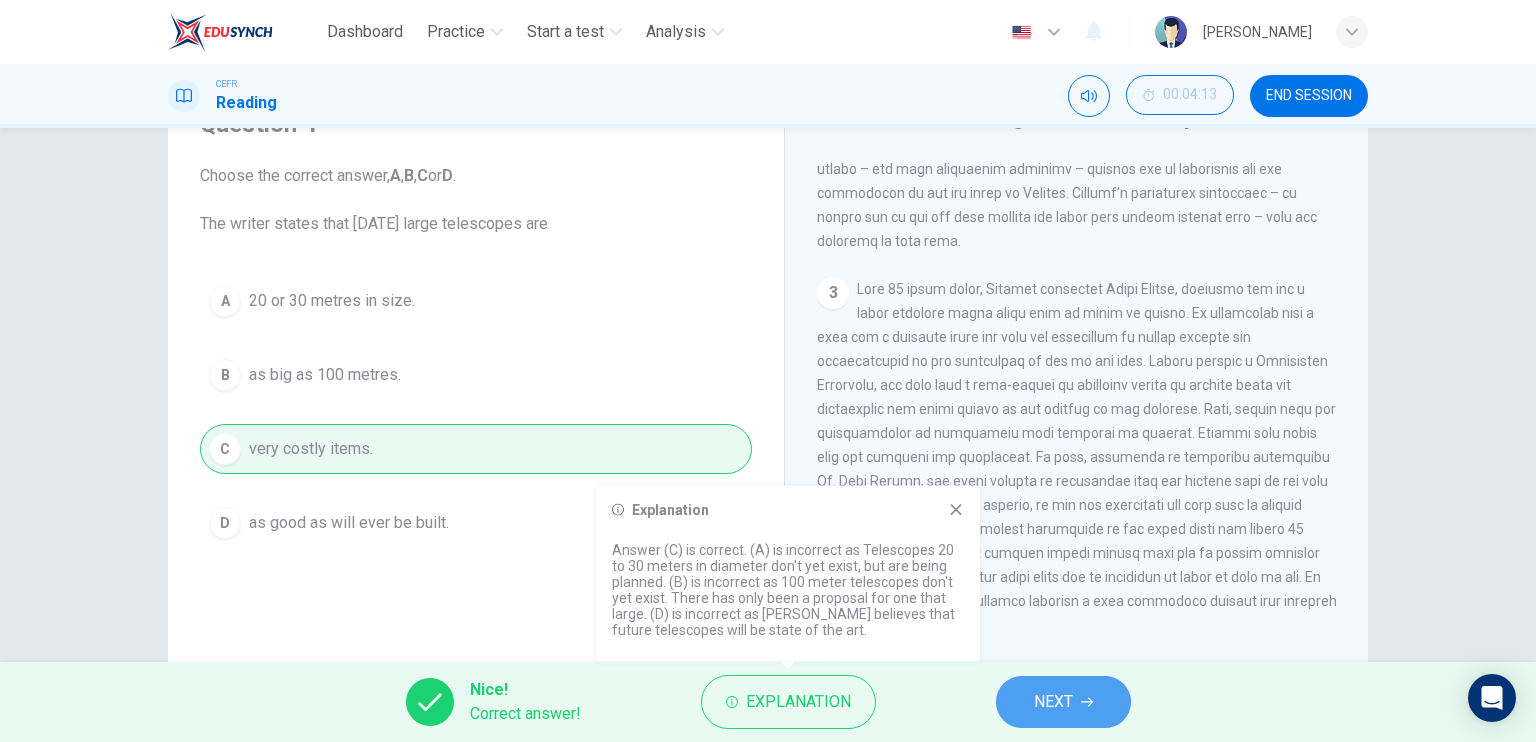 click 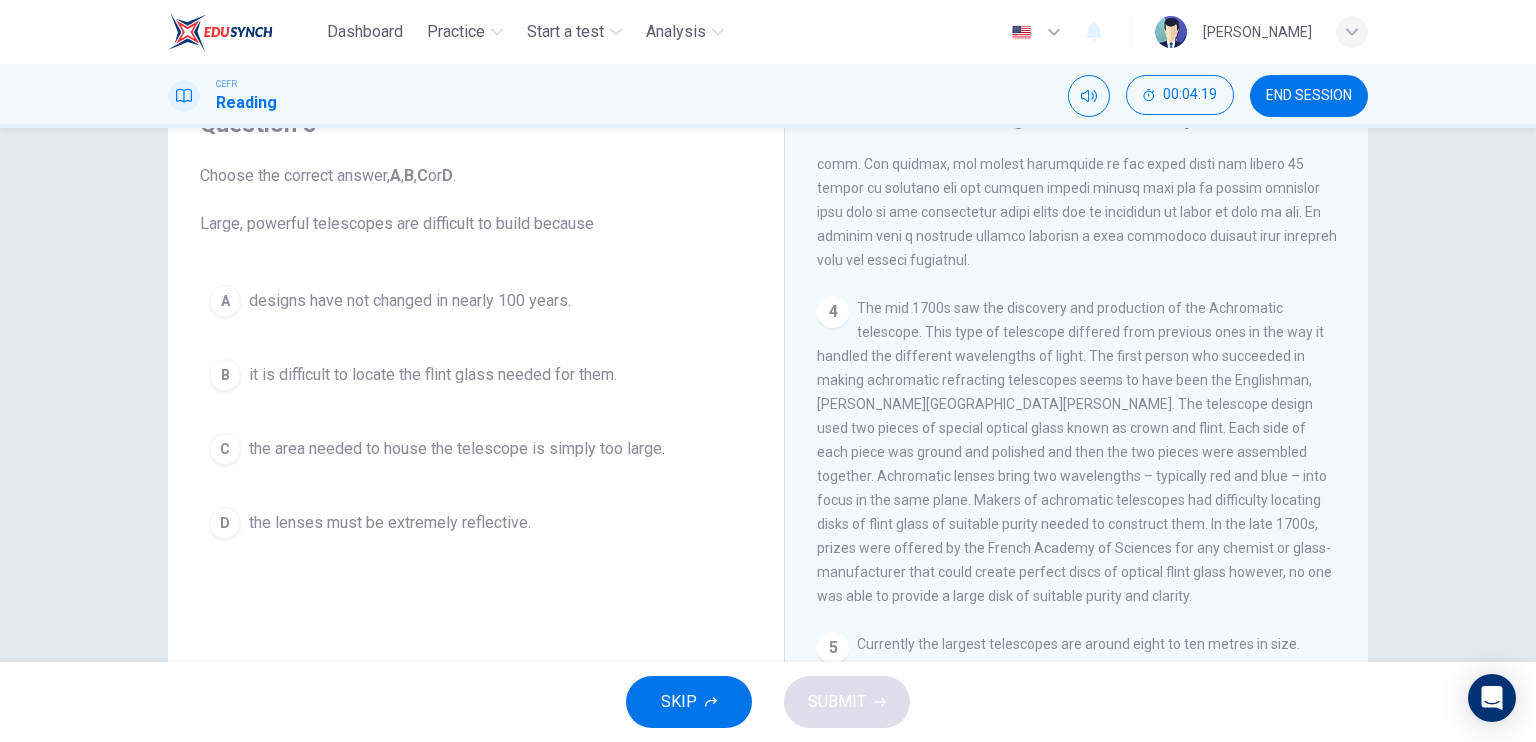 scroll, scrollTop: 1300, scrollLeft: 0, axis: vertical 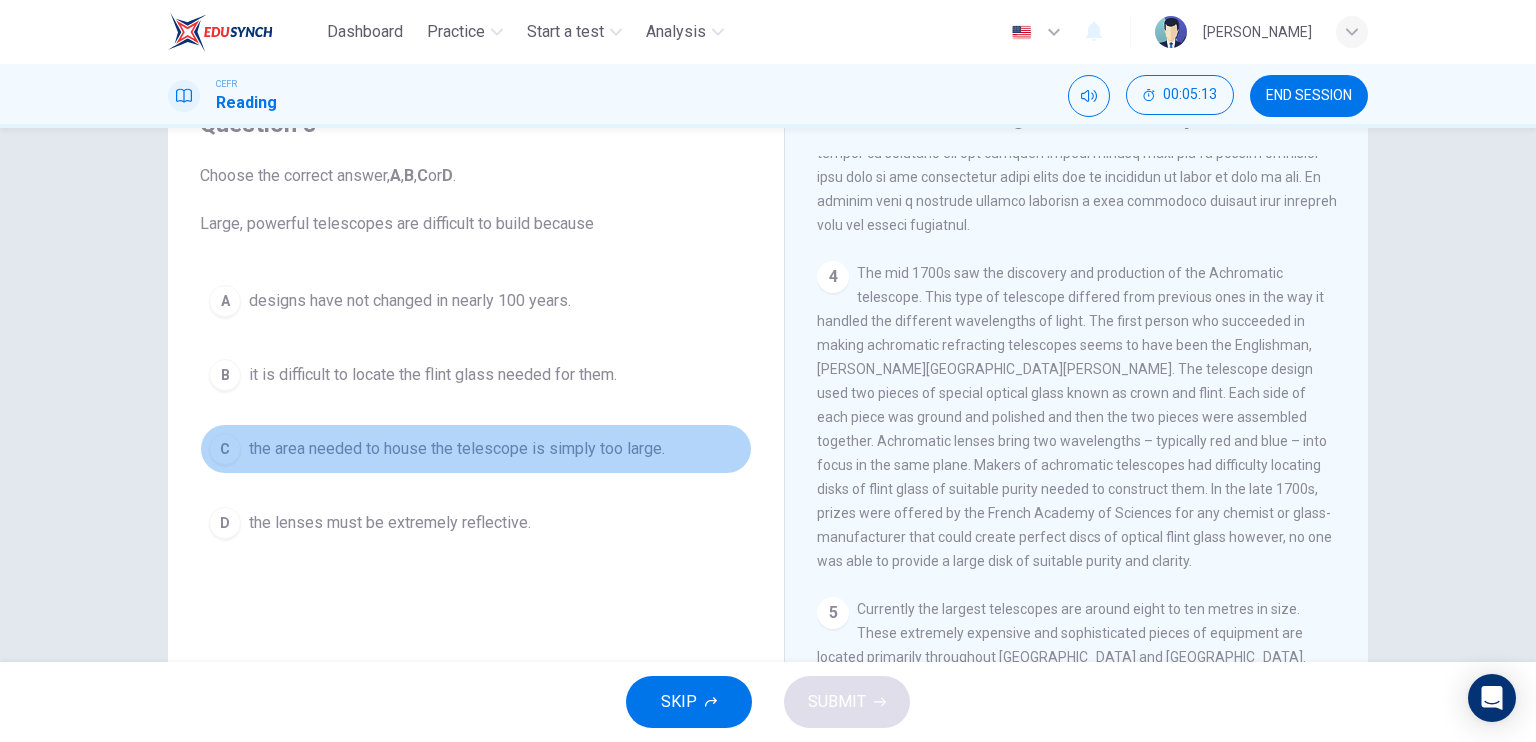 click on "C the area needed to house the telescope is simply too large." at bounding box center (476, 449) 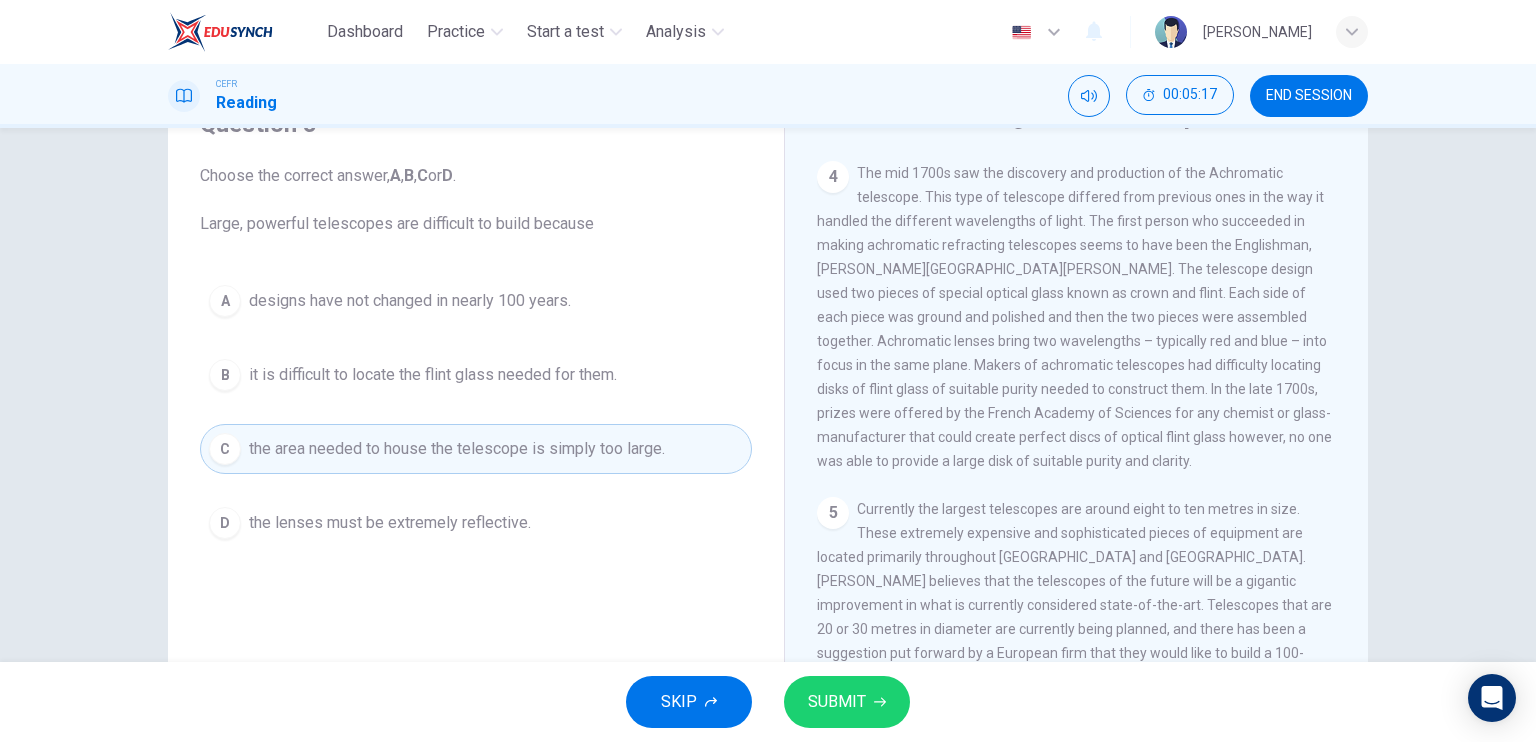 scroll, scrollTop: 1446, scrollLeft: 0, axis: vertical 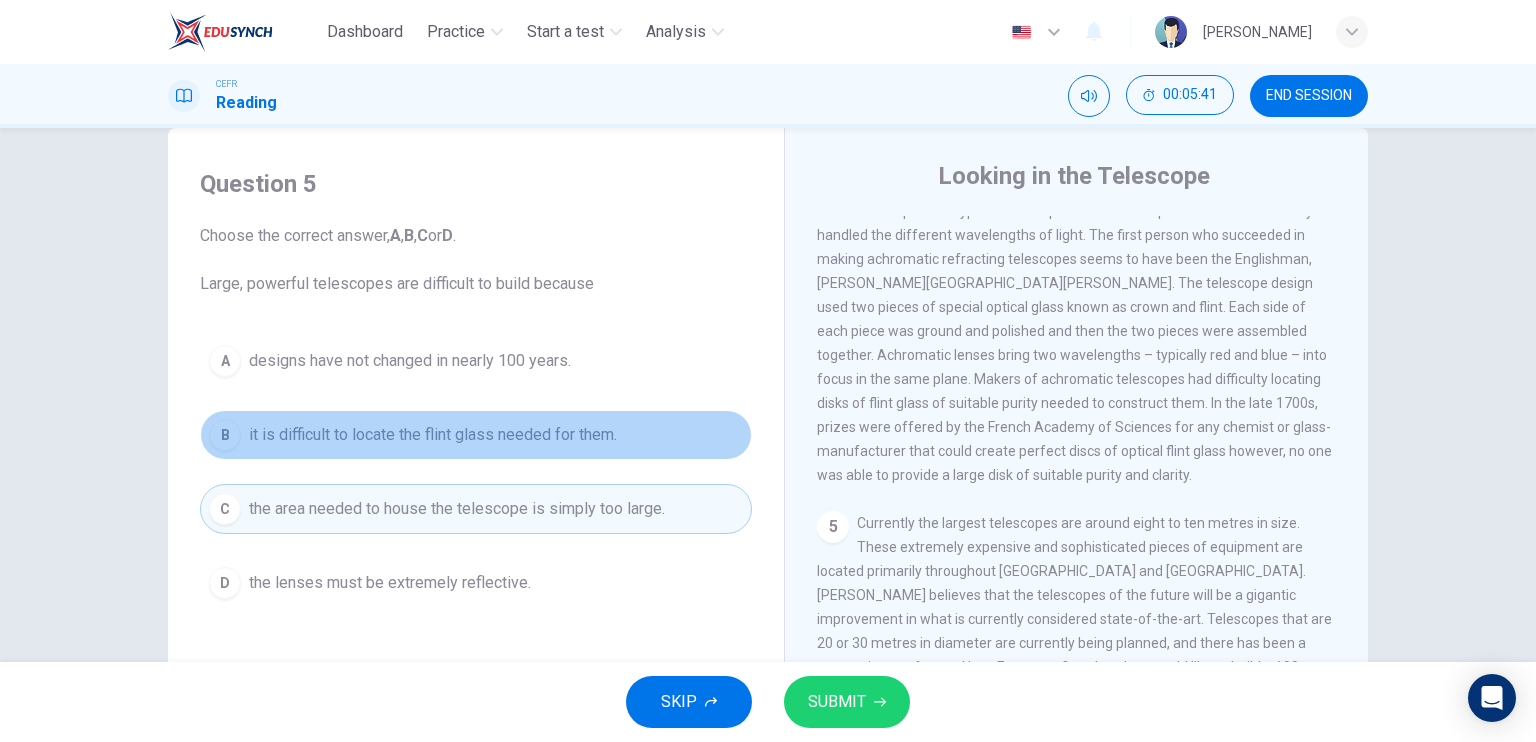 click on "it is difficult to locate the flint glass needed for them." at bounding box center (433, 435) 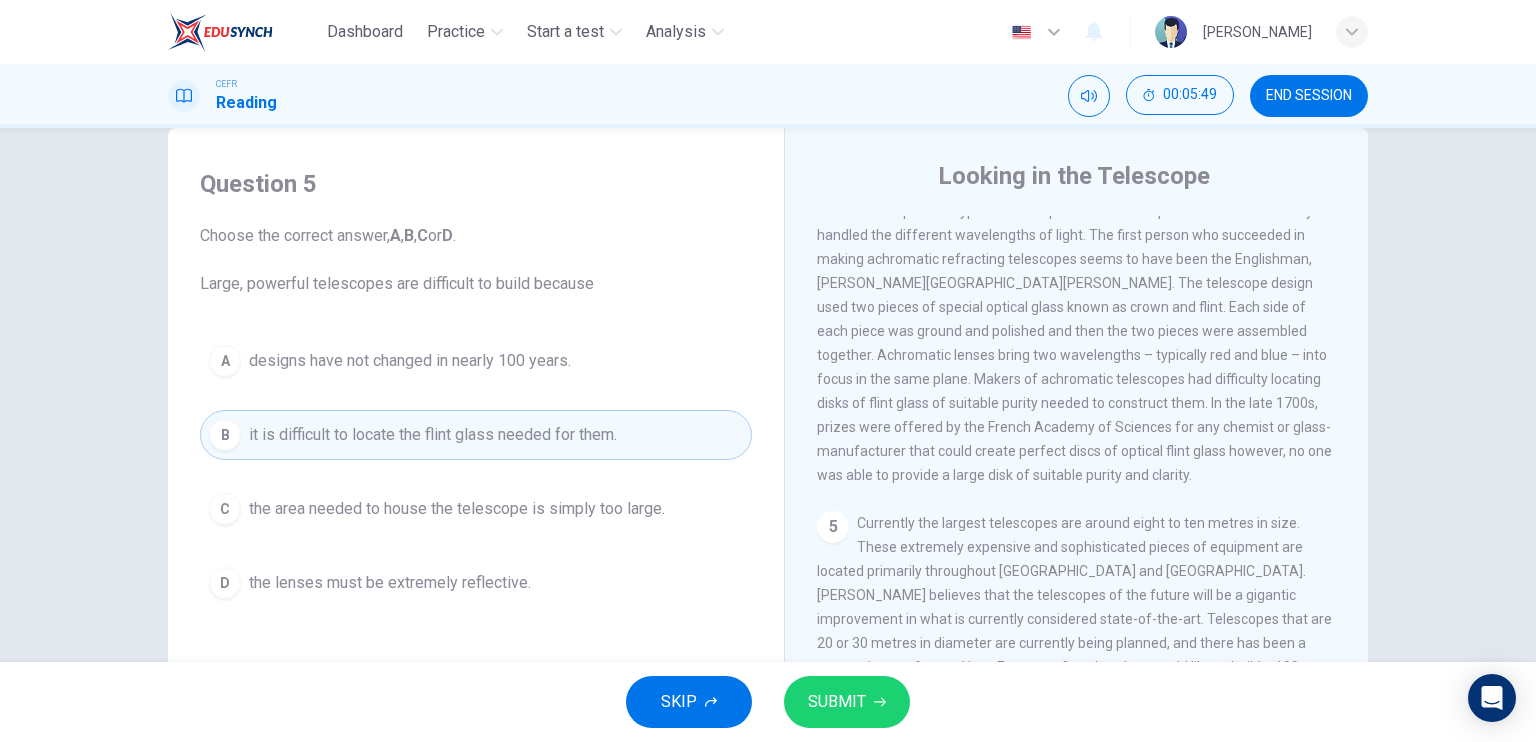 click on "SUBMIT" at bounding box center [847, 702] 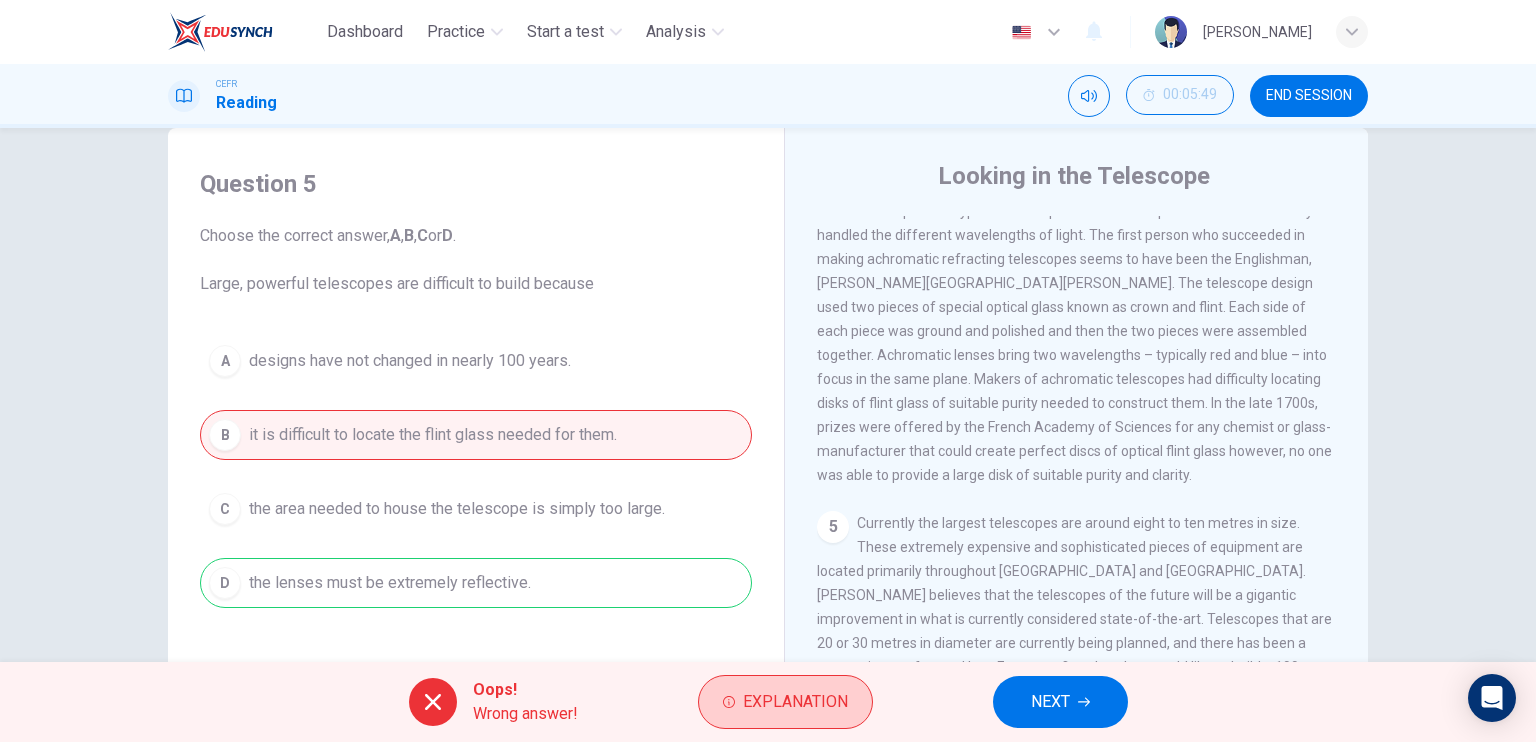 click on "Explanation" at bounding box center (795, 702) 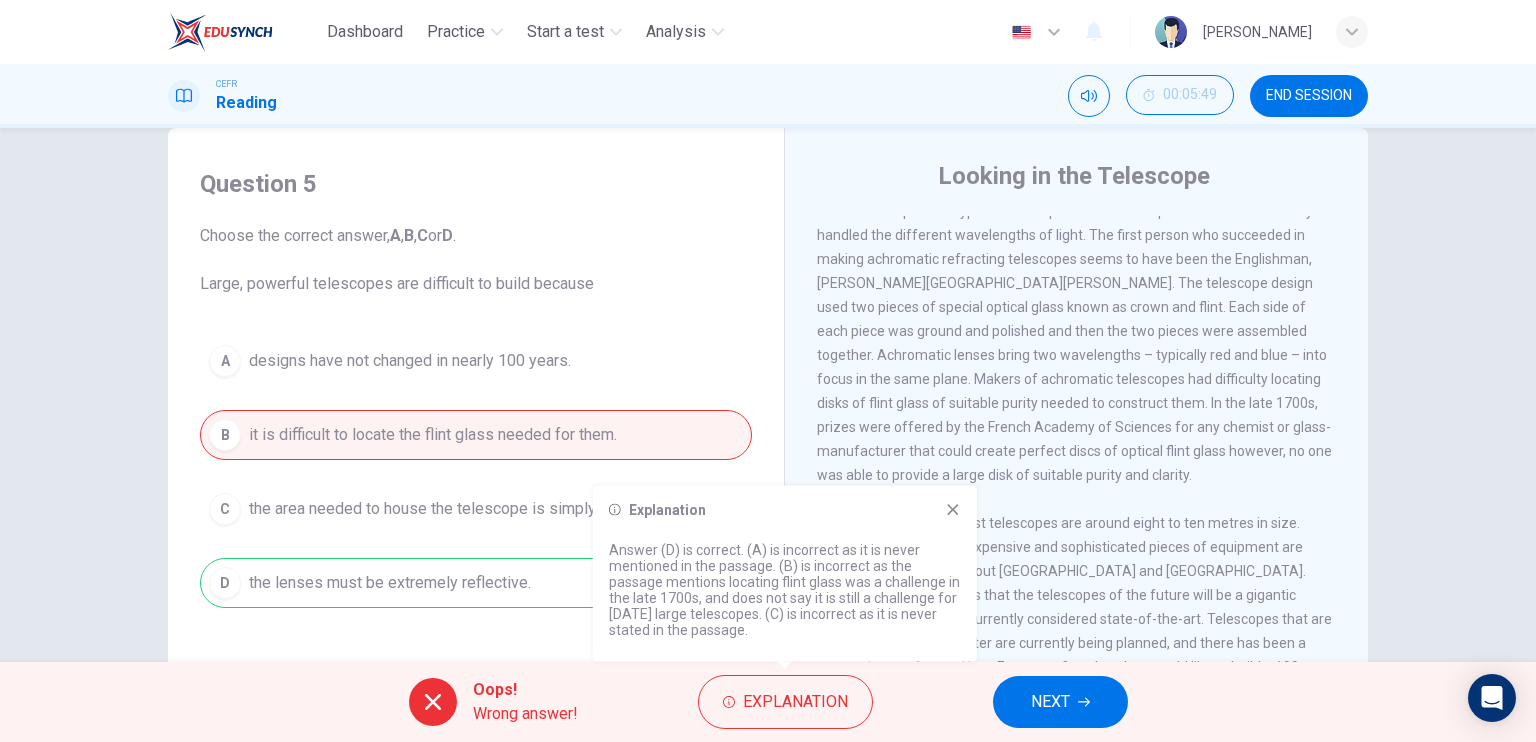 click 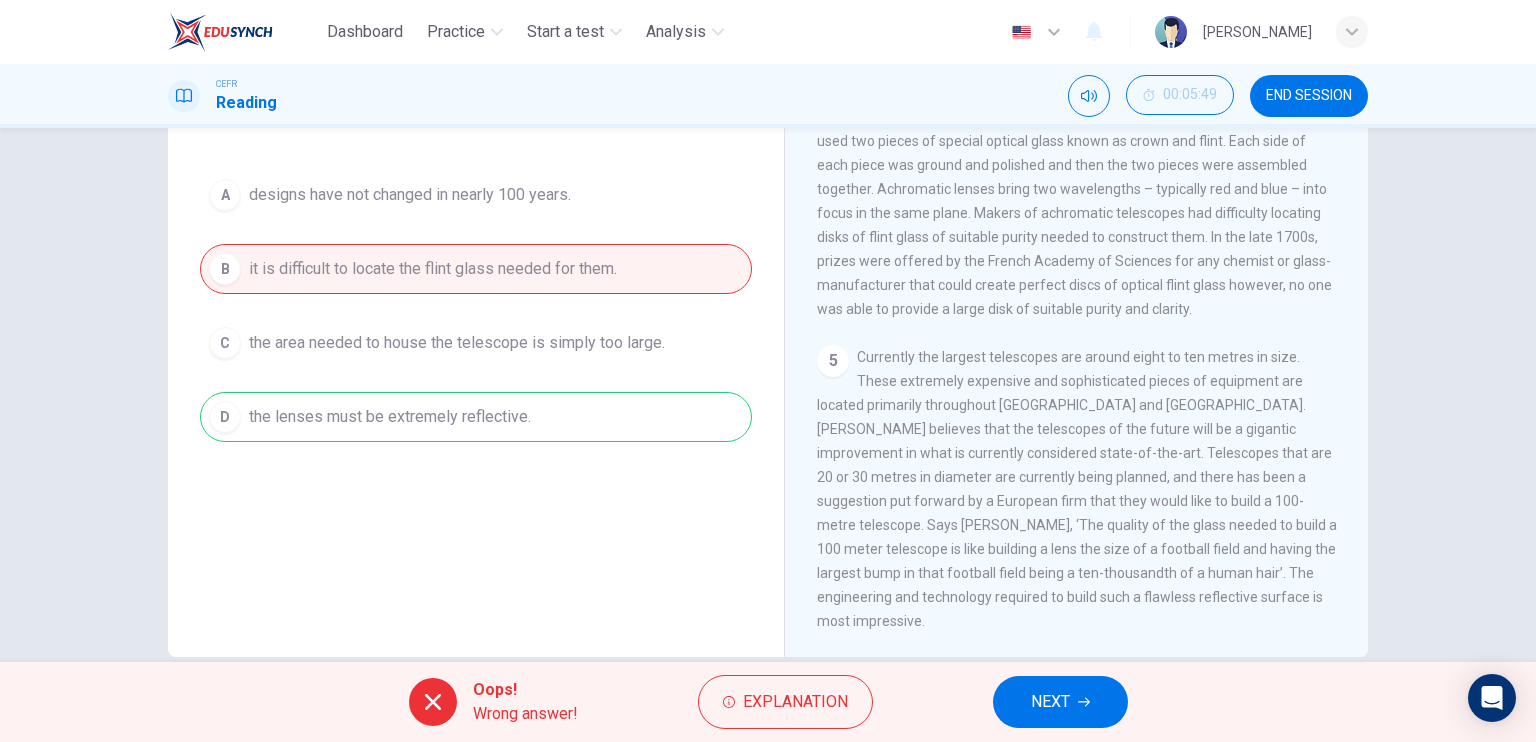 scroll, scrollTop: 240, scrollLeft: 0, axis: vertical 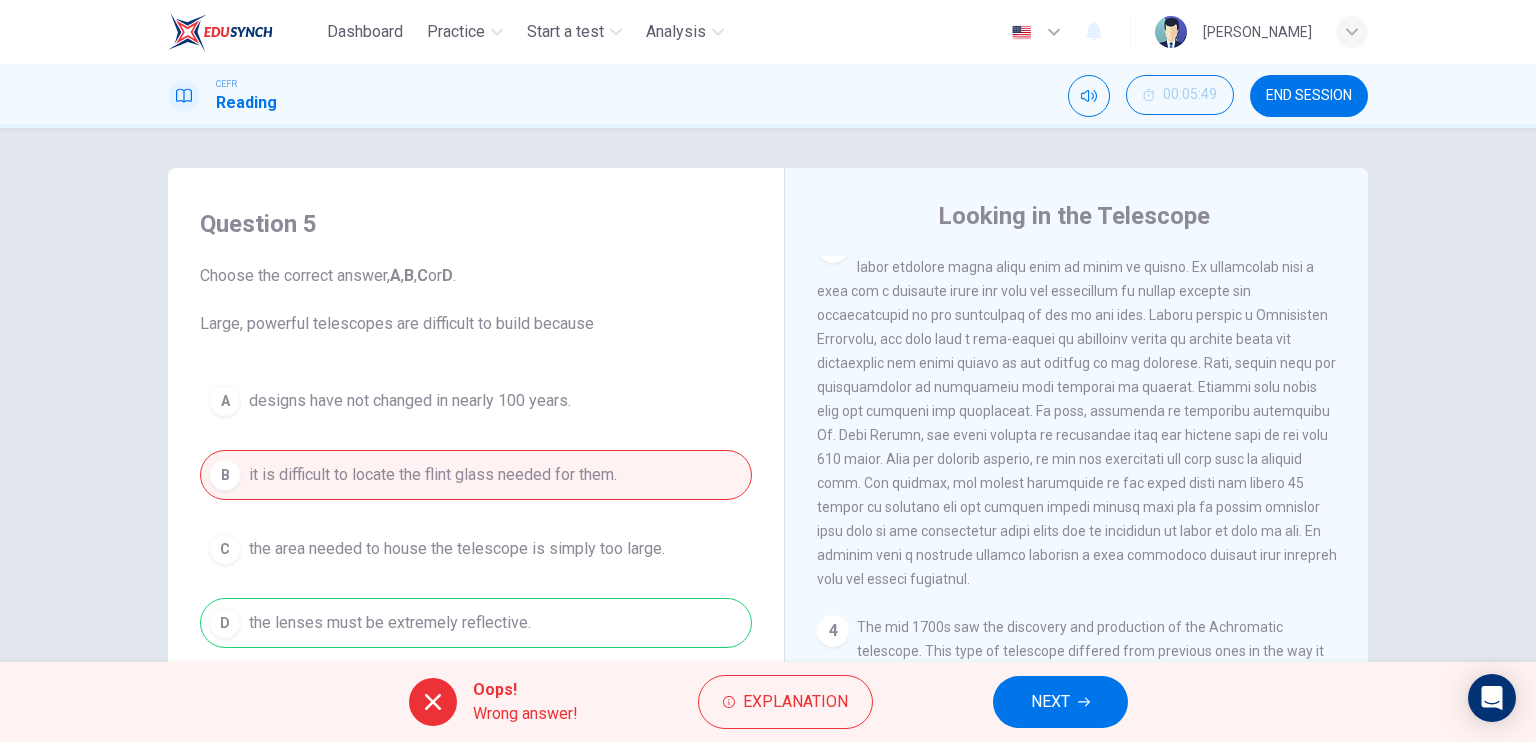 click on "NEXT" at bounding box center (1060, 702) 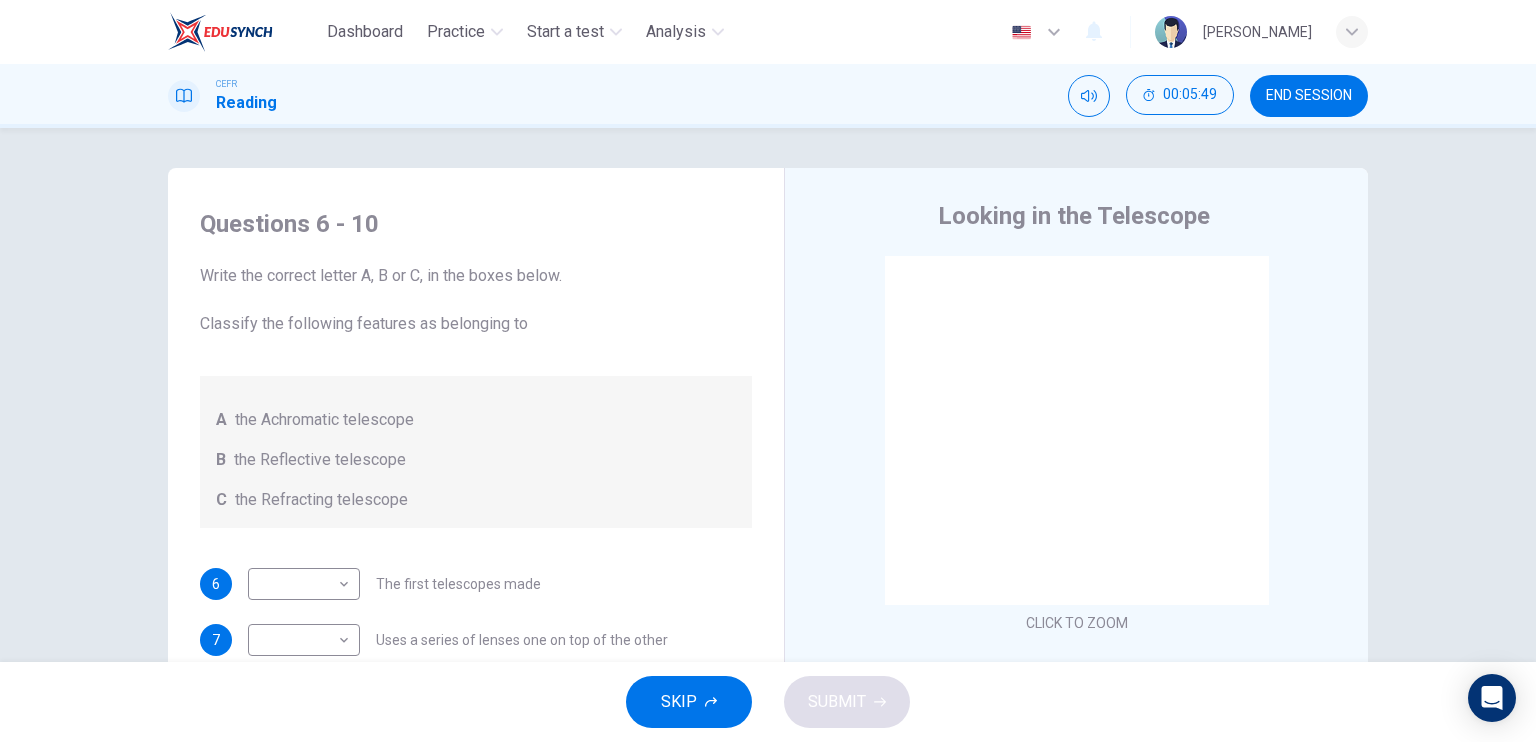 scroll, scrollTop: 0, scrollLeft: 0, axis: both 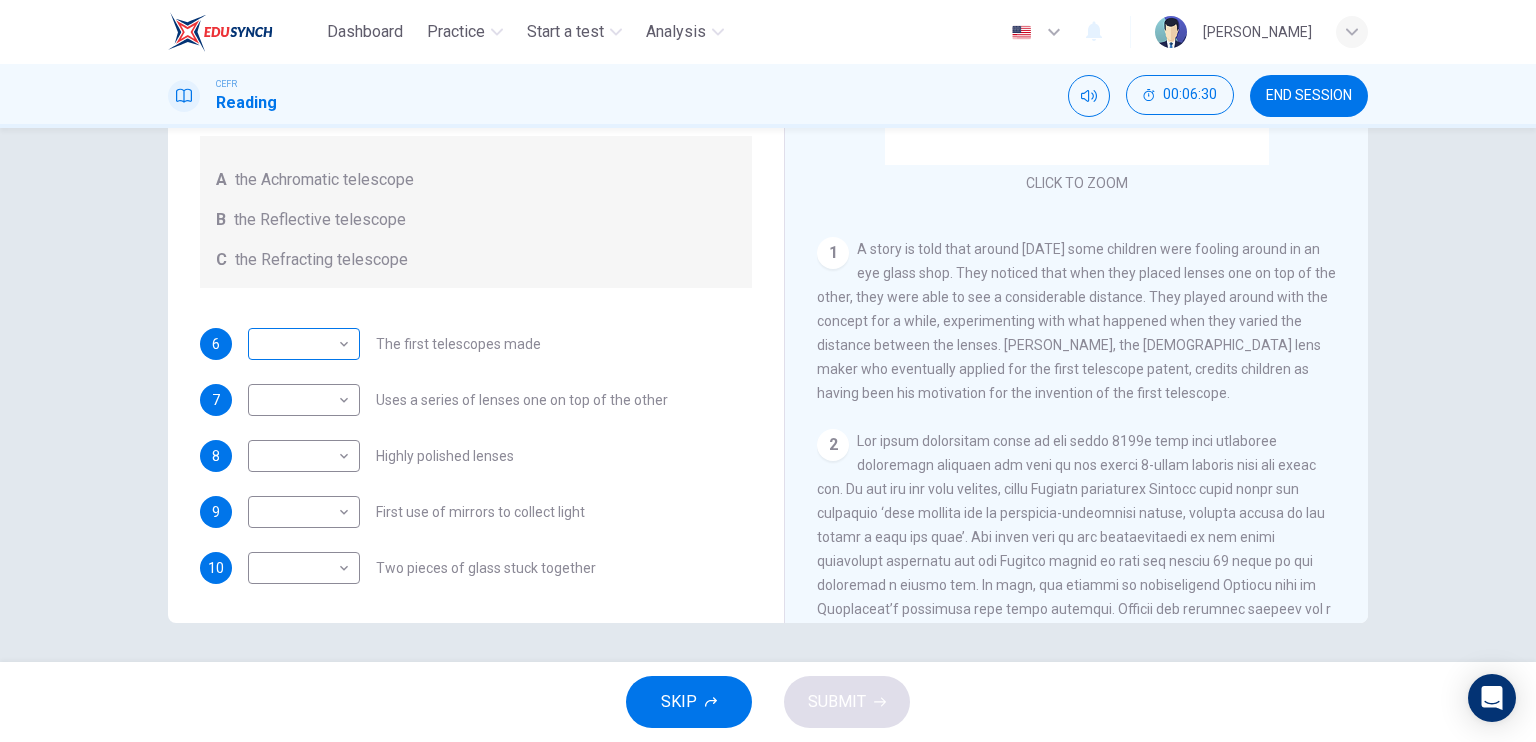 click on "Dashboard Practice Start a test Analysis English en ​ SITI AFIQAH AL HUSNA BINTI SHADI CEFR Reading 00:06:30 END SESSION Questions 6 - 10 Write the correct letter A, B or C, in the boxes below.
Classify the following features as belonging to A the Achromatic telescope B the Reflective telescope C the Refracting telescope 6 ​ ​ The first telescopes made 7 ​ ​ Uses a series of lenses one on top of the other 8 ​ ​ Highly polished lenses 9 ​ ​ First use of mirrors to collect light 10 ​ ​ Two pieces of glass stuck together Looking in the Telescope CLICK TO ZOOM Click to Zoom 1 2 3 4 5 SKIP SUBMIT EduSynch - Online Language Proficiency Testing
Dashboard Practice Start a test Analysis Notifications © Copyright  2025" at bounding box center (768, 371) 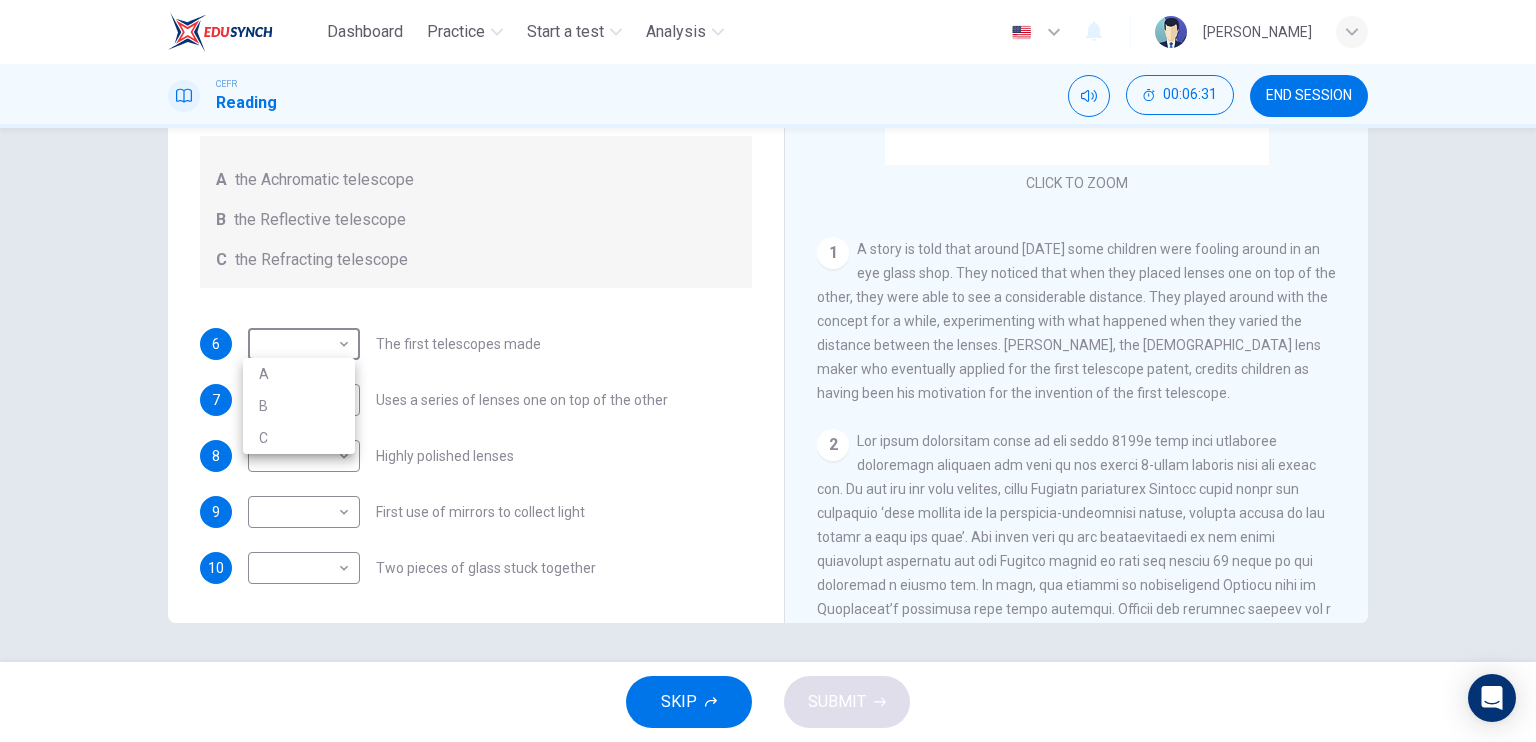 click on "B" at bounding box center [299, 406] 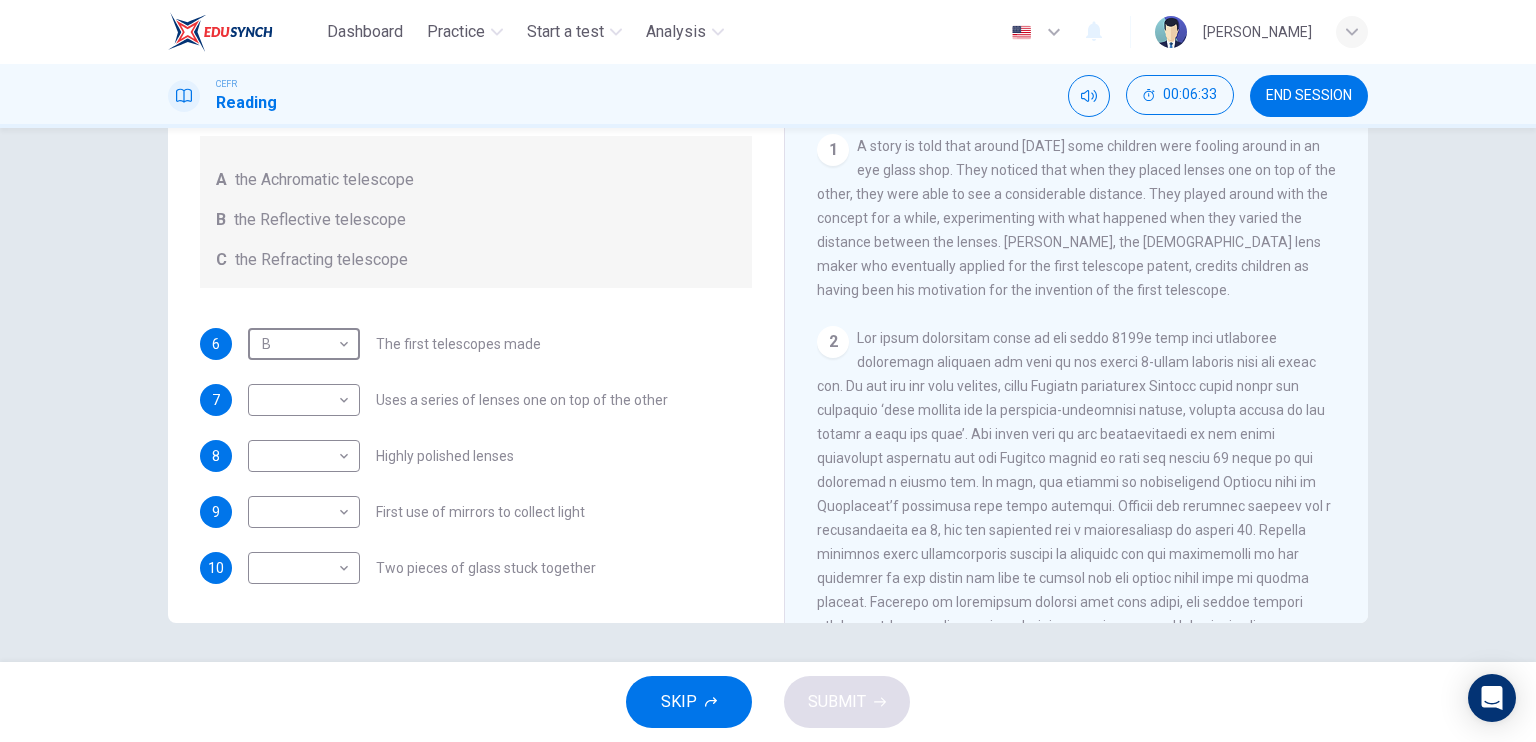 scroll, scrollTop: 400, scrollLeft: 0, axis: vertical 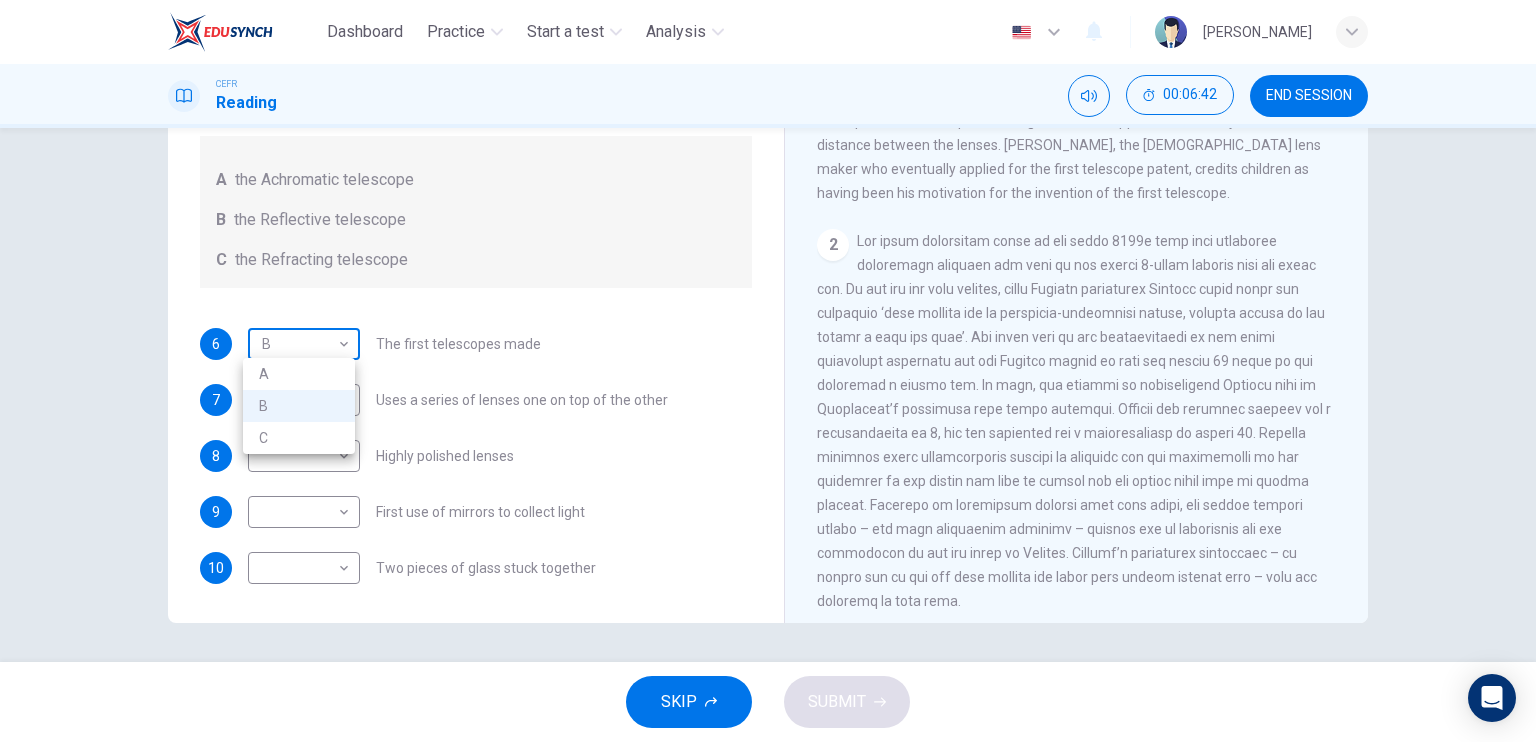 click on "Dashboard Practice Start a test Analysis English en ​ SITI AFIQAH AL HUSNA BINTI SHADI CEFR Reading 00:06:42 END SESSION Questions 6 - 10 Write the correct letter A, B or C, in the boxes below.
Classify the following features as belonging to A the Achromatic telescope B the Reflective telescope C the Refracting telescope 6 B B ​ The first telescopes made 7 ​ ​ Uses a series of lenses one on top of the other 8 ​ ​ Highly polished lenses 9 ​ ​ First use of mirrors to collect light 10 ​ ​ Two pieces of glass stuck together Looking in the Telescope CLICK TO ZOOM Click to Zoom 1 2 3 4 5 SKIP SUBMIT EduSynch - Online Language Proficiency Testing
Dashboard Practice Start a test Analysis Notifications © Copyright  2025 A B C" at bounding box center (768, 371) 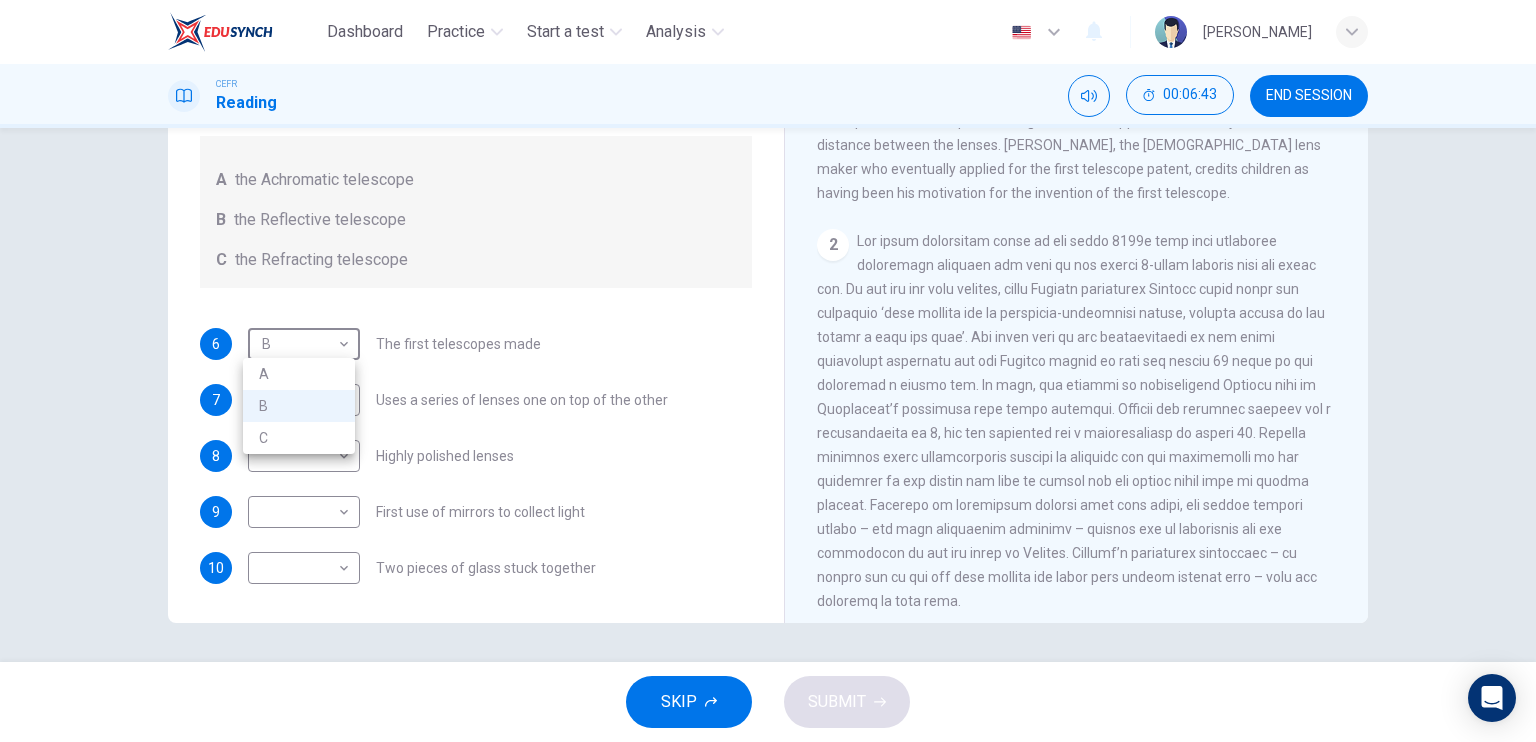 click on "C" at bounding box center [299, 438] 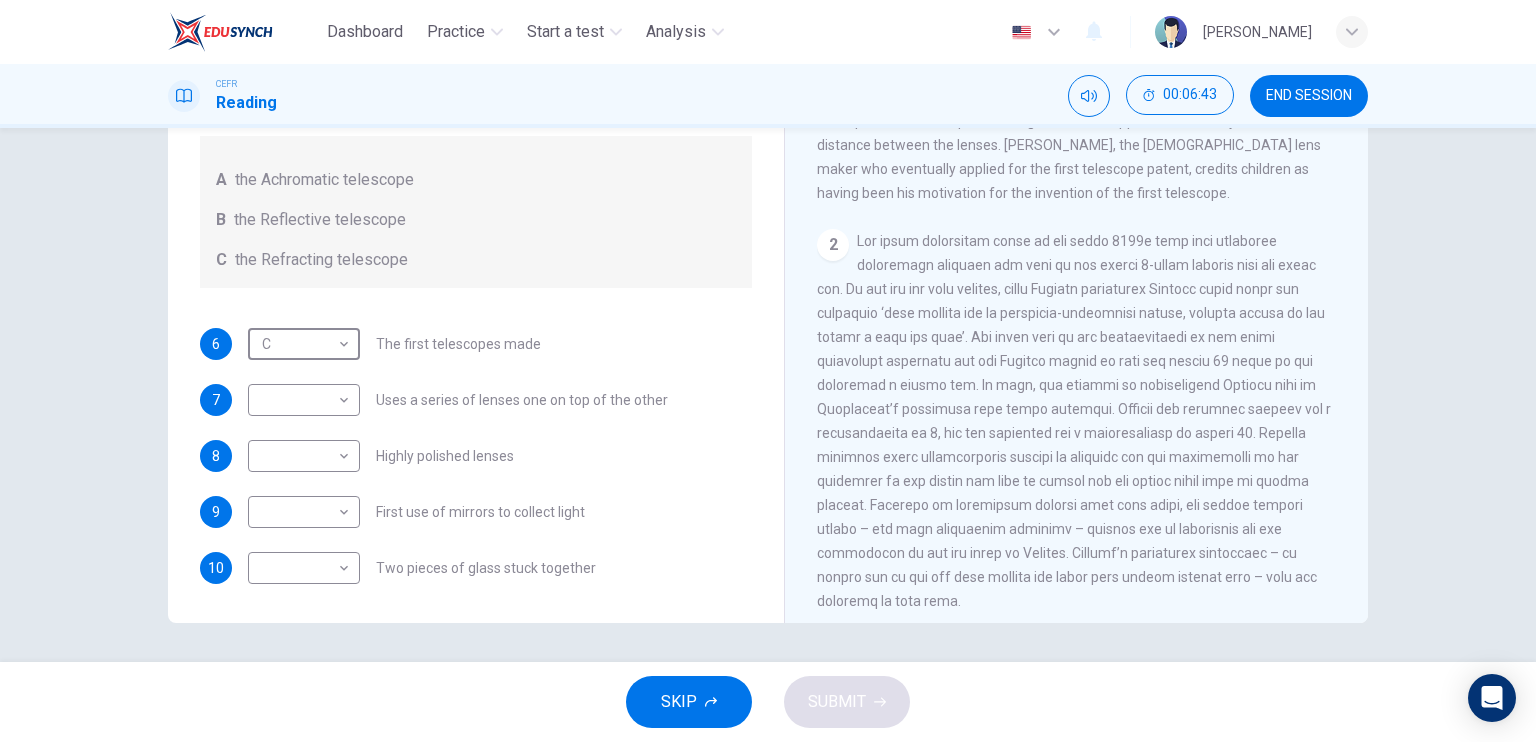 type on "C" 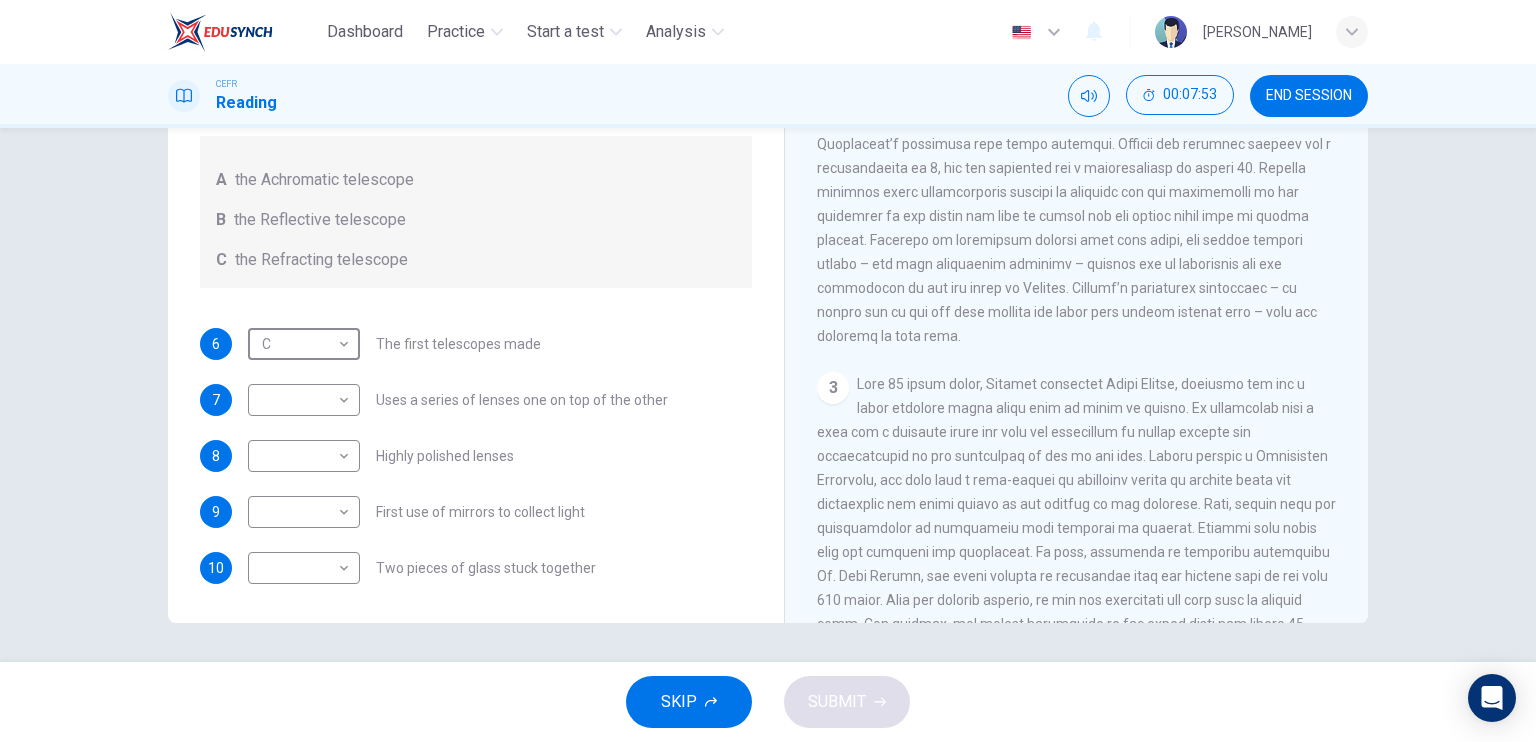 scroll, scrollTop: 700, scrollLeft: 0, axis: vertical 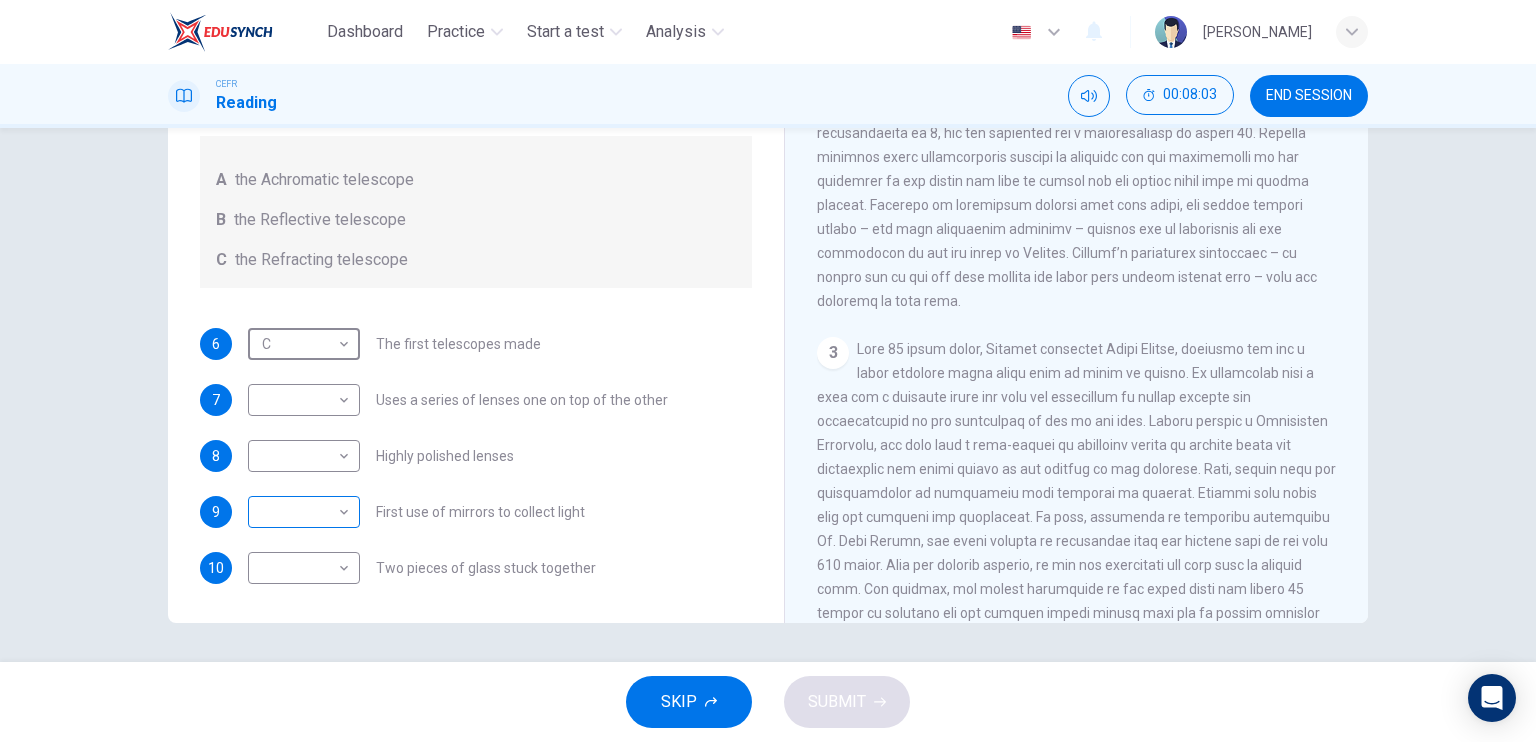 click on "Dashboard Practice Start a test Analysis English en ​ SITI AFIQAH AL HUSNA BINTI SHADI CEFR Reading 00:08:03 END SESSION Questions 6 - 10 Write the correct letter A, B or C, in the boxes below.
Classify the following features as belonging to A the Achromatic telescope B the Reflective telescope C the Refracting telescope 6 C C ​ The first telescopes made 7 ​ ​ Uses a series of lenses one on top of the other 8 ​ ​ Highly polished lenses 9 ​ ​ First use of mirrors to collect light 10 ​ ​ Two pieces of glass stuck together Looking in the Telescope CLICK TO ZOOM Click to Zoom 1 2 3 4 5 SKIP SUBMIT EduSynch - Online Language Proficiency Testing
Dashboard Practice Start a test Analysis Notifications © Copyright  2025" at bounding box center [768, 371] 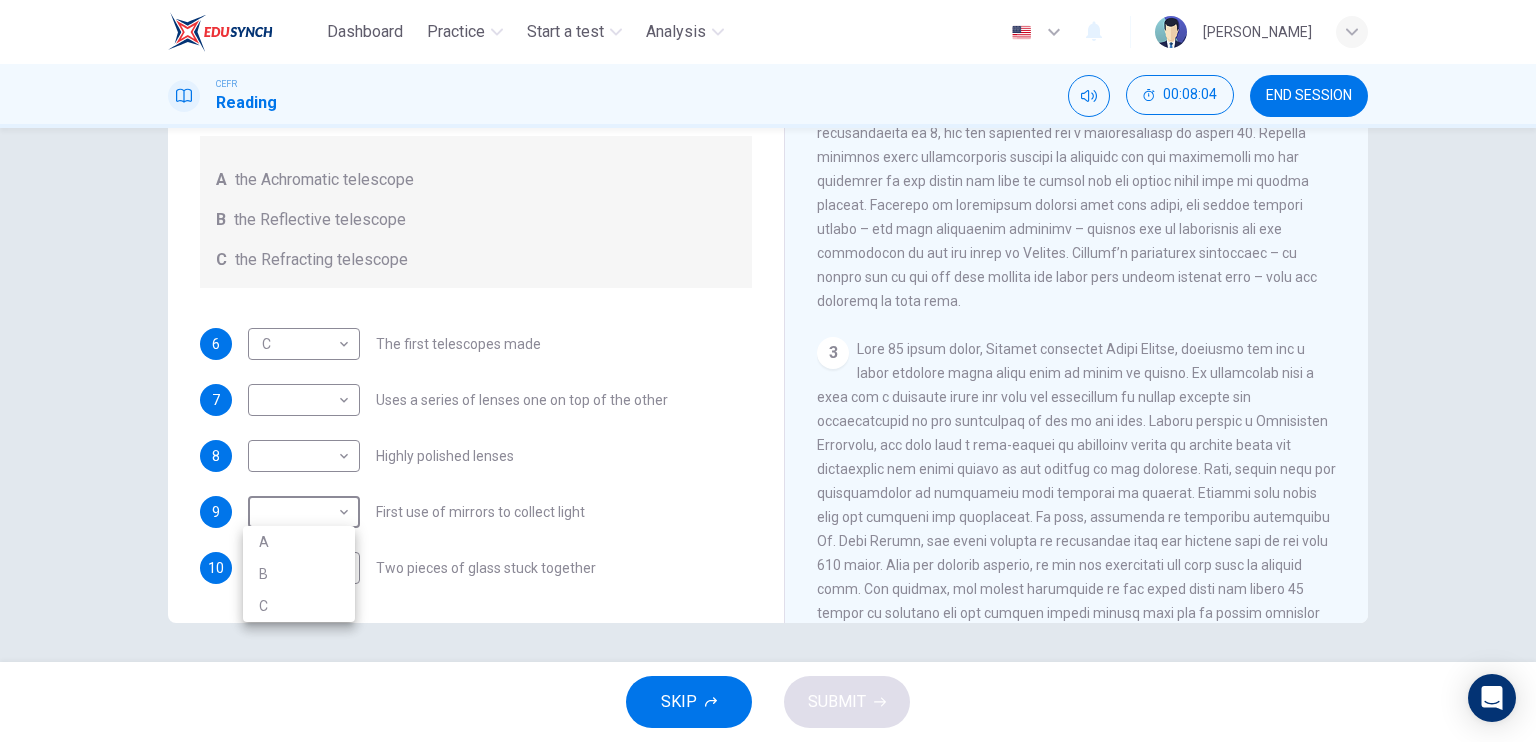 click on "B" at bounding box center [299, 574] 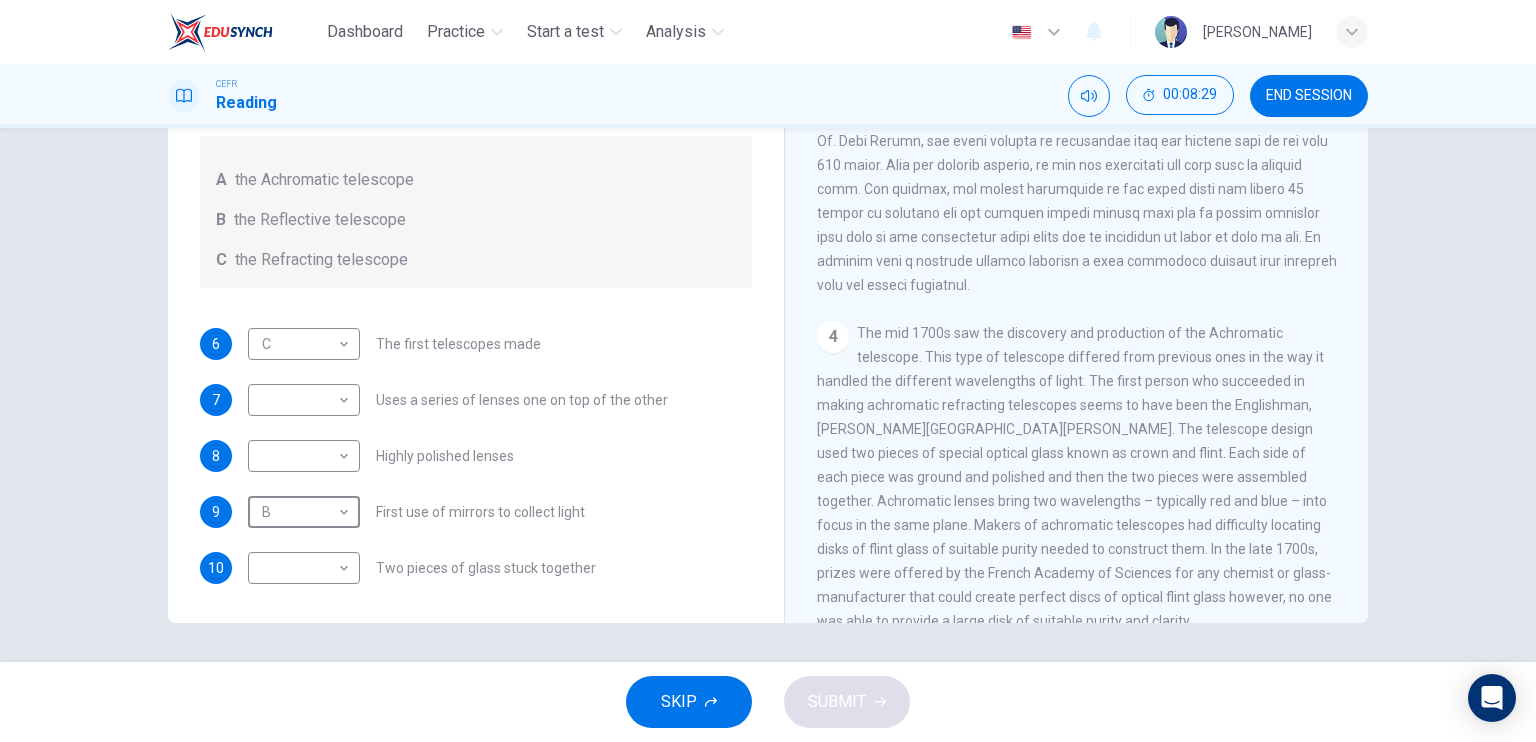 scroll, scrollTop: 1200, scrollLeft: 0, axis: vertical 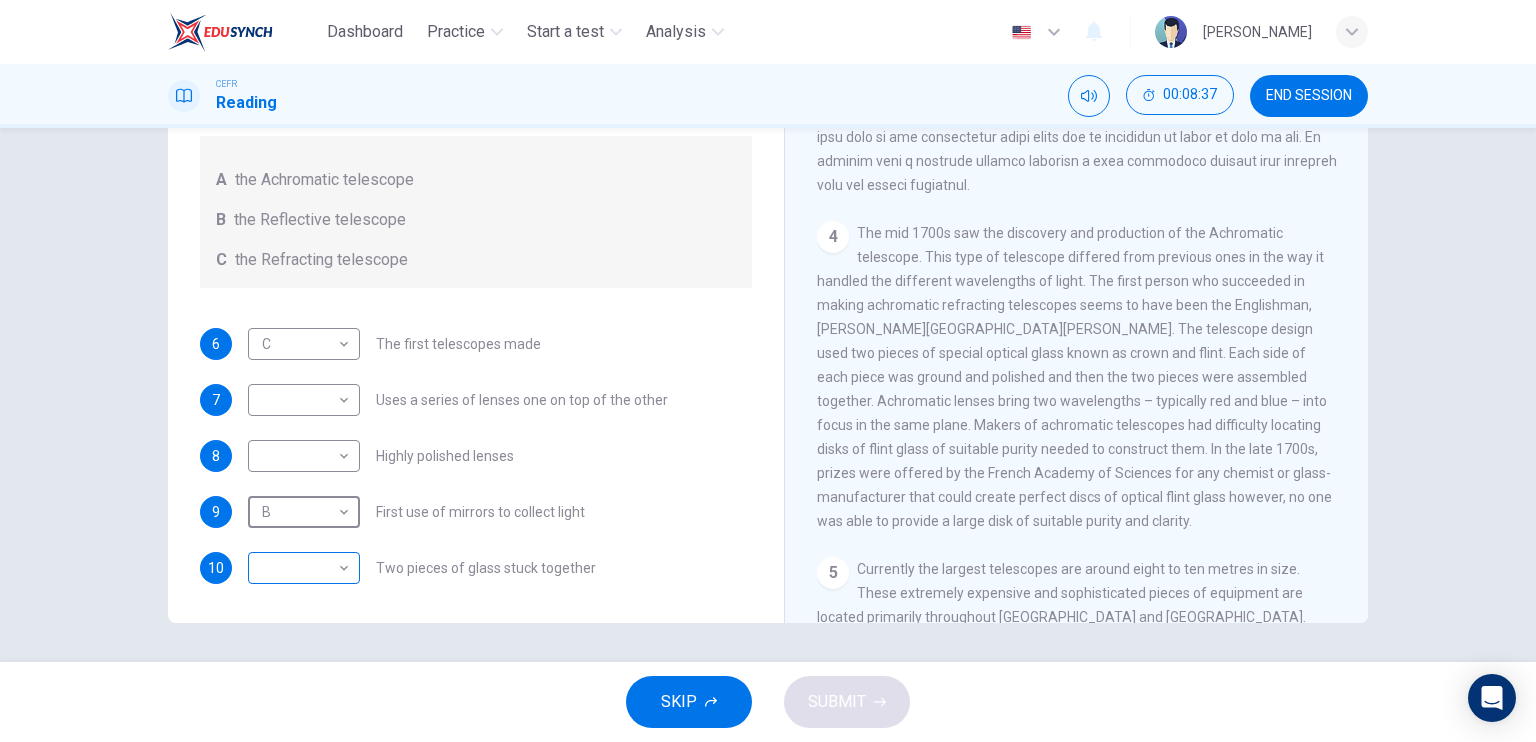 click on "Dashboard Practice Start a test Analysis English en ​ SITI AFIQAH AL HUSNA BINTI SHADI CEFR Reading 00:08:37 END SESSION Questions 6 - 10 Write the correct letter A, B or C, in the boxes below.
Classify the following features as belonging to A the Achromatic telescope B the Reflective telescope C the Refracting telescope 6 C C ​ The first telescopes made 7 ​ ​ Uses a series of lenses one on top of the other 8 ​ ​ Highly polished lenses 9 B B ​ First use of mirrors to collect light 10 ​ ​ Two pieces of glass stuck together Looking in the Telescope CLICK TO ZOOM Click to Zoom 1 2 3 4 5 SKIP SUBMIT EduSynch - Online Language Proficiency Testing
Dashboard Practice Start a test Analysis Notifications © Copyright  2025" at bounding box center (768, 371) 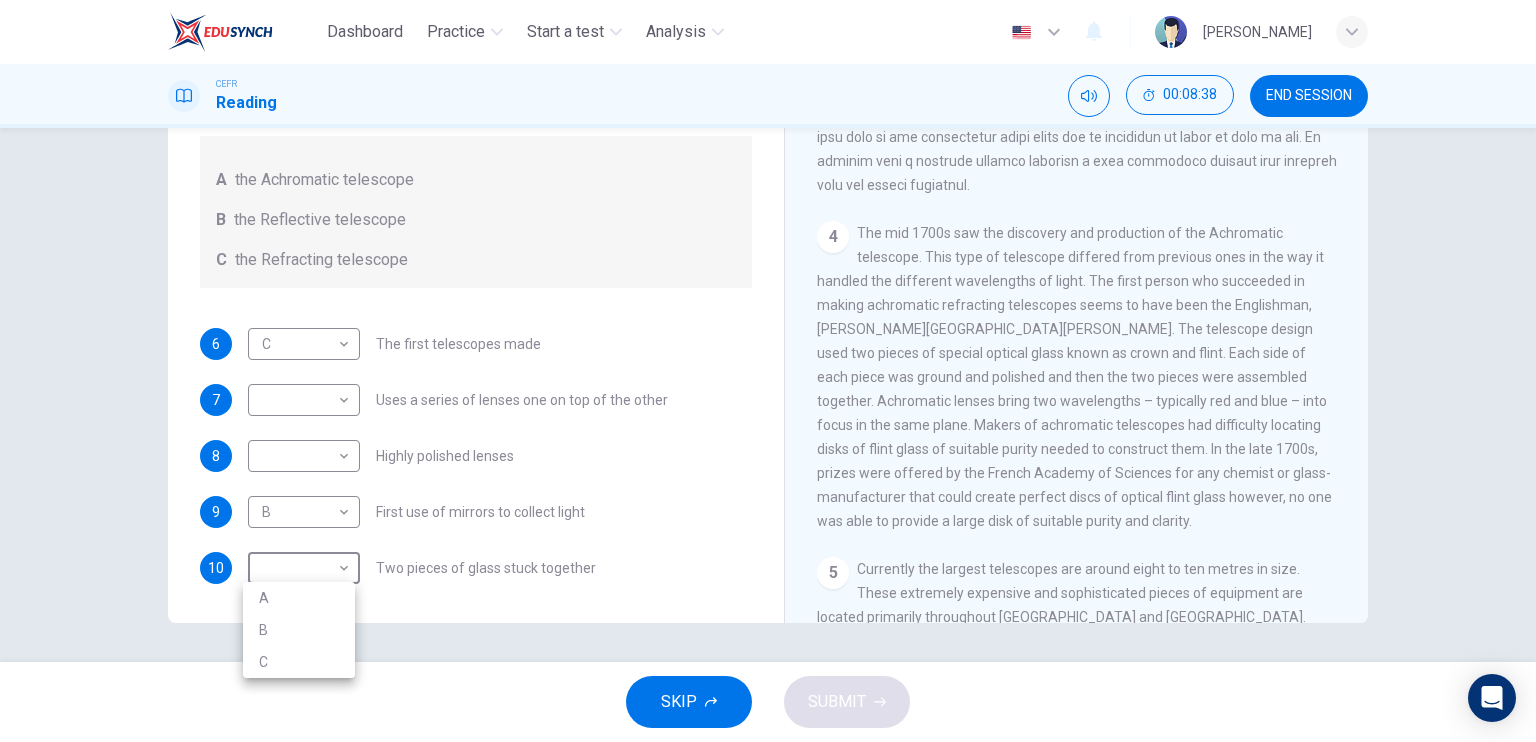 click on "A" at bounding box center [299, 598] 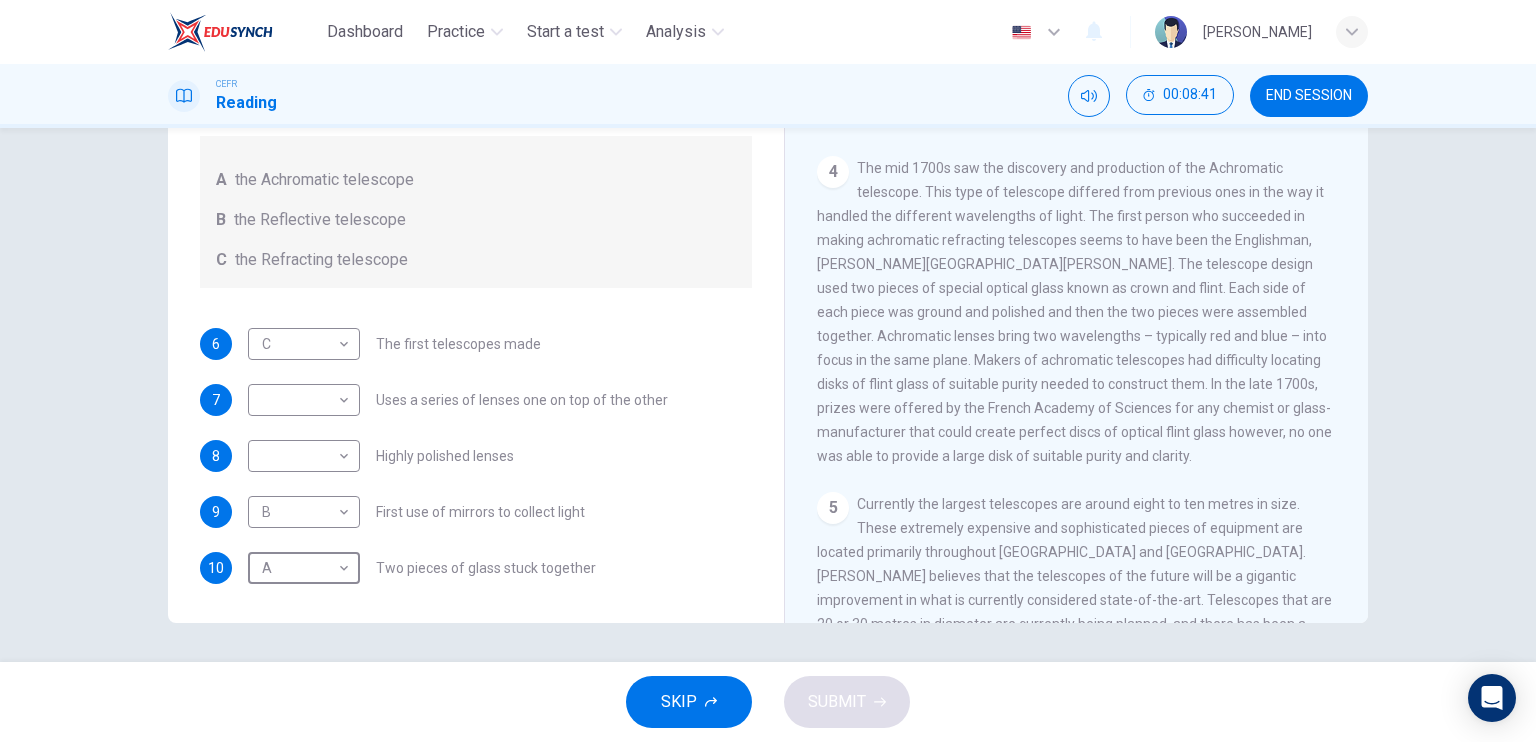scroll, scrollTop: 1300, scrollLeft: 0, axis: vertical 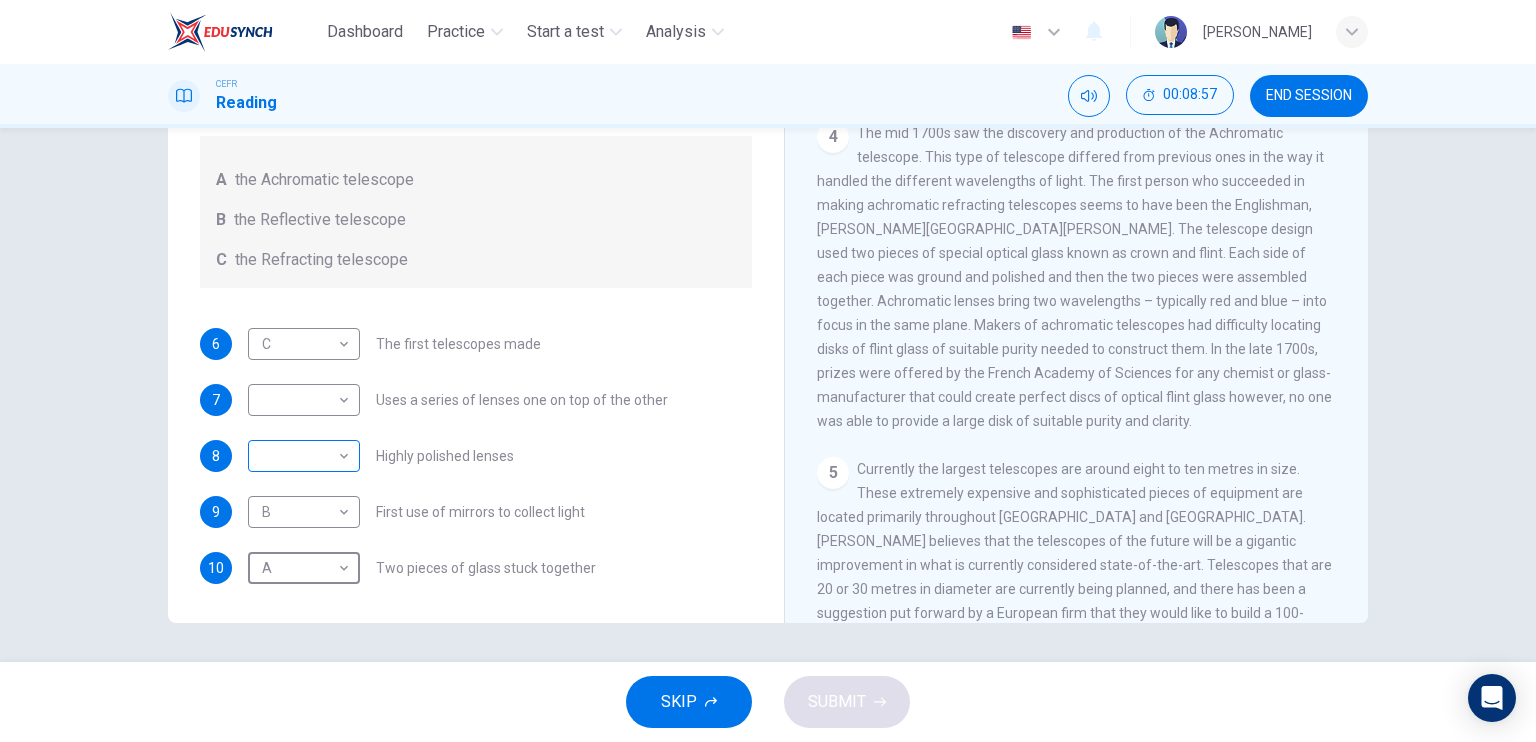 click on "Dashboard Practice Start a test Analysis English en ​ SITI AFIQAH AL HUSNA BINTI SHADI CEFR Reading 00:08:57 END SESSION Questions 6 - 10 Write the correct letter A, B or C, in the boxes below.
Classify the following features as belonging to A the Achromatic telescope B the Reflective telescope C the Refracting telescope 6 C C ​ The first telescopes made 7 ​ ​ Uses a series of lenses one on top of the other 8 ​ ​ Highly polished lenses 9 B B ​ First use of mirrors to collect light 10 A A ​ Two pieces of glass stuck together Looking in the Telescope CLICK TO ZOOM Click to Zoom 1 2 3 4 5 SKIP SUBMIT EduSynch - Online Language Proficiency Testing
Dashboard Practice Start a test Analysis Notifications © Copyright  2025" at bounding box center (768, 371) 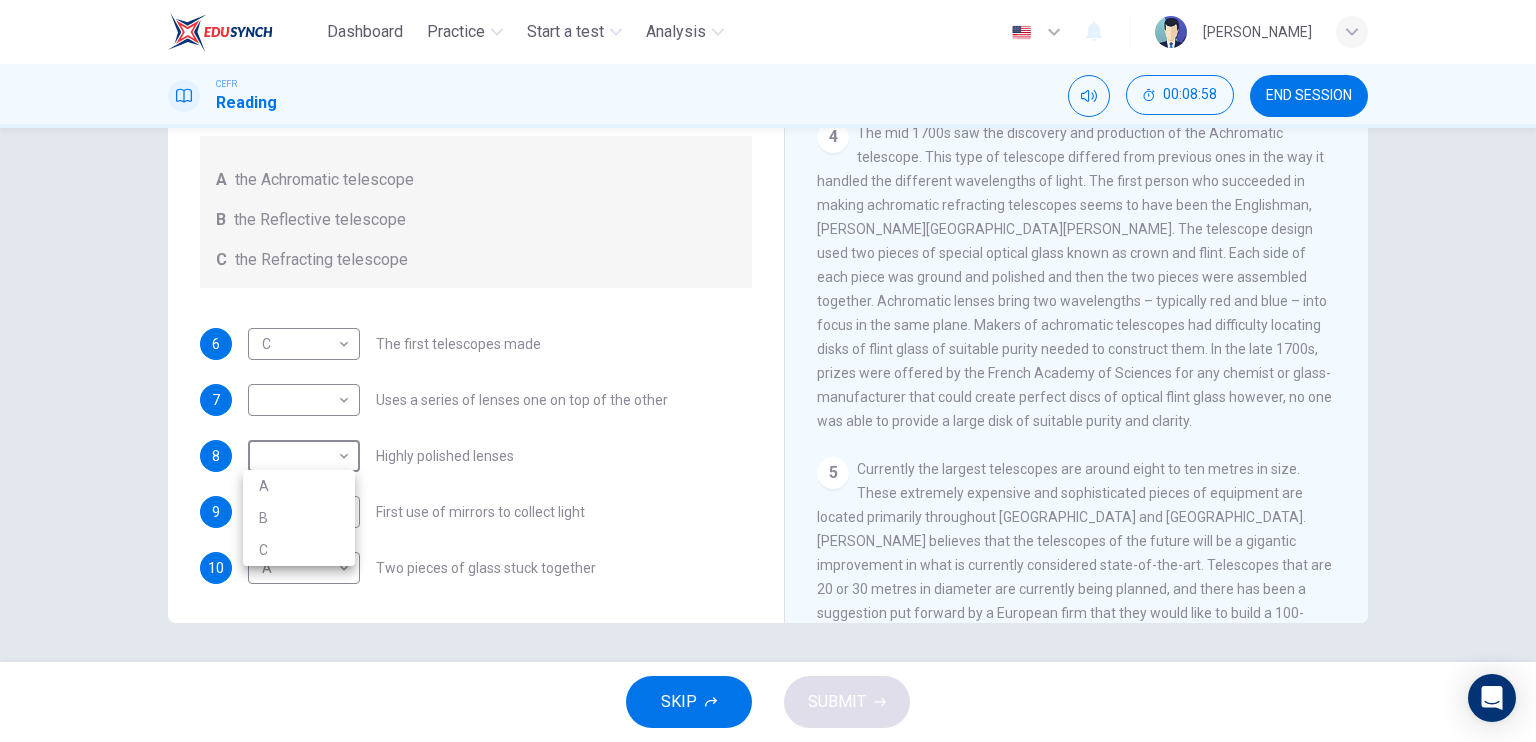 click on "A" at bounding box center [299, 486] 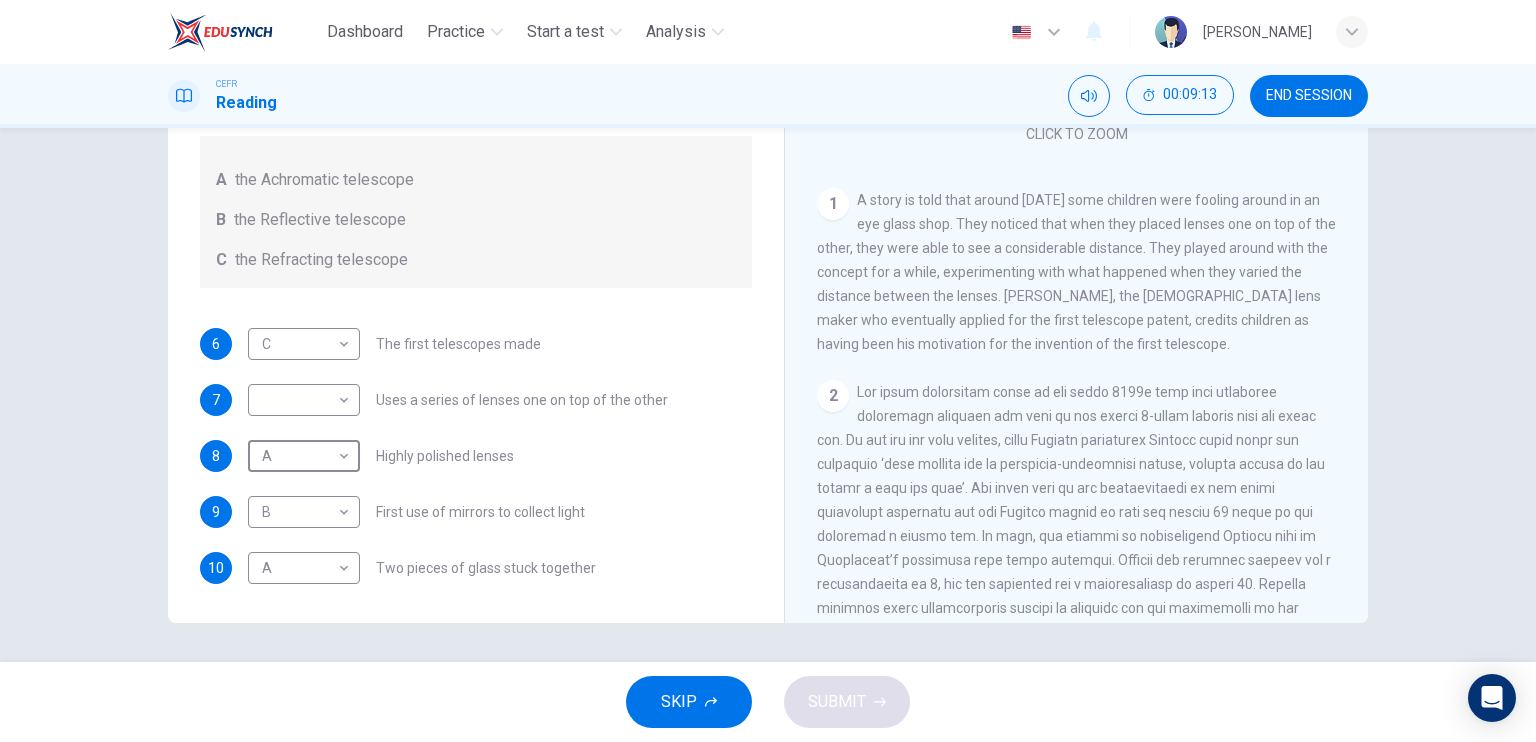 scroll, scrollTop: 246, scrollLeft: 0, axis: vertical 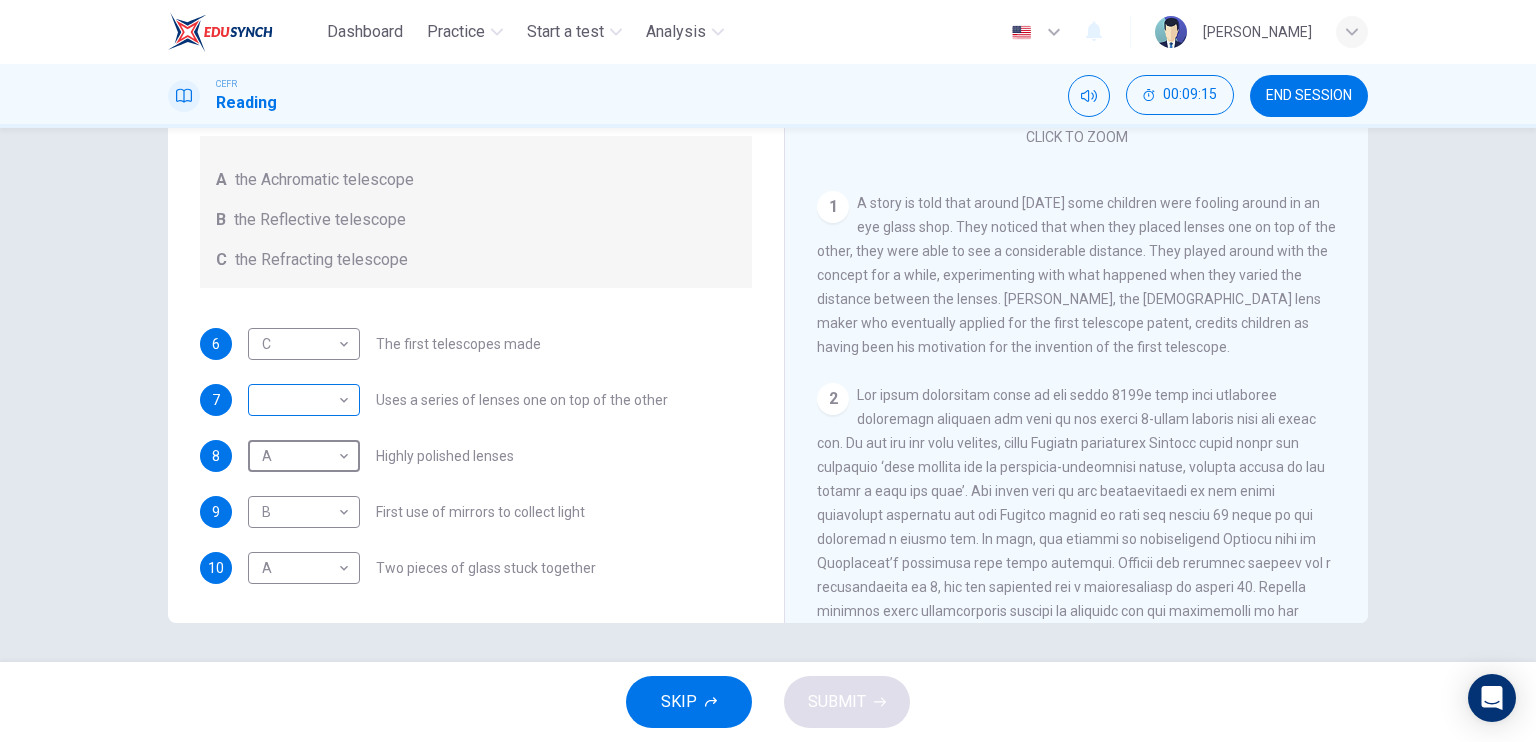 click on "Dashboard Practice Start a test Analysis English en ​ SITI AFIQAH AL HUSNA BINTI SHADI CEFR Reading 00:09:15 END SESSION Questions 6 - 10 Write the correct letter A, B or C, in the boxes below.
Classify the following features as belonging to A the Achromatic telescope B the Reflective telescope C the Refracting telescope 6 C C ​ The first telescopes made 7 ​ ​ Uses a series of lenses one on top of the other 8 A A ​ Highly polished lenses 9 B B ​ First use of mirrors to collect light 10 A A ​ Two pieces of glass stuck together Looking in the Telescope CLICK TO ZOOM Click to Zoom 1 2 3 4 5 SKIP SUBMIT EduSynch - Online Language Proficiency Testing
Dashboard Practice Start a test Analysis Notifications © Copyright  2025" at bounding box center [768, 371] 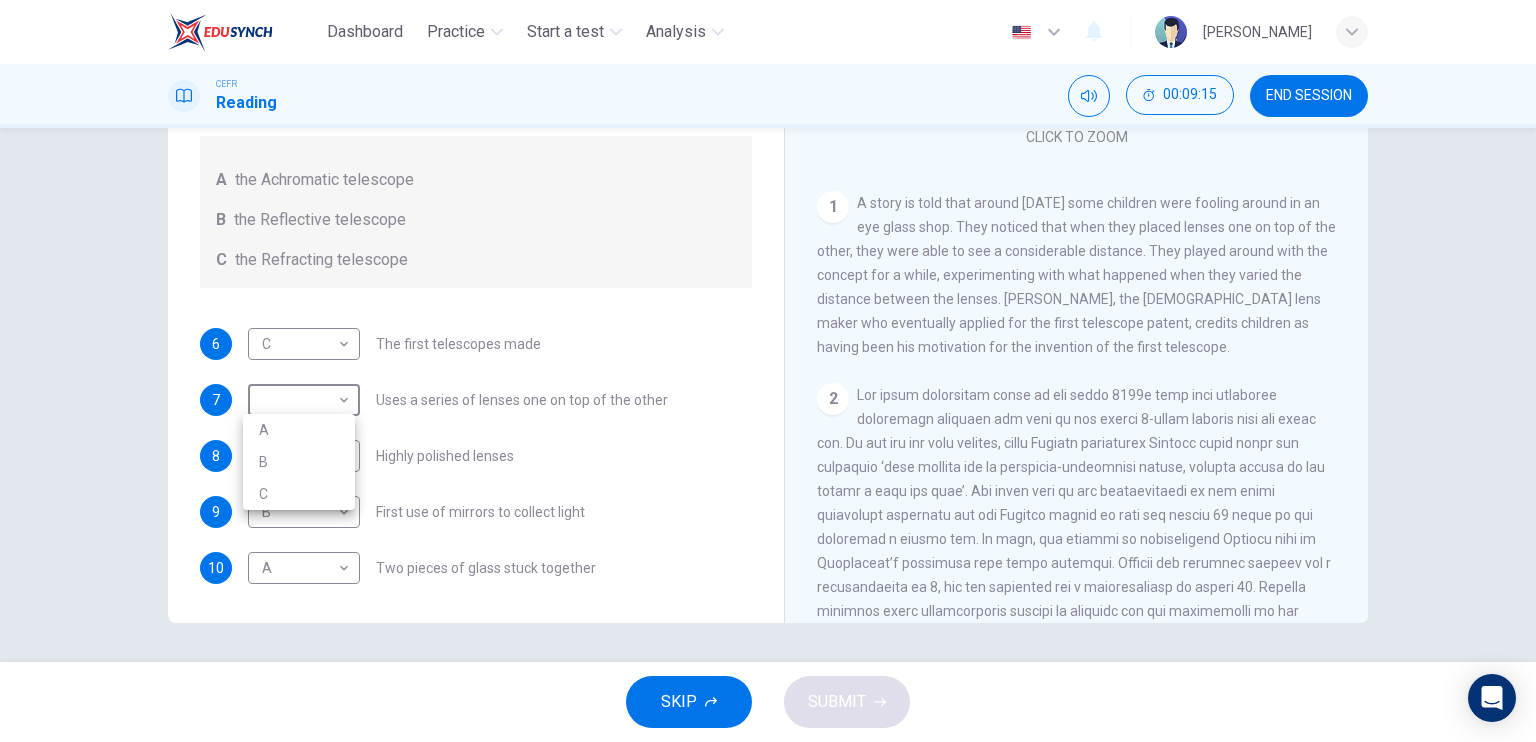 click on "C" at bounding box center (299, 494) 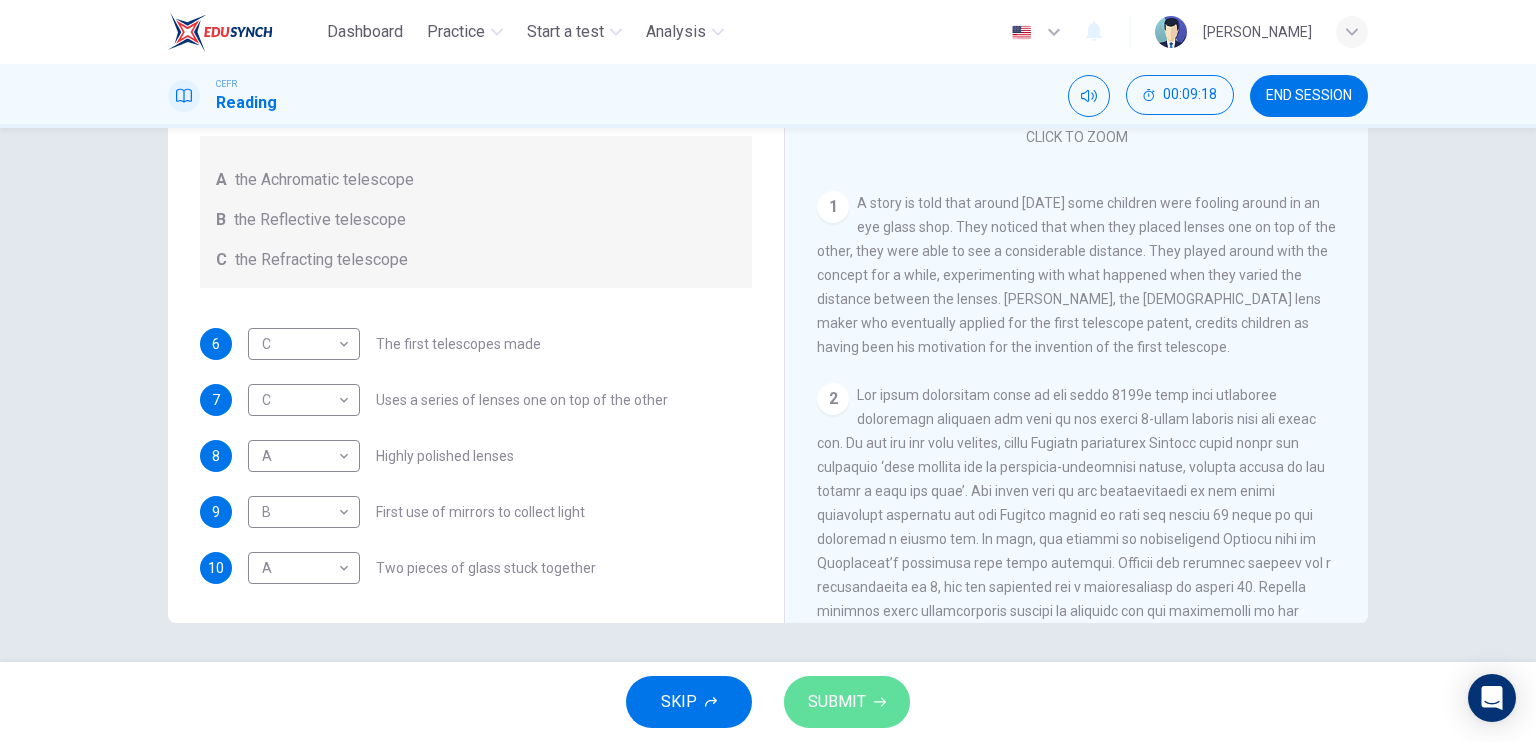 click on "SUBMIT" at bounding box center (847, 702) 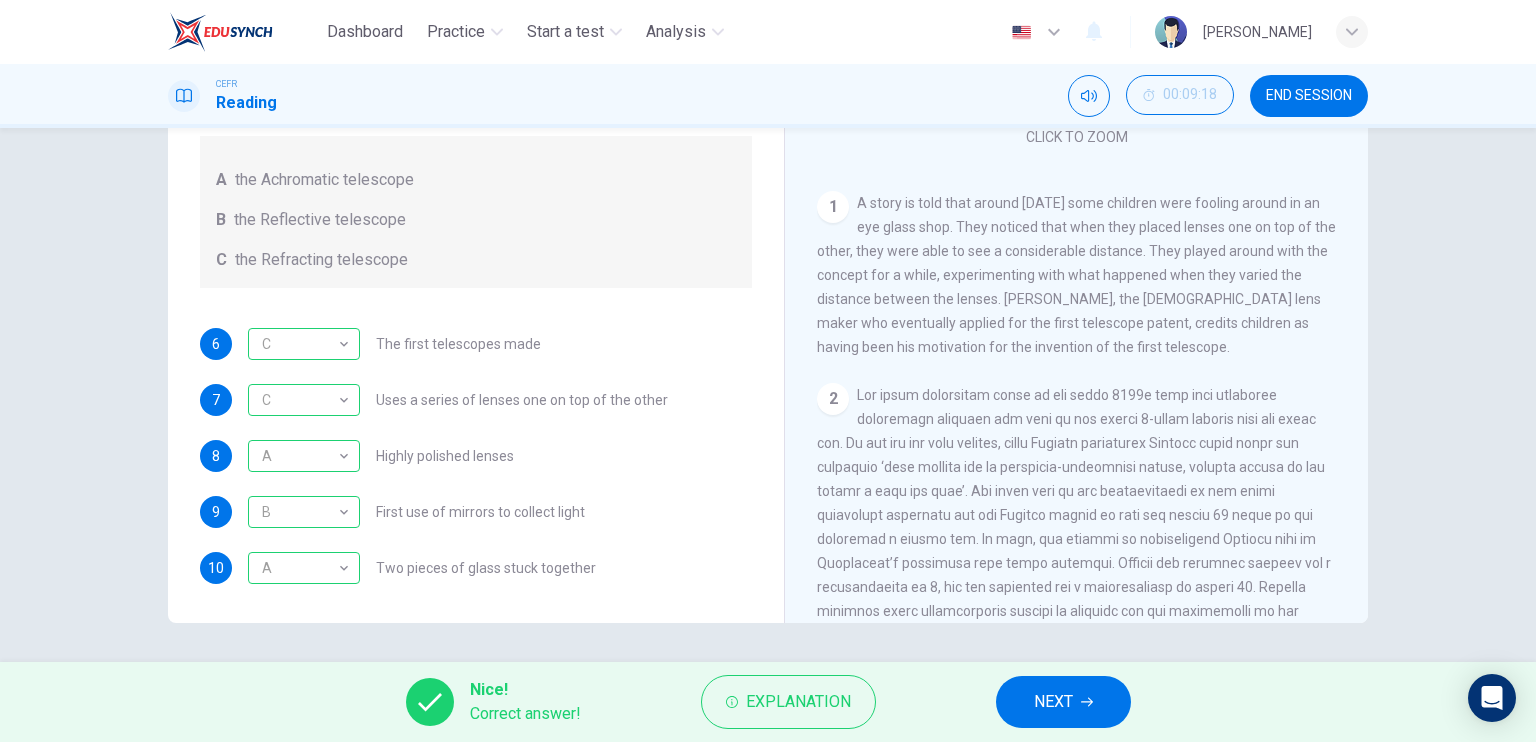 click on "NEXT" at bounding box center [1063, 702] 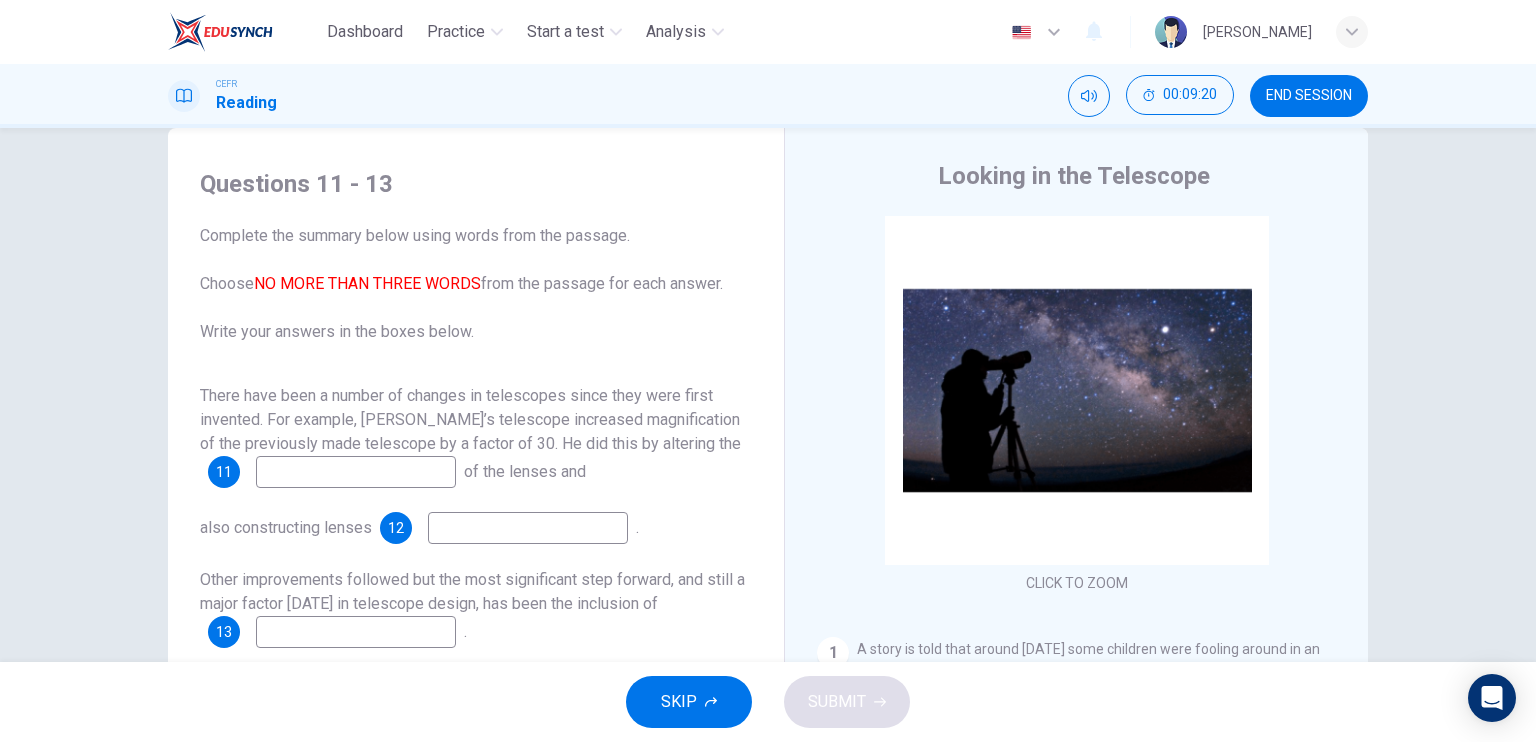 scroll, scrollTop: 140, scrollLeft: 0, axis: vertical 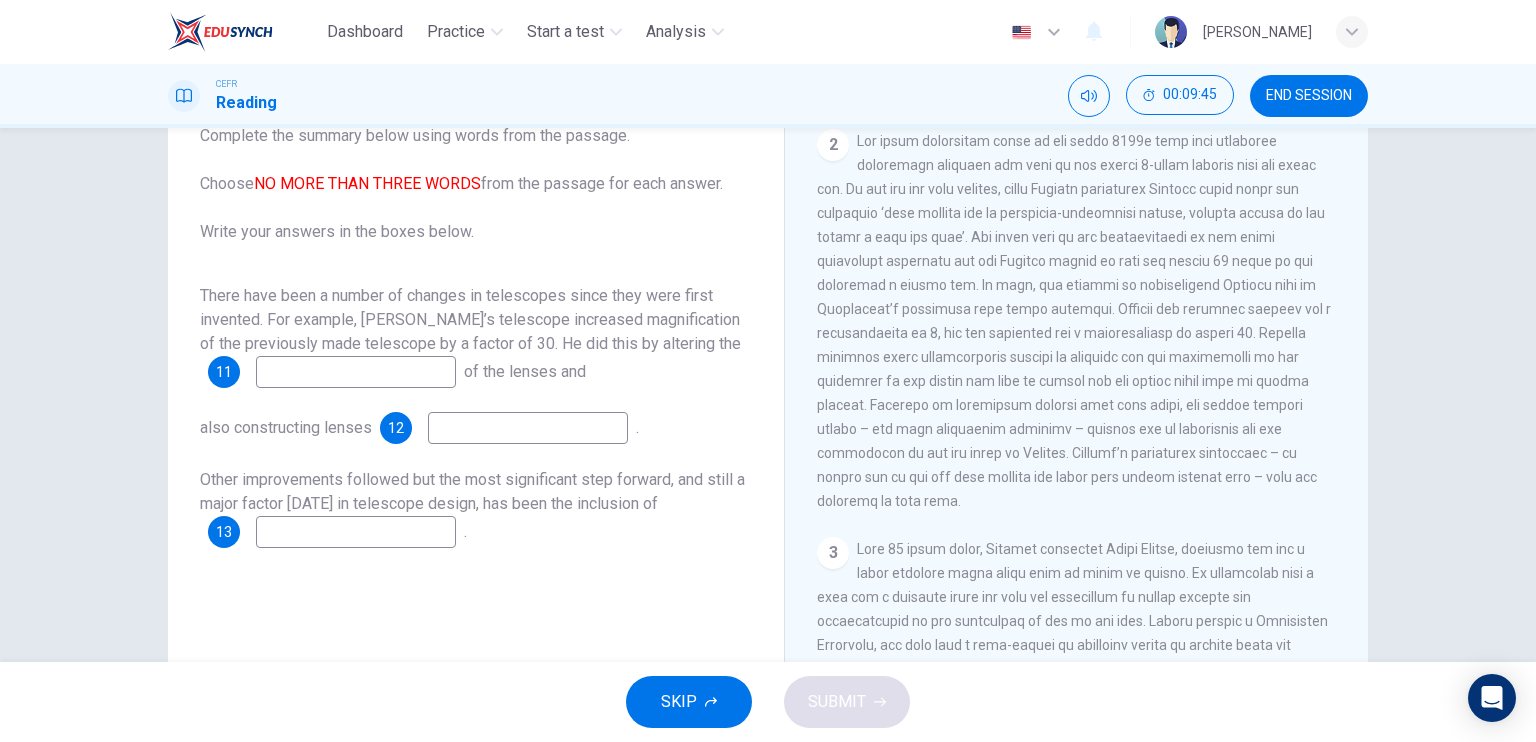 click at bounding box center [356, 372] 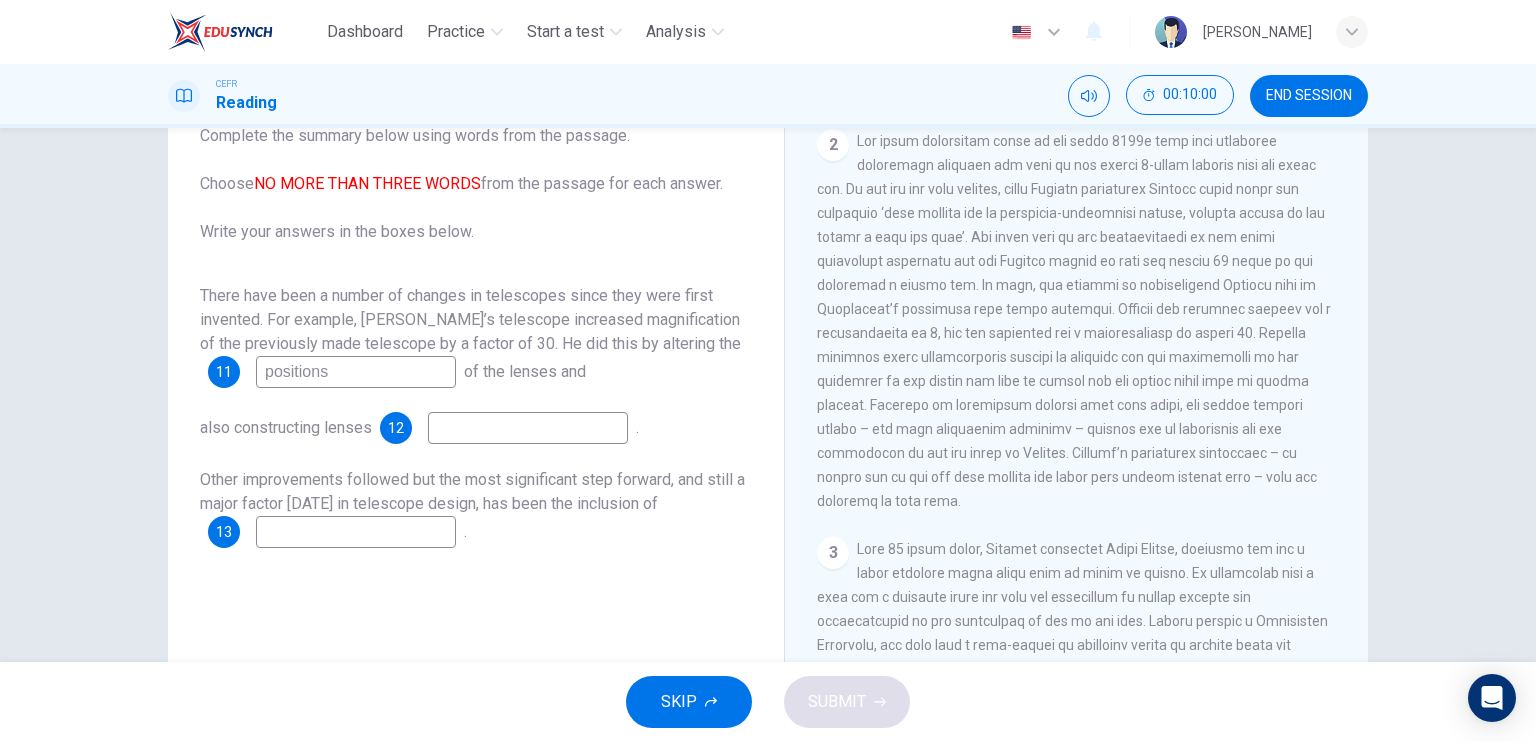type on "positions" 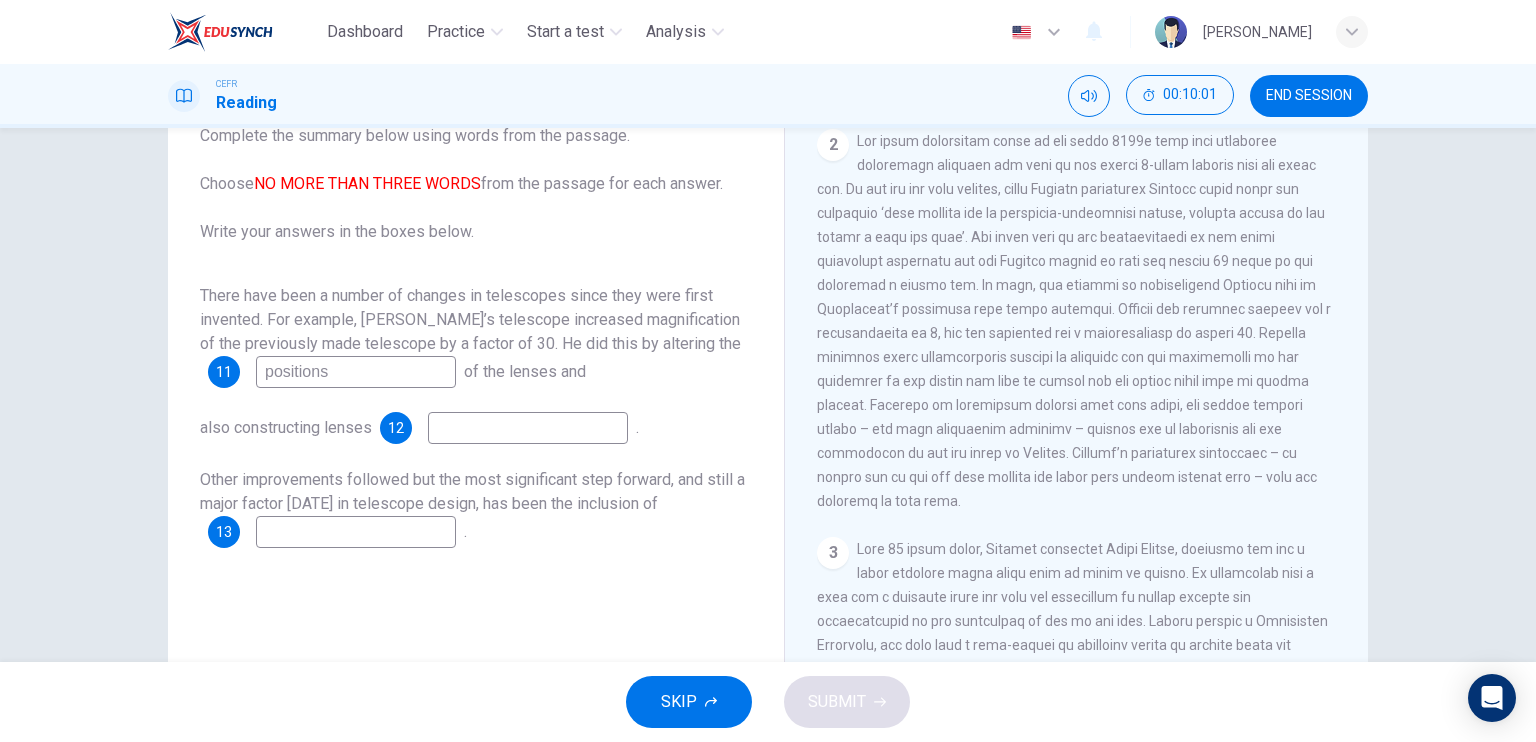 click at bounding box center (528, 428) 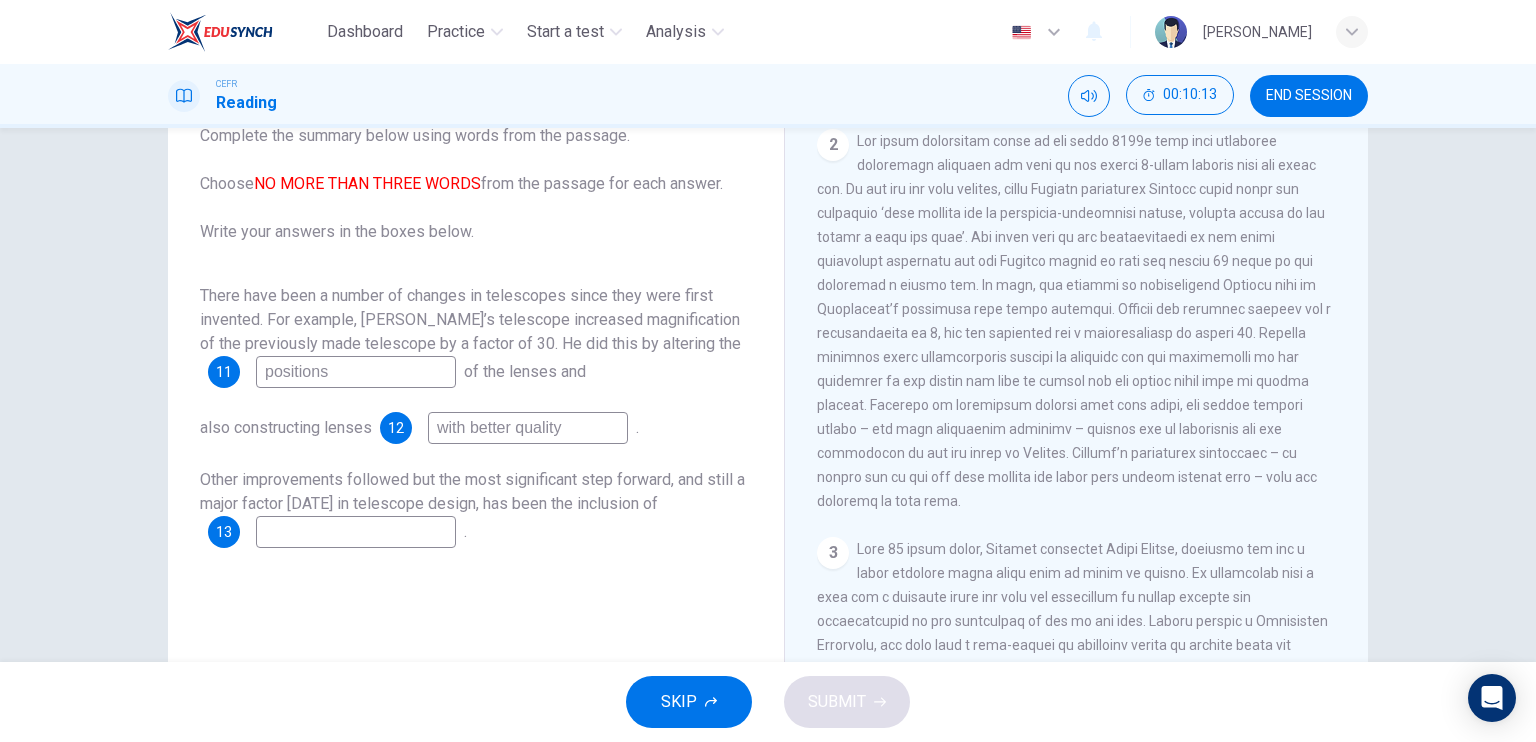 click on "with better quality" at bounding box center [528, 428] 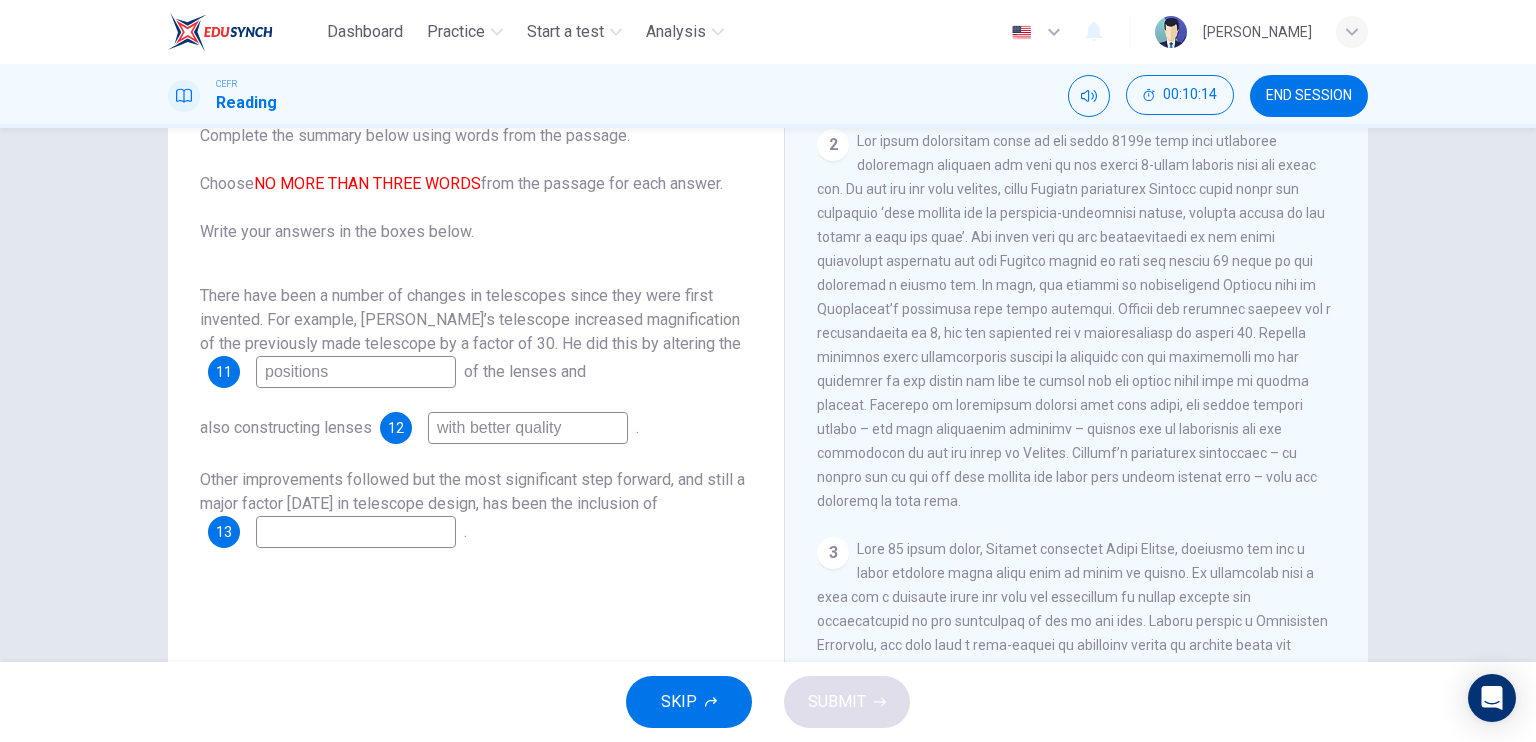 click on "with better quality" at bounding box center [528, 428] 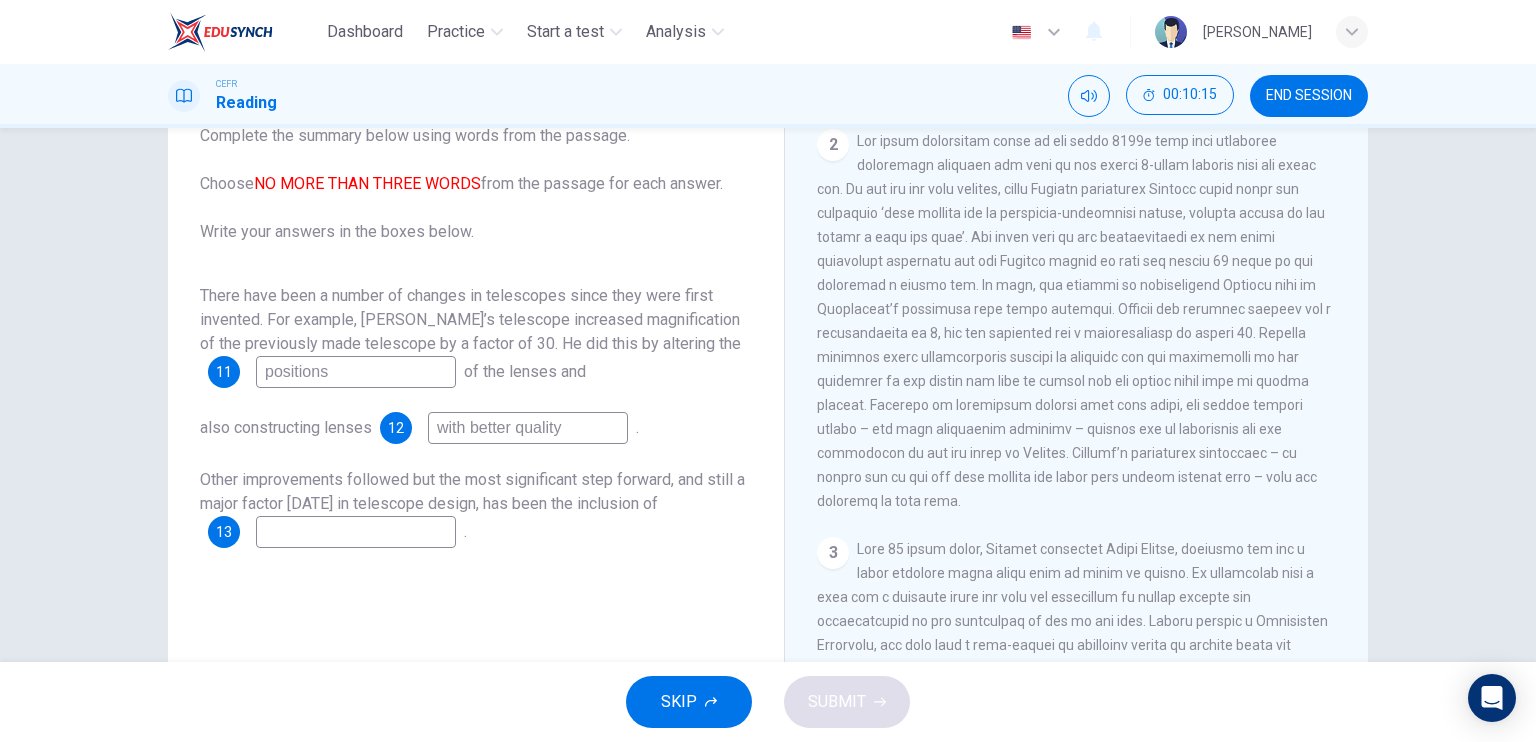 click on "with better quality" at bounding box center (528, 428) 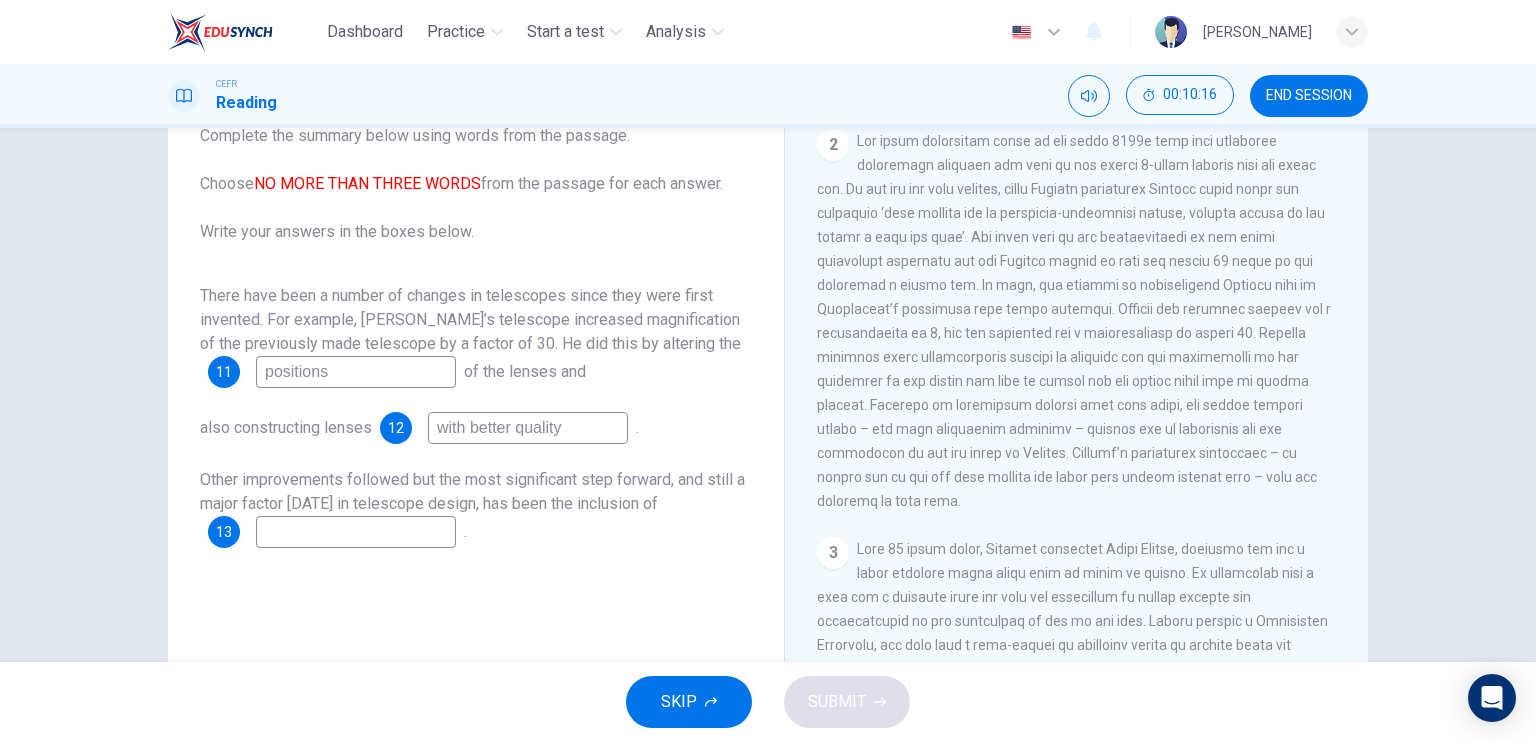 click on "with better quality" at bounding box center (528, 428) 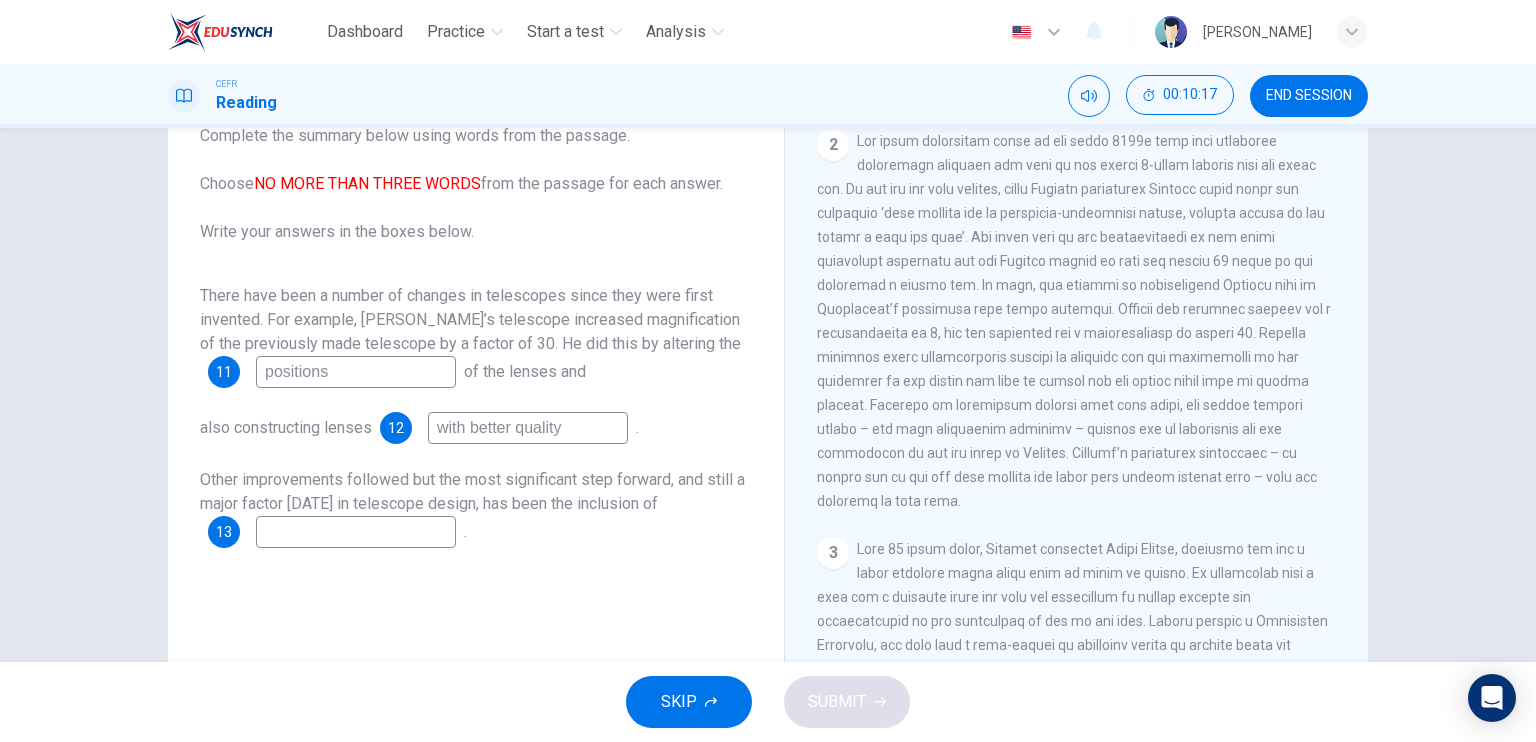 click on "with better quality" at bounding box center (528, 428) 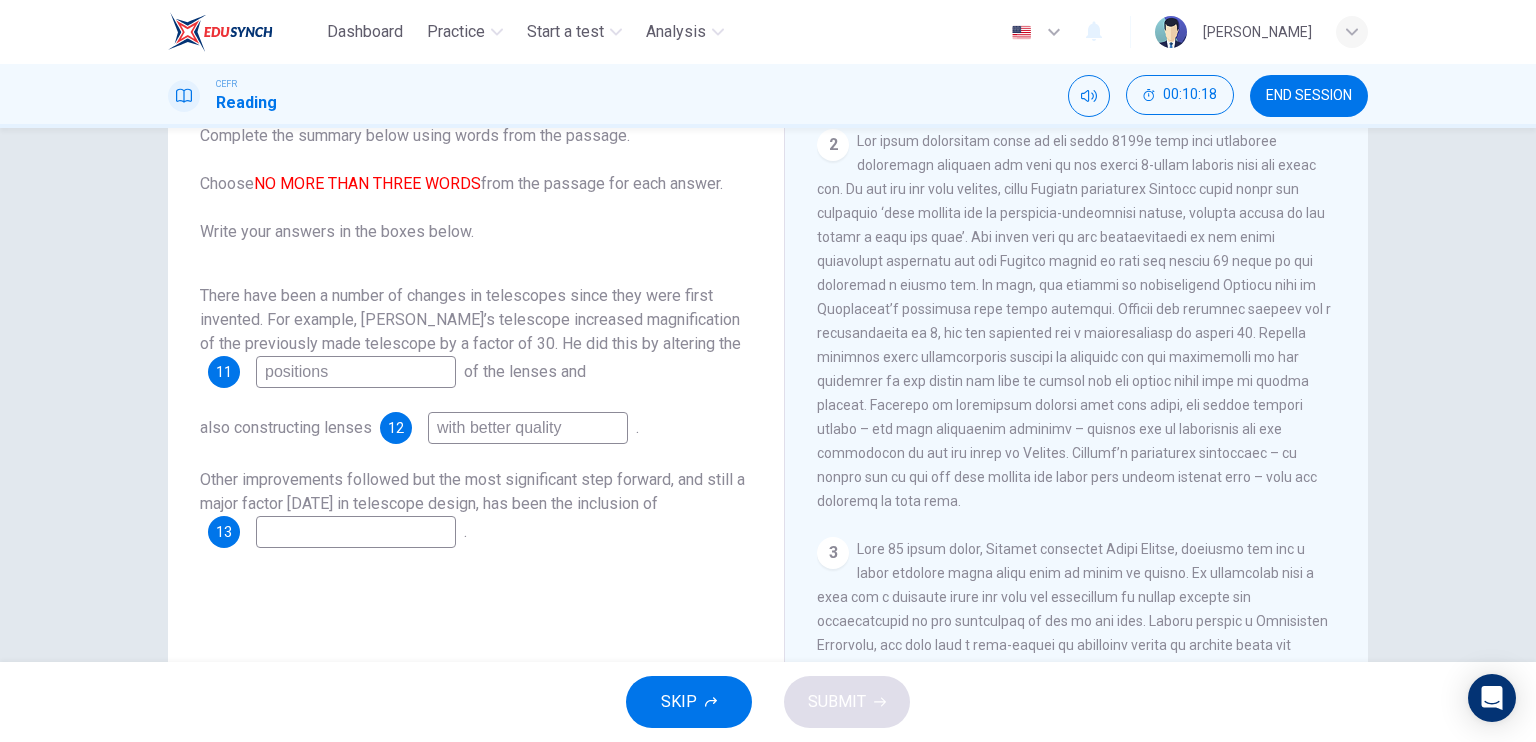 click on "with better quality" at bounding box center (528, 428) 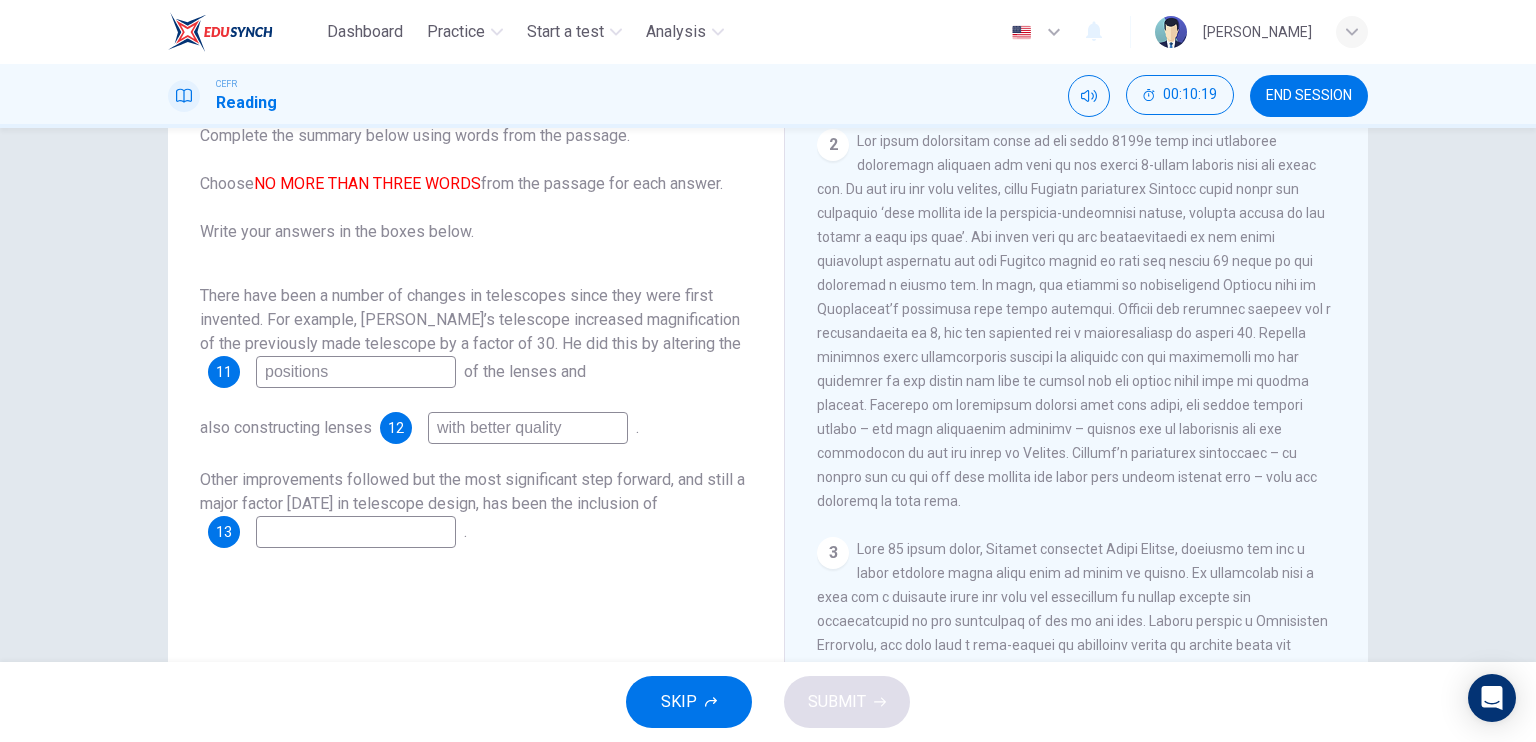 type on "with better quality" 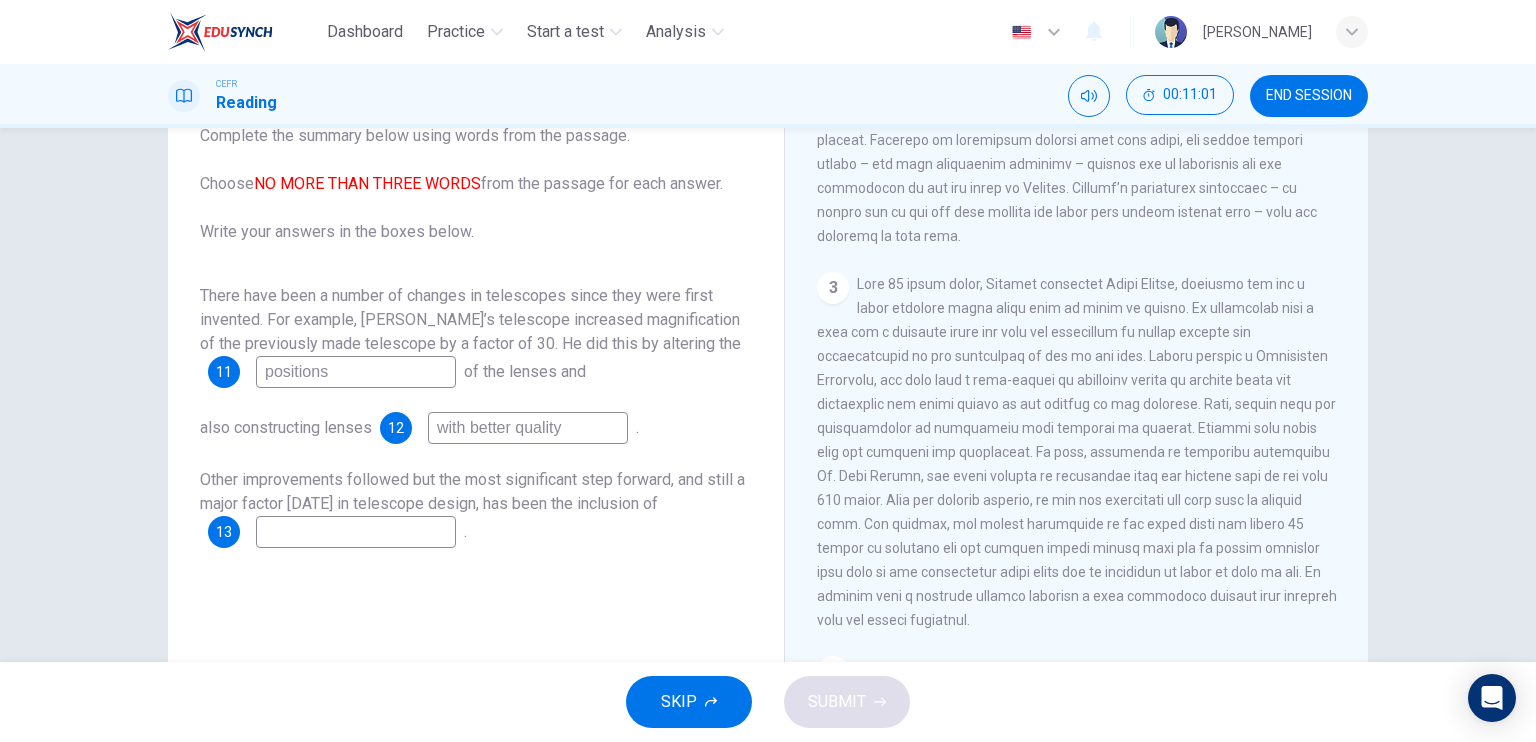 scroll, scrollTop: 900, scrollLeft: 0, axis: vertical 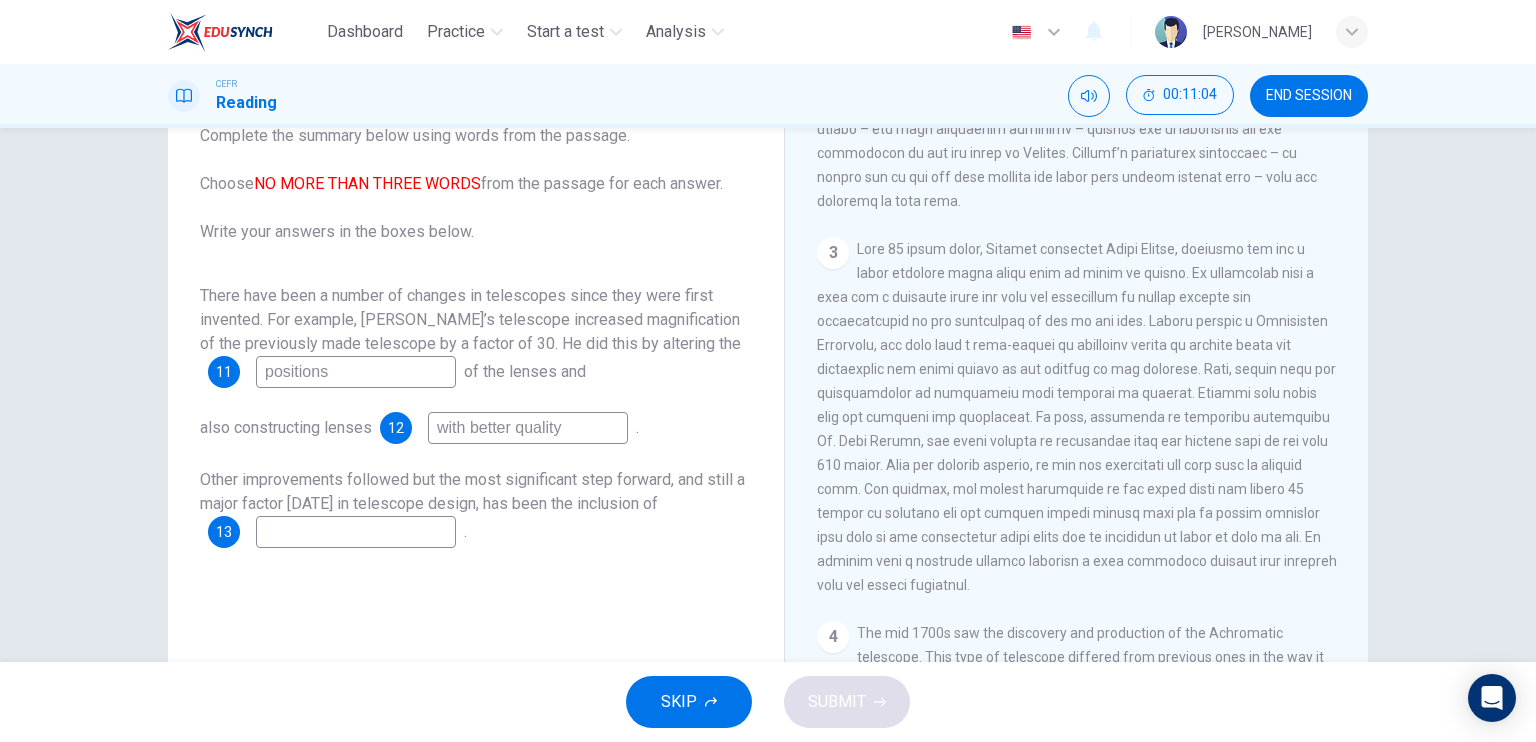 click at bounding box center (356, 532) 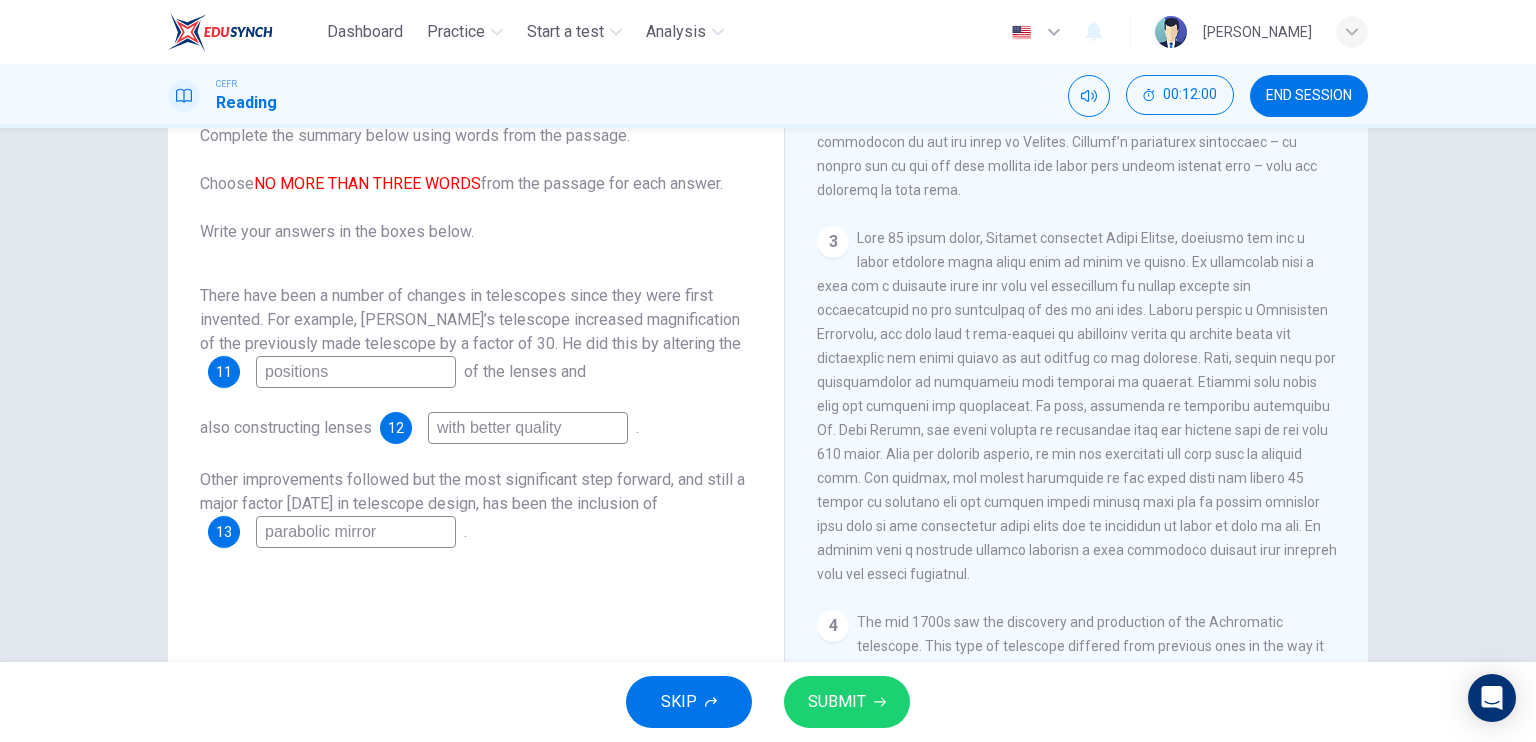 scroll, scrollTop: 911, scrollLeft: 0, axis: vertical 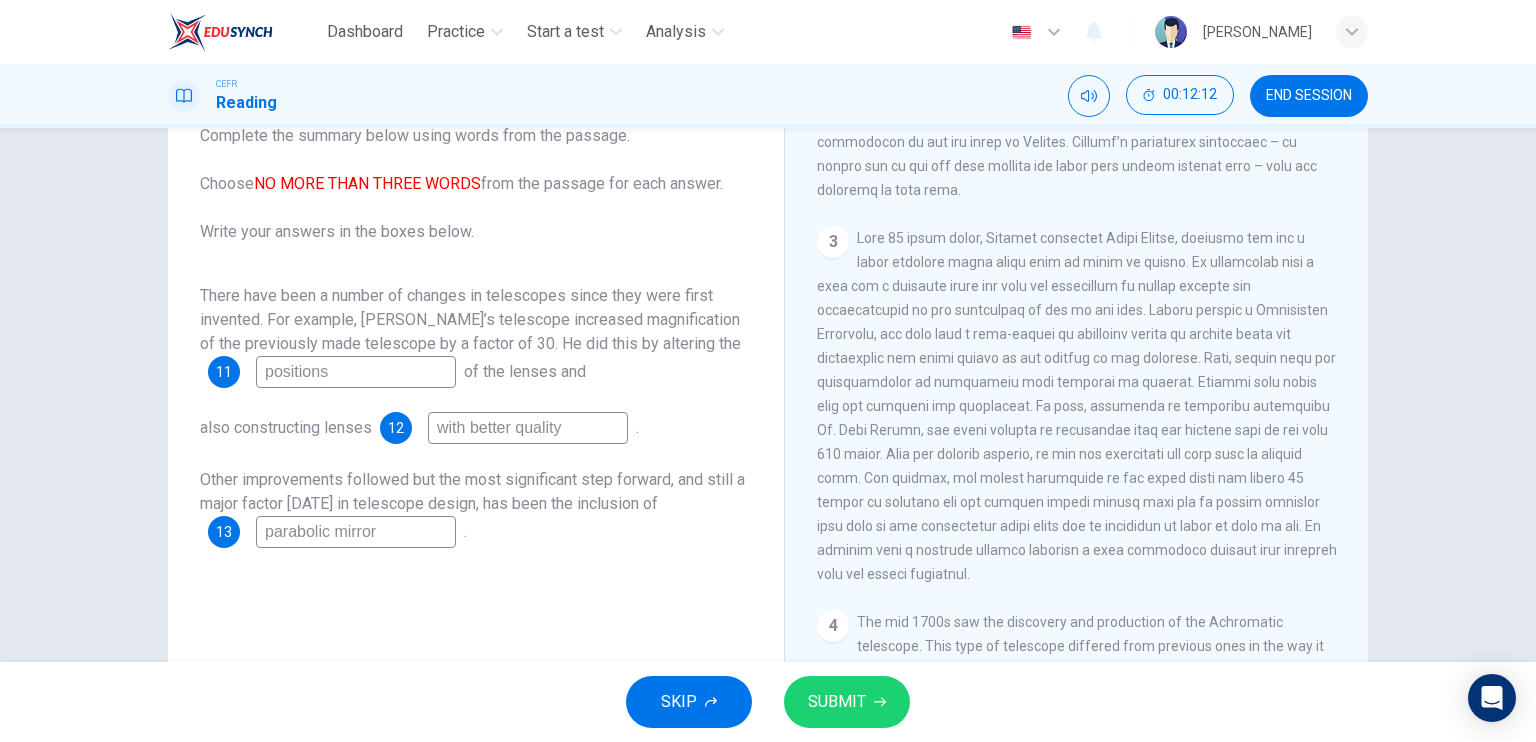 type on "parabolic mirror" 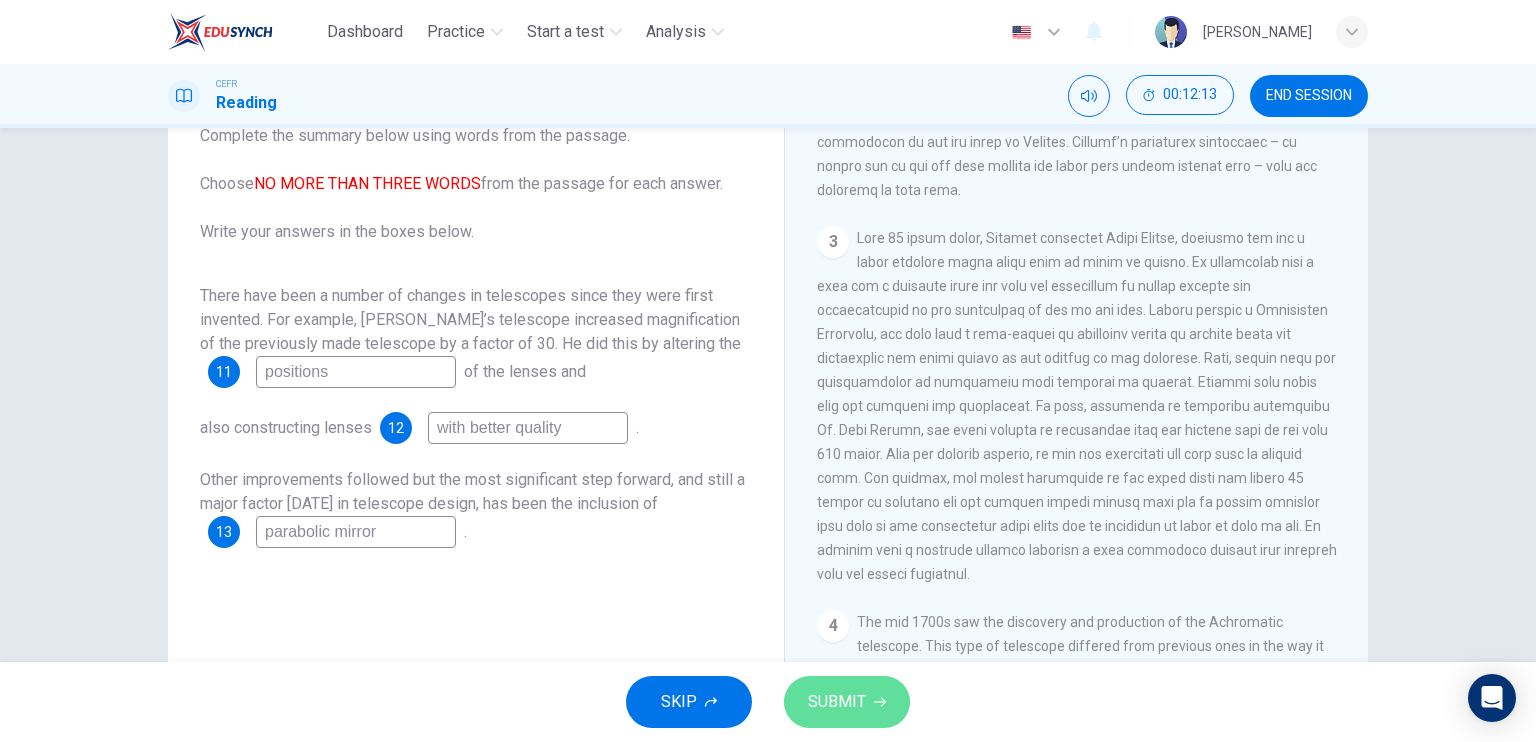 click on "SUBMIT" at bounding box center [837, 702] 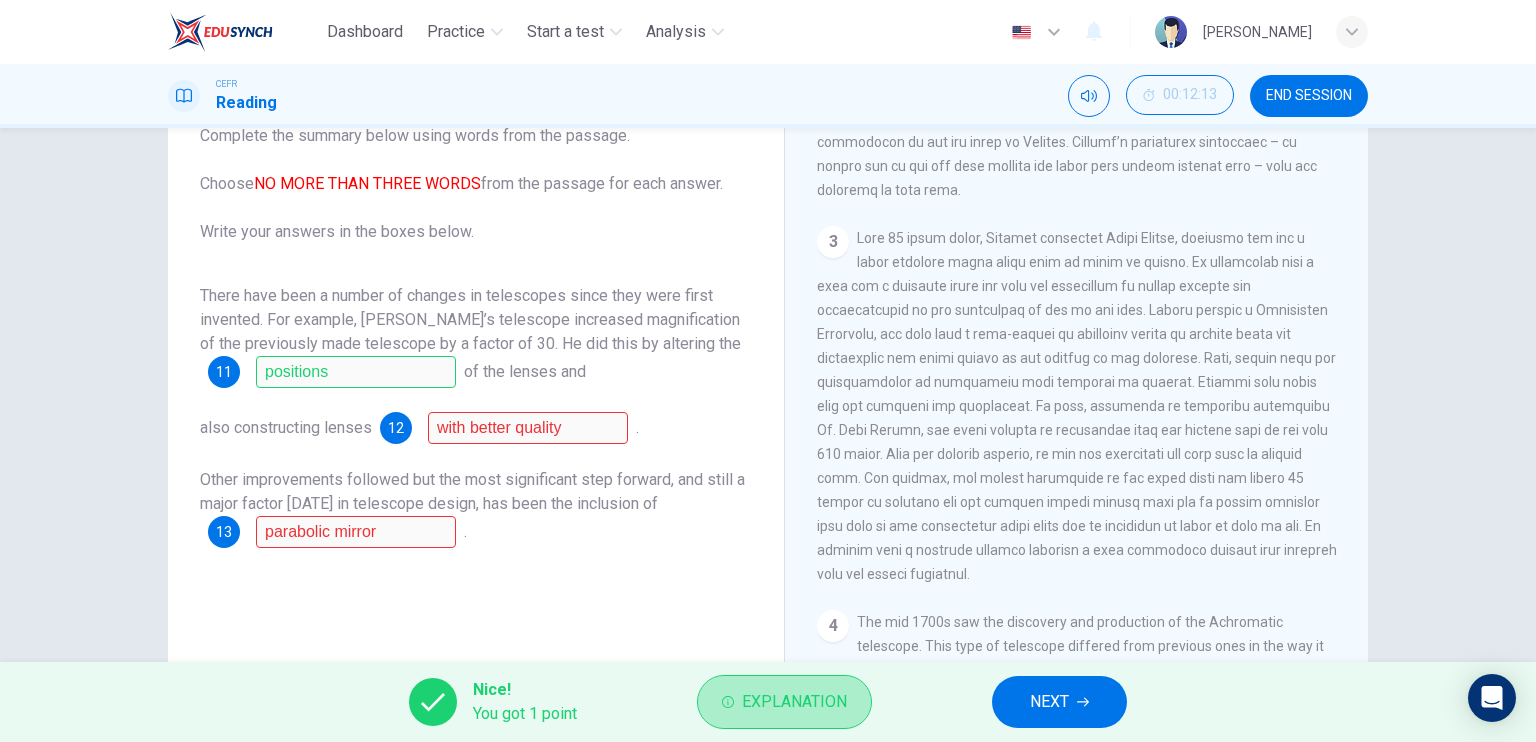 click on "Explanation" at bounding box center [794, 702] 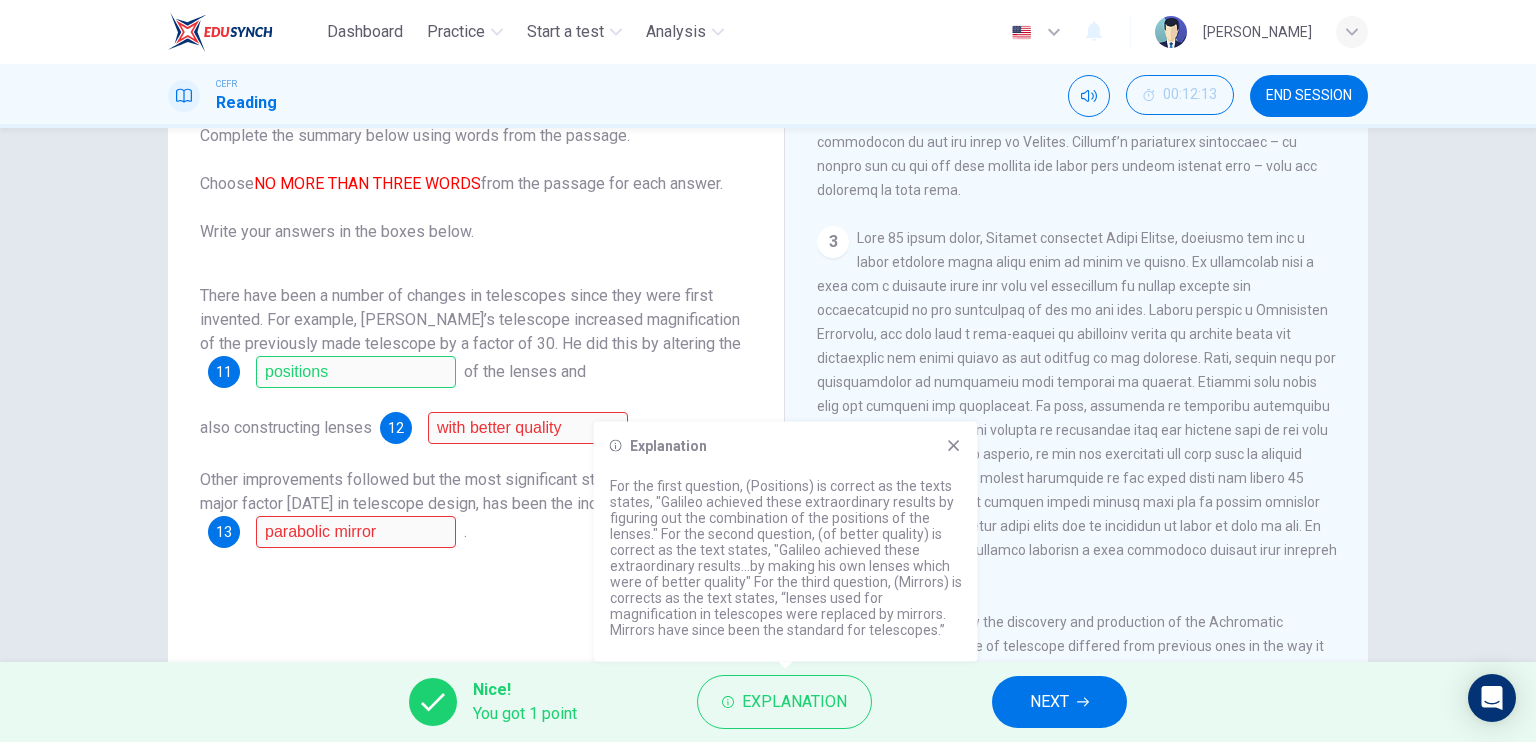click 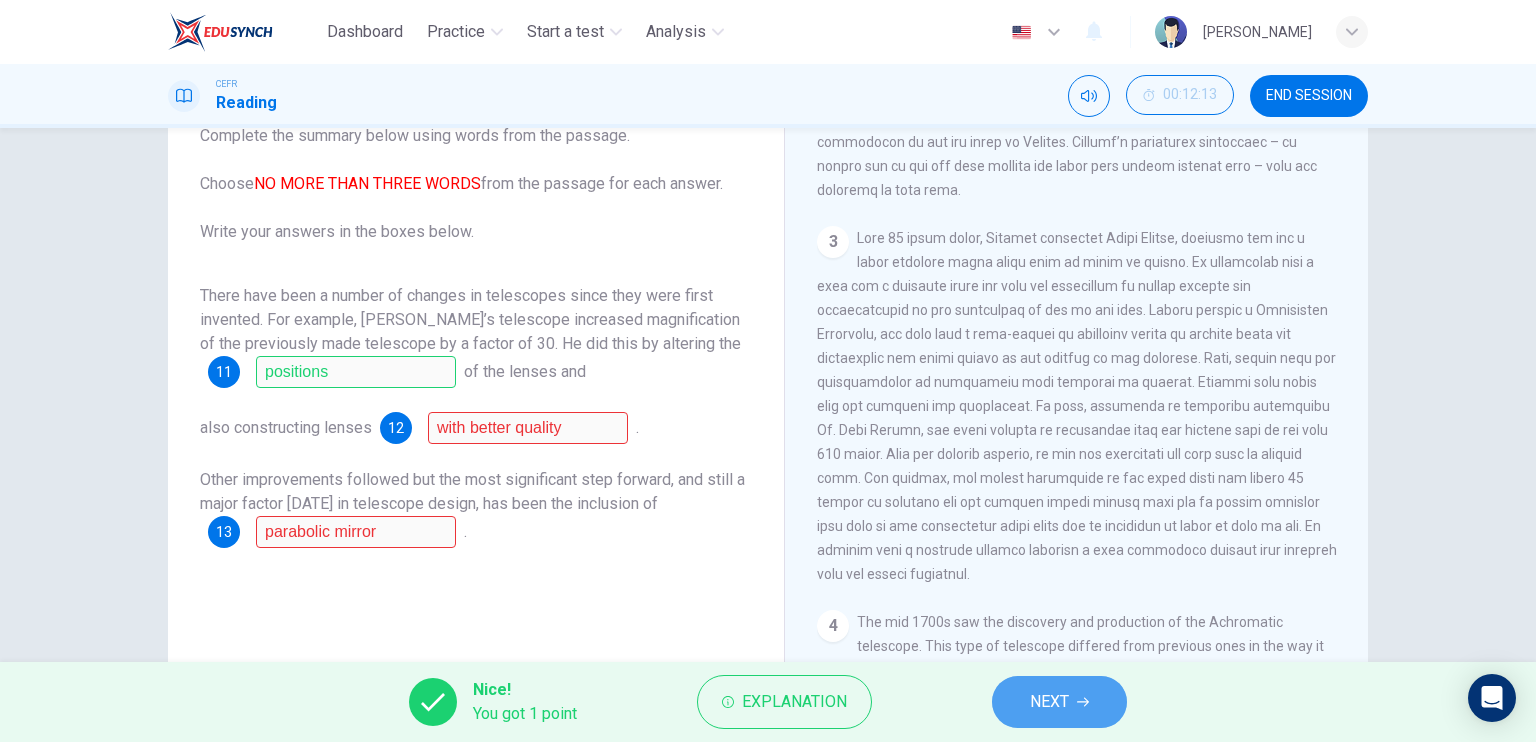 click on "NEXT" at bounding box center (1049, 702) 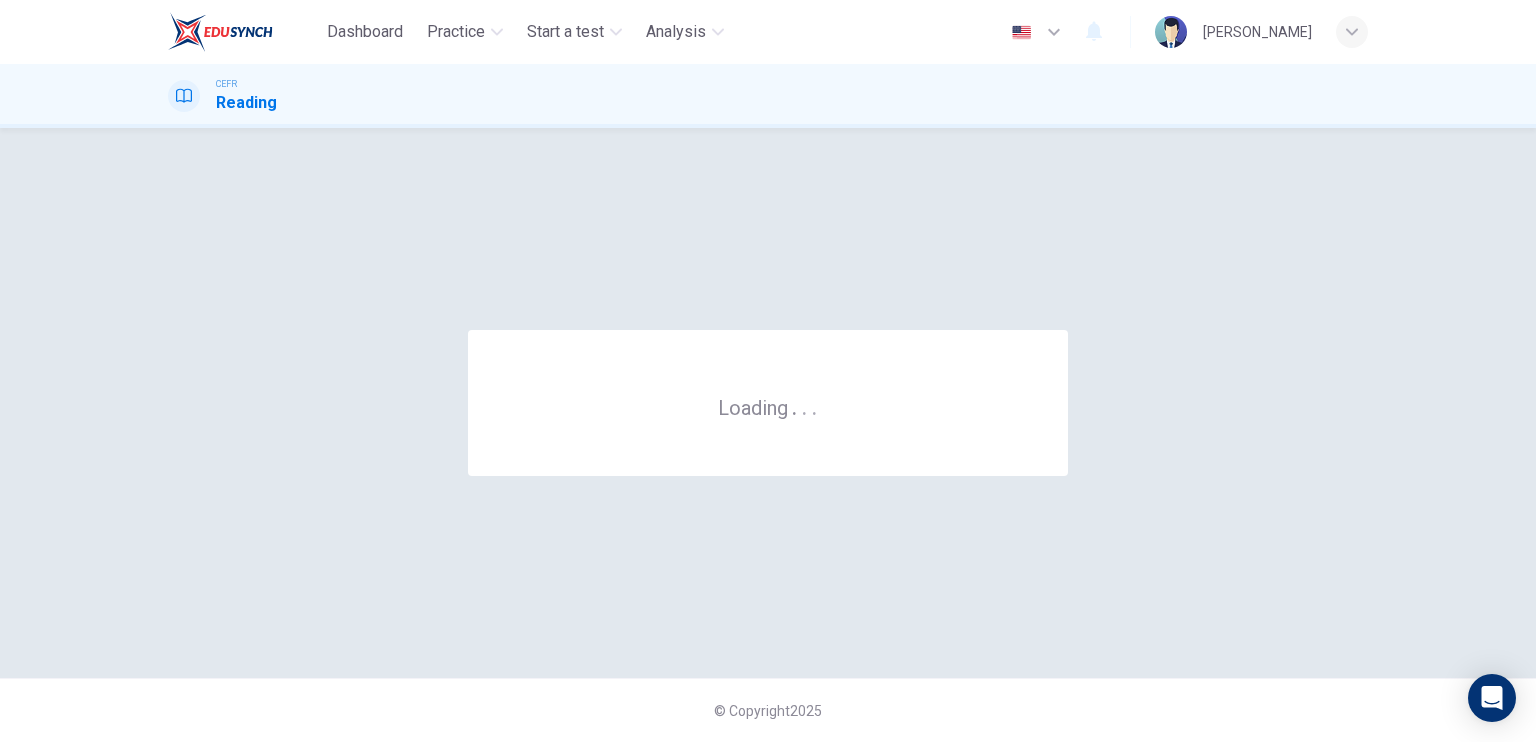 scroll, scrollTop: 0, scrollLeft: 0, axis: both 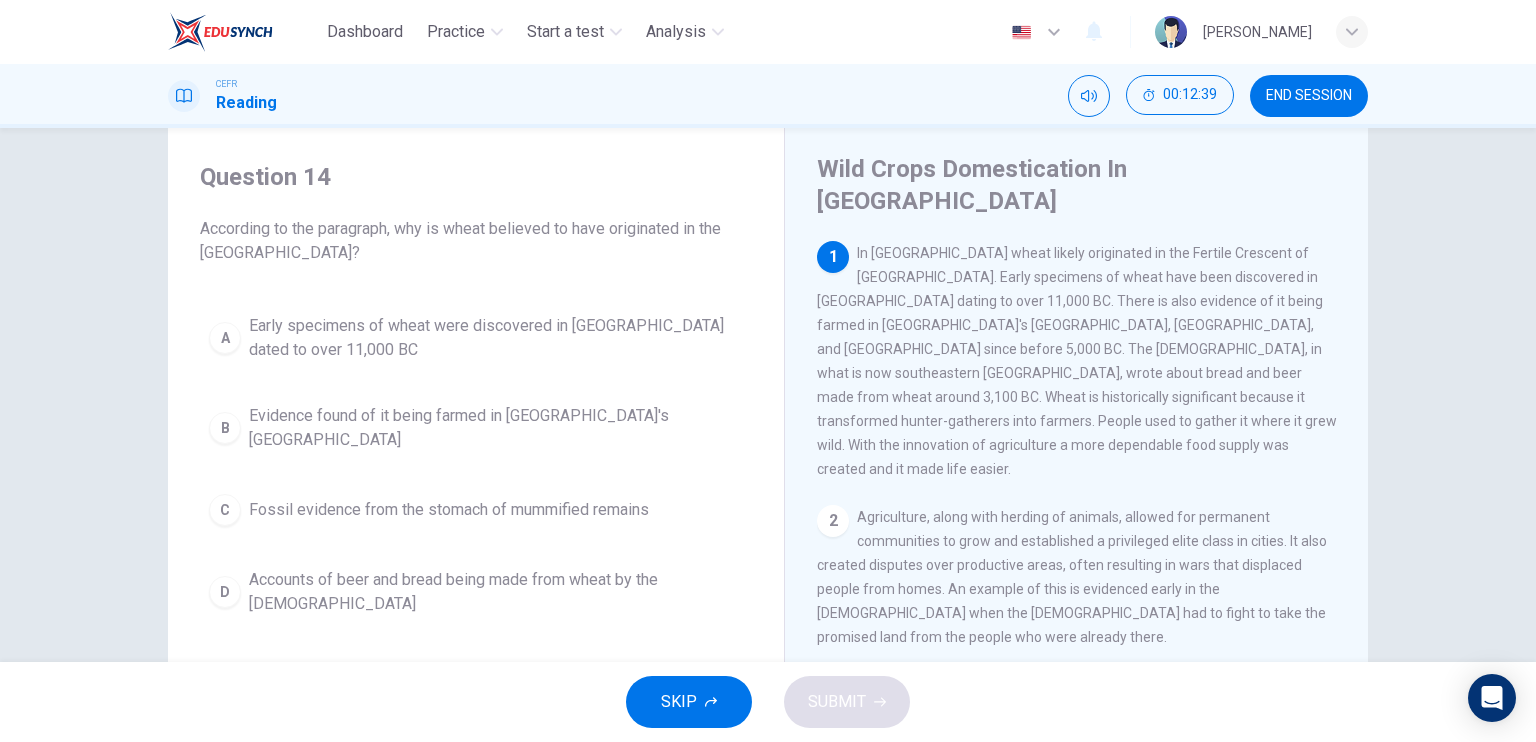 click on "Evidence found of it being farmed in [GEOGRAPHIC_DATA]'s [GEOGRAPHIC_DATA]" at bounding box center (496, 428) 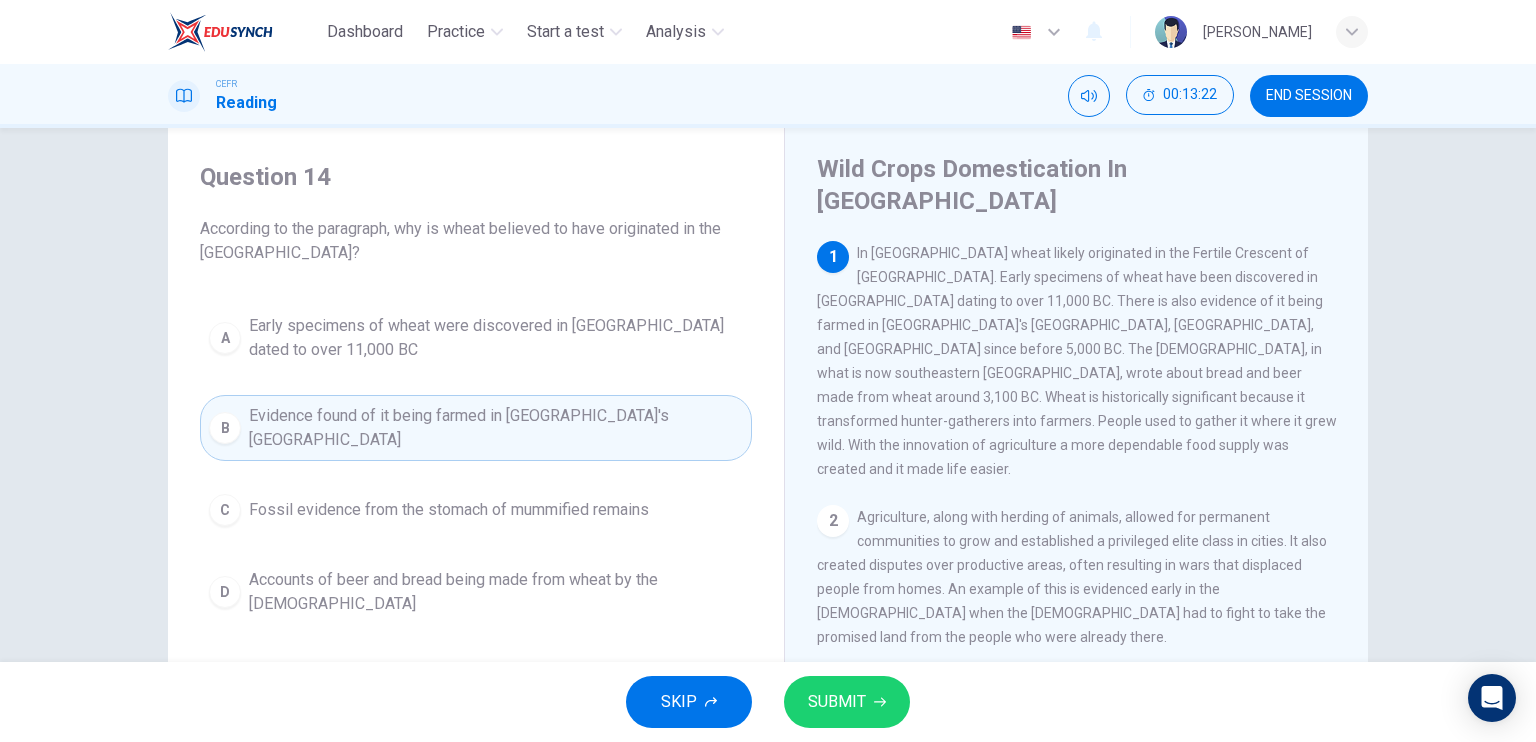 click on "A Early specimens of wheat were discovered in [GEOGRAPHIC_DATA] dated to over 11,000 BC B Evidence found of it being farmed in [GEOGRAPHIC_DATA]'s Nile Valley C Fossil evidence from the stomach of mummified remains D Accounts of beer and bread being made from wheat by the [DEMOGRAPHIC_DATA]" at bounding box center (476, 465) 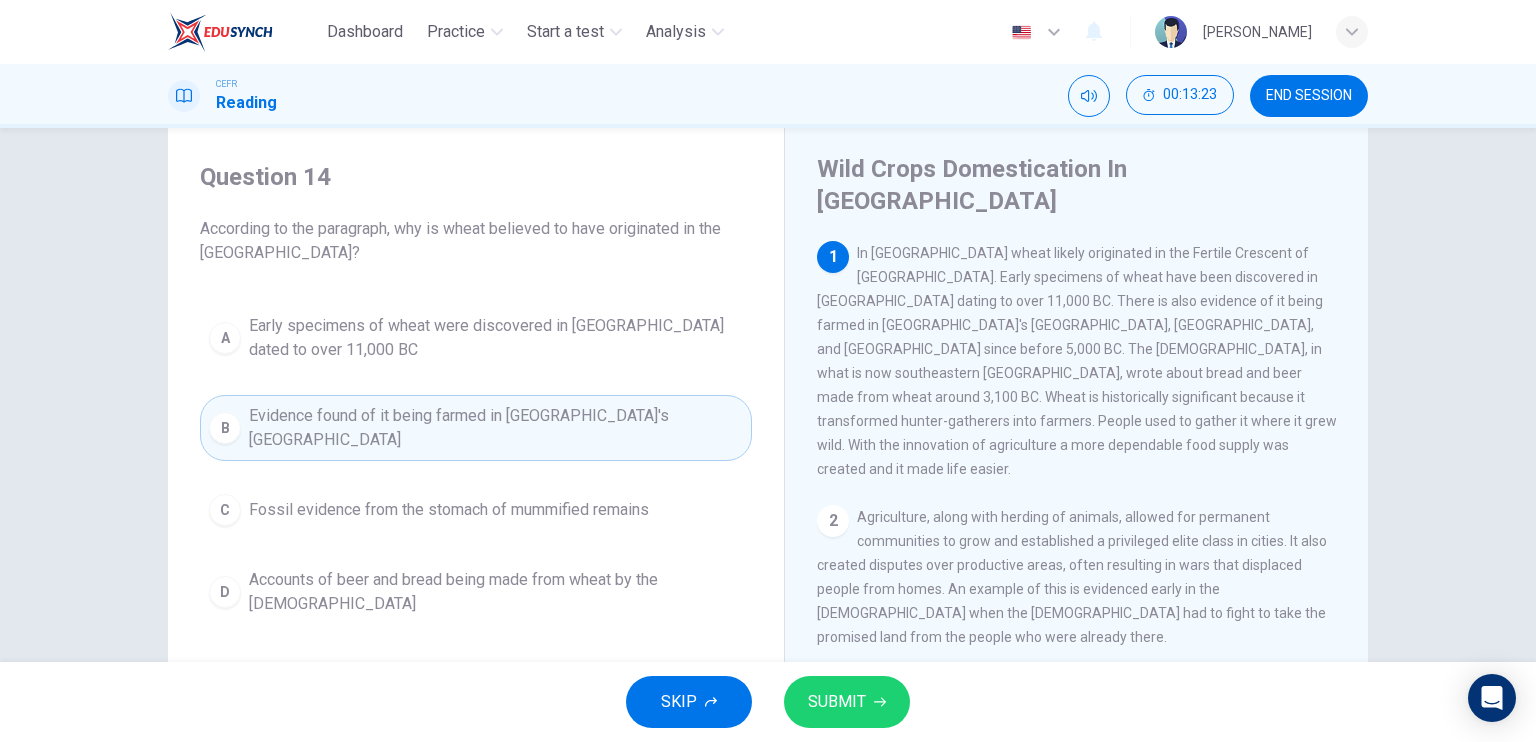 click on "Early specimens of wheat were discovered in [GEOGRAPHIC_DATA] dated to over 11,000 BC" at bounding box center [496, 338] 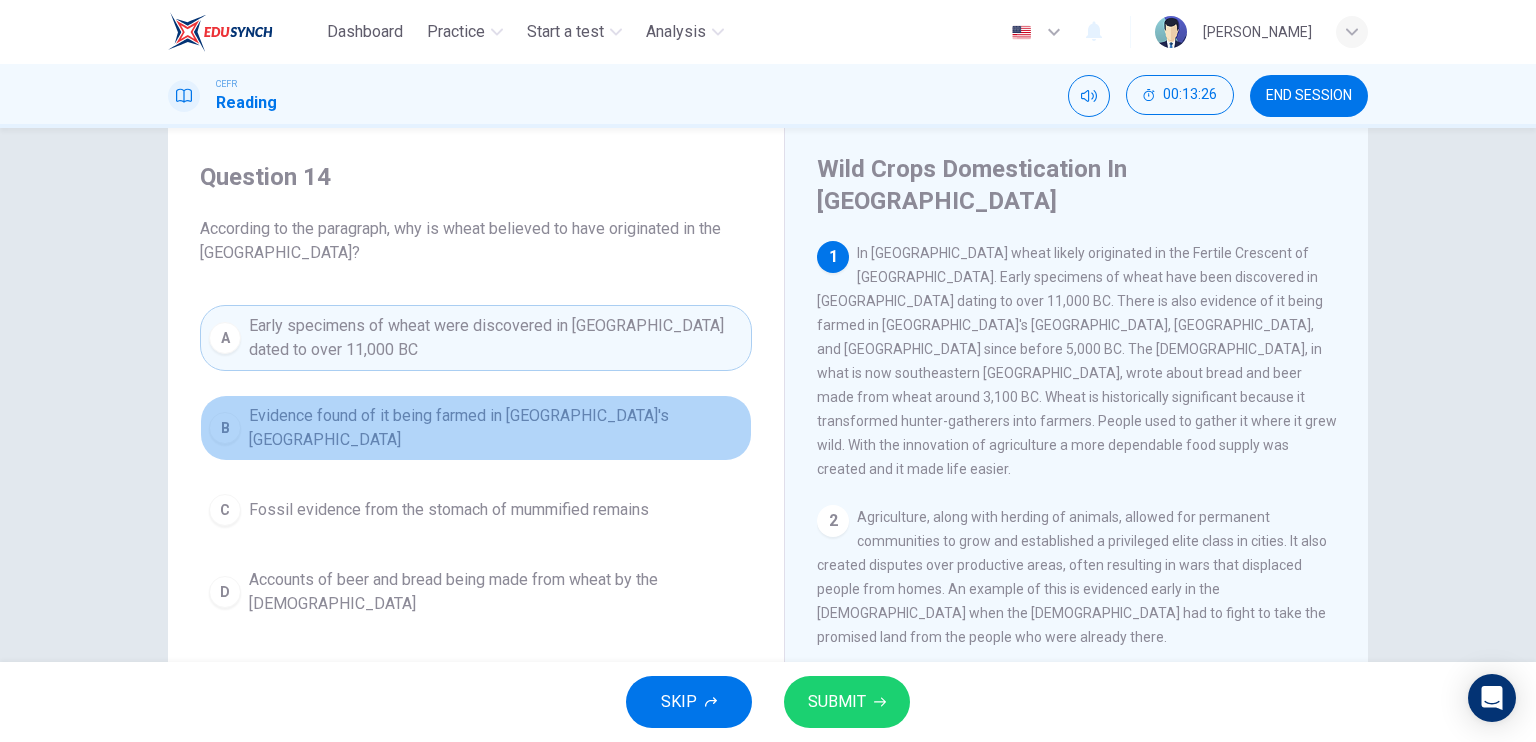 click on "Evidence found of it being farmed in [GEOGRAPHIC_DATA]'s [GEOGRAPHIC_DATA]" at bounding box center [496, 428] 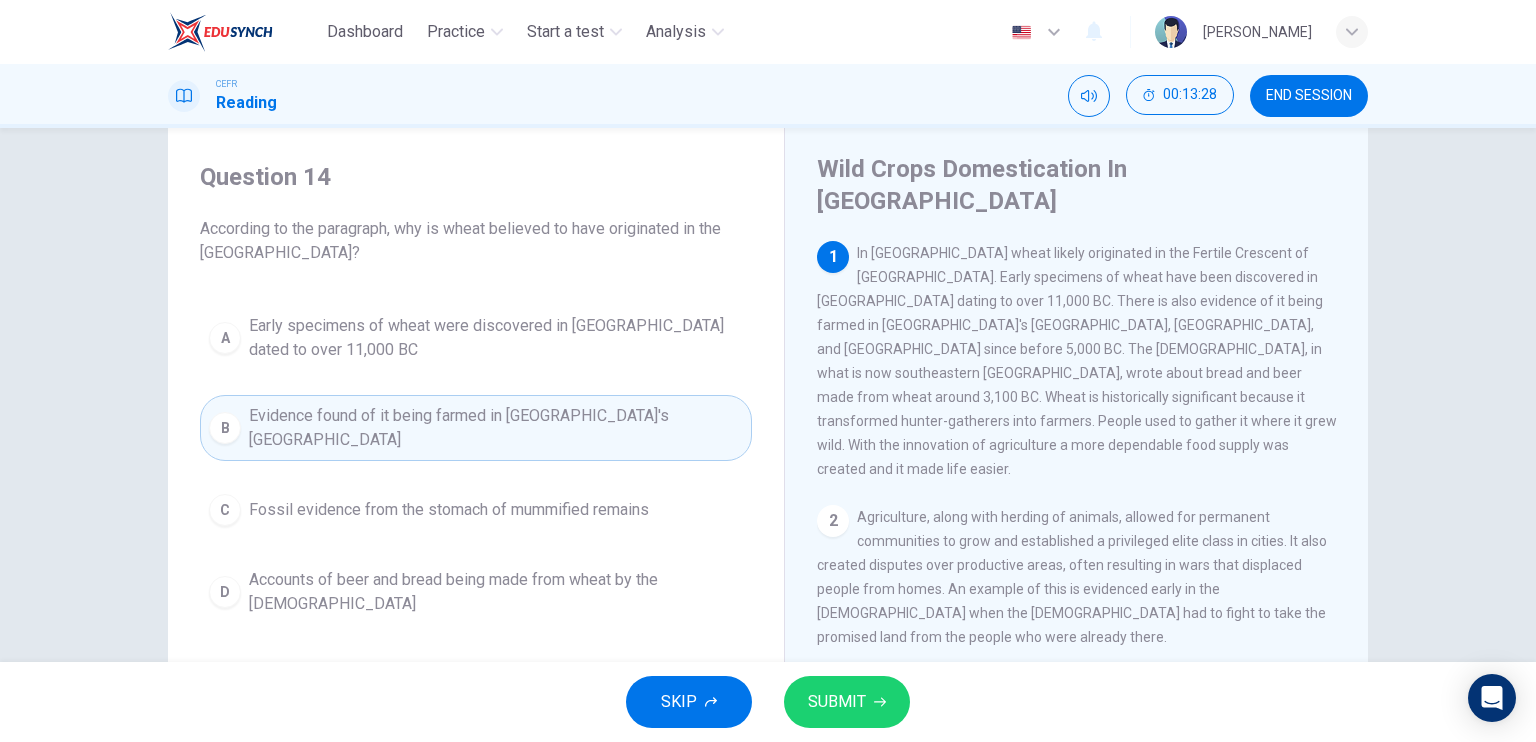 click on "SUBMIT" at bounding box center (847, 702) 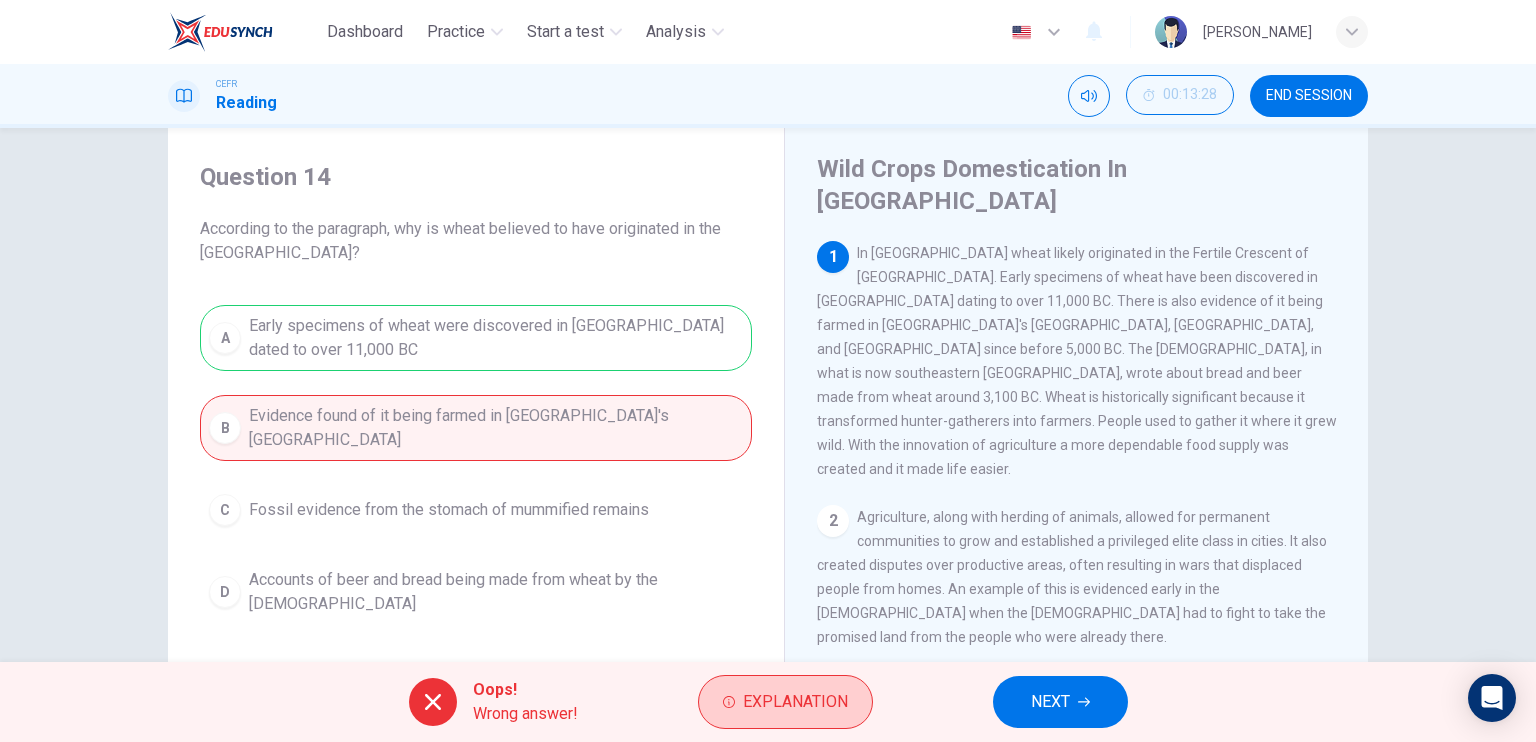 click 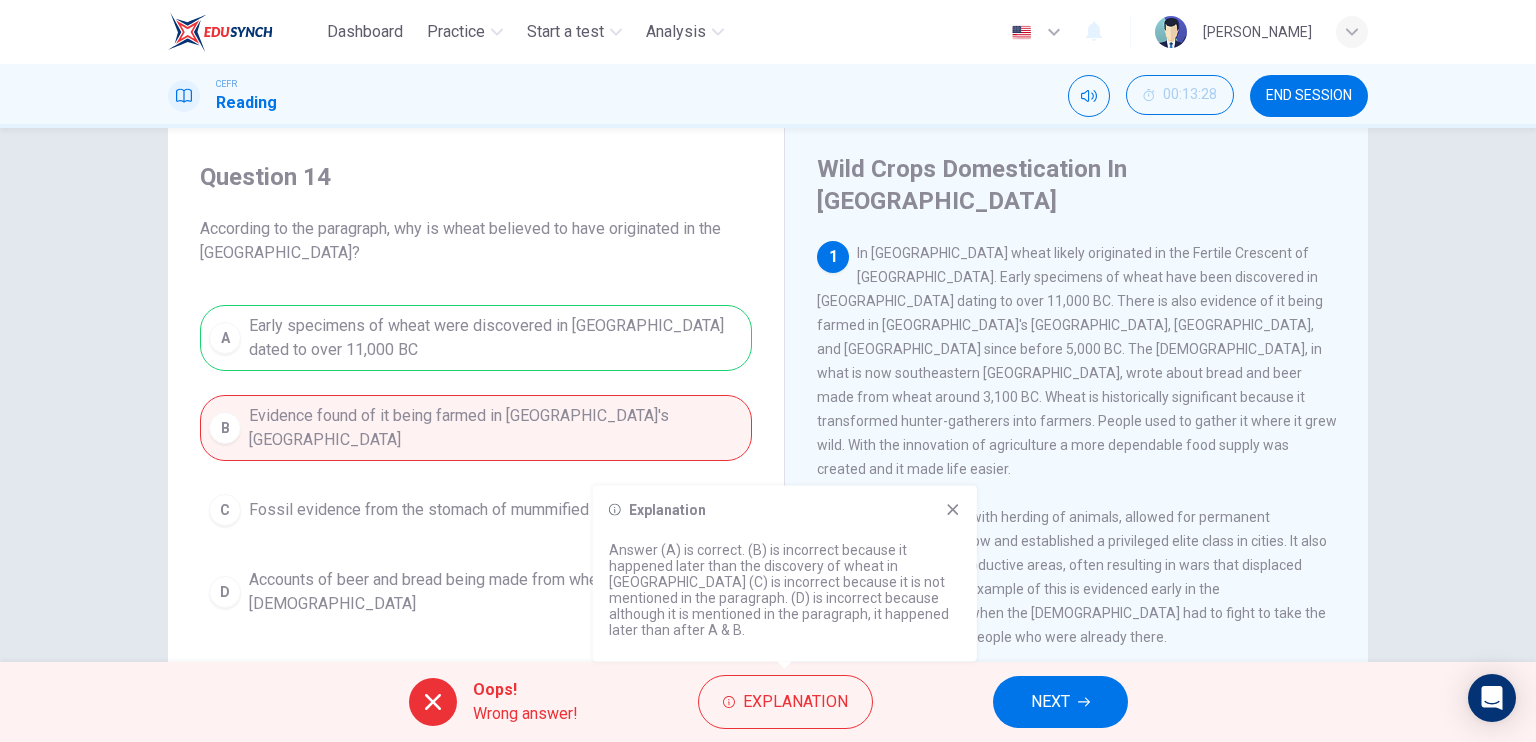 click on "Explanation Answer (A) is correct. (B) is incorrect because it happened later than the discovery of wheat in [GEOGRAPHIC_DATA] (C) is incorrect because it is not mentioned in the paragraph. (D) is incorrect because although it is mentioned in the paragraph, it happened later than after A & B." at bounding box center (785, 574) 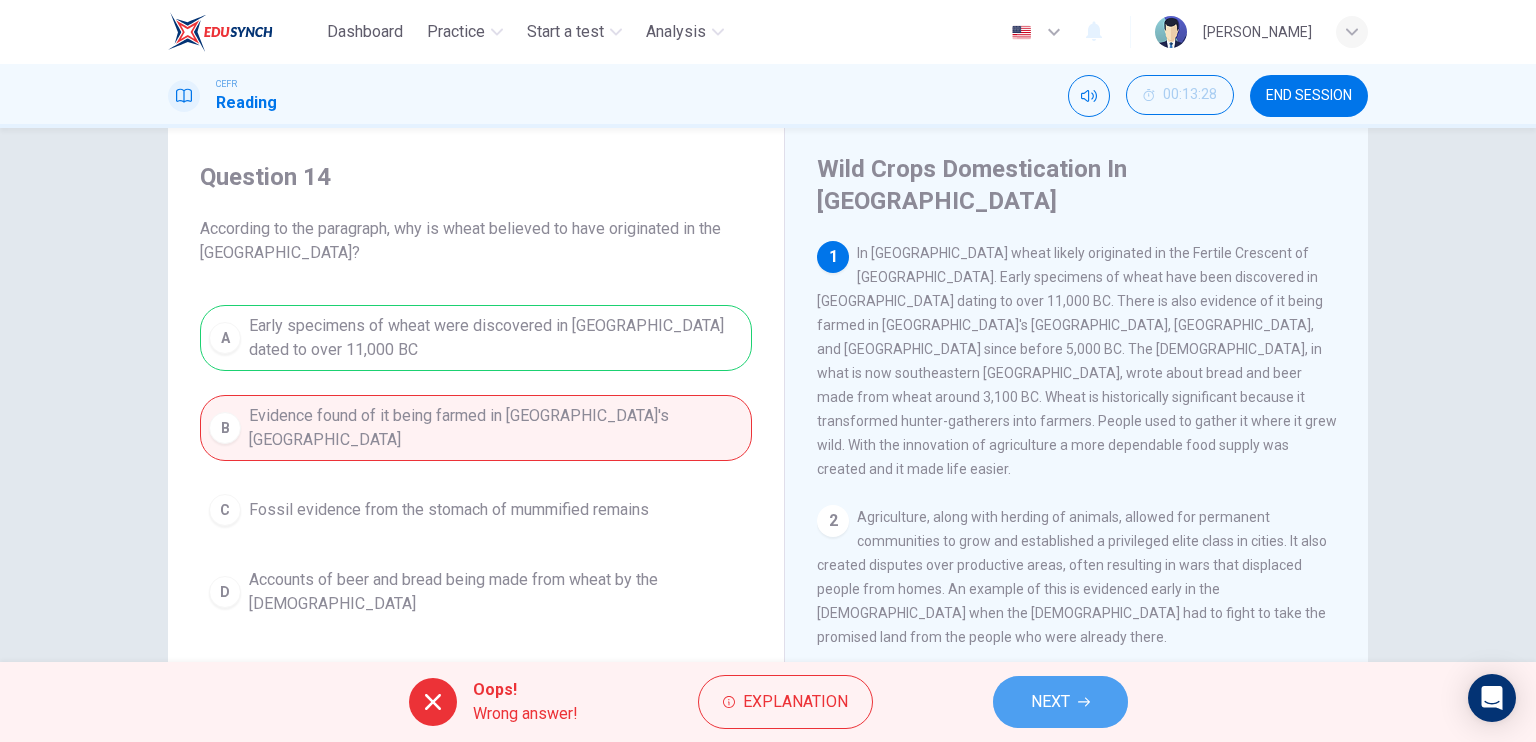 click on "NEXT" at bounding box center (1060, 702) 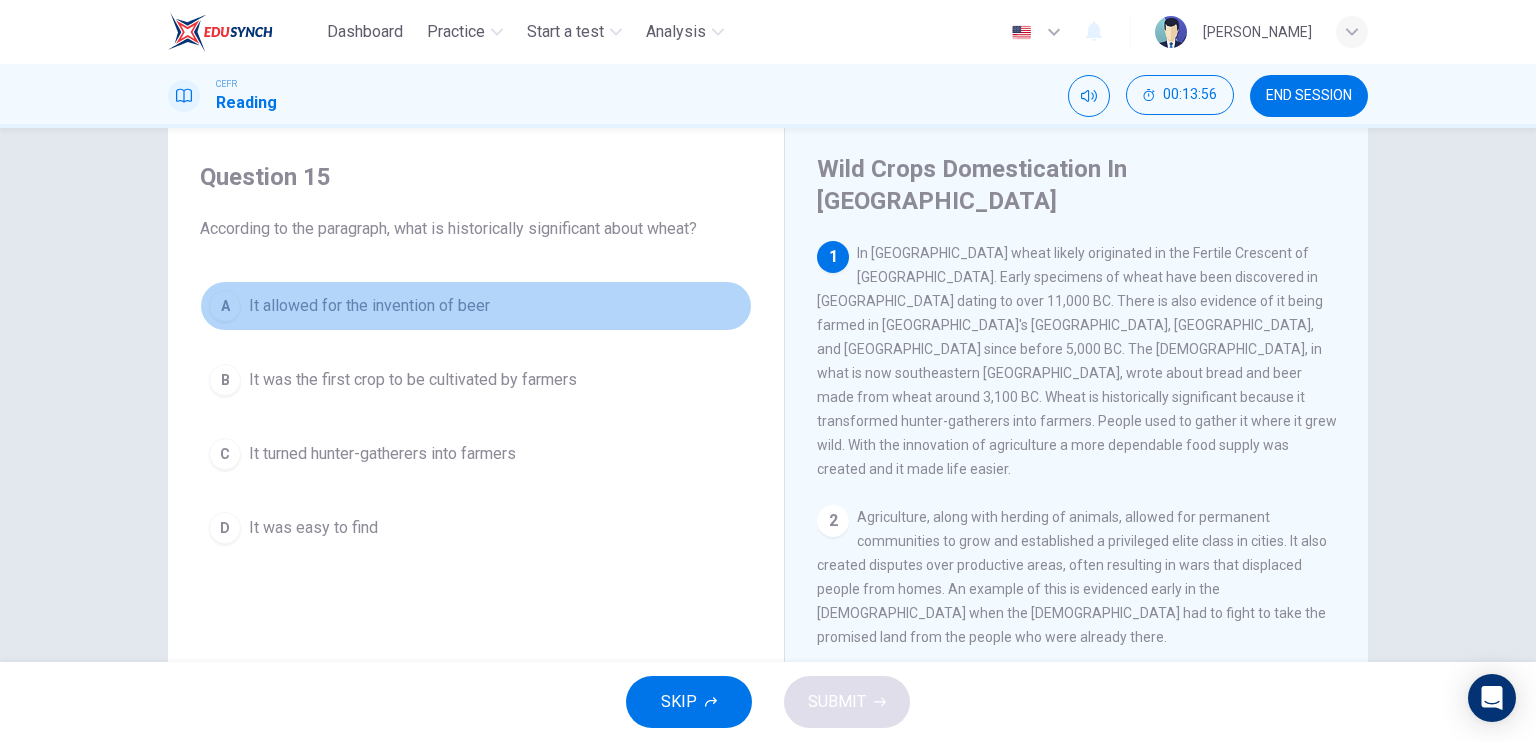 click on "It allowed for the invention of beer" at bounding box center (369, 306) 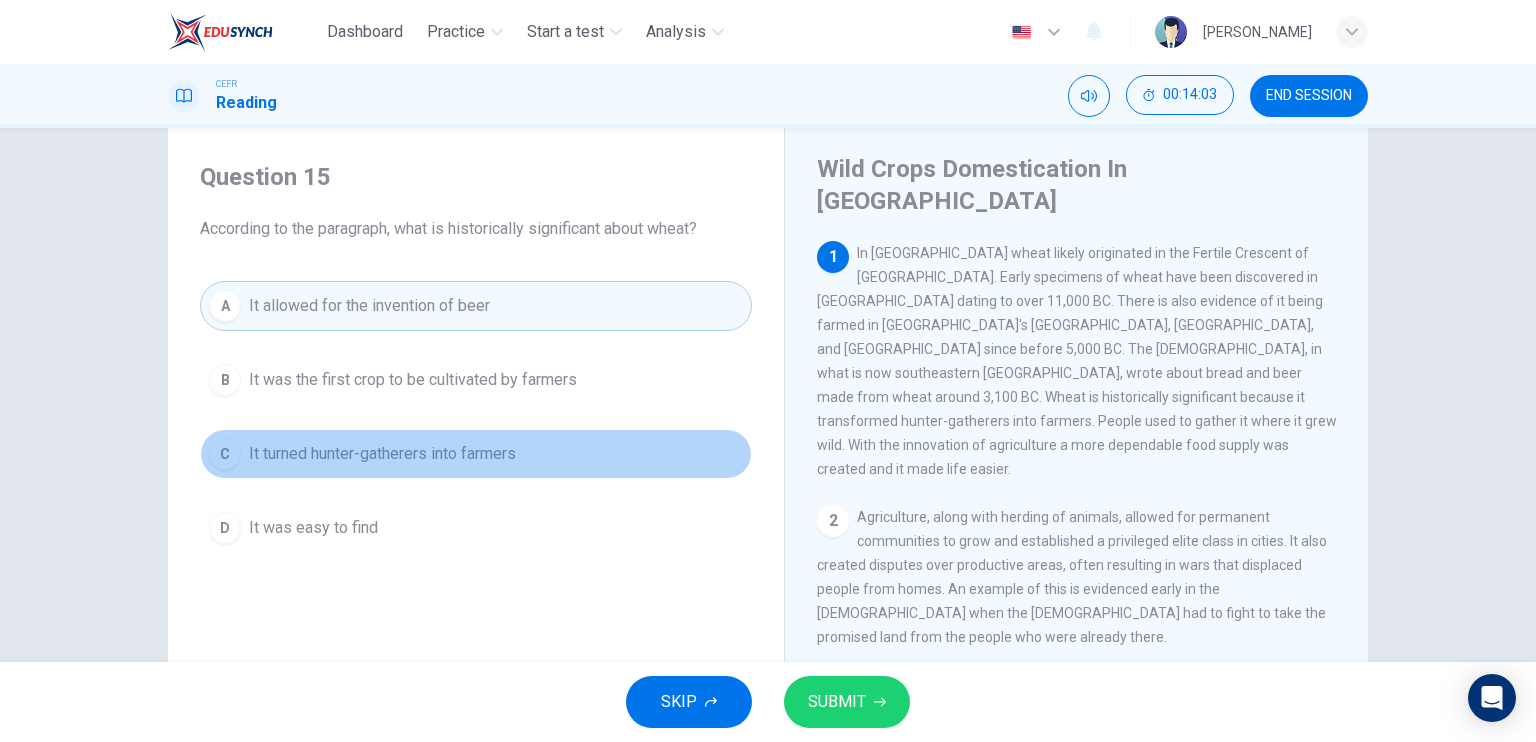 click on "It turned hunter-gatherers into farmers" at bounding box center (382, 454) 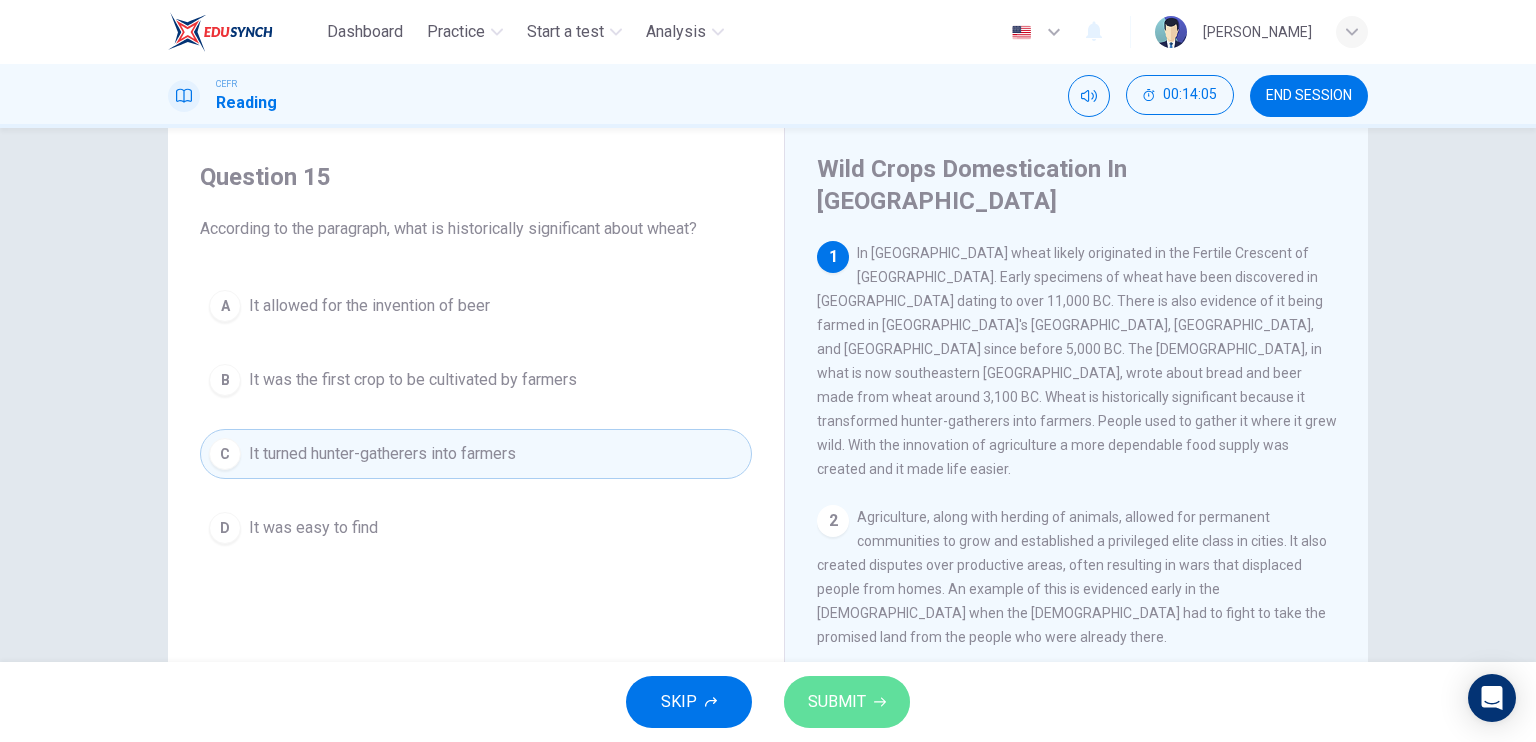 click on "SUBMIT" at bounding box center (847, 702) 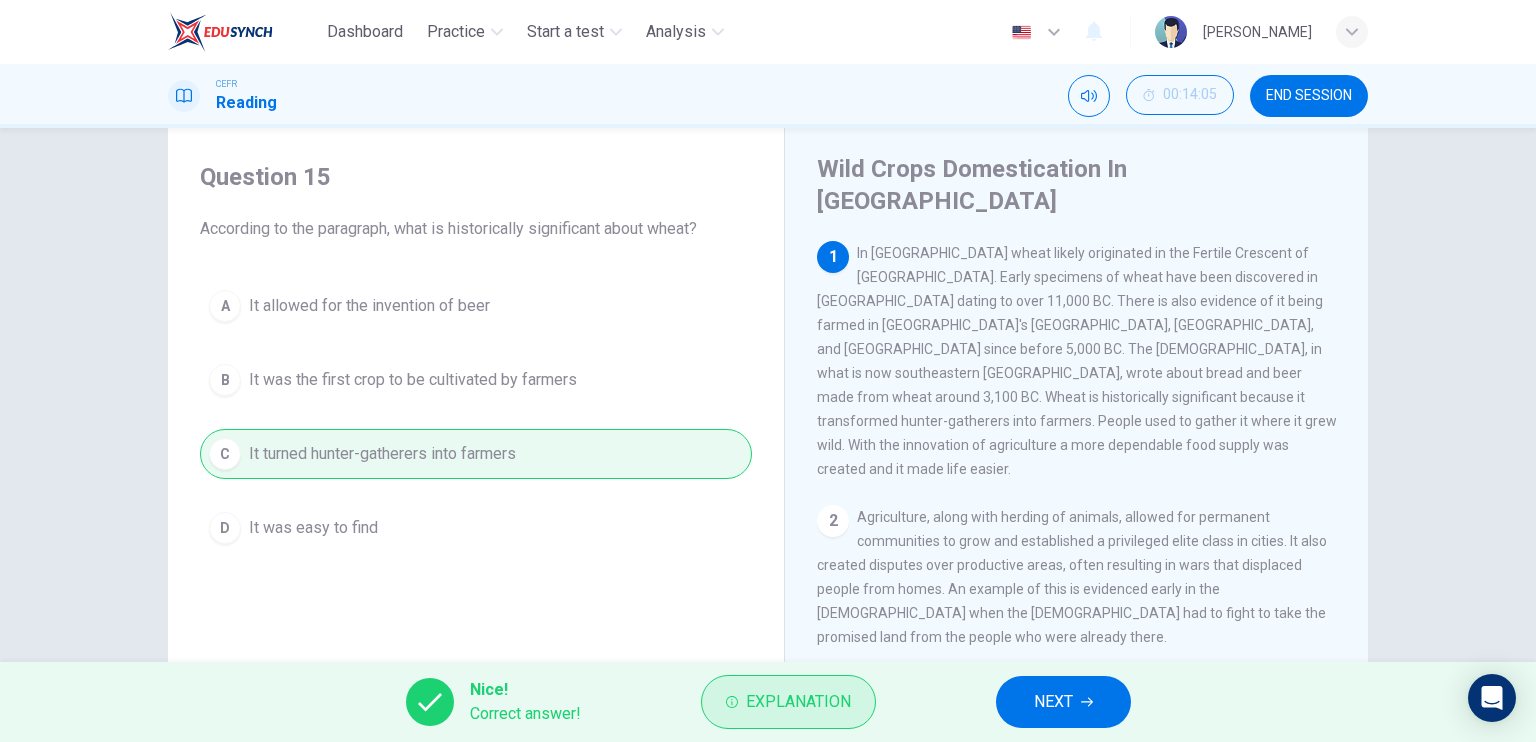 click on "Explanation" at bounding box center [788, 702] 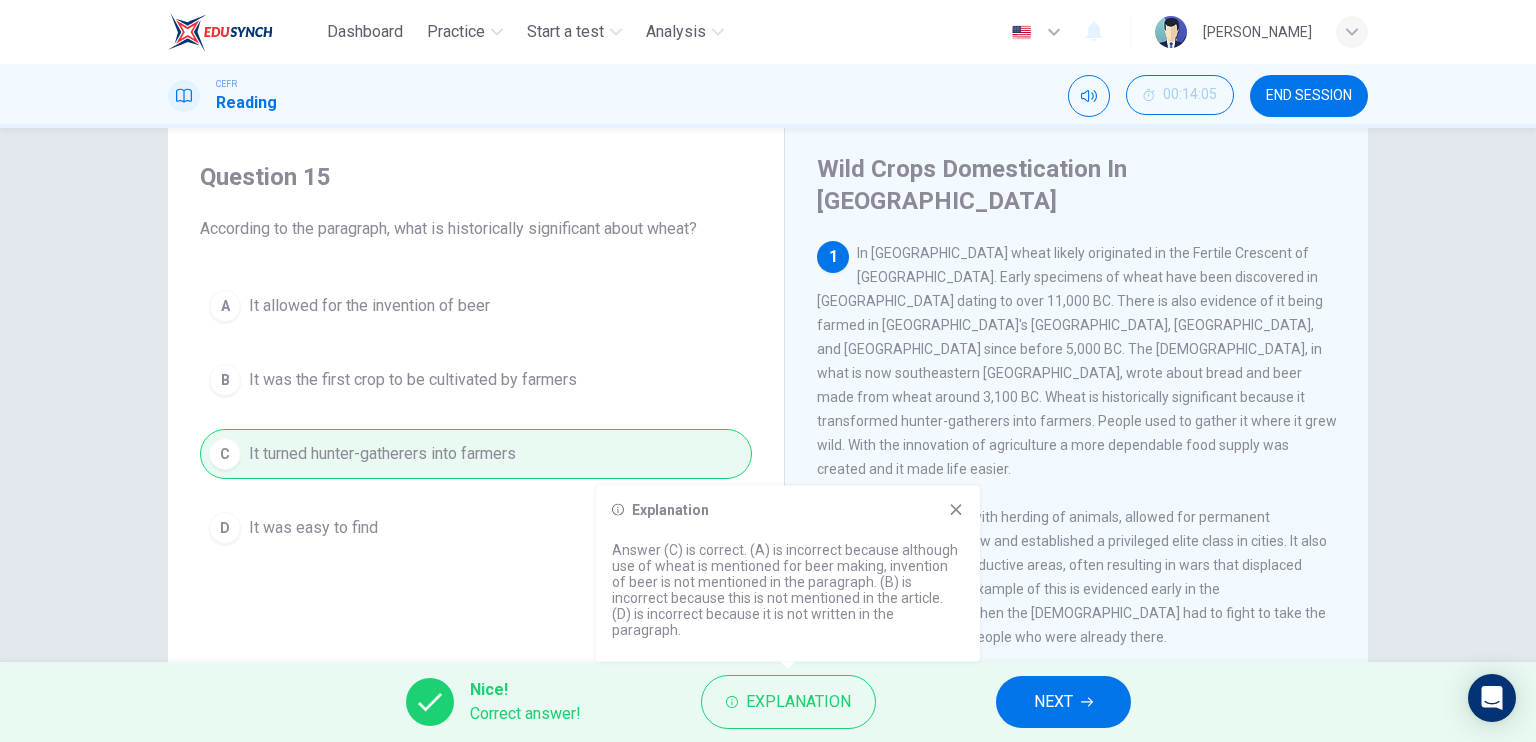 click 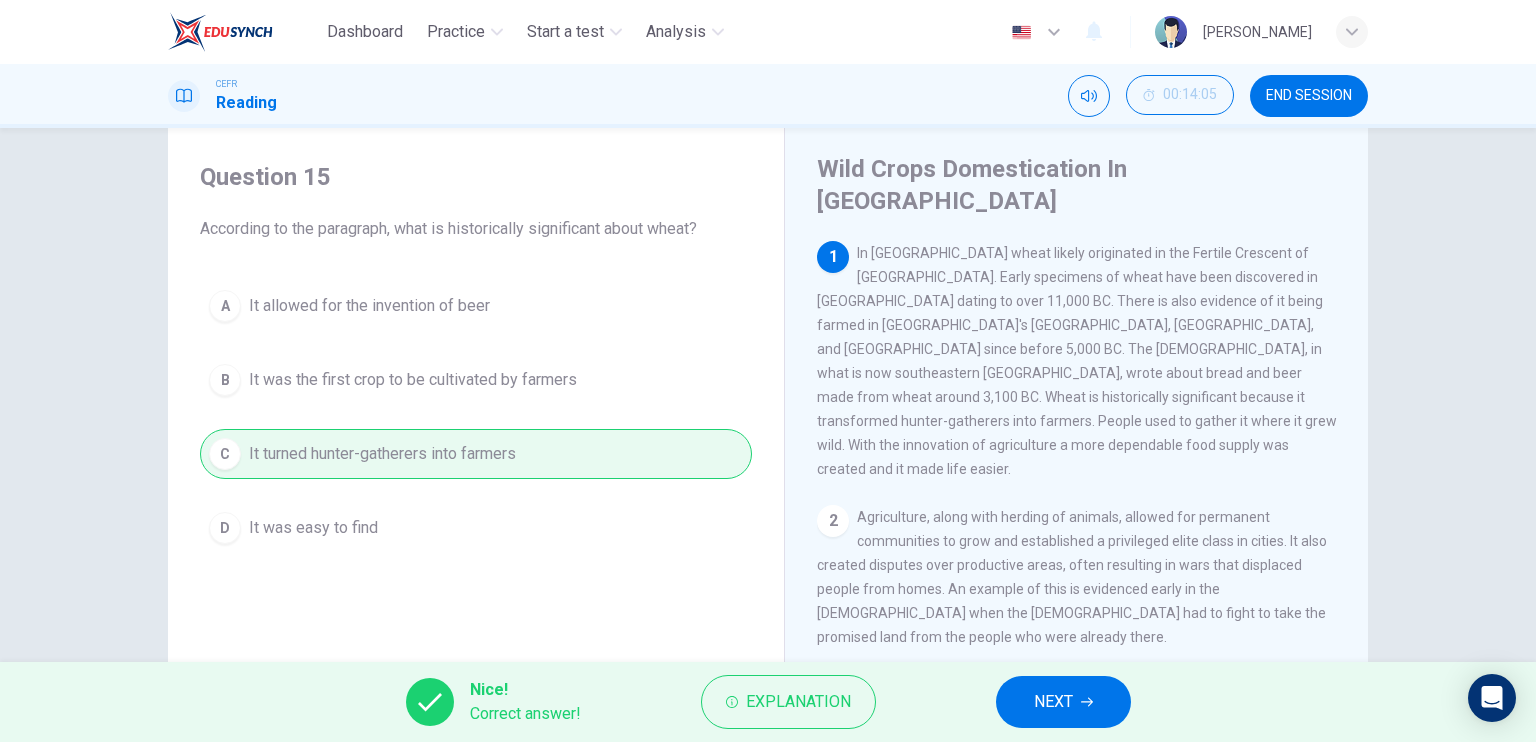 click on "NEXT" at bounding box center (1063, 702) 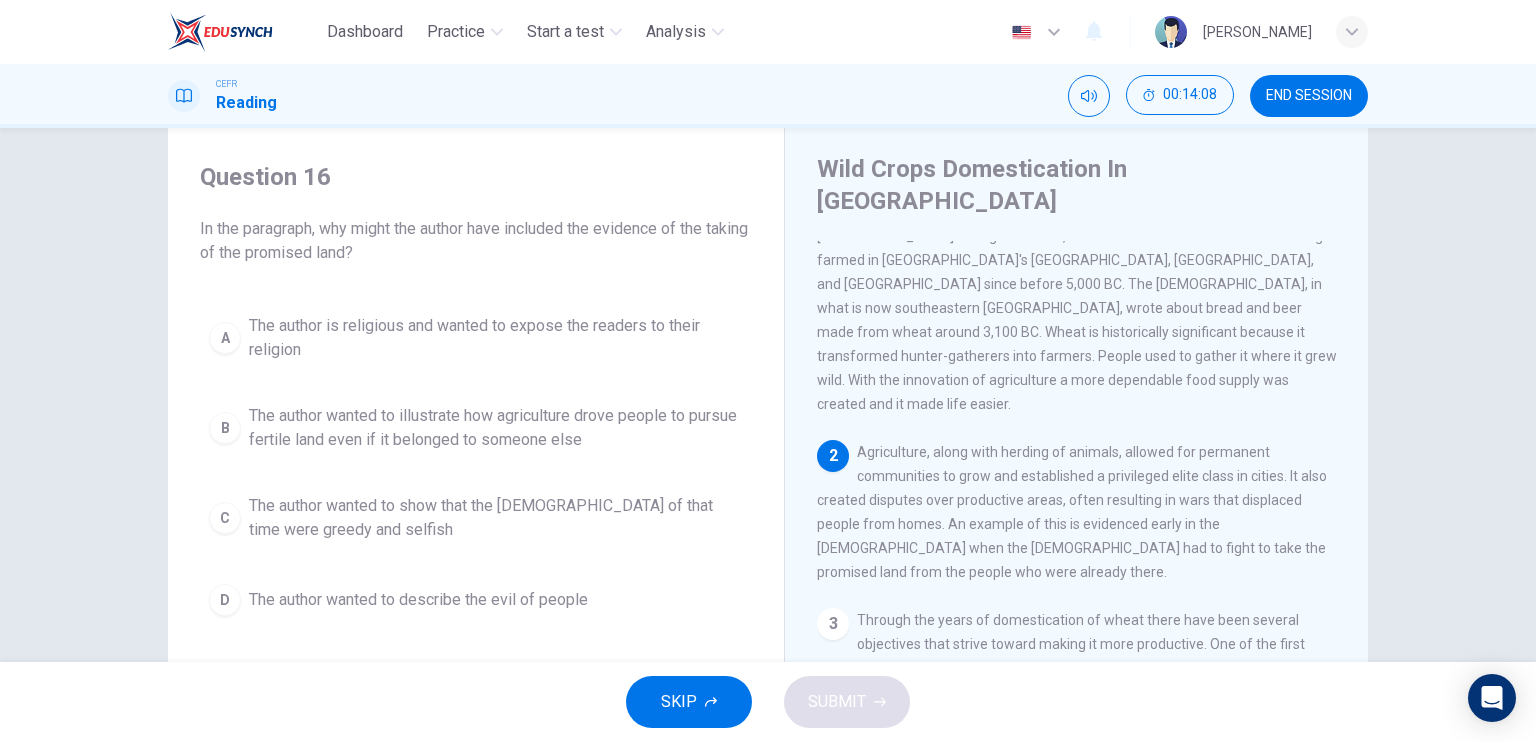 scroll, scrollTop: 100, scrollLeft: 0, axis: vertical 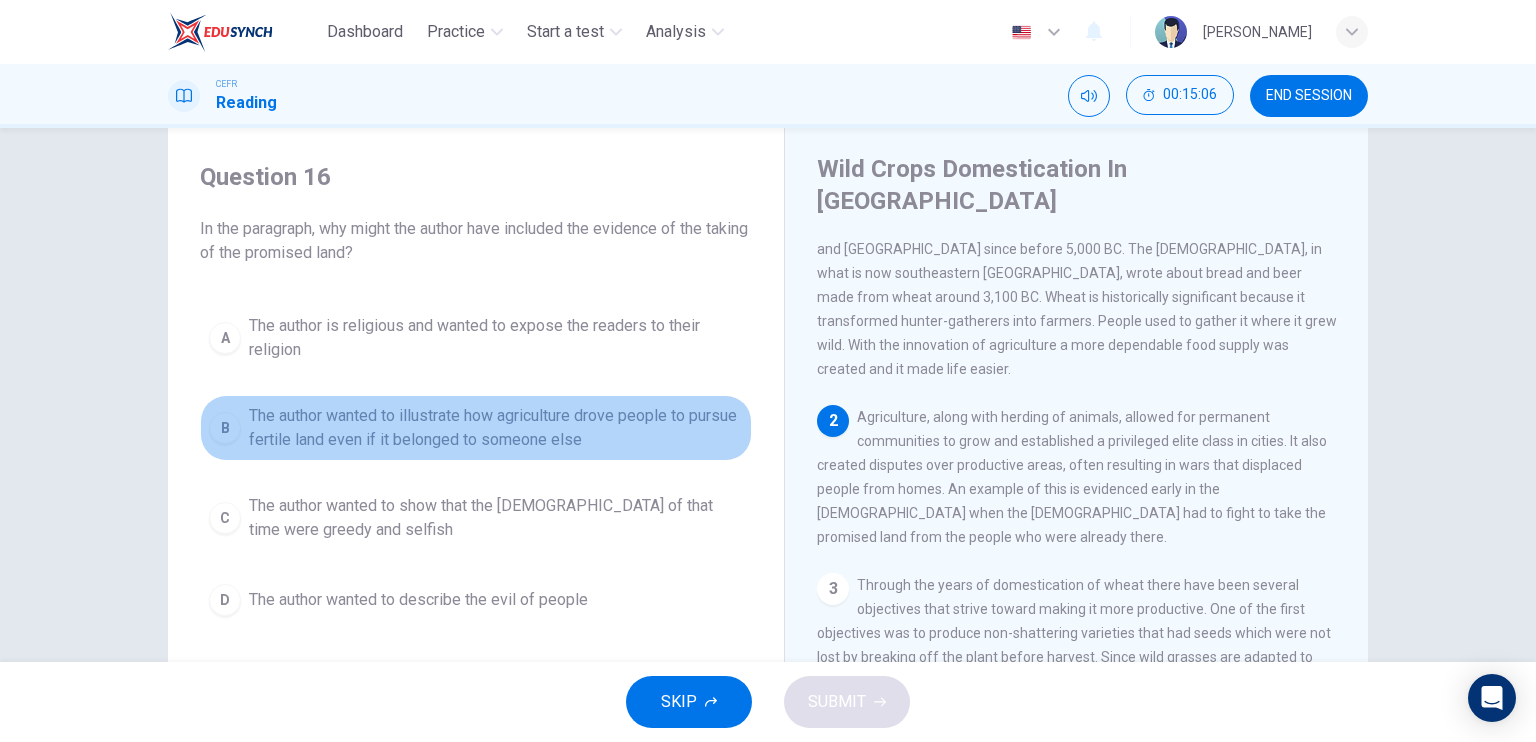 click on "The author wanted to illustrate how agriculture drove people to pursue fertile land even if it belonged to someone else" at bounding box center [496, 428] 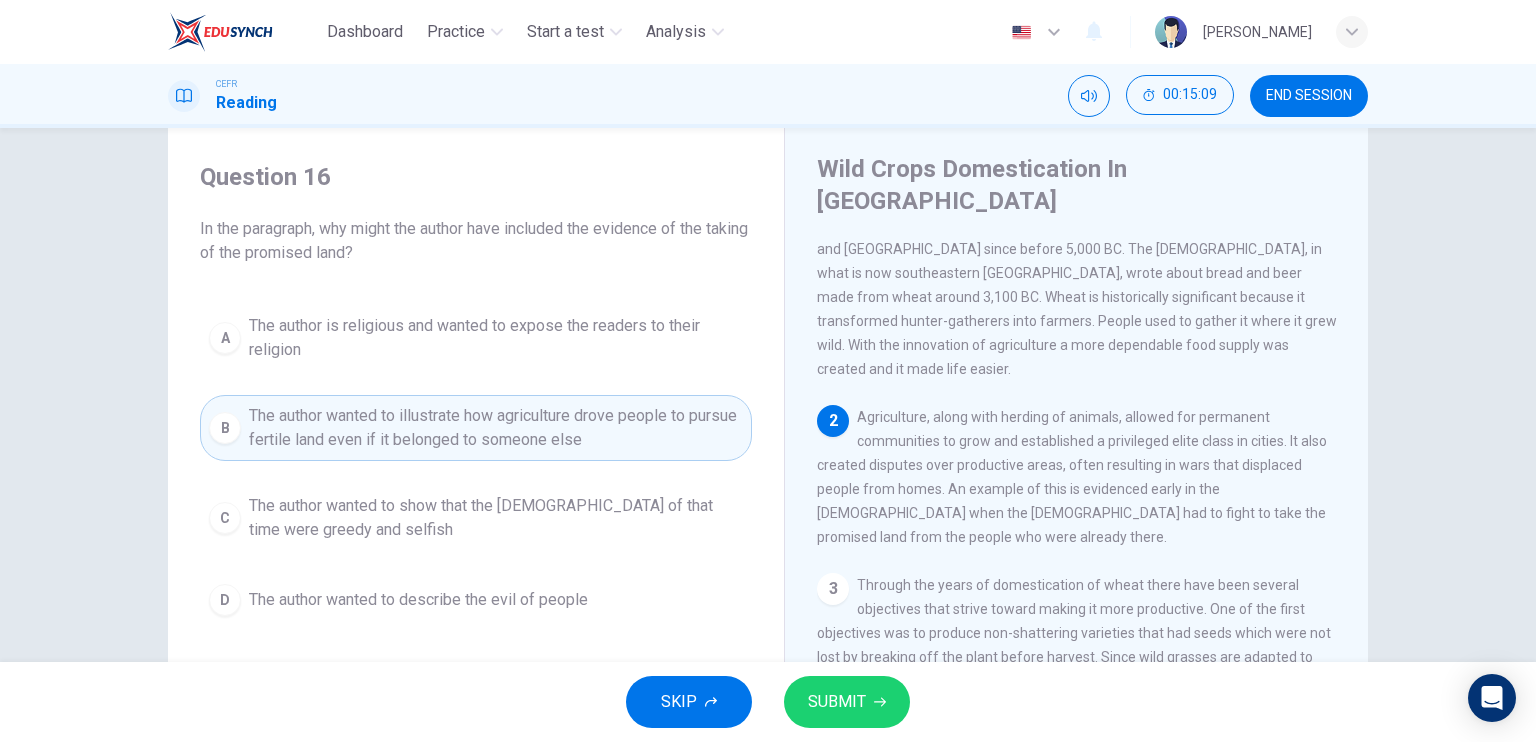click on "SUBMIT" at bounding box center [837, 702] 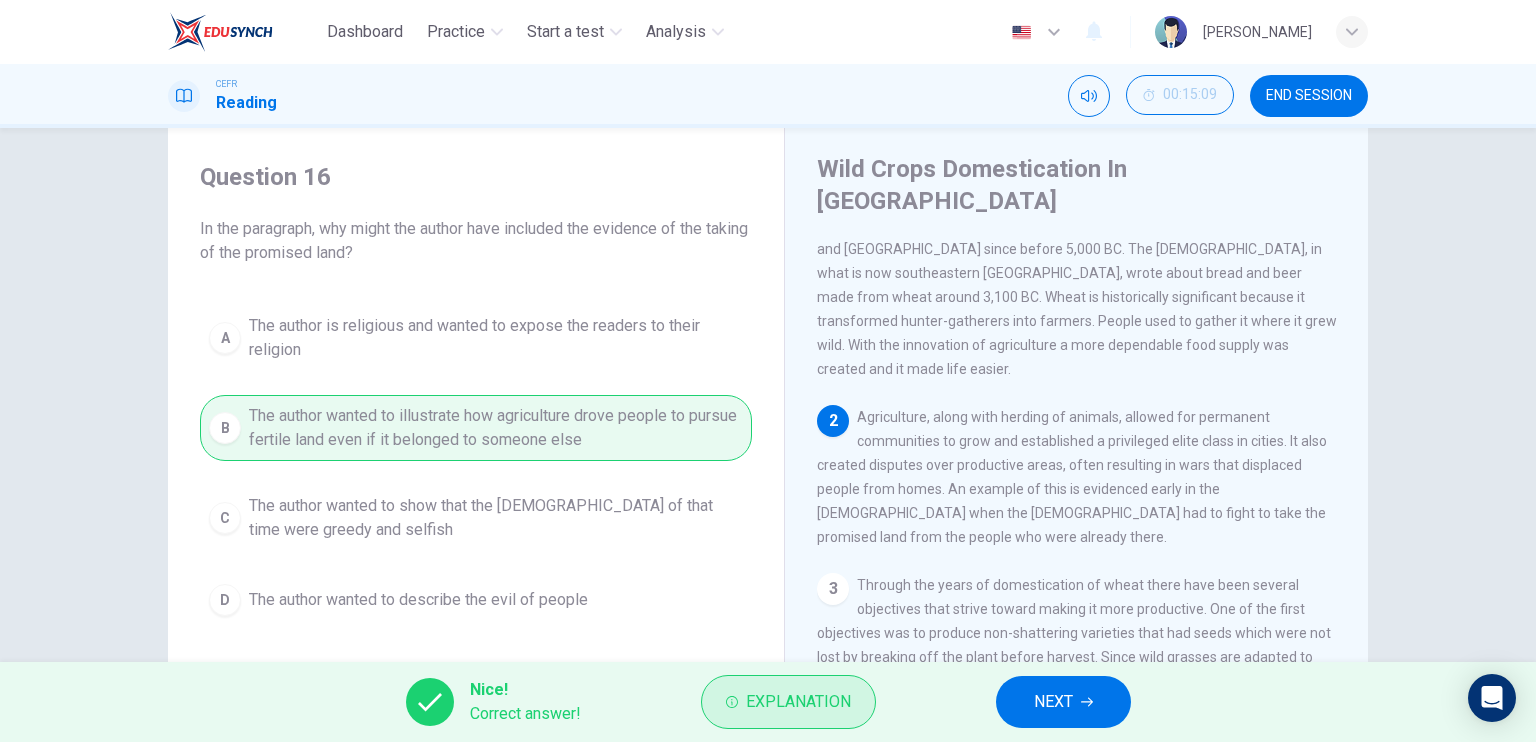 click on "Explanation" at bounding box center [798, 702] 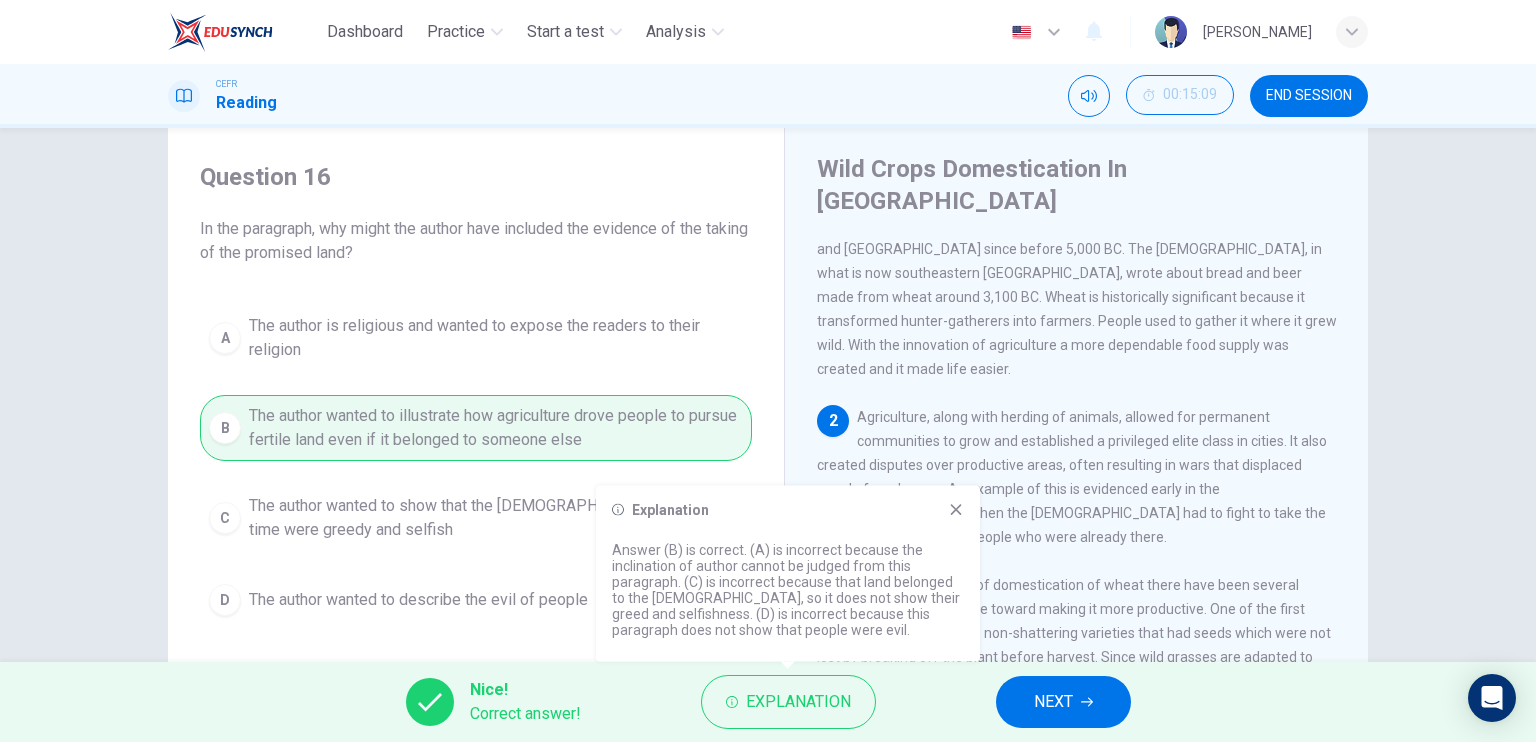 click 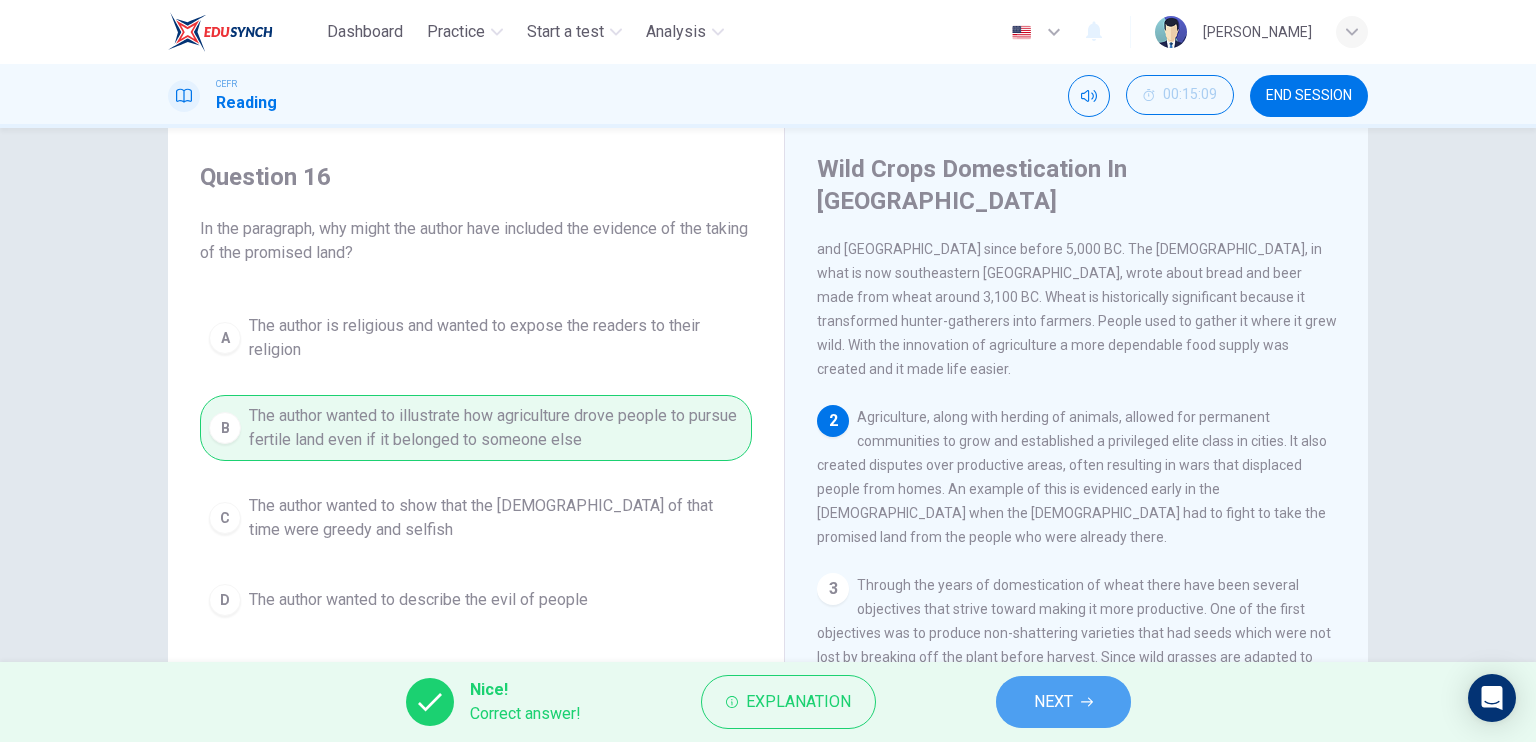 click 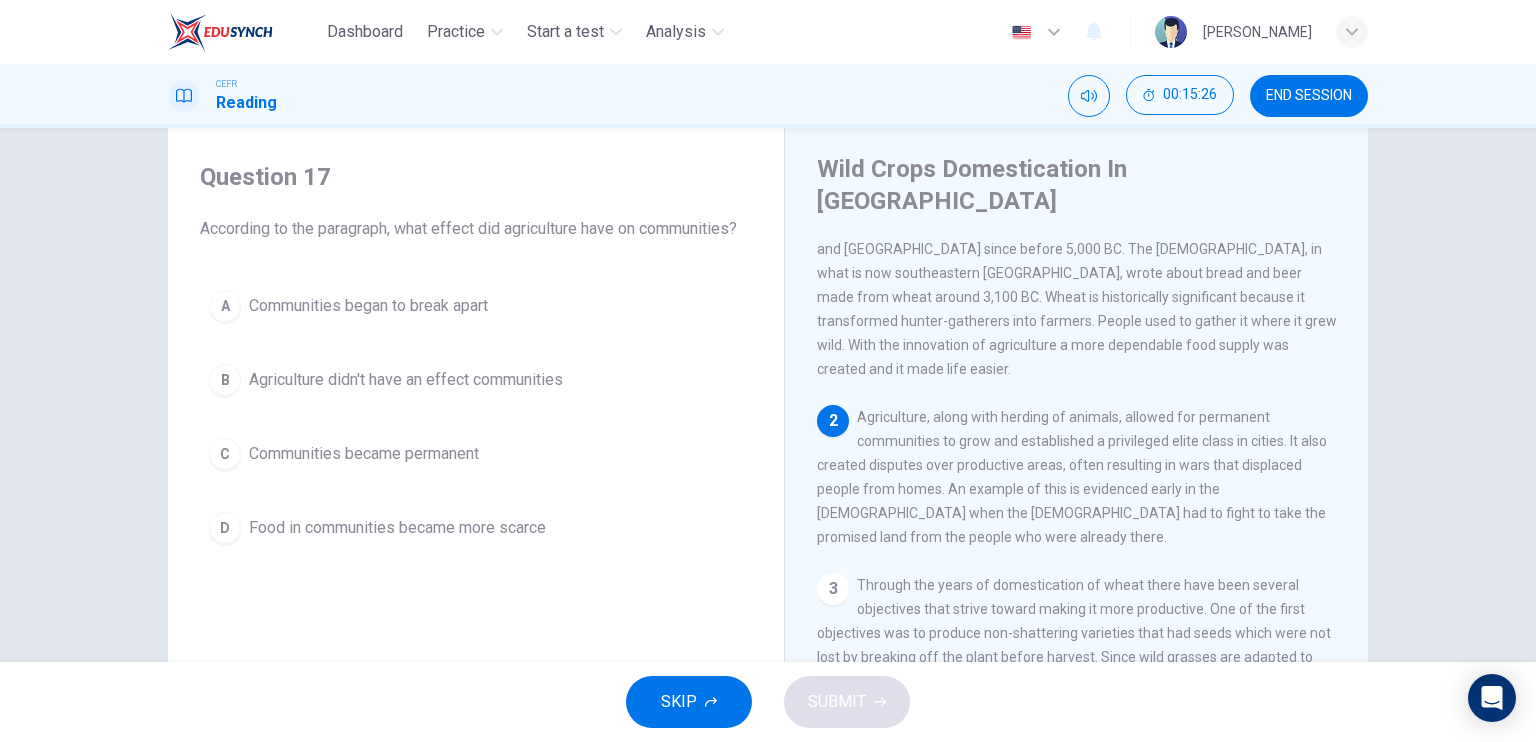 click on "A Communities began to break apart" at bounding box center (476, 306) 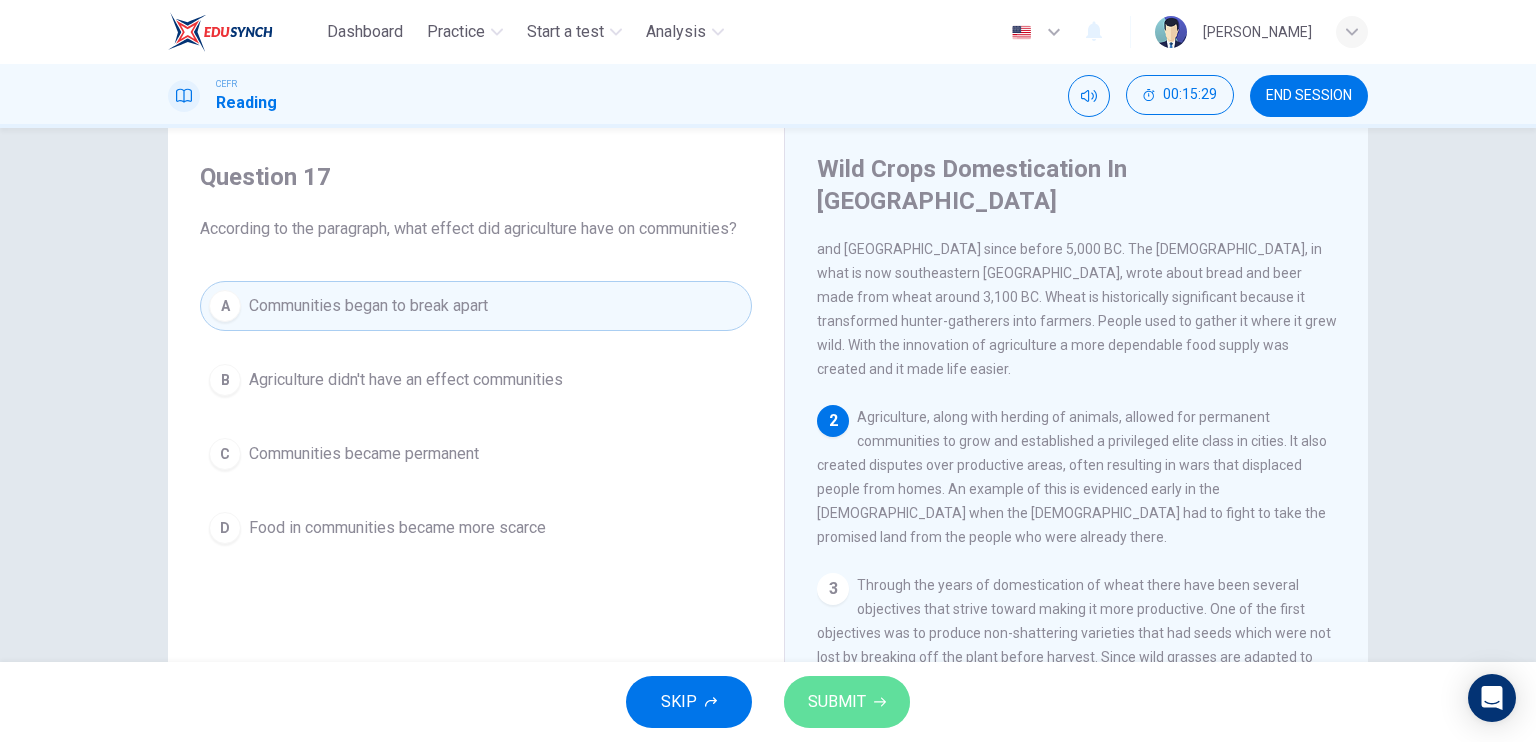 click on "SUBMIT" at bounding box center [847, 702] 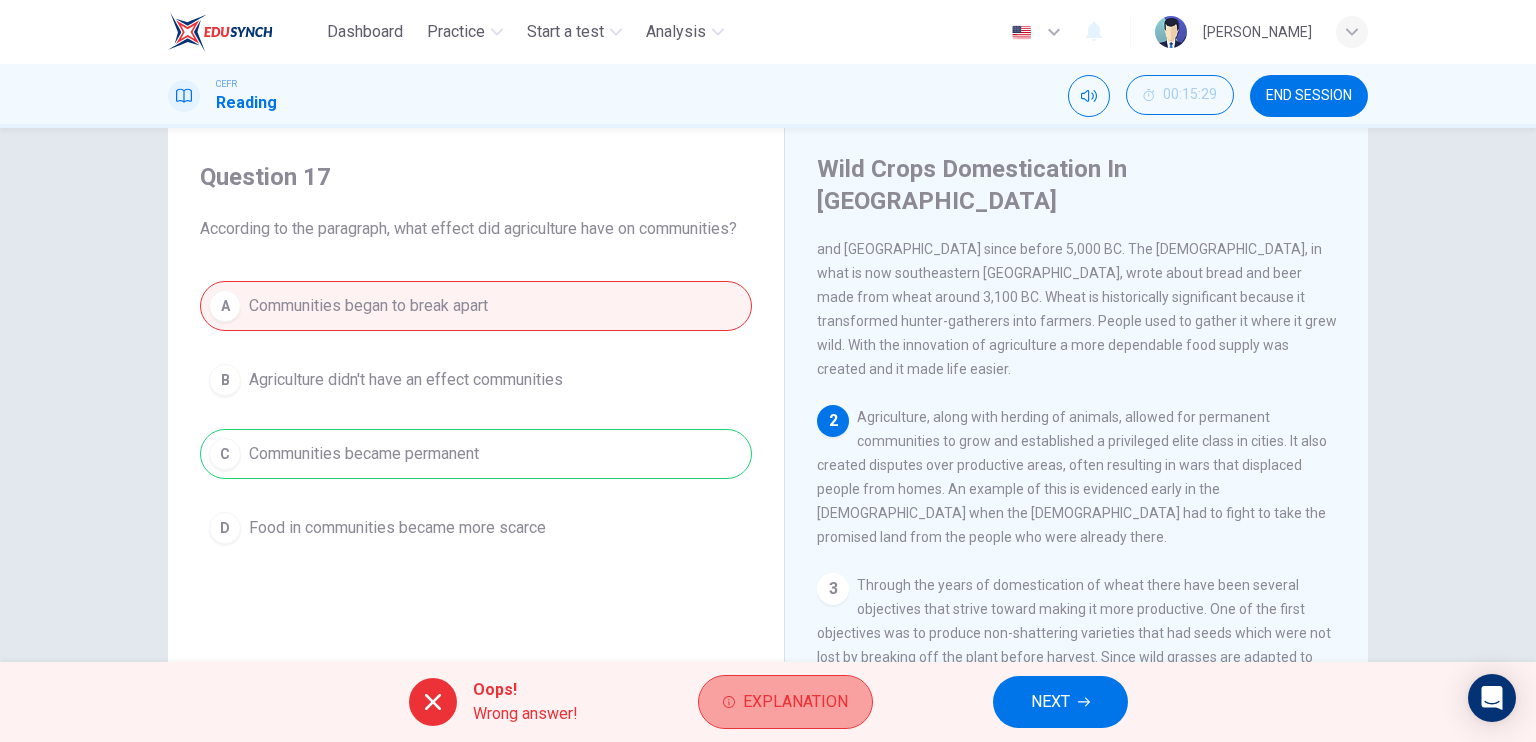 click on "Explanation" at bounding box center (785, 702) 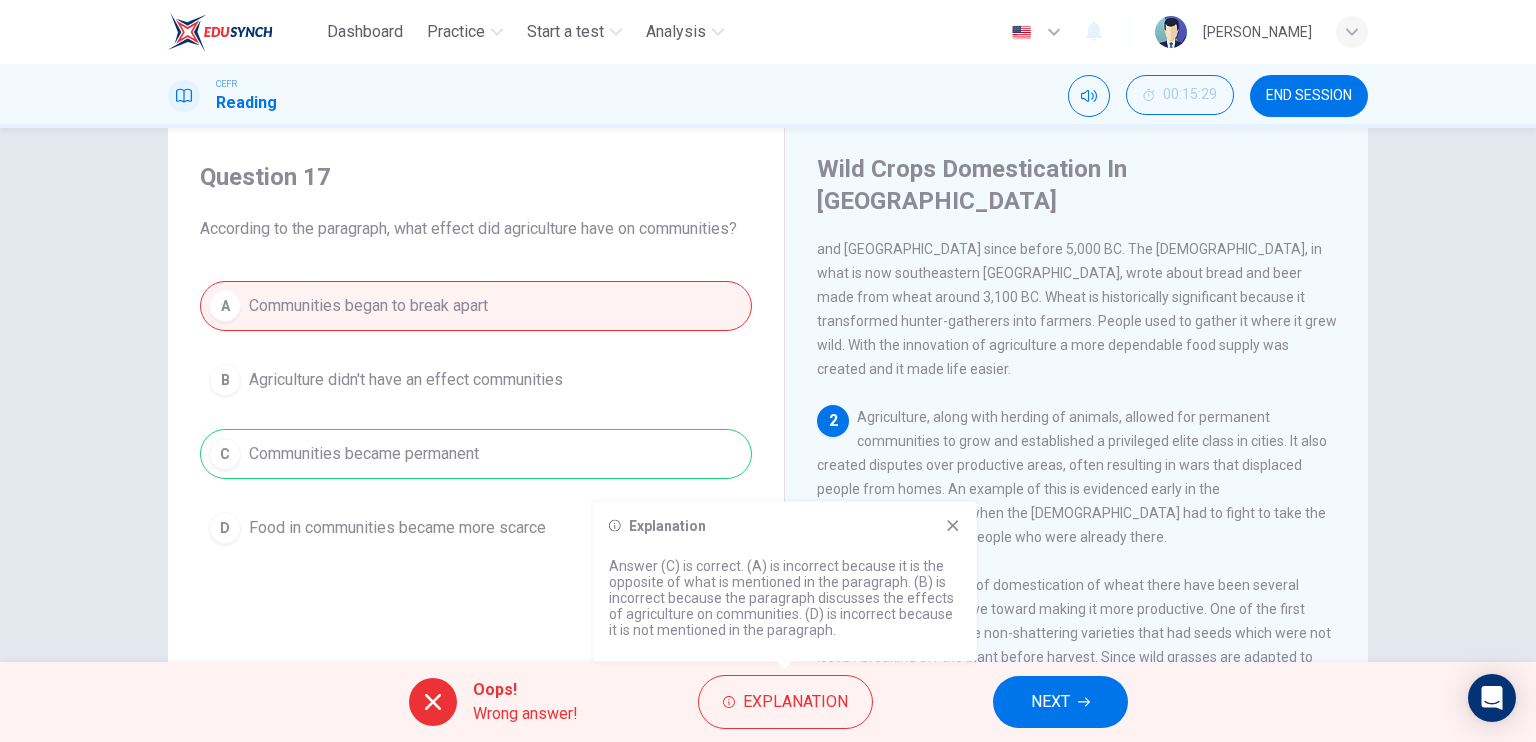 click on "Question 17 According to the paragraph, what effect did agriculture have on communities? A Communities began to break apart B Agriculture didn't have an effect communities C Communities became permanent D Food in communities became more scarce Wild Crops Domestication In [GEOGRAPHIC_DATA] 1 In [GEOGRAPHIC_DATA] wheat likely originated in the Fertile Crescent of [GEOGRAPHIC_DATA]. Early specimens of wheat have been discovered in [GEOGRAPHIC_DATA] dating to over 11,000 BC. There is also evidence of it being farmed in [GEOGRAPHIC_DATA]'s [GEOGRAPHIC_DATA], [GEOGRAPHIC_DATA], and [GEOGRAPHIC_DATA] since before 5,000 BC. The [DEMOGRAPHIC_DATA], in what is now southeastern [GEOGRAPHIC_DATA], wrote about bread and beer made from wheat around 3,100 BC. Wheat is historically significant because it transformed hunter-gatherers into farmers. People used to gather it where it grew wild. With the innovation of agriculture a more dependable food supply was created and it made life easier. 2 3 4 5" at bounding box center [768, 468] 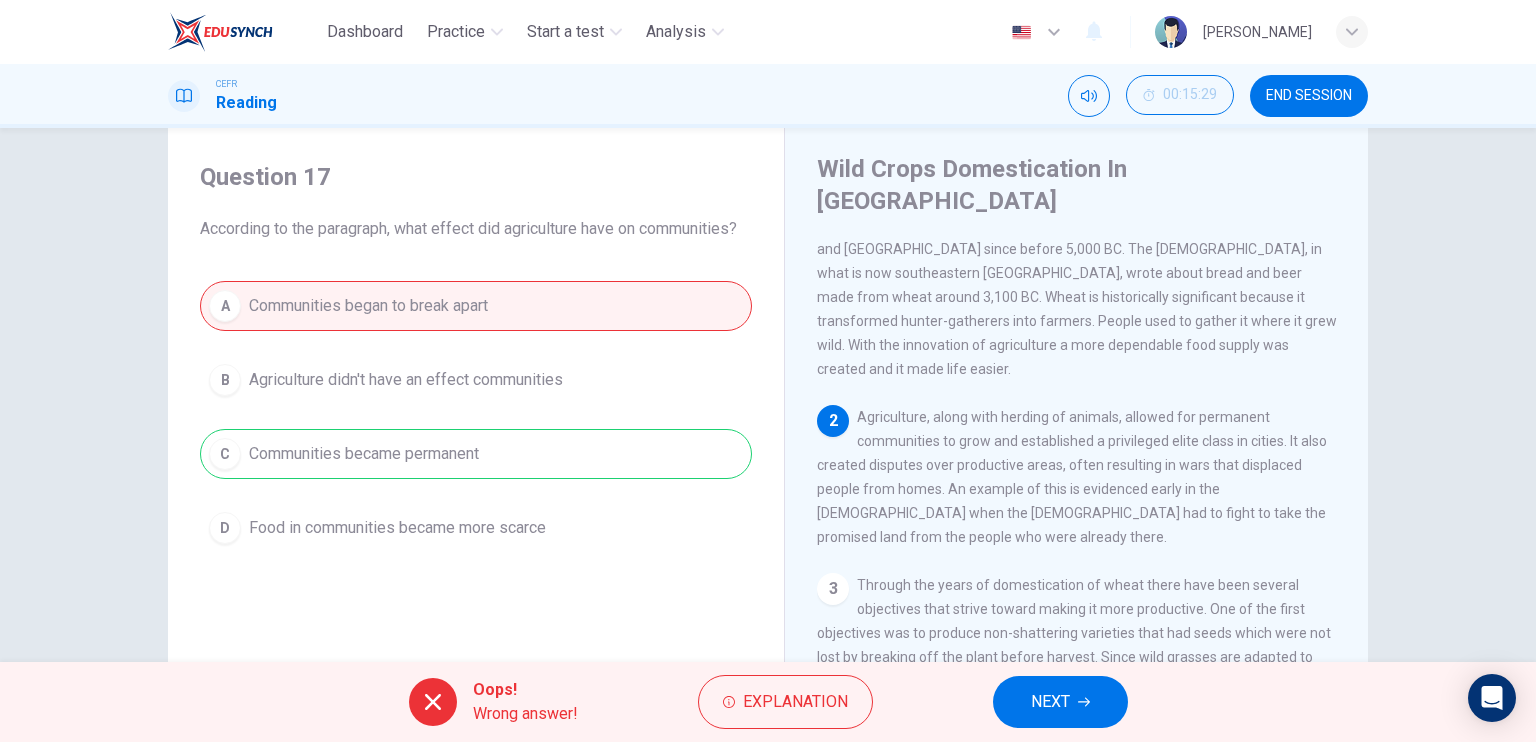 scroll, scrollTop: 0, scrollLeft: 0, axis: both 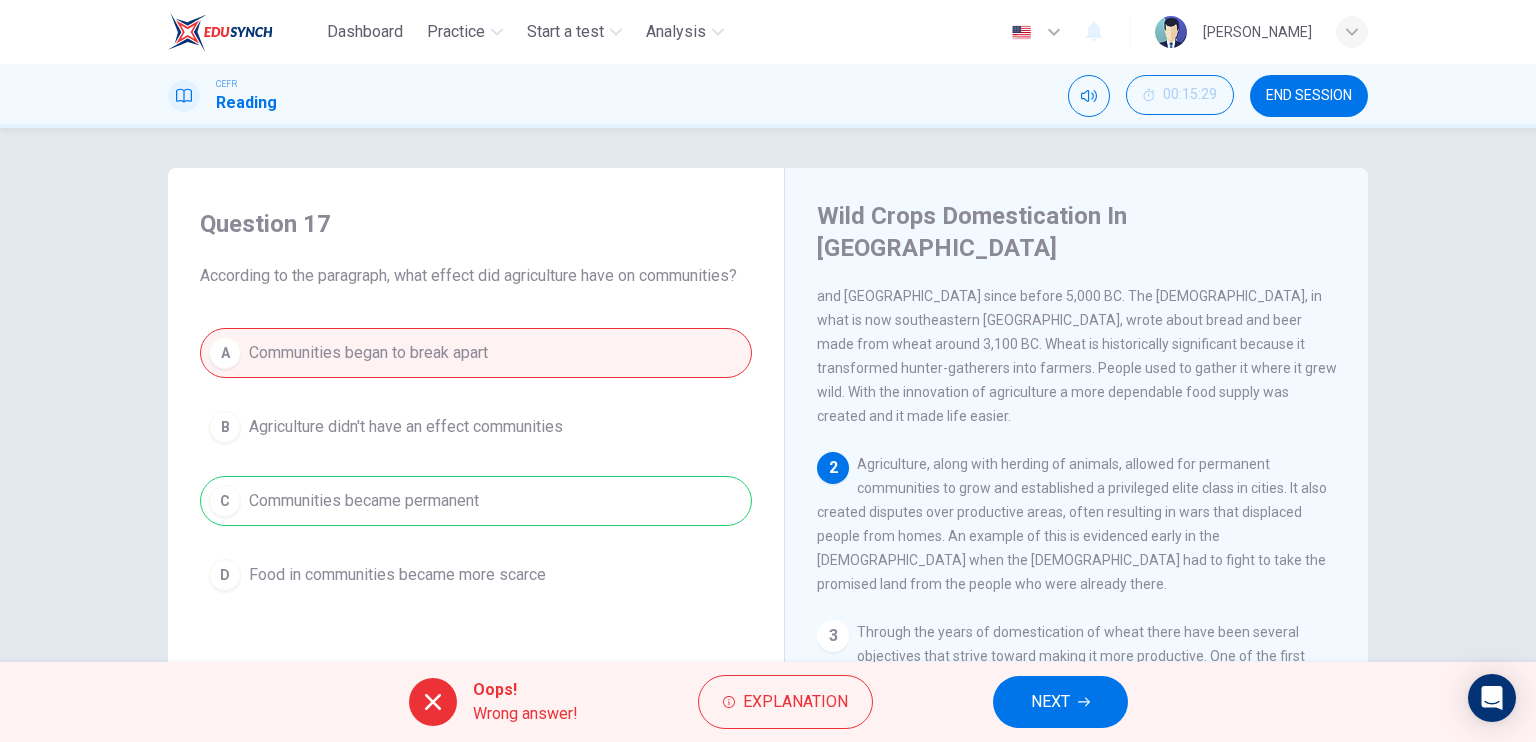 click on "Question 17 According to the paragraph, what effect did agriculture have on communities? A Communities began to break apart B Agriculture didn't have an effect communities C Communities became permanent D Food in communities became more scarce Wild Crops Domestication In [GEOGRAPHIC_DATA] 1 In [GEOGRAPHIC_DATA] wheat likely originated in the Fertile Crescent of [GEOGRAPHIC_DATA]. Early specimens of wheat have been discovered in [GEOGRAPHIC_DATA] dating to over 11,000 BC. There is also evidence of it being farmed in [GEOGRAPHIC_DATA]'s [GEOGRAPHIC_DATA], [GEOGRAPHIC_DATA], and [GEOGRAPHIC_DATA] since before 5,000 BC. The [DEMOGRAPHIC_DATA], in what is now southeastern [GEOGRAPHIC_DATA], wrote about bread and beer made from wheat around 3,100 BC. Wheat is historically significant because it transformed hunter-gatherers into farmers. People used to gather it where it grew wild. With the innovation of agriculture a more dependable food supply was created and it made life easier. 2 3 4 5" at bounding box center [768, 515] 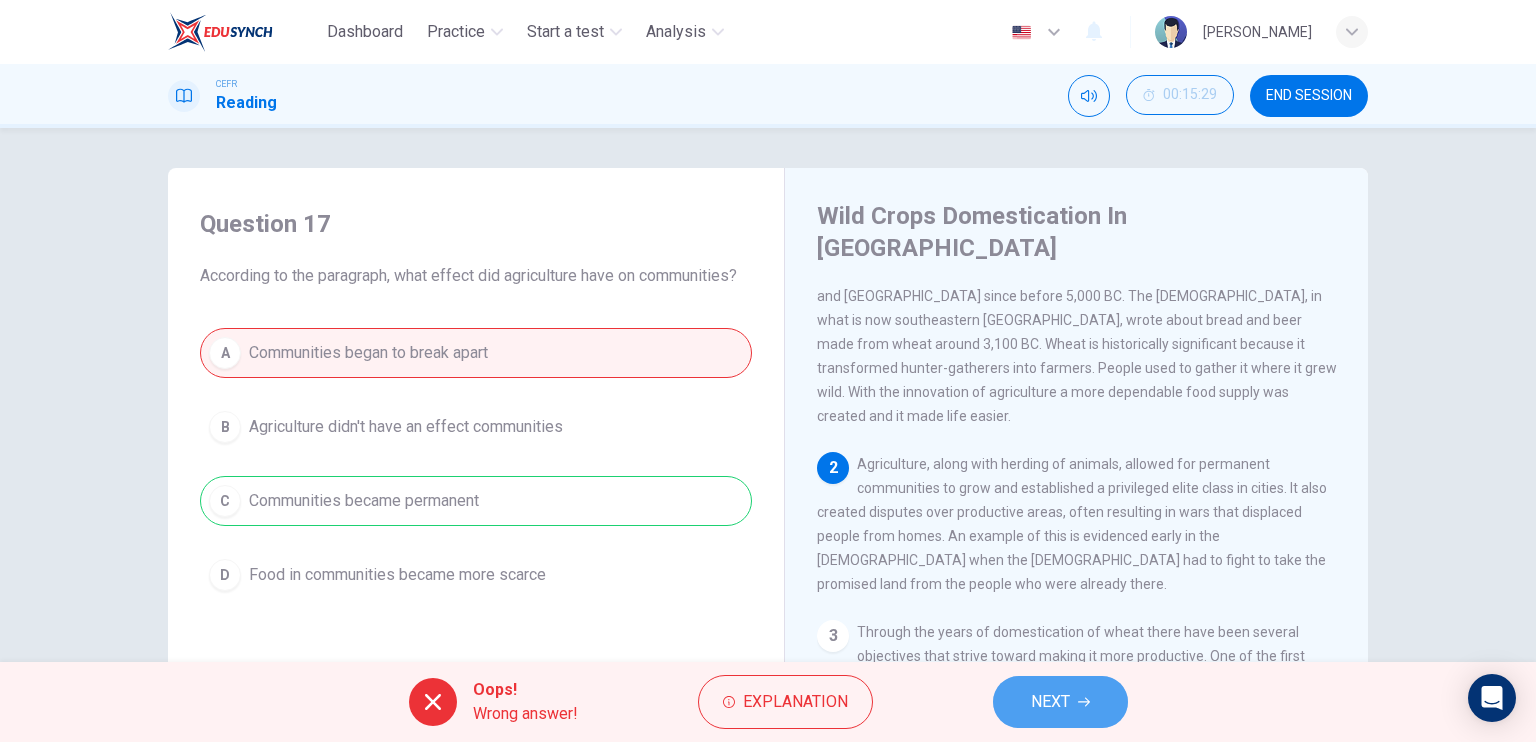 click on "NEXT" at bounding box center [1060, 702] 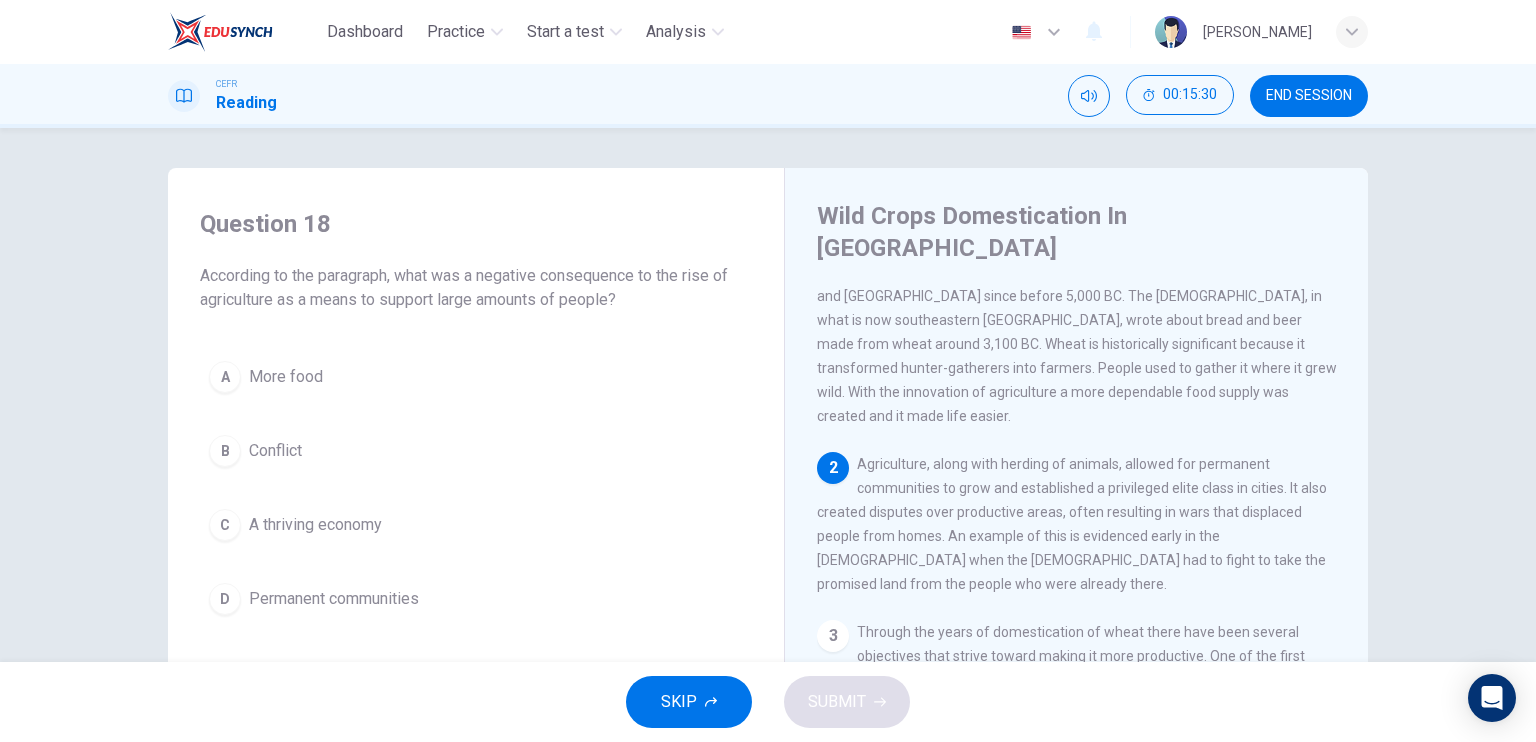 scroll, scrollTop: 100, scrollLeft: 0, axis: vertical 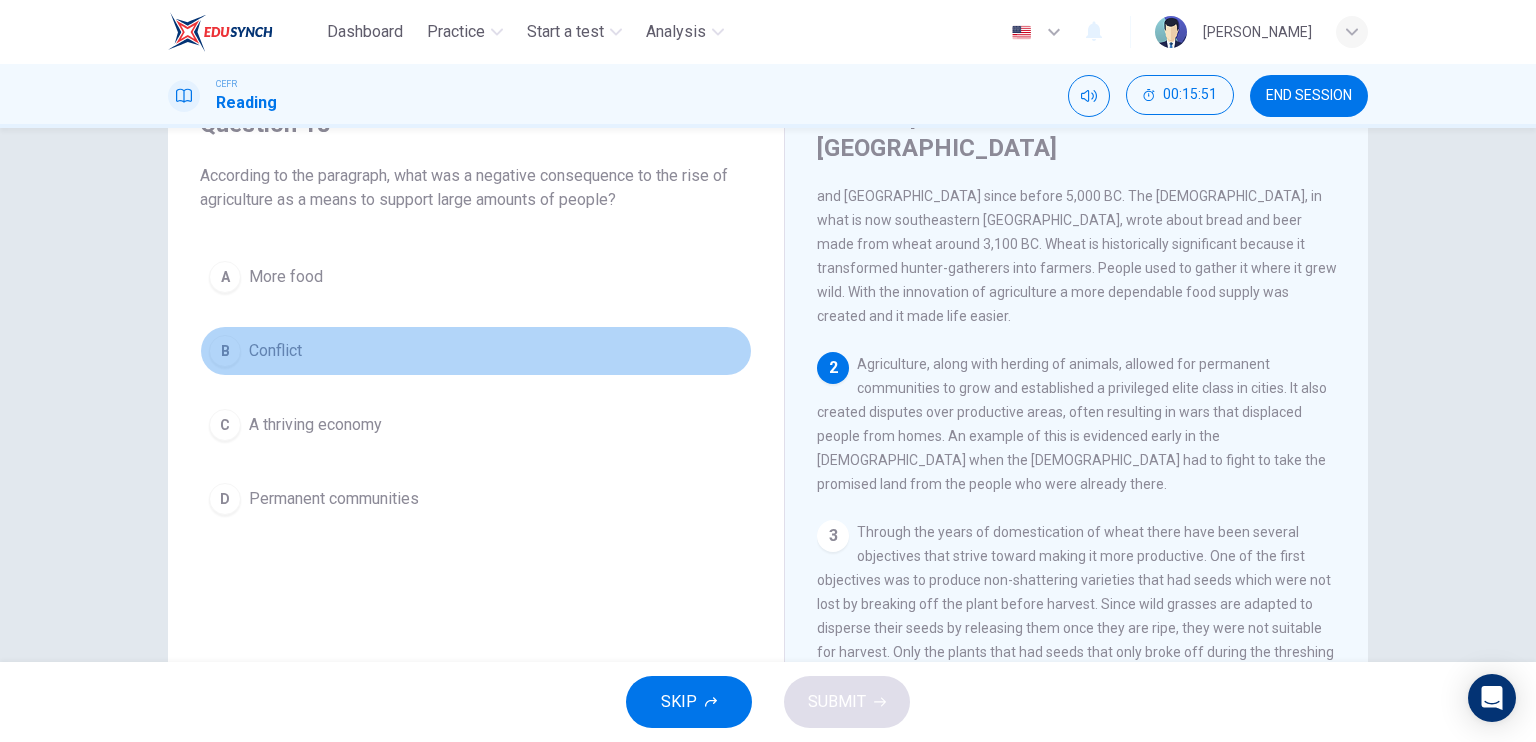 click on "B Conflict" at bounding box center (476, 351) 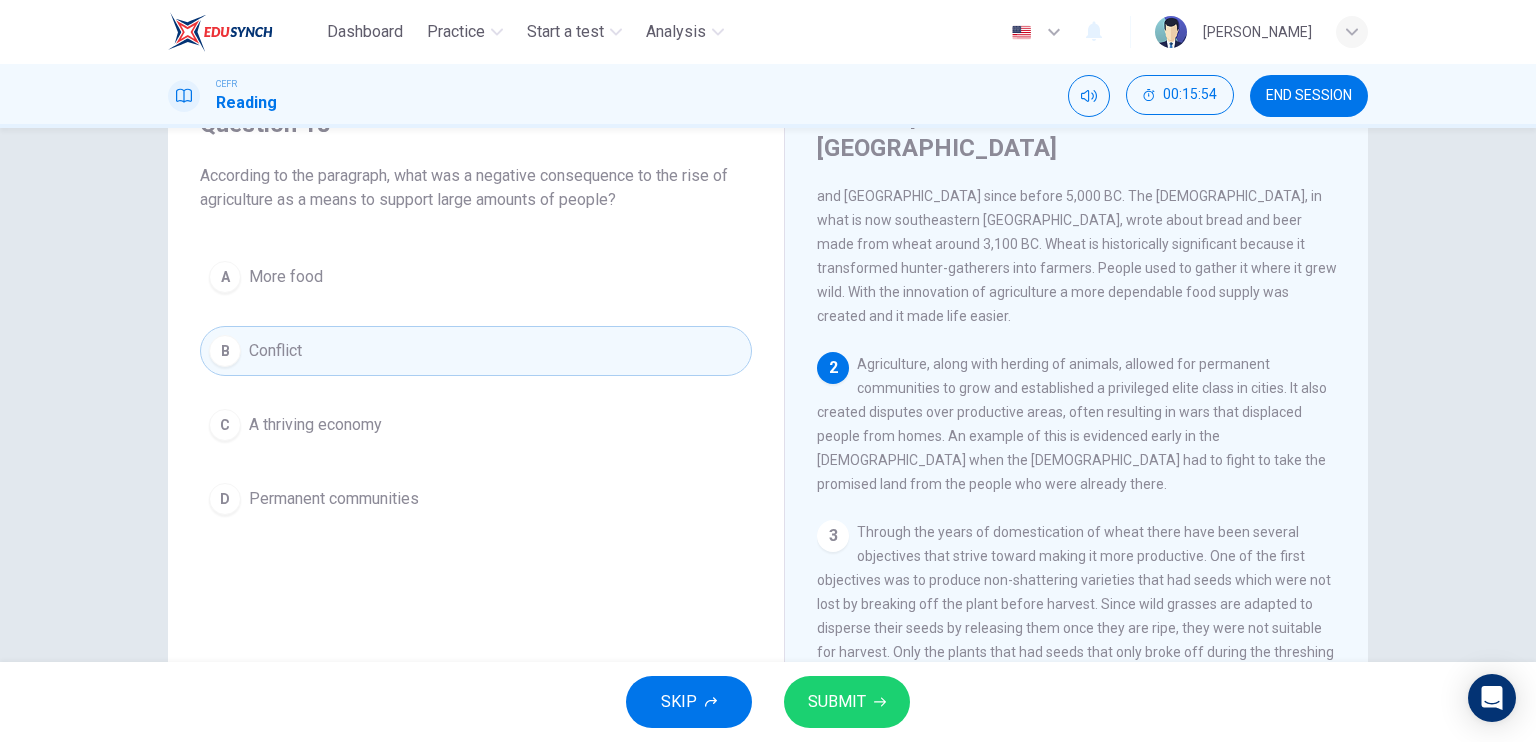 click on "SKIP SUBMIT" at bounding box center (768, 702) 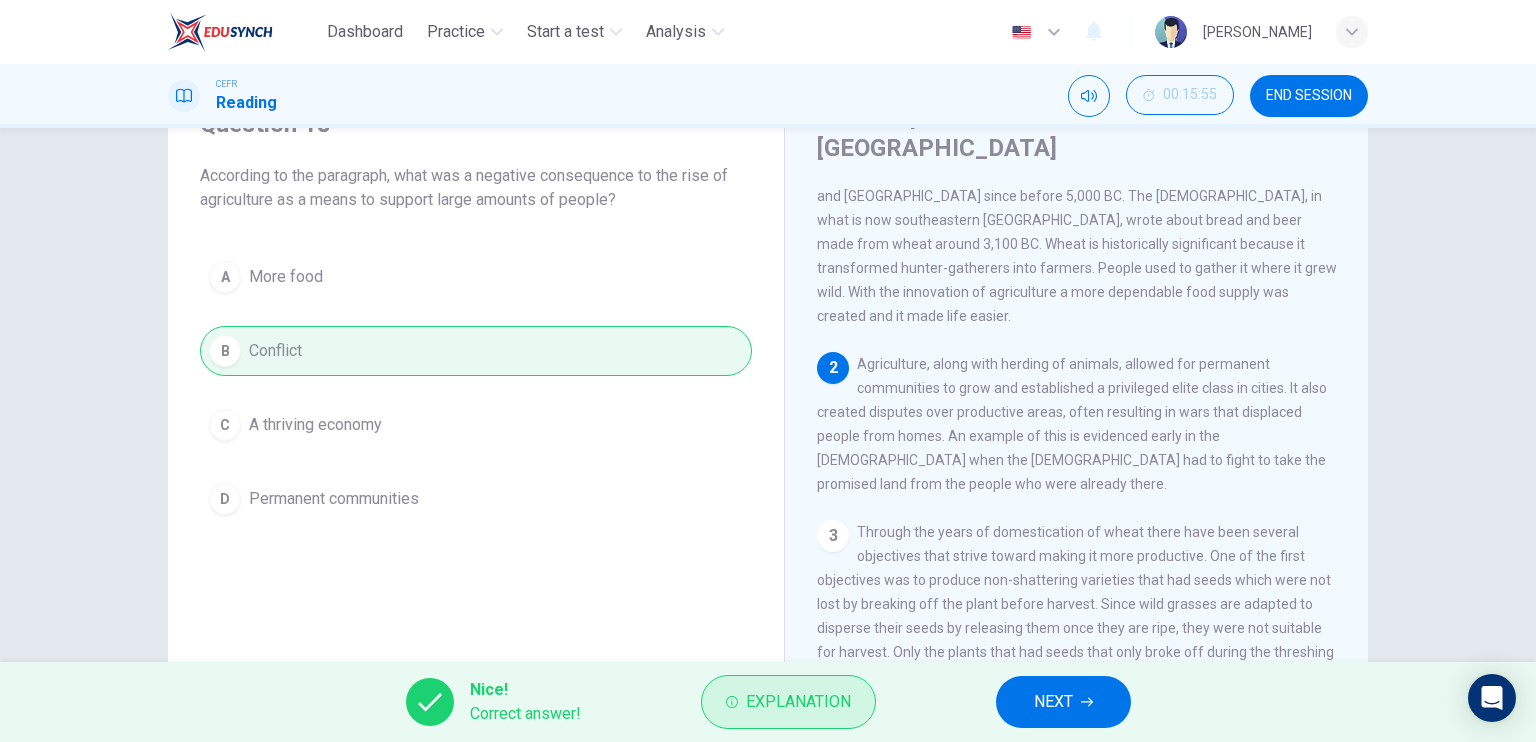 click on "Explanation" at bounding box center (788, 702) 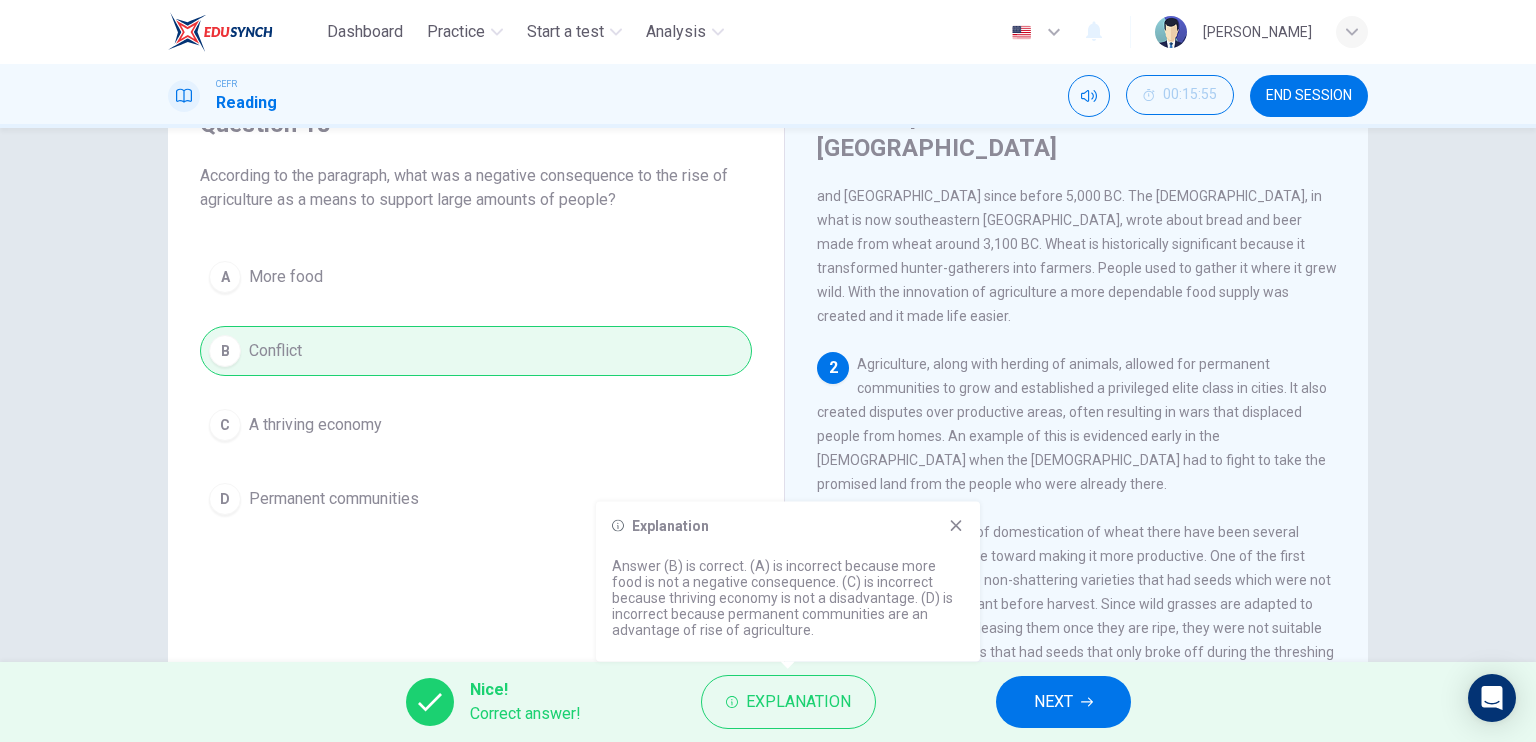 click on "Explanation Answer (B) is correct. (A) is incorrect because more food is not a negative consequence. (C) is incorrect because thriving economy is not a disadvantage. (D) is incorrect because permanent communities are an advantage of rise of agriculture." at bounding box center (788, 582) 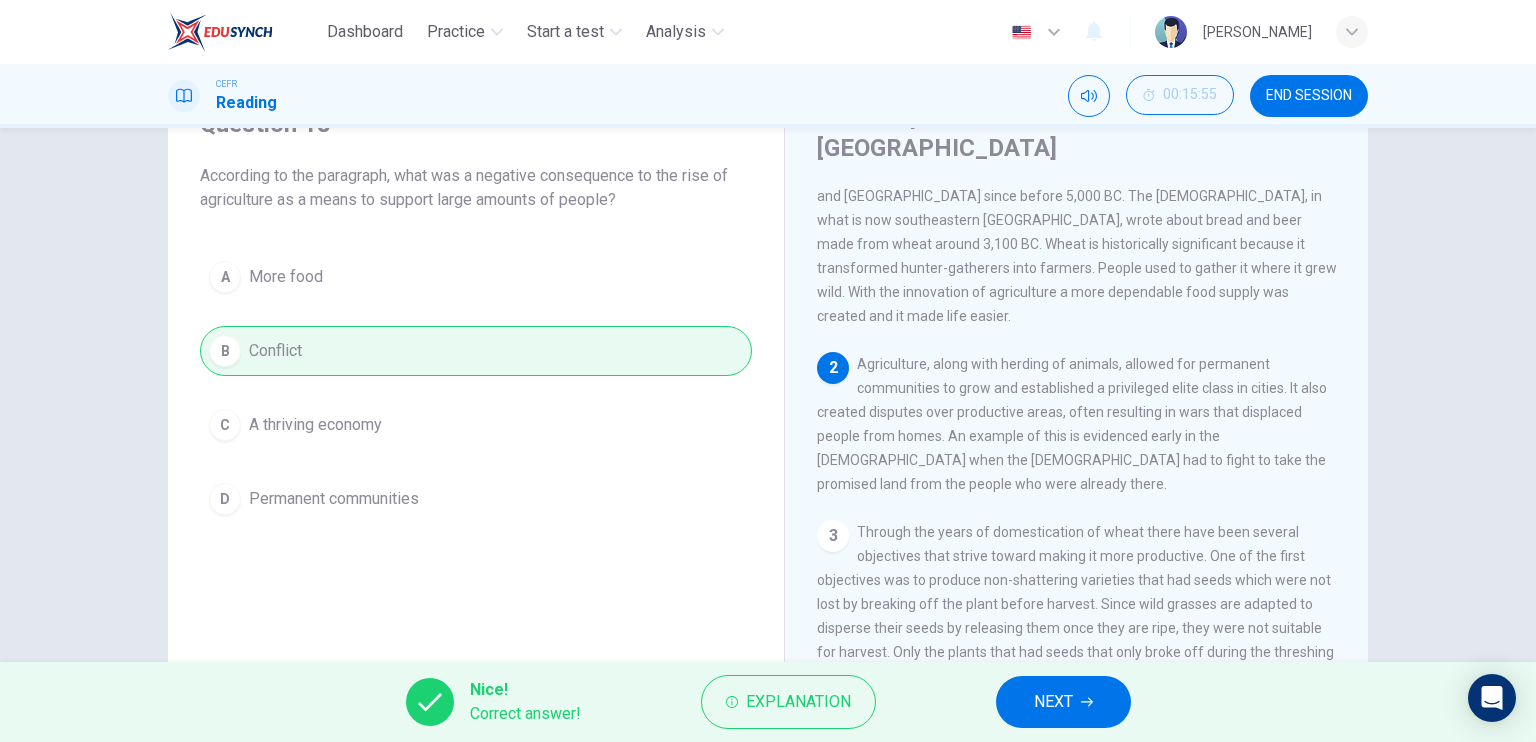 click on "NEXT" at bounding box center (1053, 702) 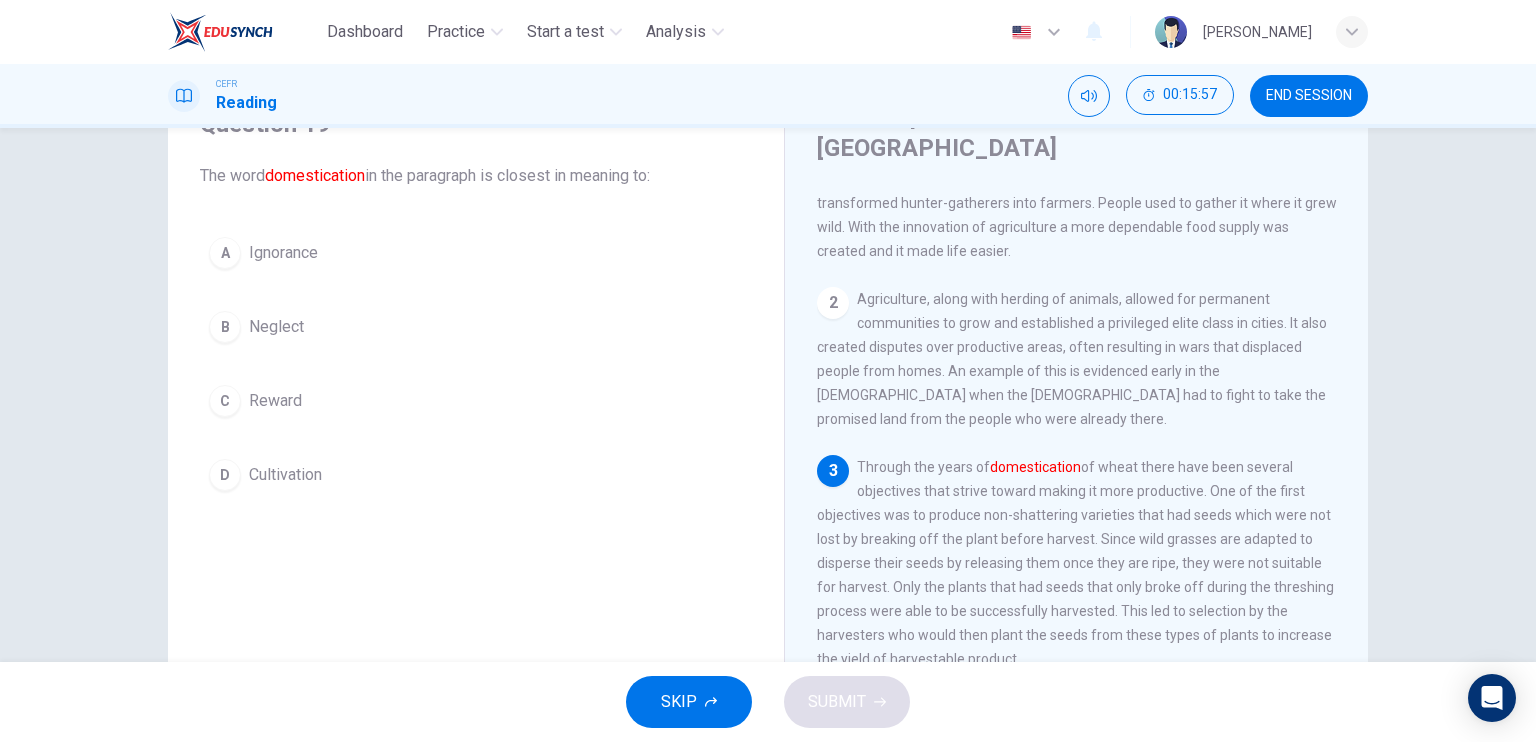 scroll, scrollTop: 200, scrollLeft: 0, axis: vertical 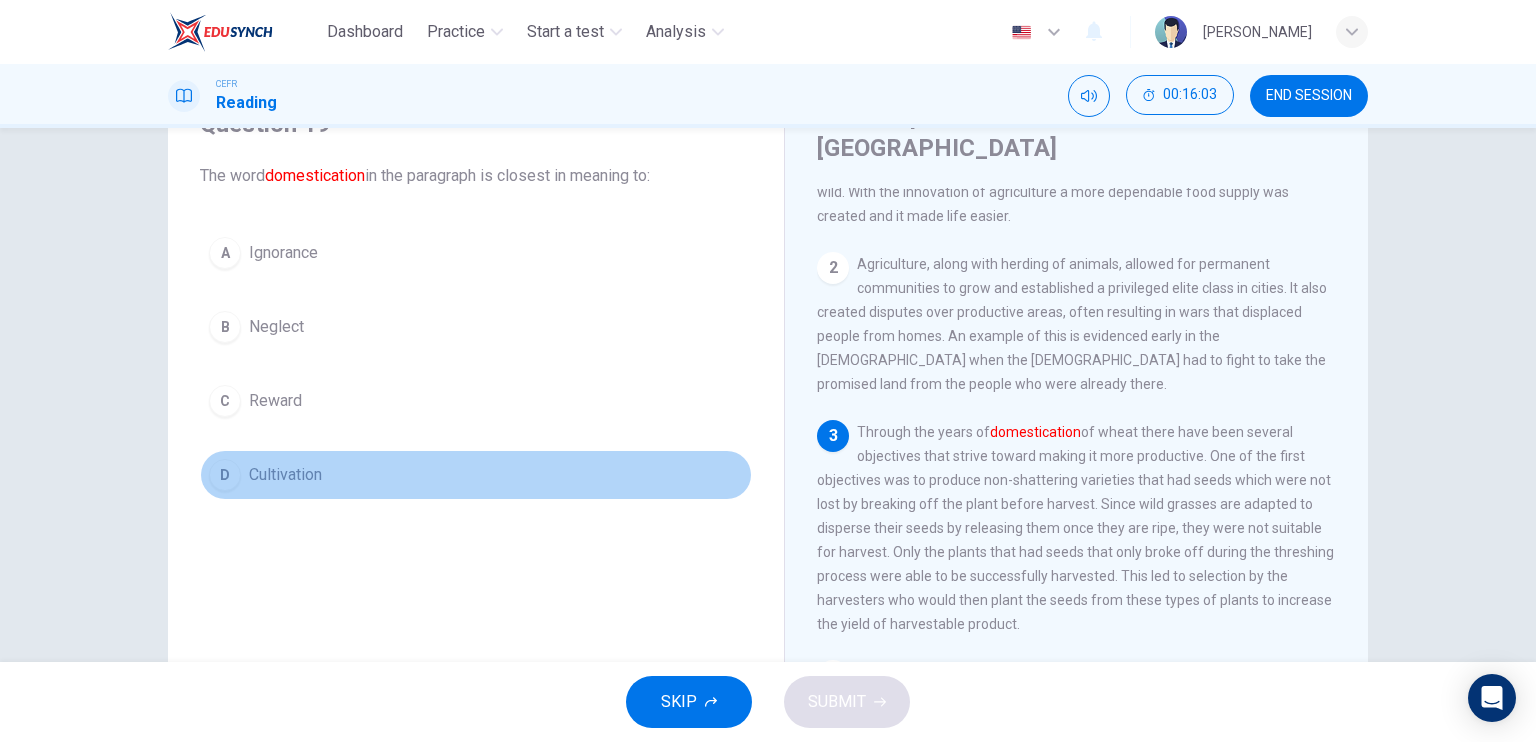 click on "D Cultivation" at bounding box center [476, 475] 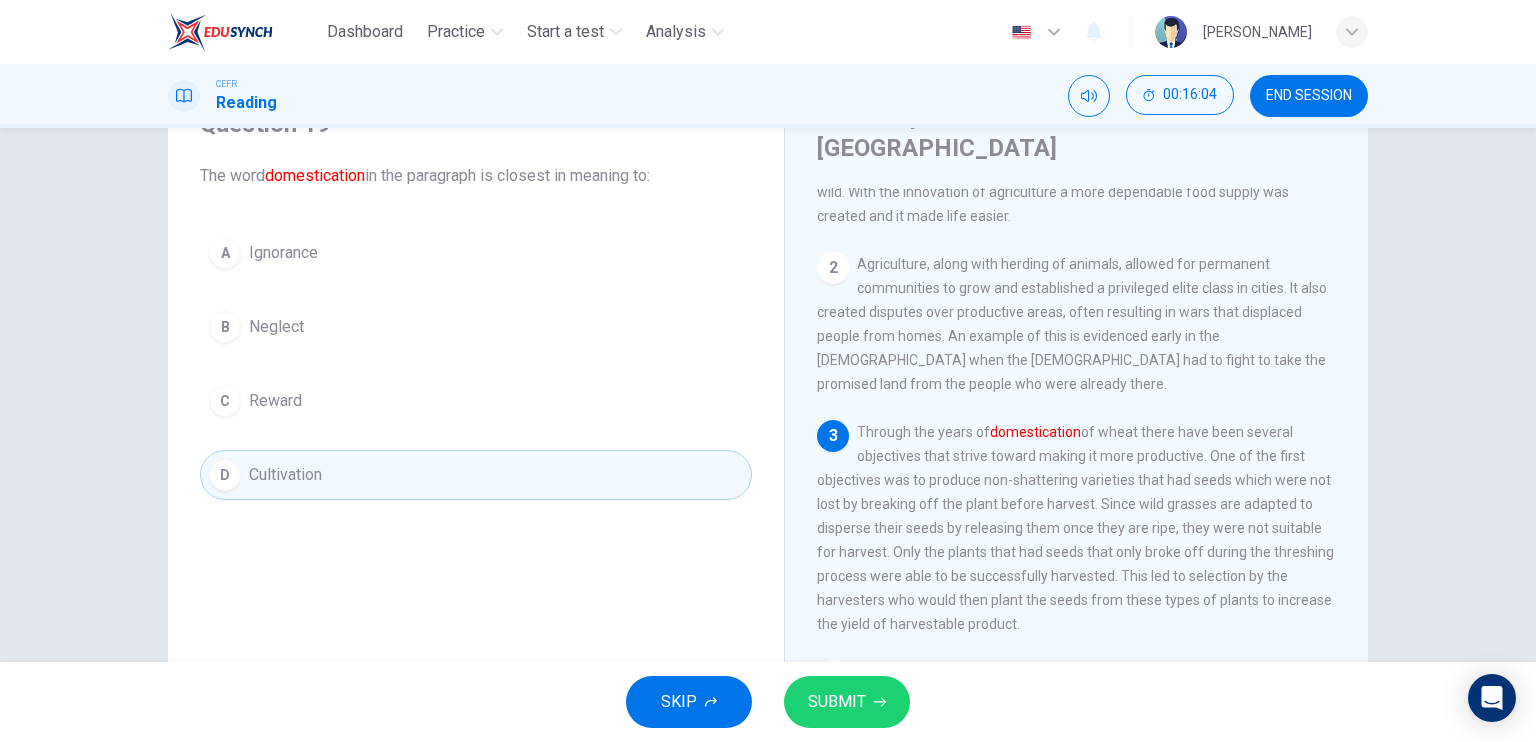 click on "SUBMIT" at bounding box center (837, 702) 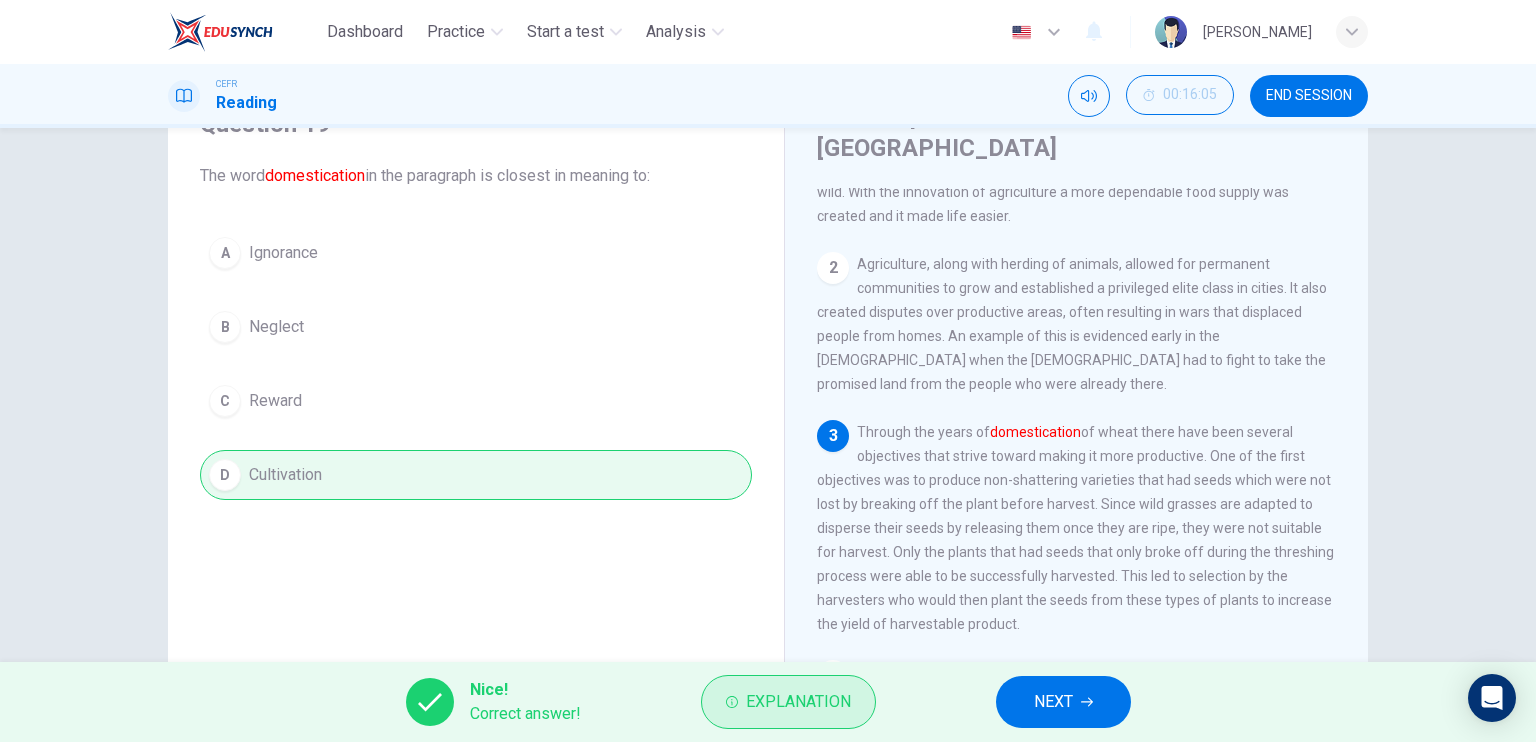click on "Explanation" at bounding box center [798, 702] 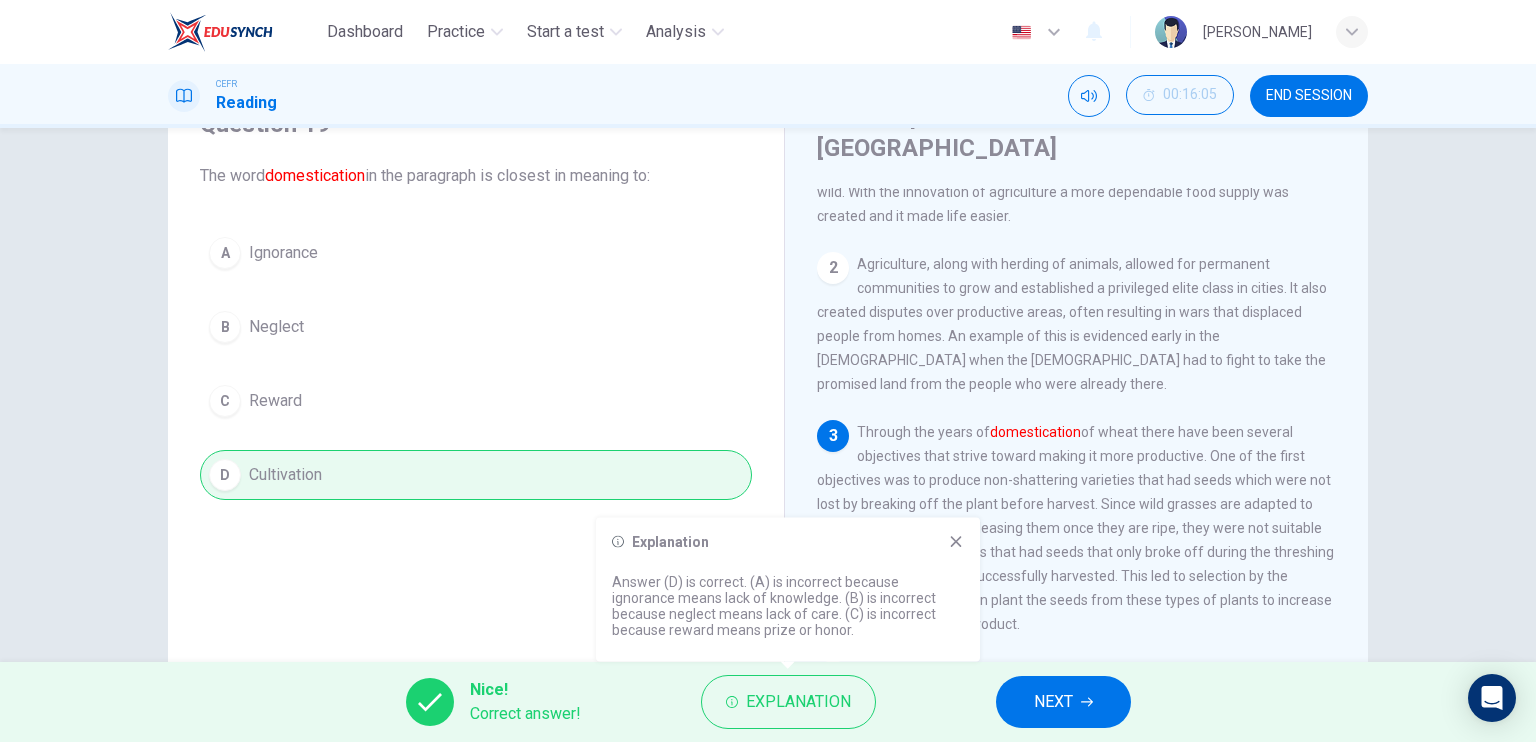 click 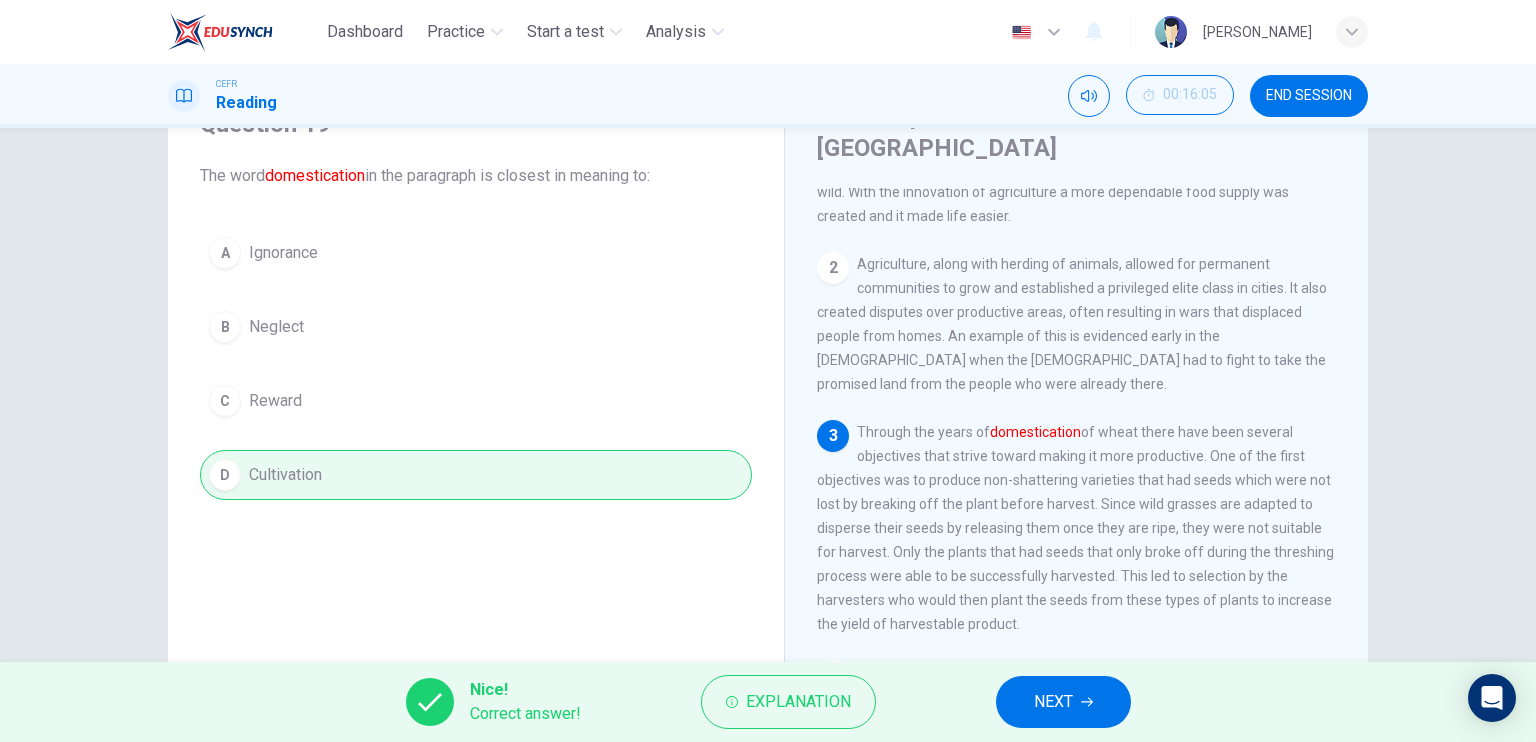 click on "NEXT" at bounding box center (1063, 702) 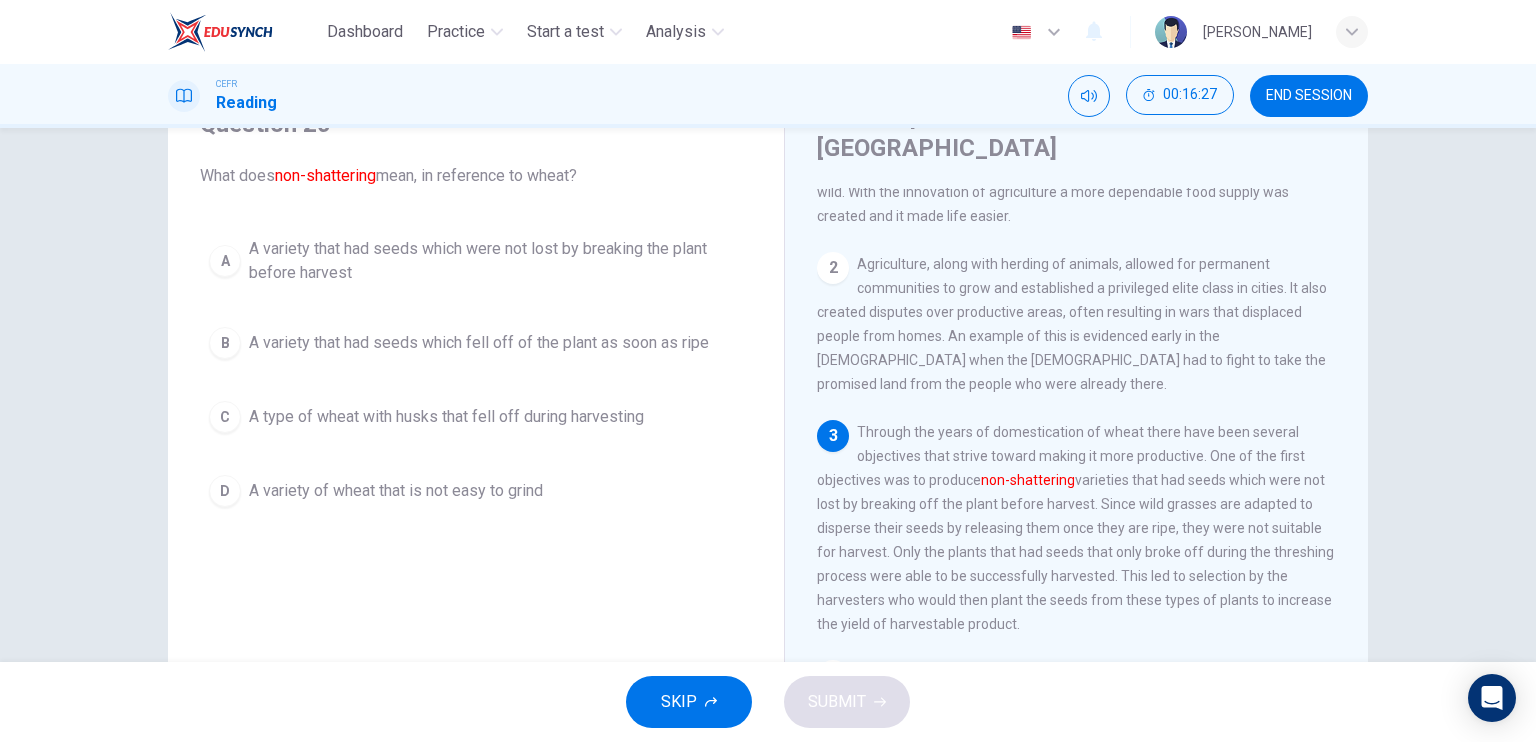 click on "A variety that had seeds which were not lost by breaking the plant before harvest" at bounding box center (496, 261) 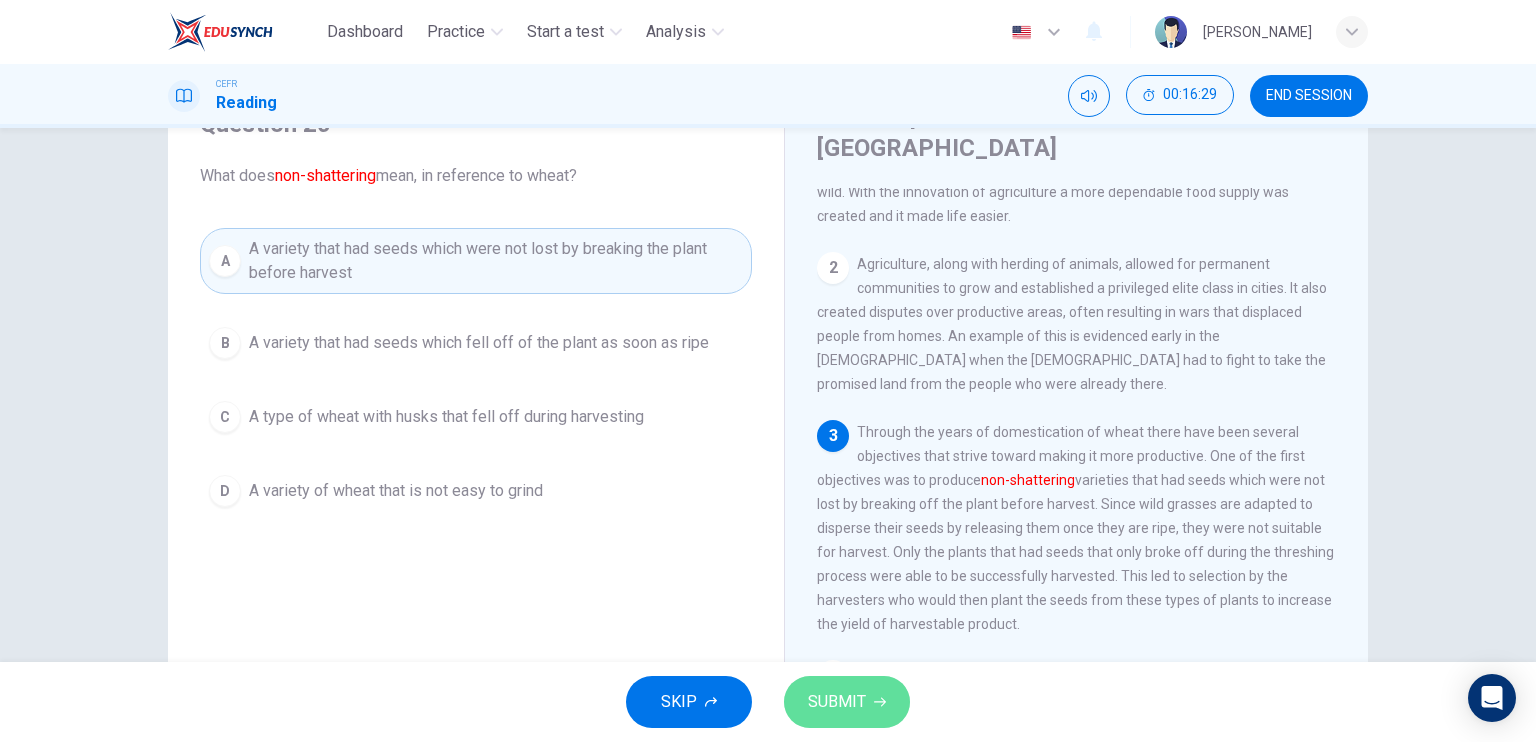 click on "SUBMIT" at bounding box center [847, 702] 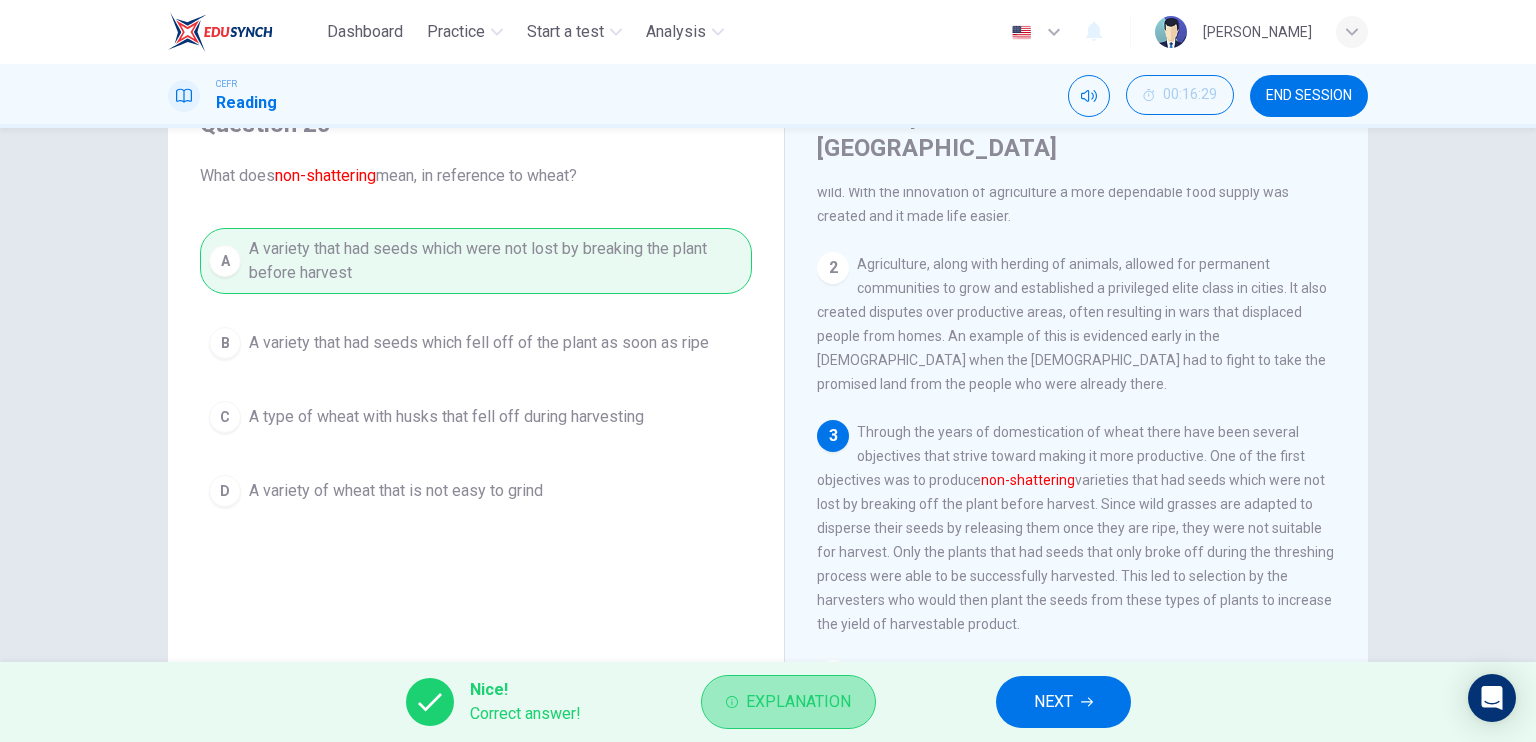 click on "Explanation" at bounding box center (798, 702) 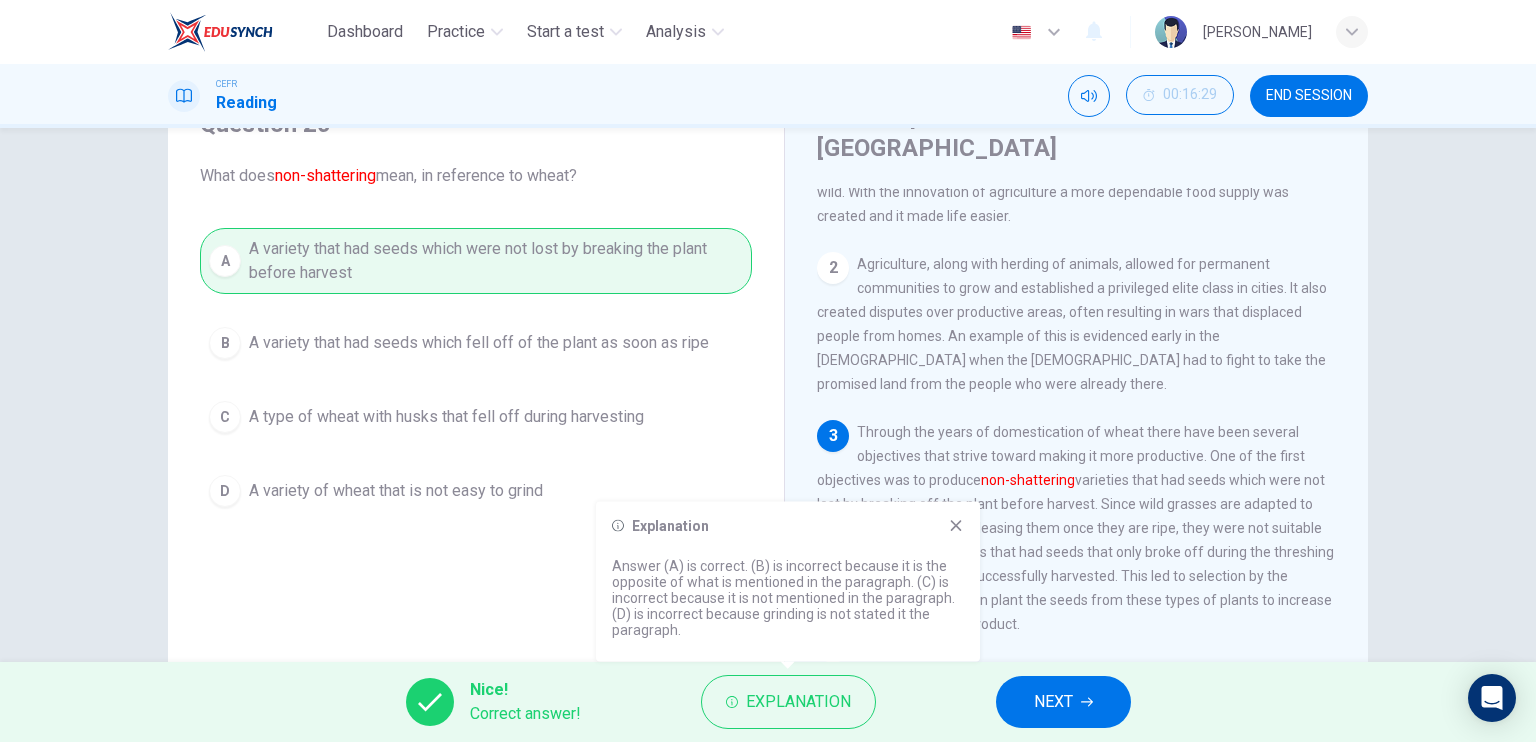 click on "Explanation Answer (A) is correct. (B) is incorrect because it is the opposite of what is mentioned in the paragraph. (C) is incorrect because it is not mentioned in the paragraph. (D) is incorrect because grinding is not stated it the paragraph." at bounding box center (788, 582) 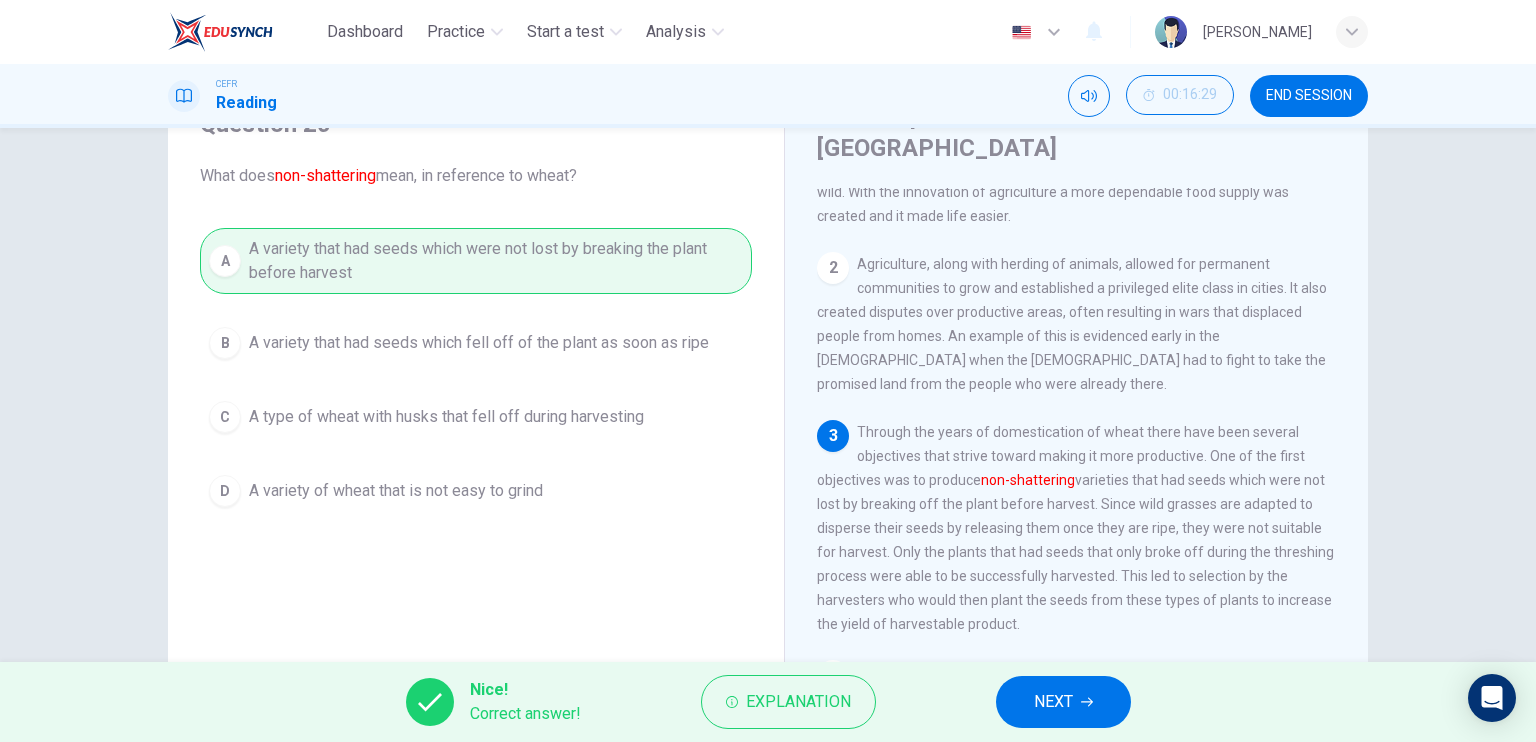 click on "NEXT" at bounding box center (1053, 702) 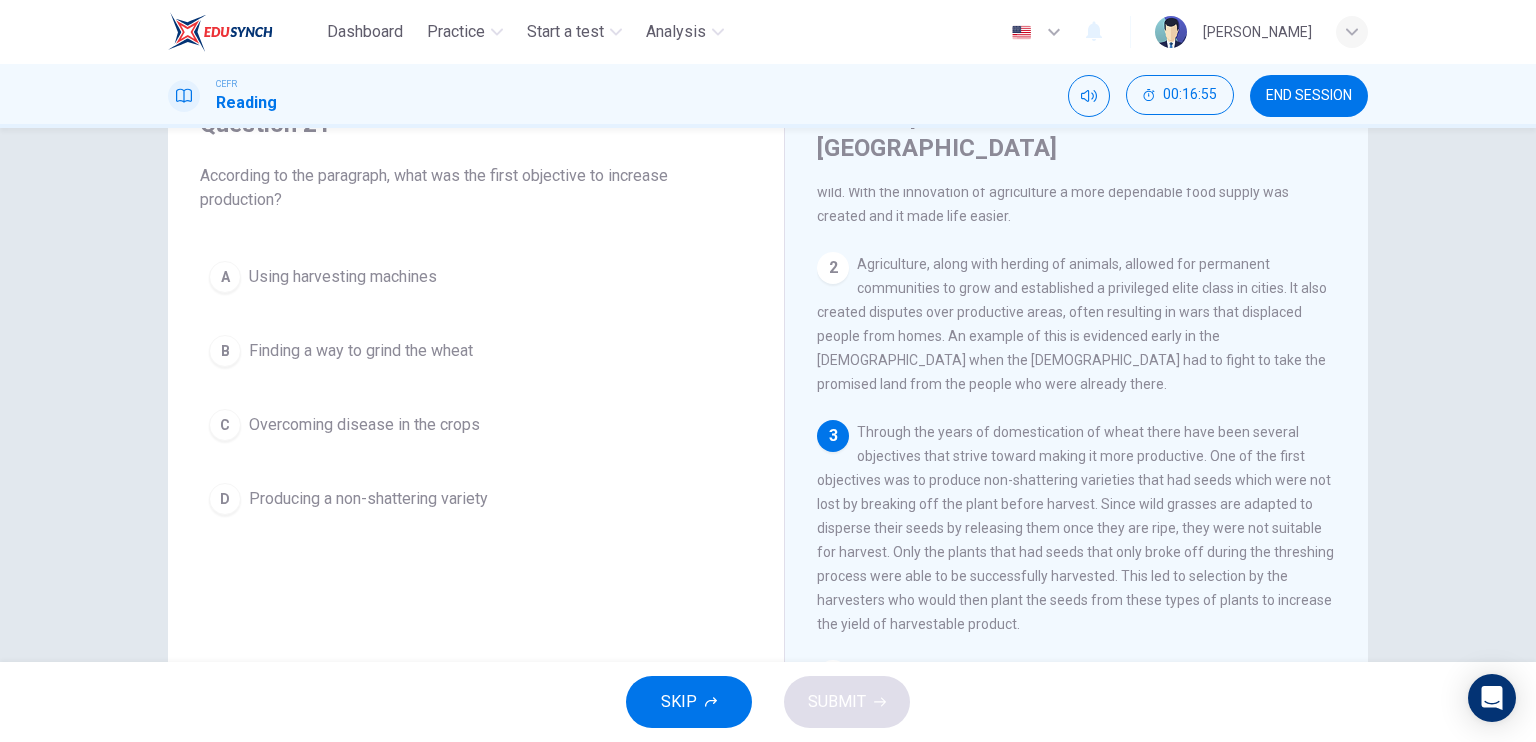 click on "D Producing a non-shattering variety" at bounding box center (476, 499) 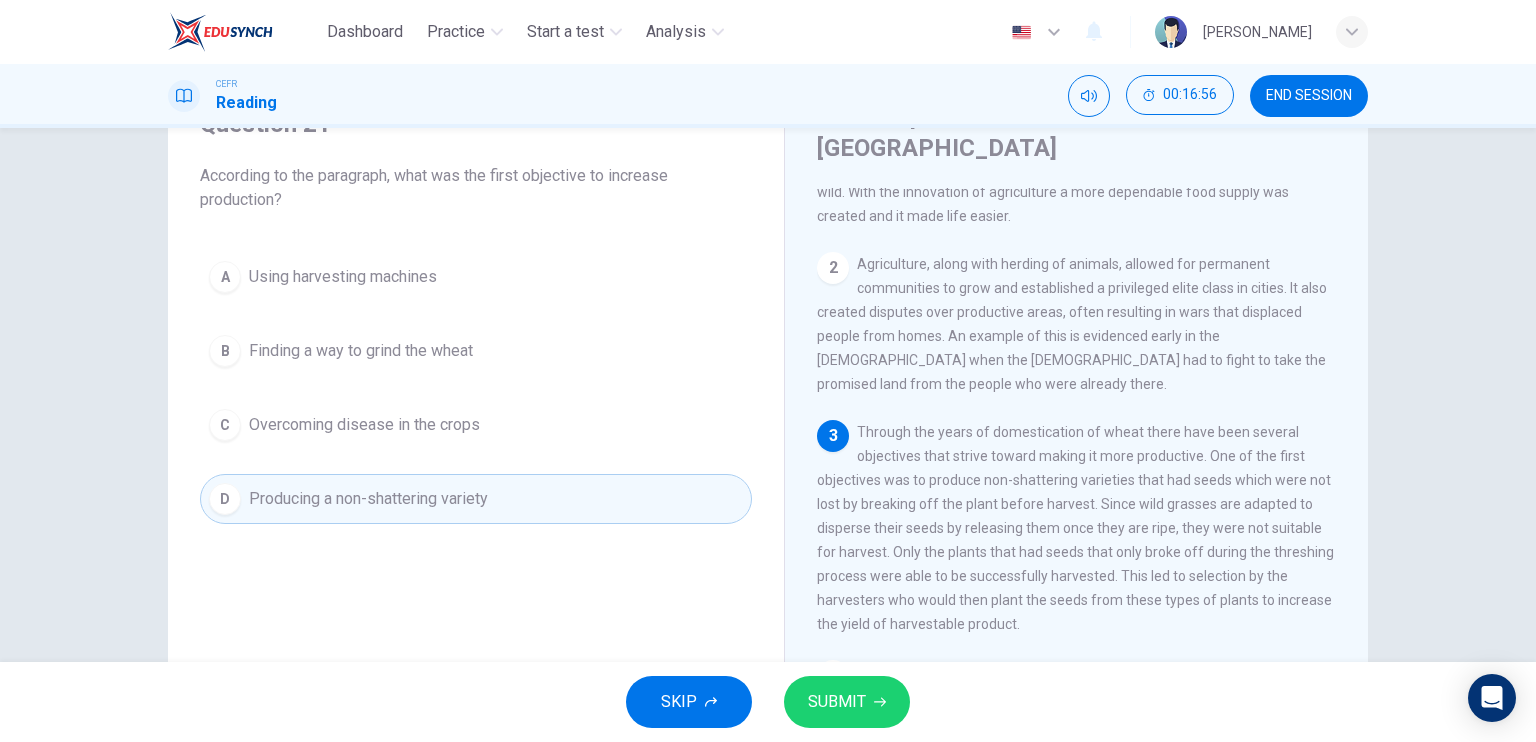 click on "SUBMIT" at bounding box center [847, 702] 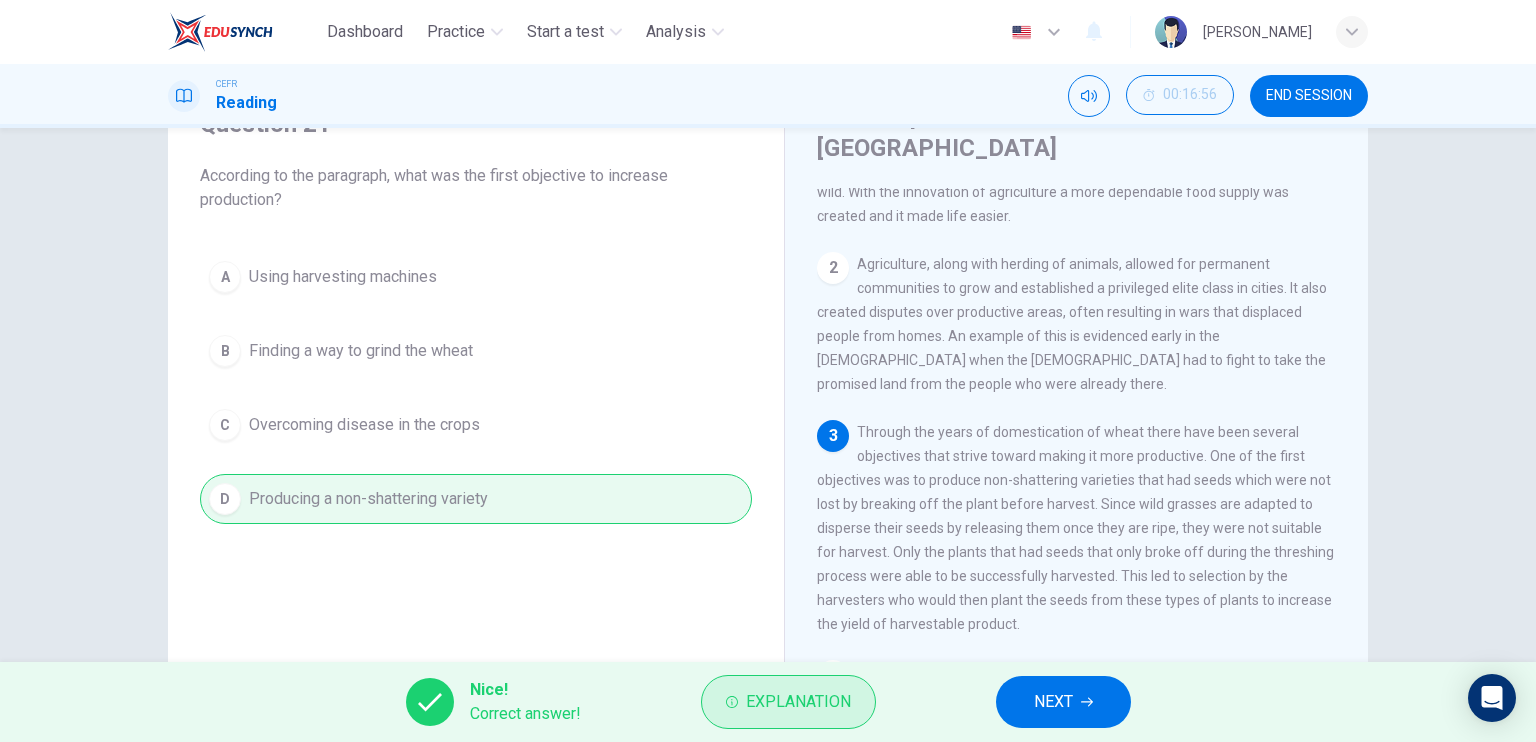 click on "Explanation" at bounding box center [788, 702] 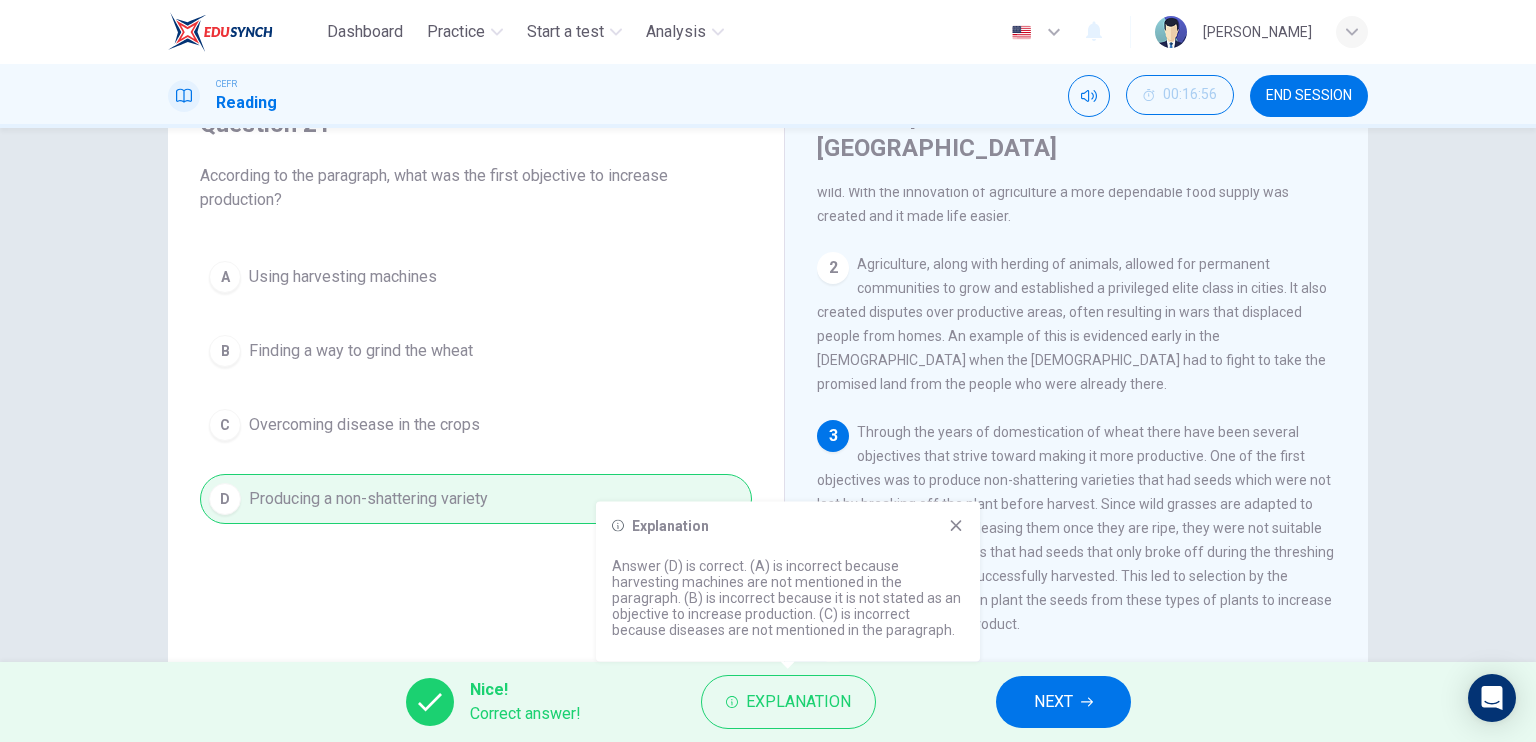 click 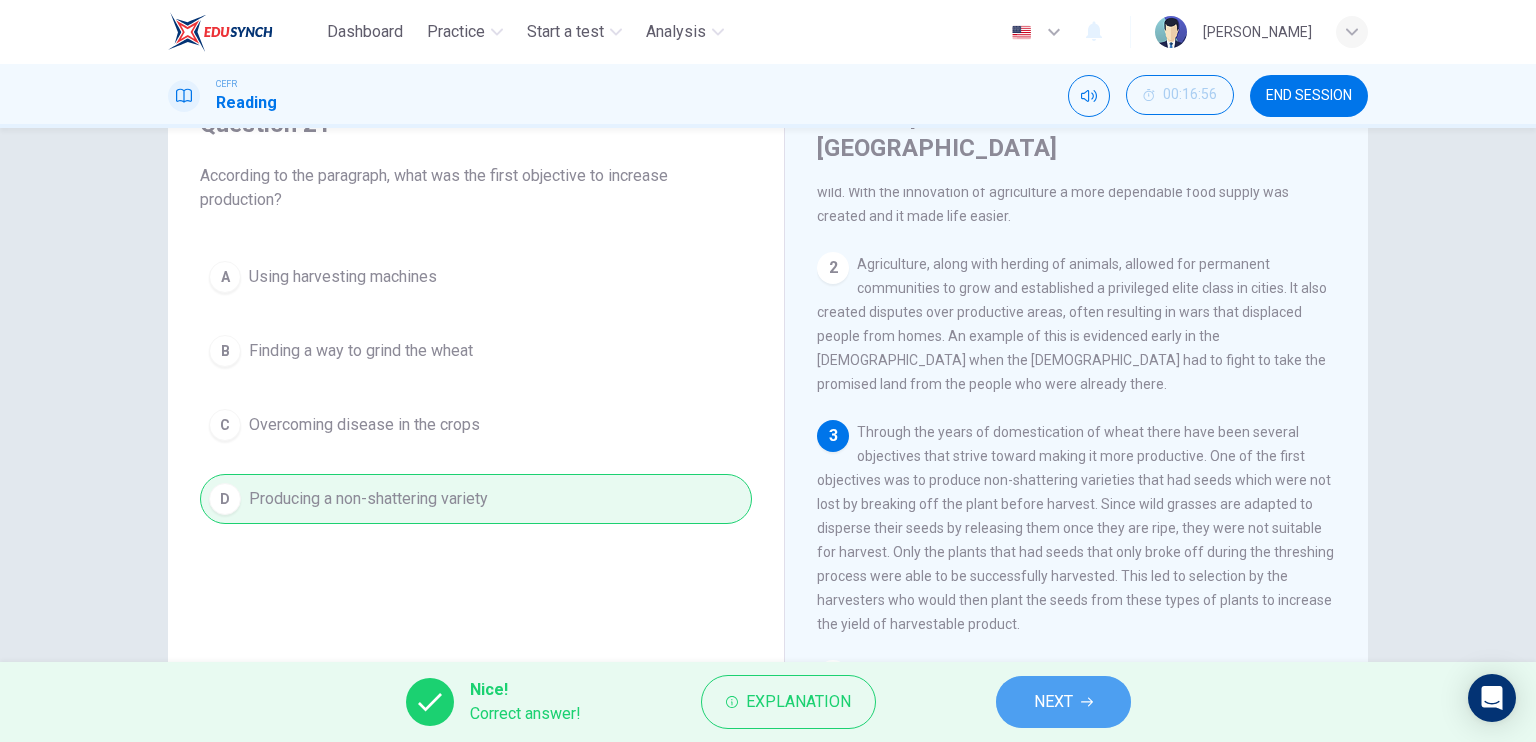 click on "NEXT" at bounding box center (1063, 702) 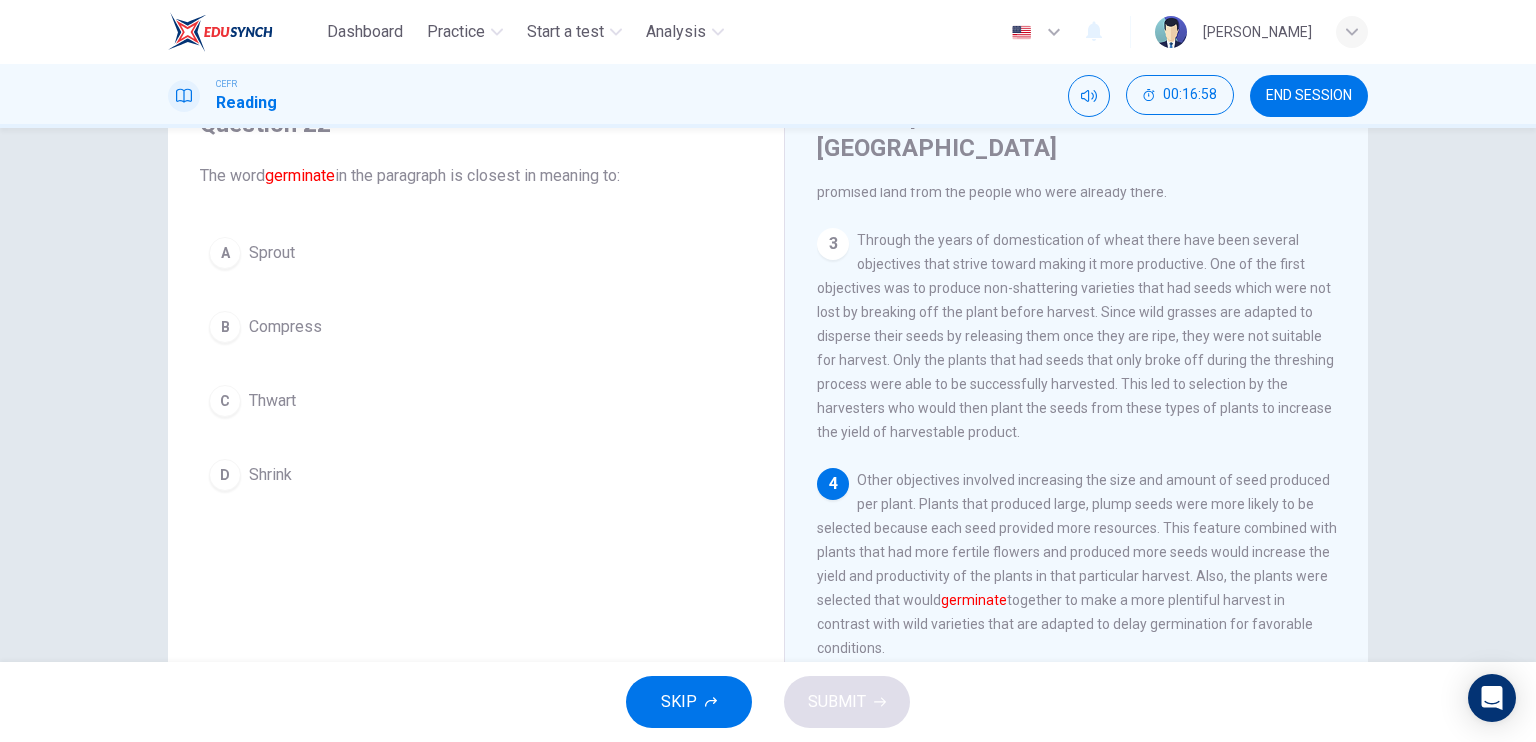 scroll, scrollTop: 405, scrollLeft: 0, axis: vertical 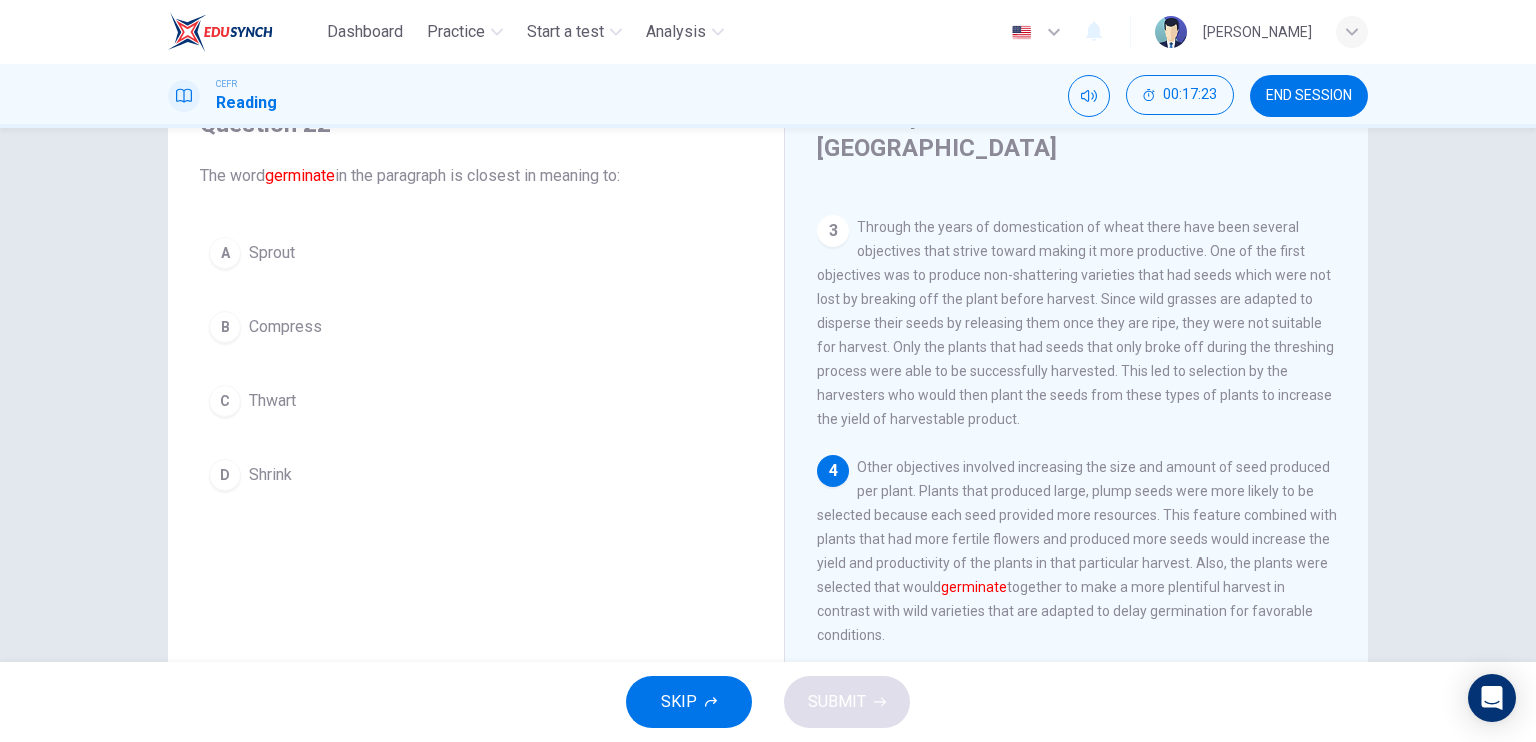 drag, startPoint x: 286, startPoint y: 287, endPoint x: 301, endPoint y: 302, distance: 21.213203 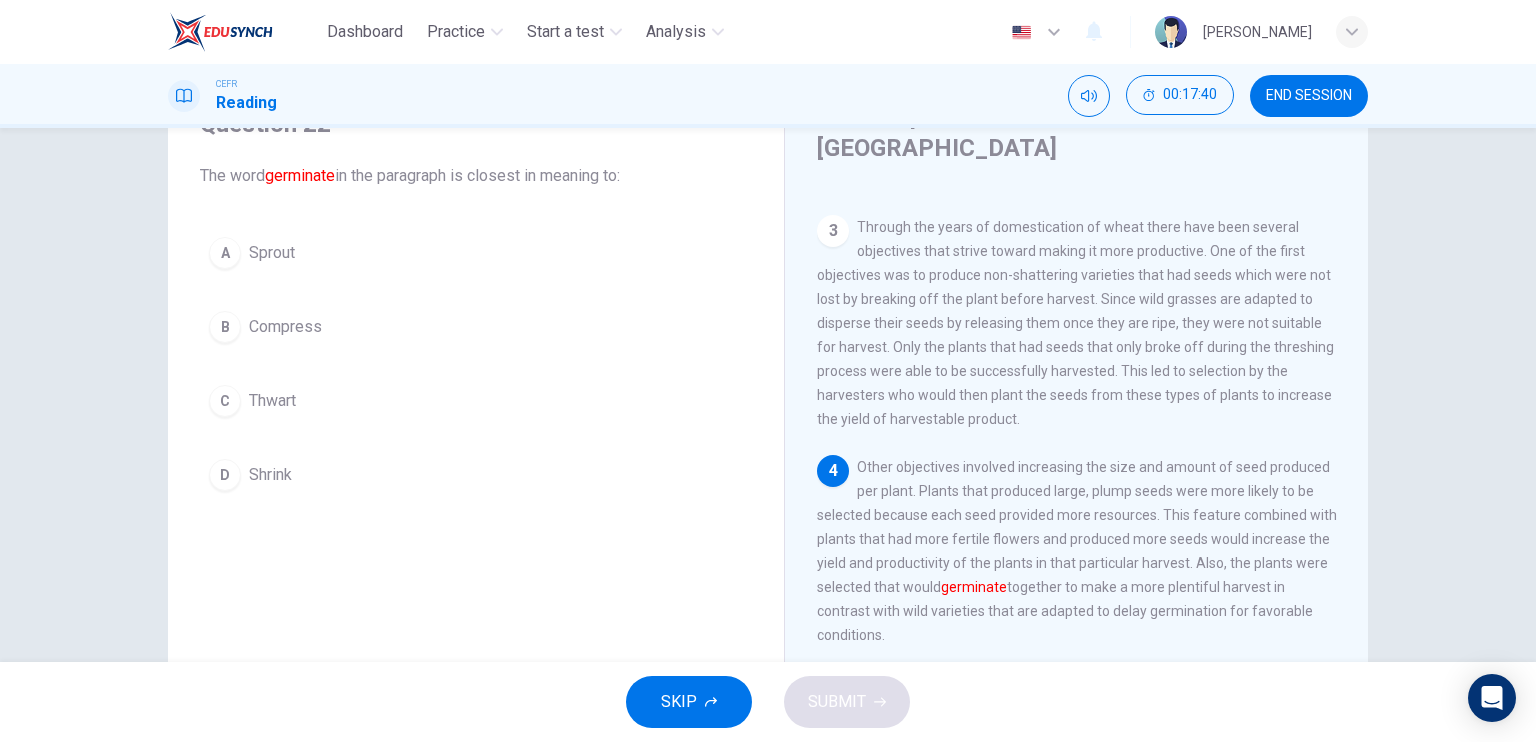 click on "A Sprout" at bounding box center (476, 253) 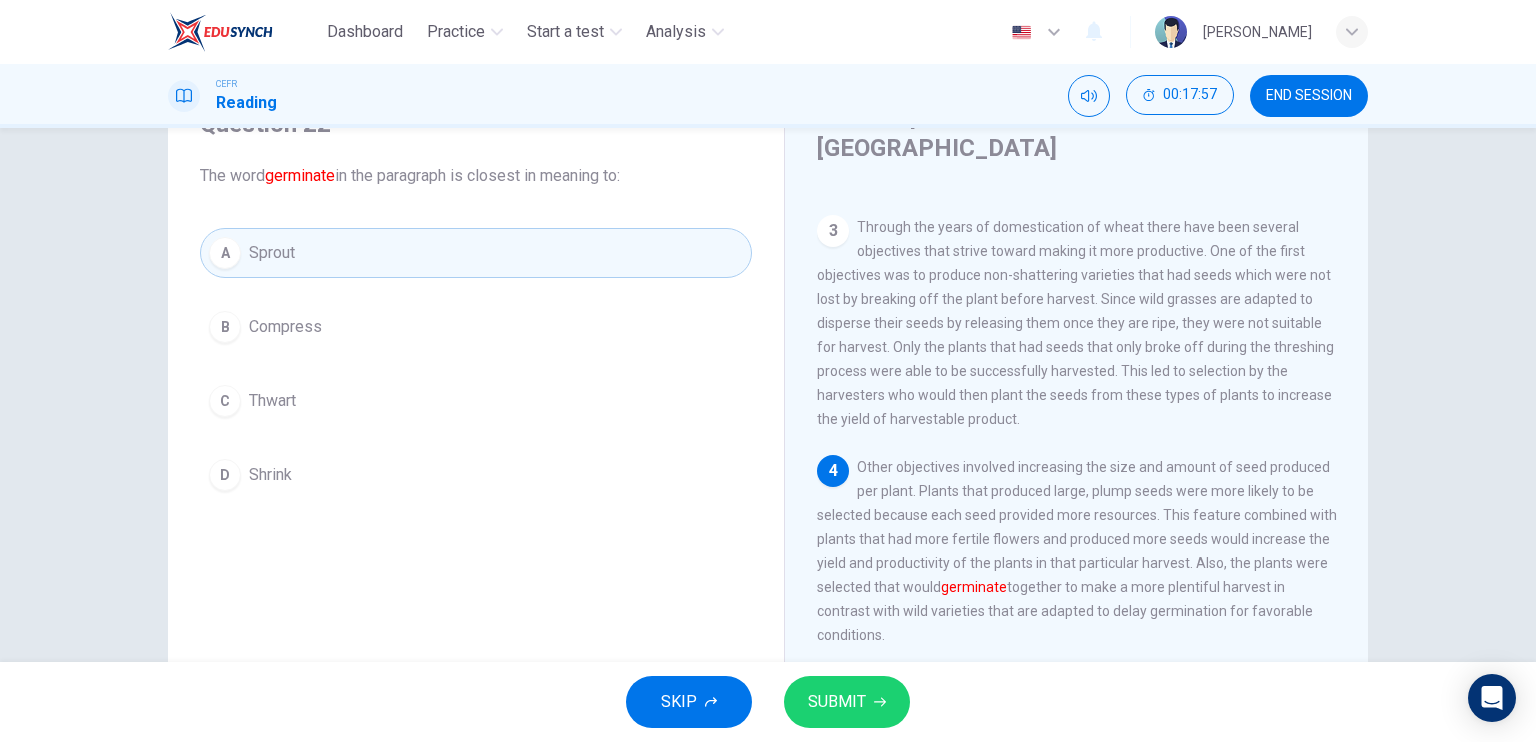 click on "SUBMIT" at bounding box center [837, 702] 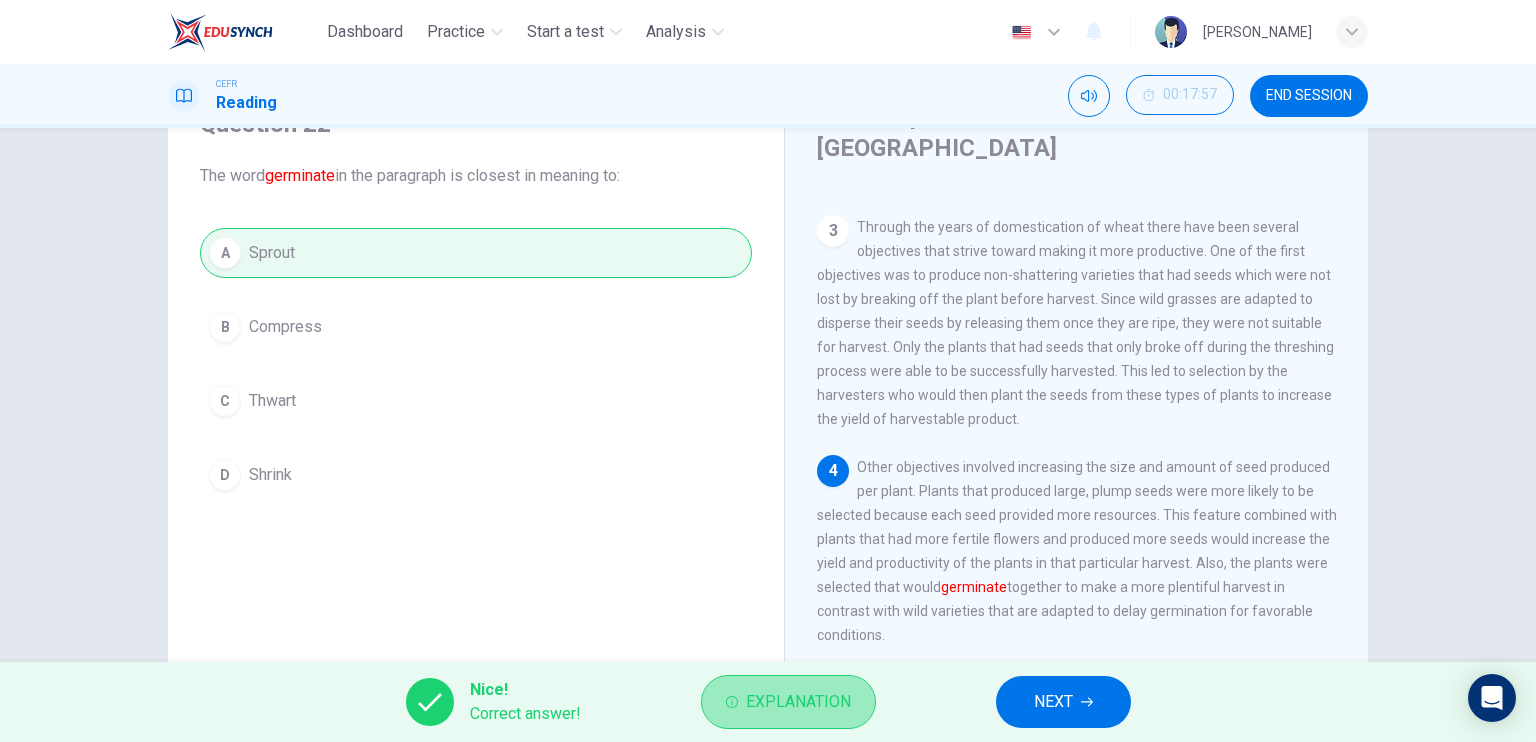 click on "Explanation" at bounding box center (798, 702) 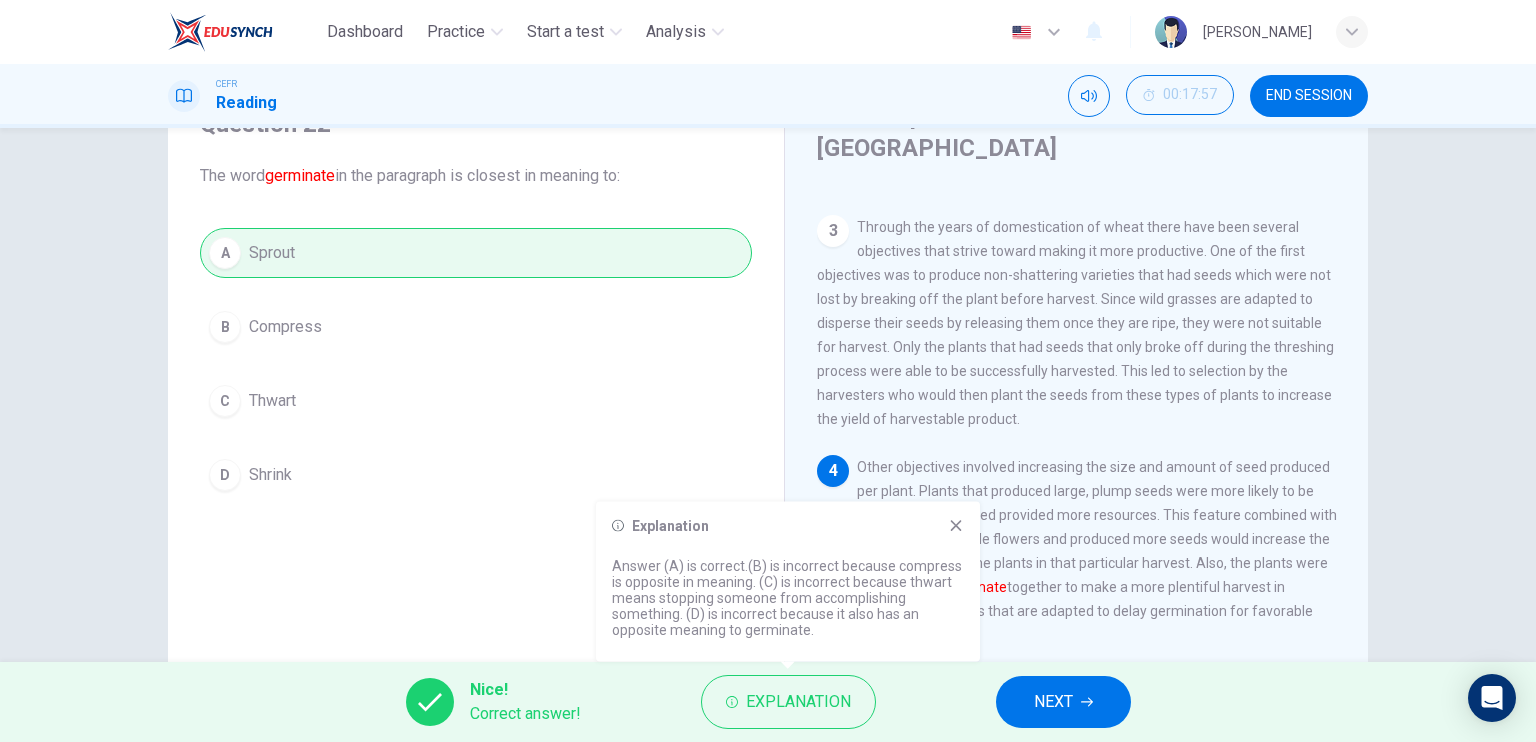 click 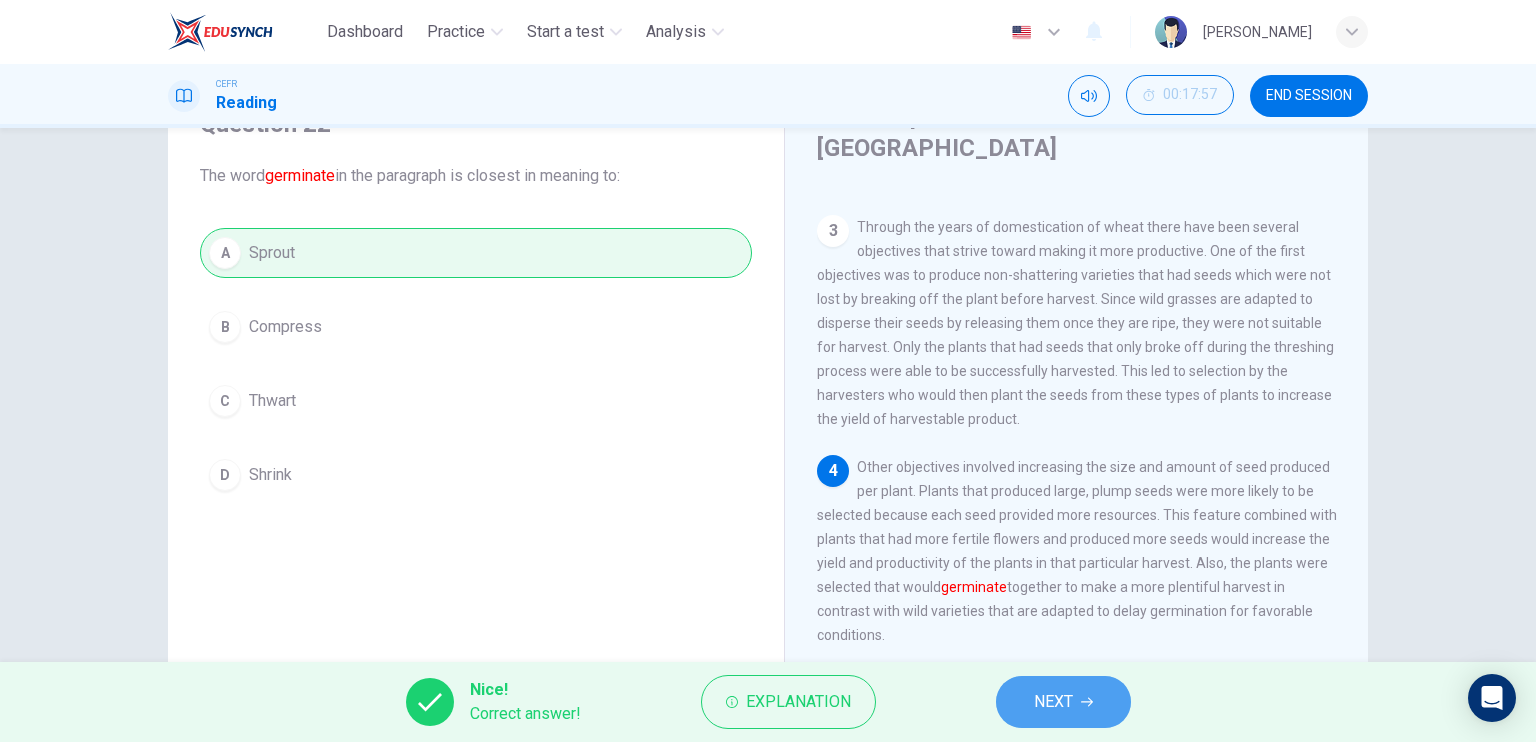 click on "NEXT" at bounding box center (1063, 702) 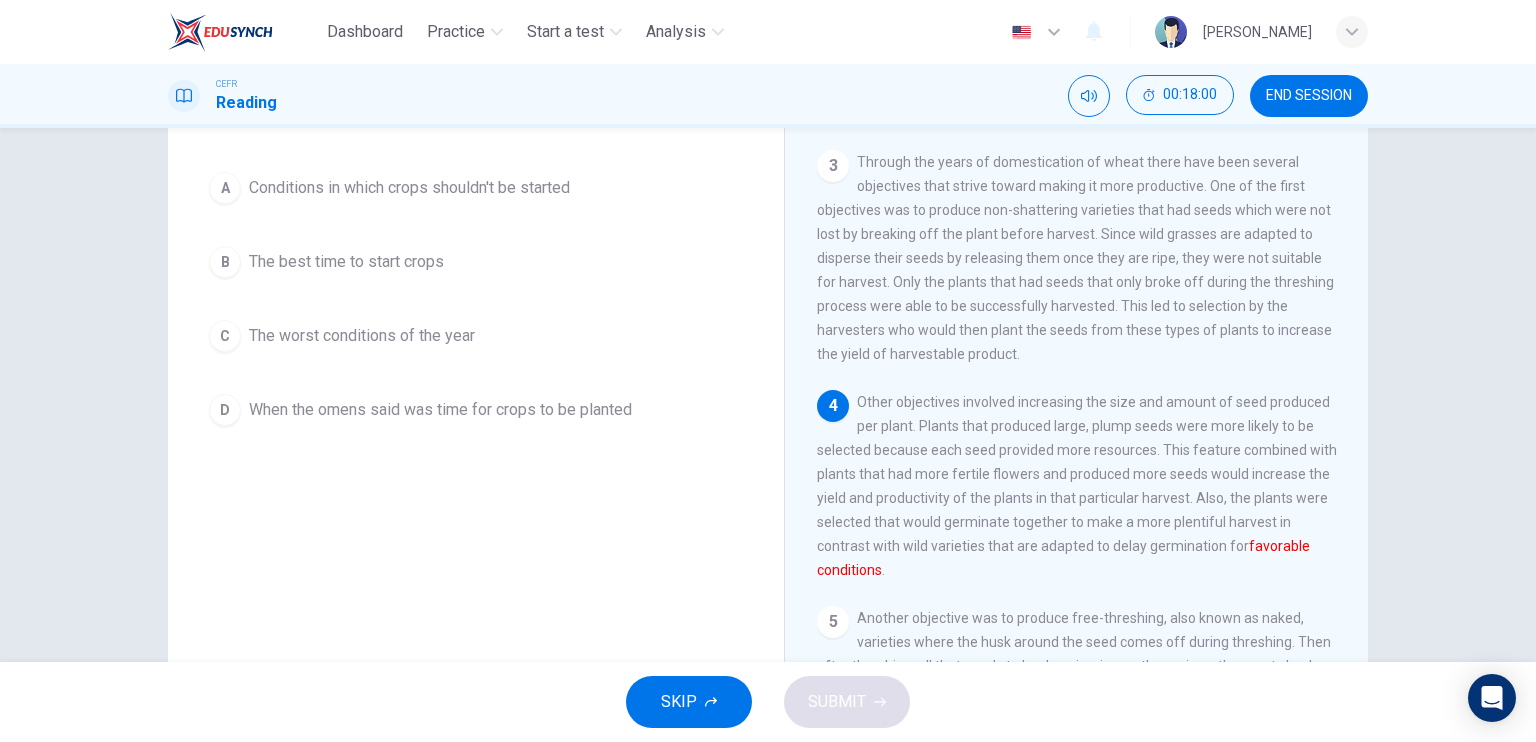 scroll, scrollTop: 200, scrollLeft: 0, axis: vertical 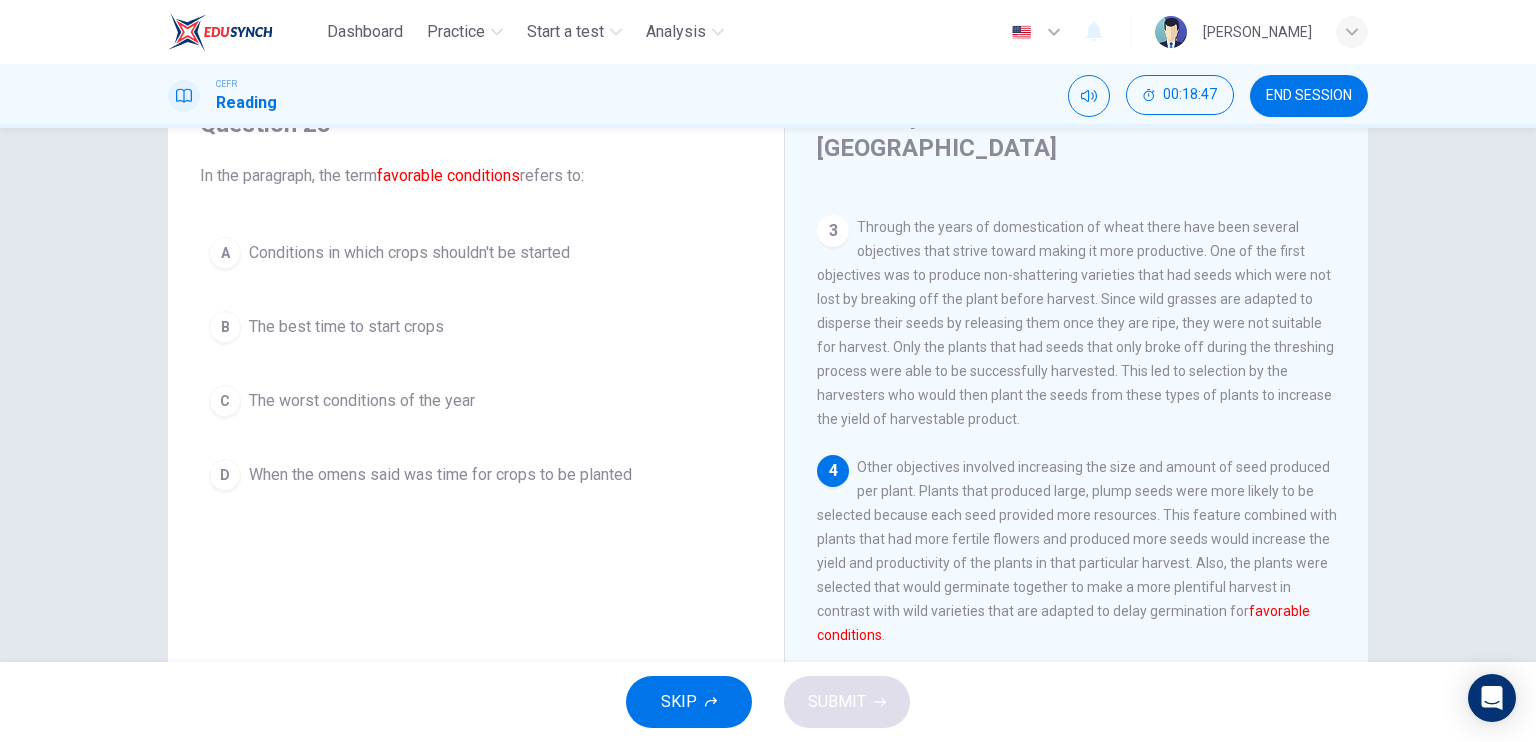 click on "A Conditions in which crops shouldn't be started" at bounding box center [476, 253] 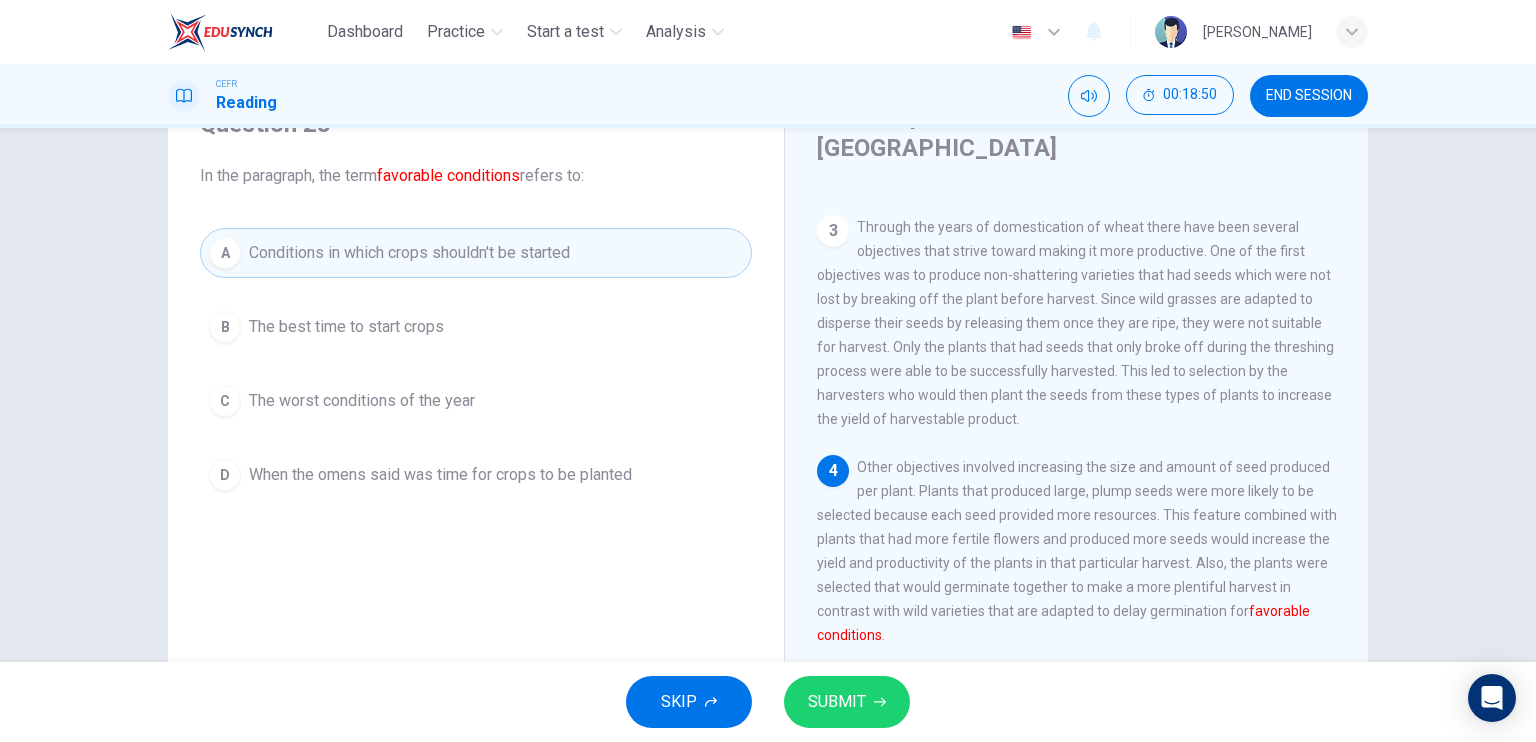 click on "SUBMIT" at bounding box center (837, 702) 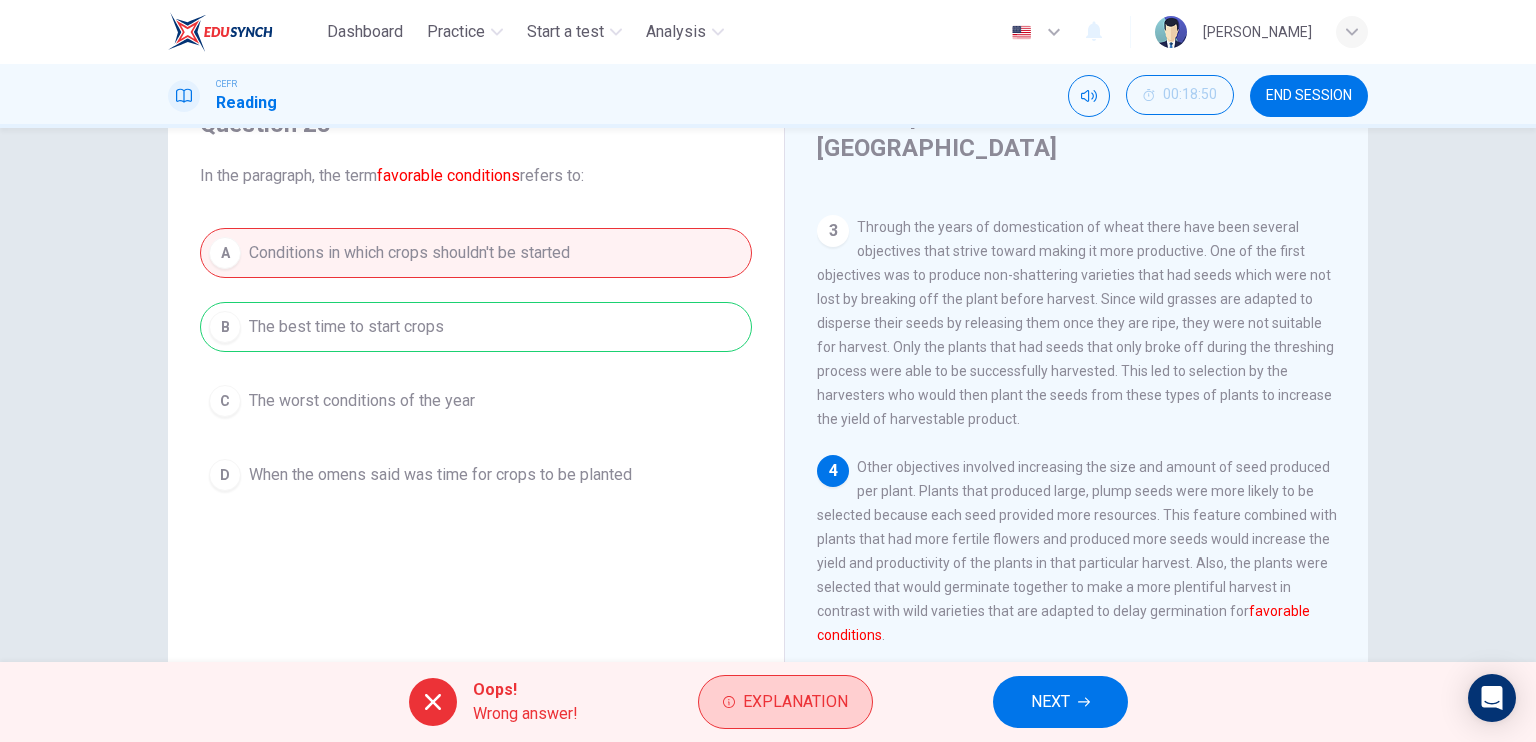 click on "Explanation" at bounding box center (795, 702) 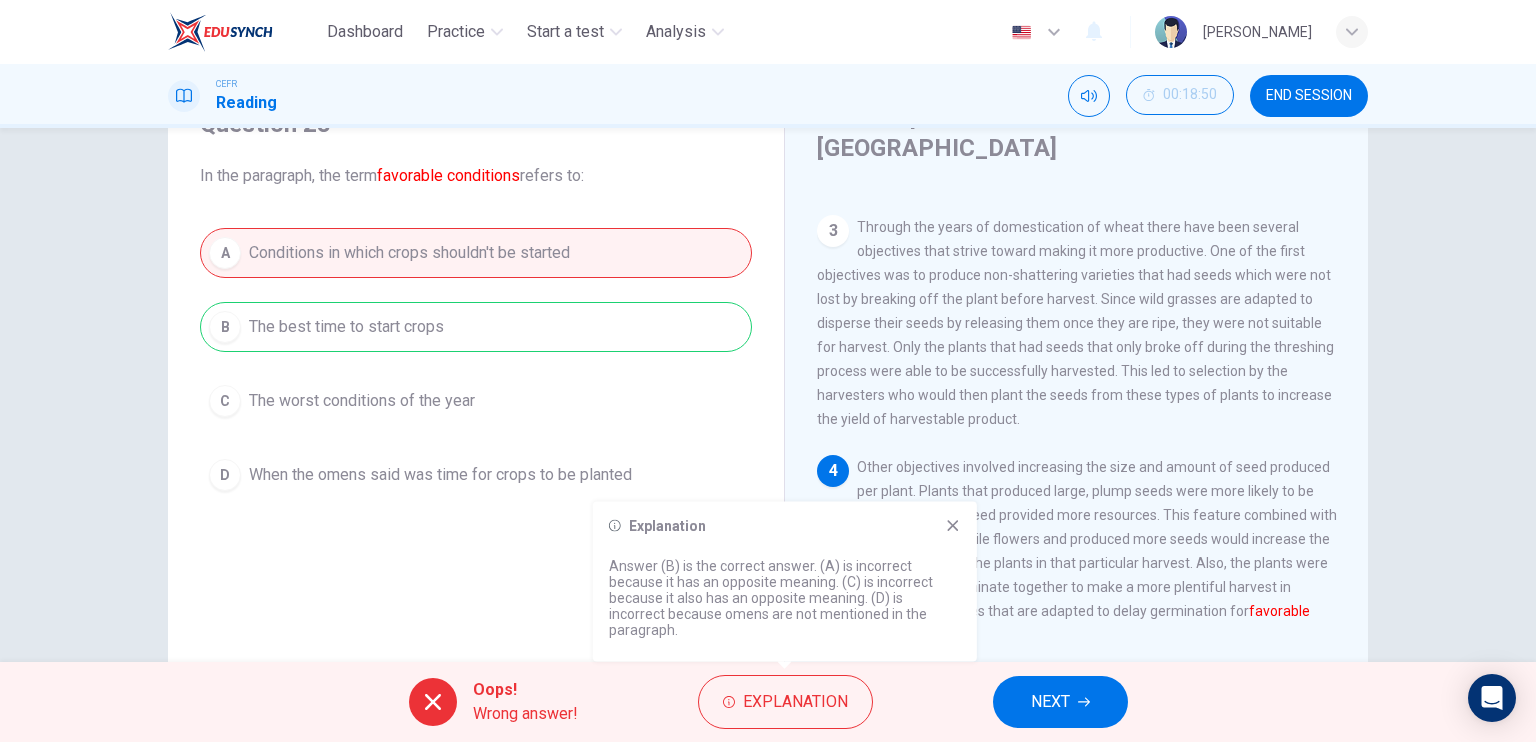 click 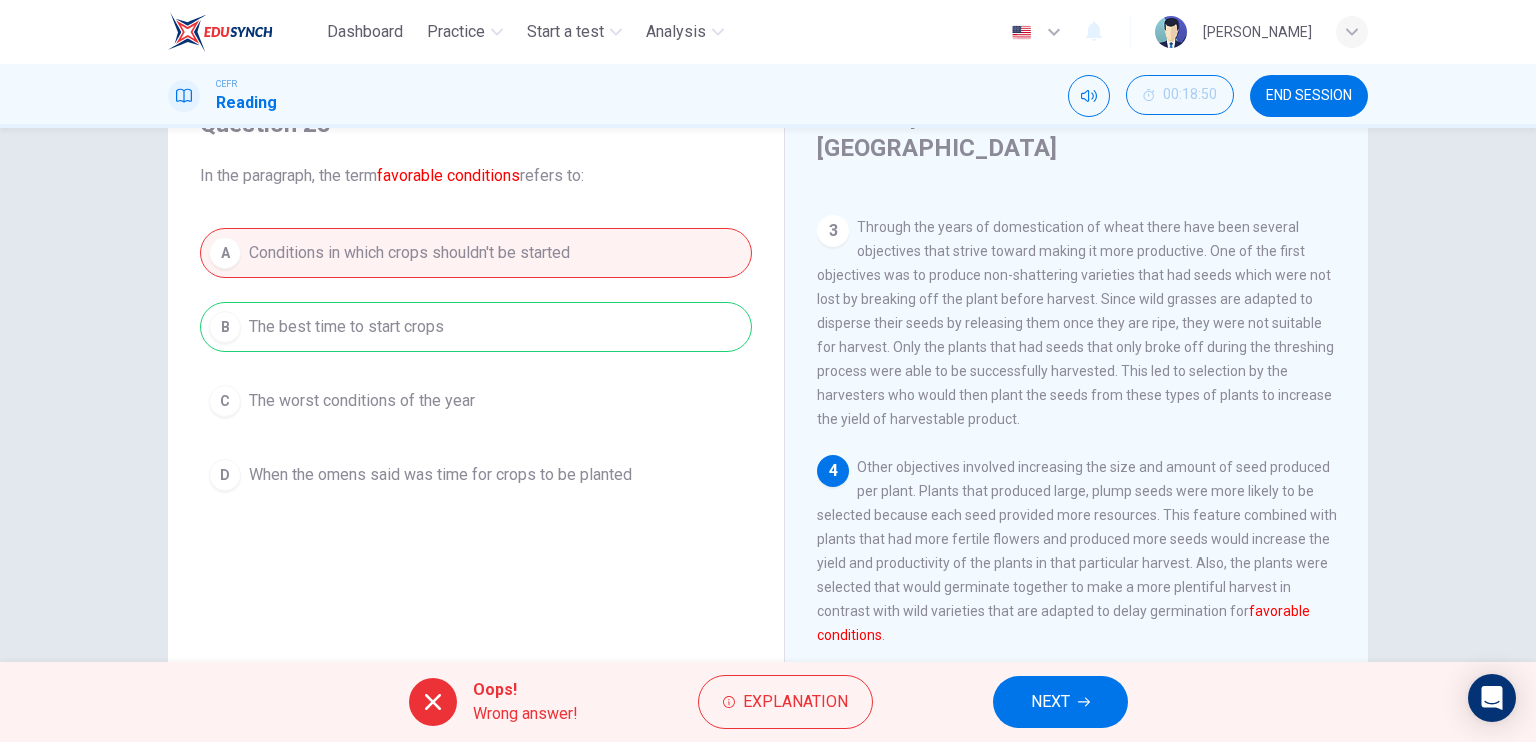 click on "Oops! Wrong answer! Explanation NEXT" at bounding box center (768, 702) 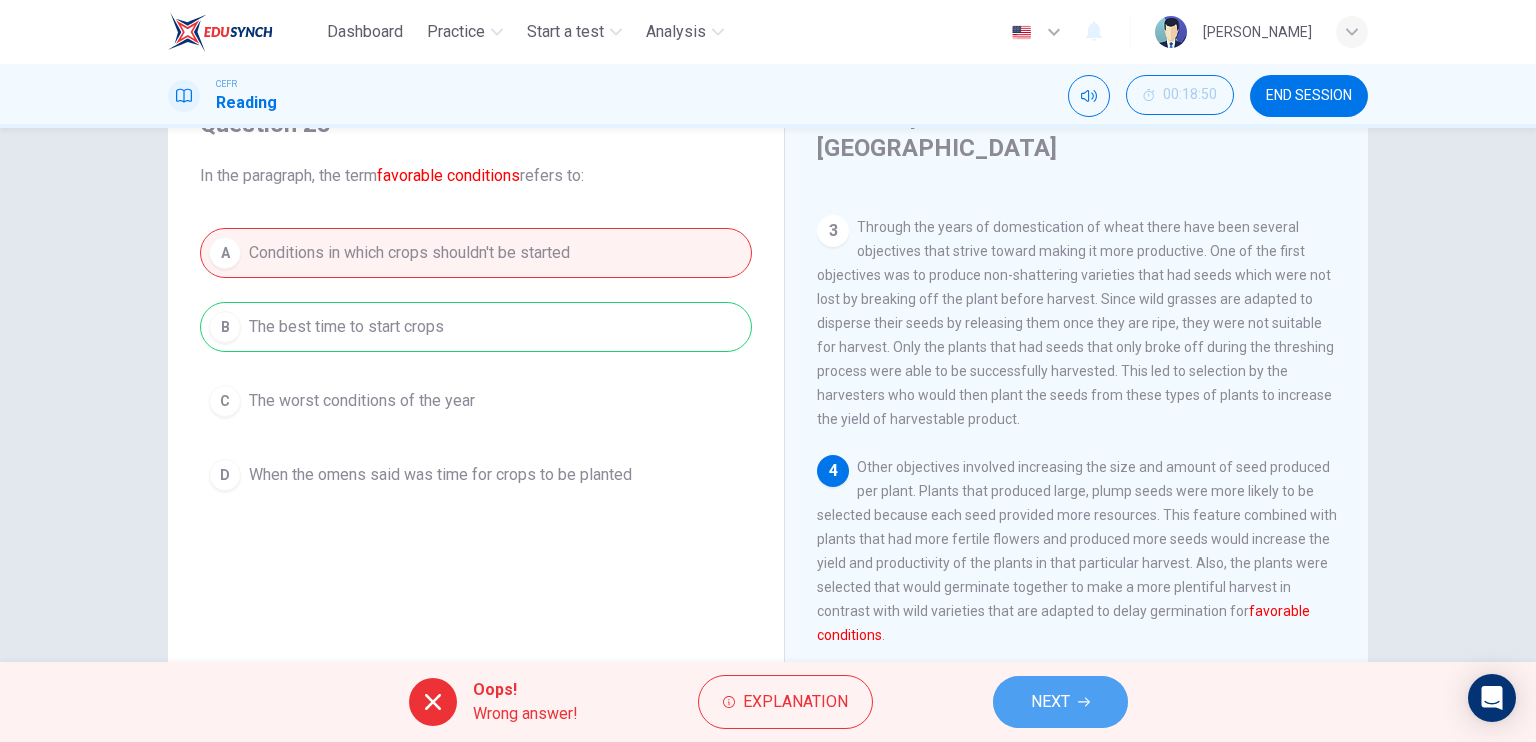click on "NEXT" at bounding box center [1060, 702] 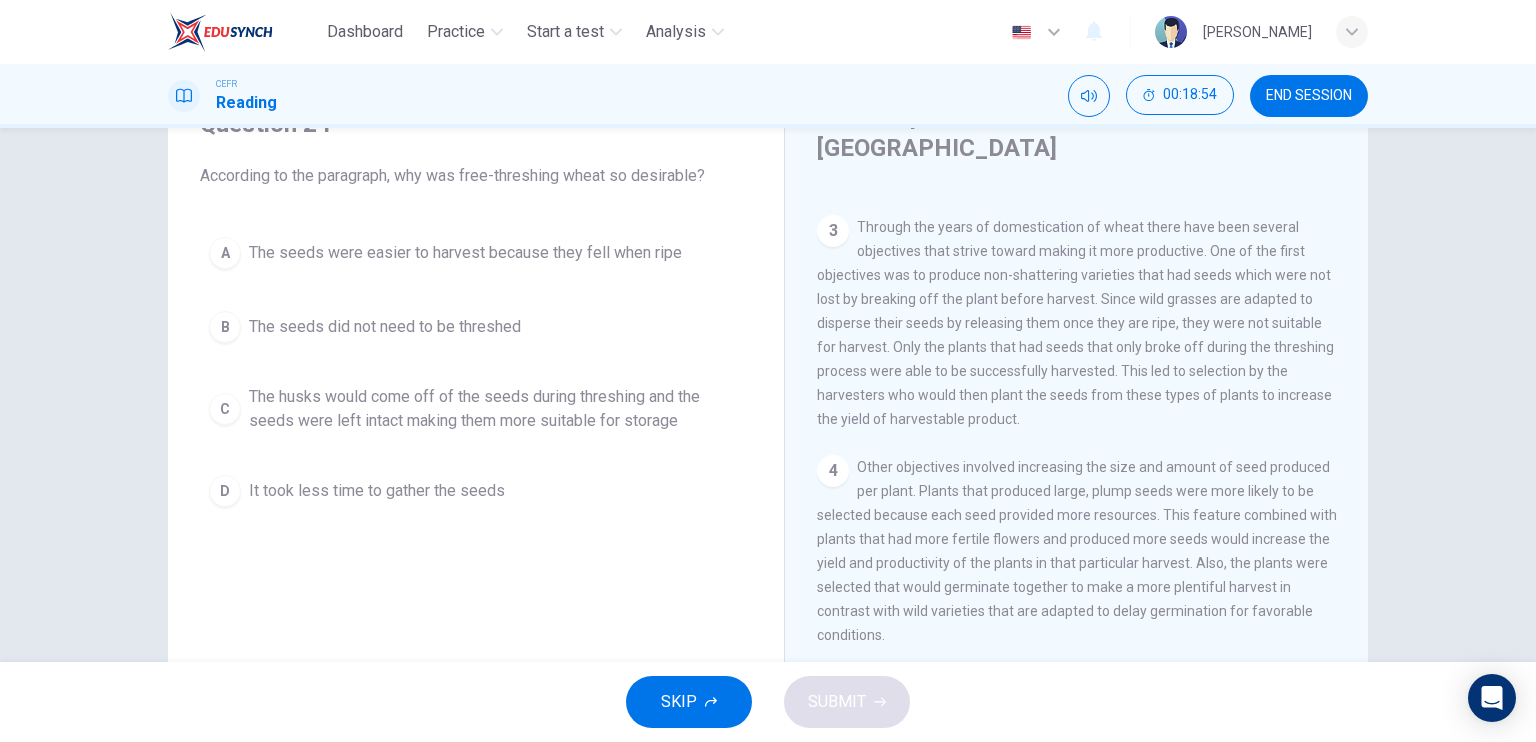 scroll, scrollTop: 200, scrollLeft: 0, axis: vertical 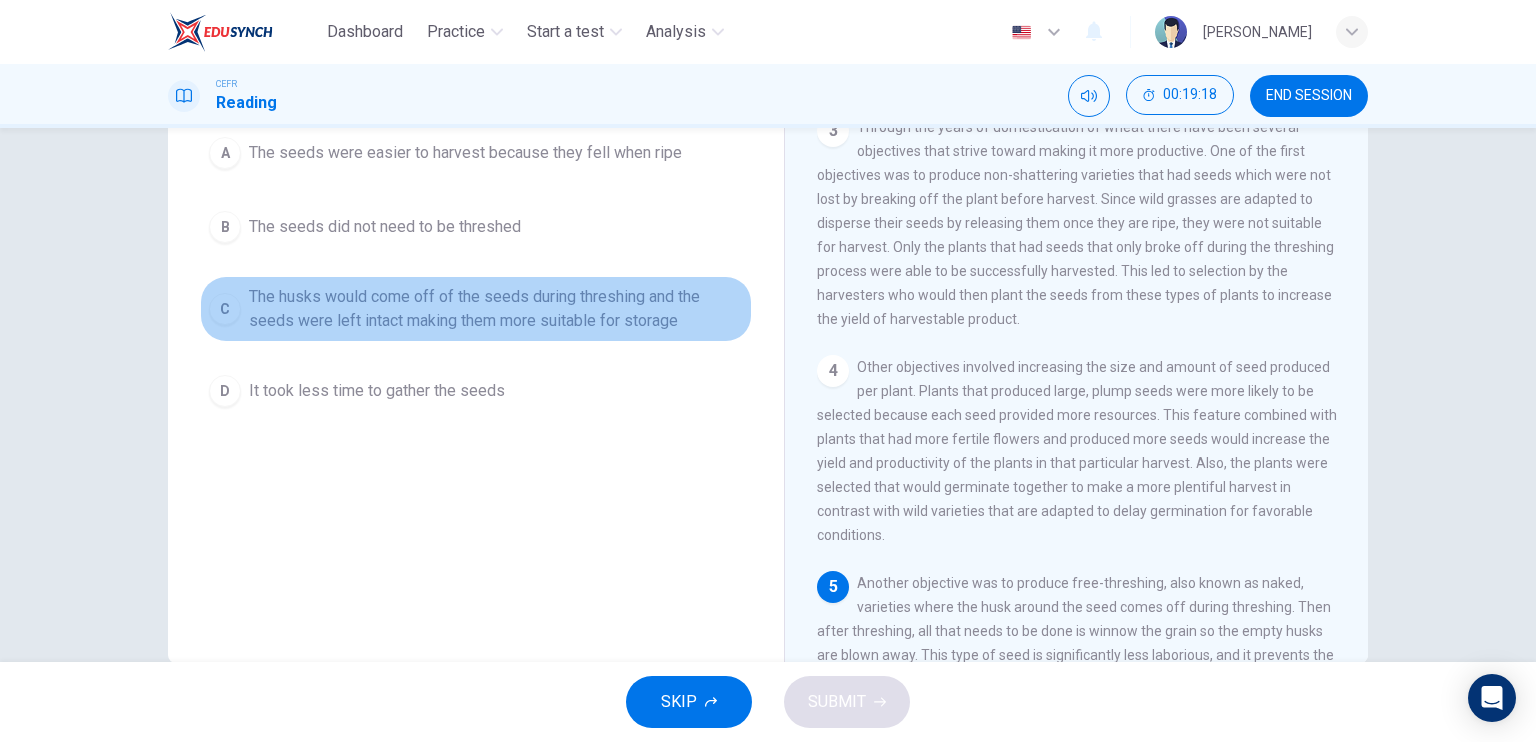 click on "The husks would come off of the seeds during threshing and the seeds were left intact making them more suitable for storage" at bounding box center (496, 309) 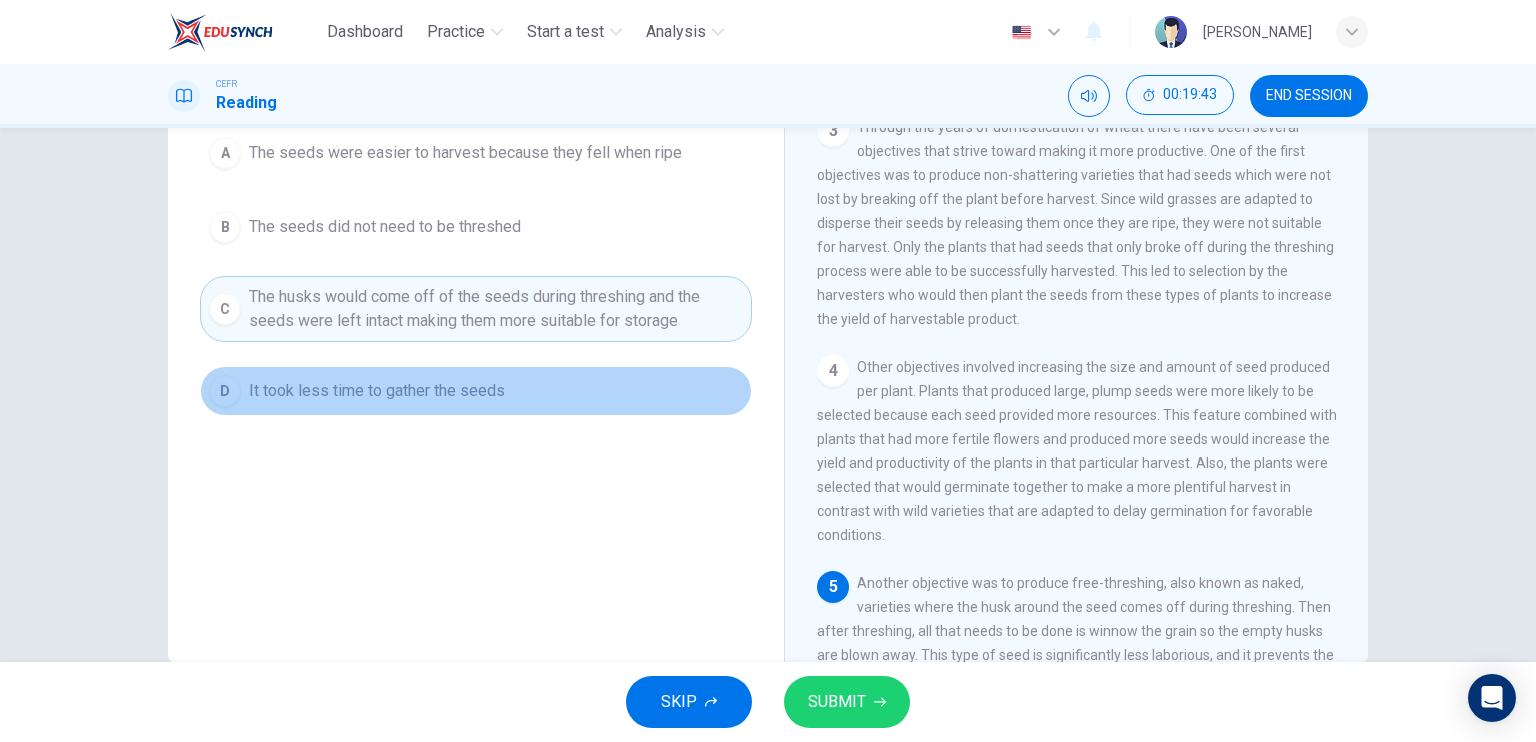 click on "It took less time to gather the seeds" at bounding box center [377, 391] 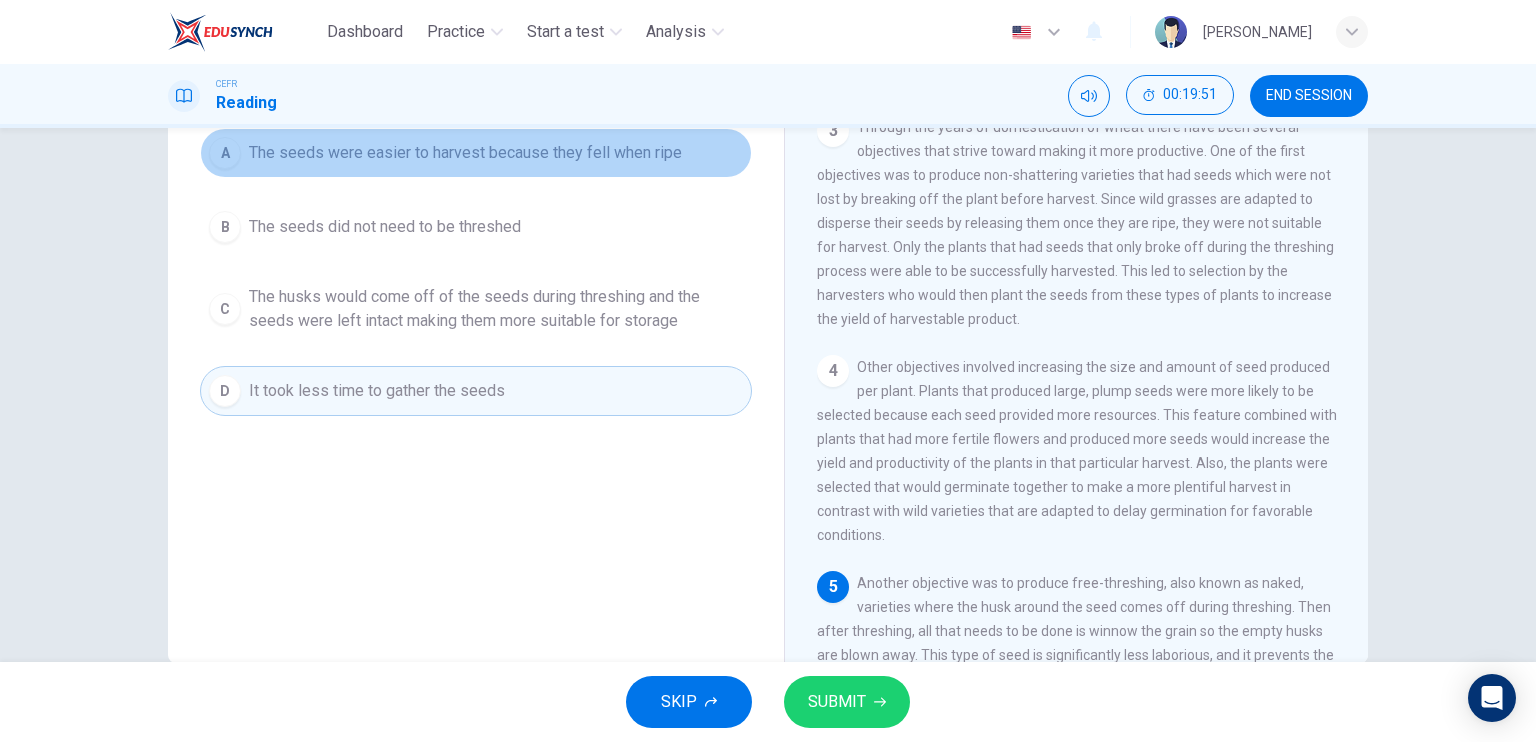 click on "The seeds were easier to harvest because they fell when ripe" at bounding box center (465, 153) 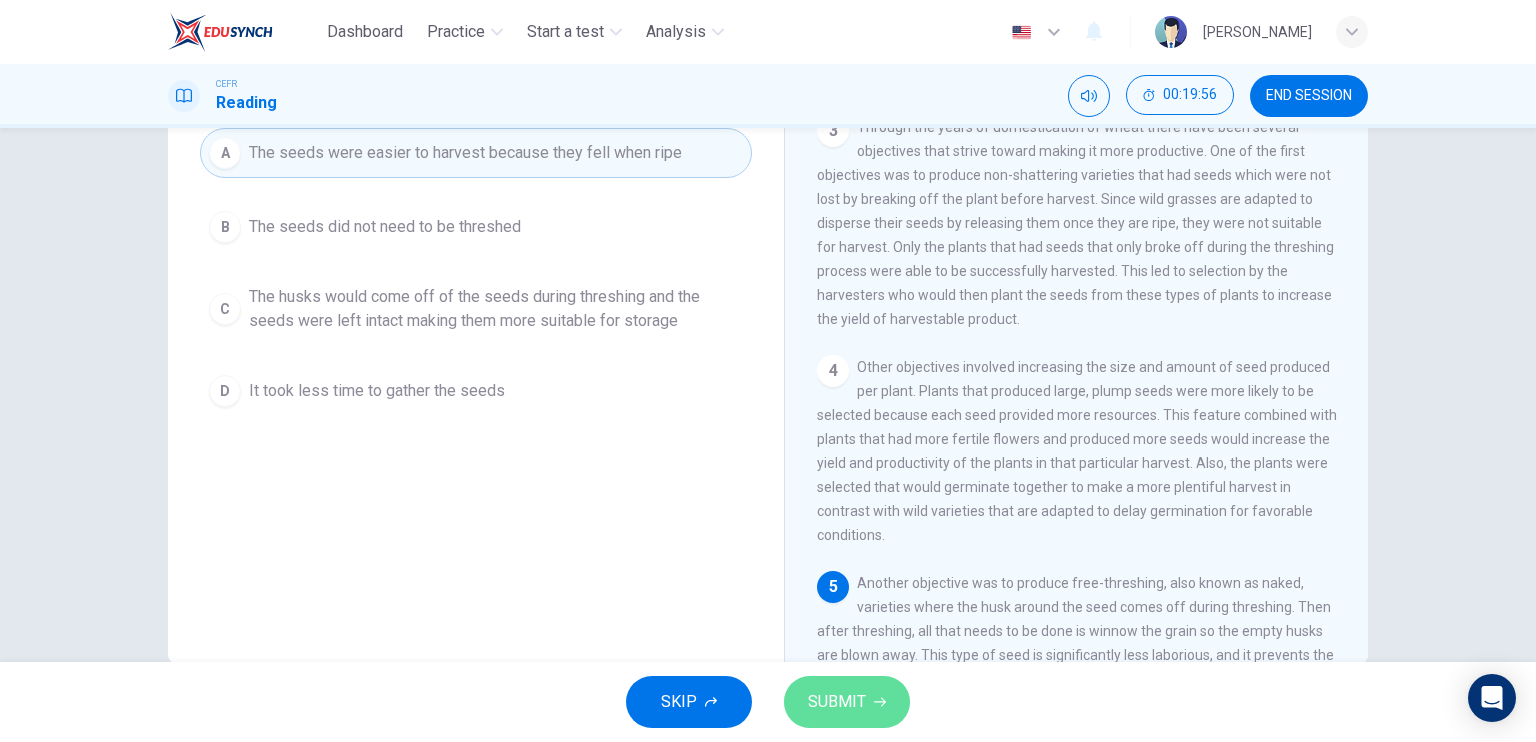 click on "SUBMIT" at bounding box center [847, 702] 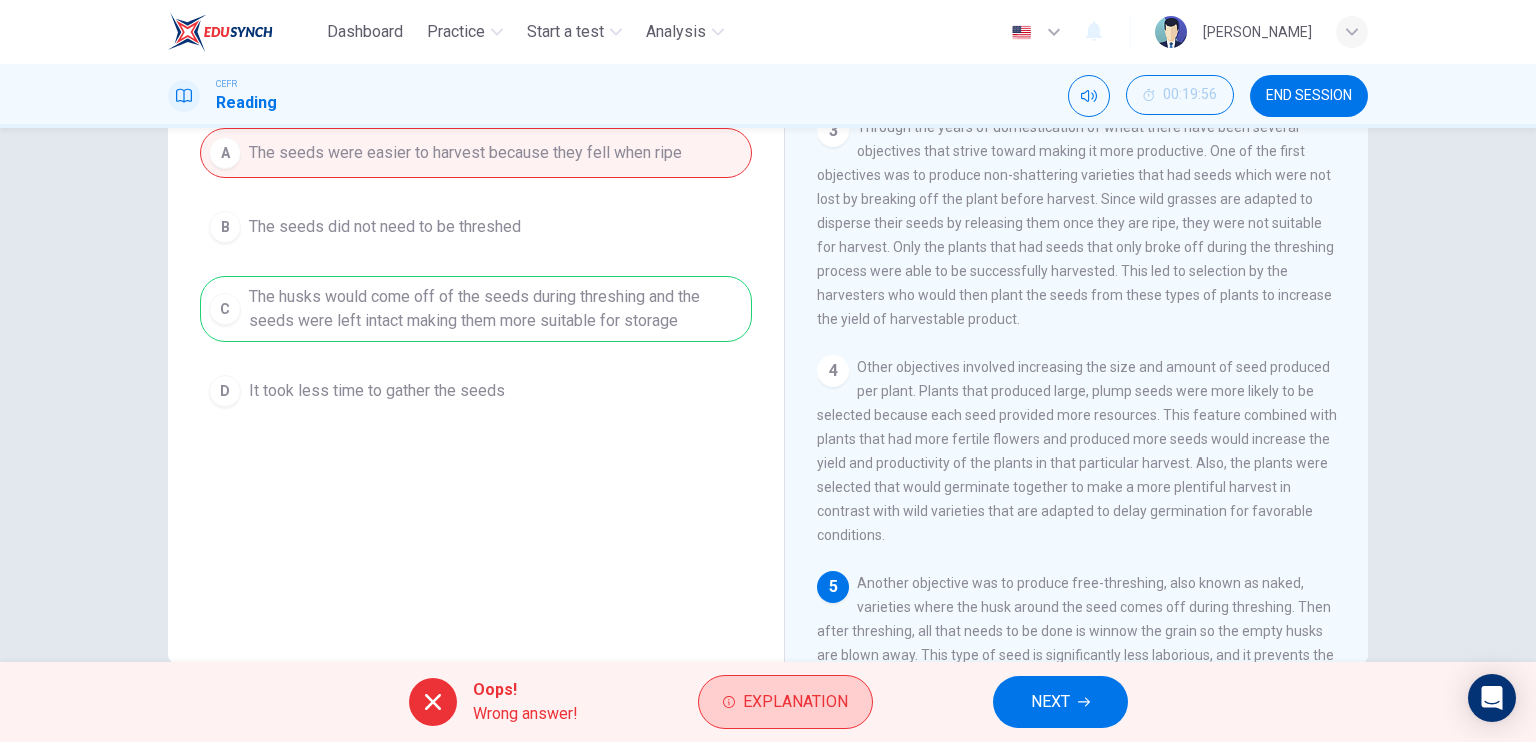 click on "Explanation" at bounding box center (795, 702) 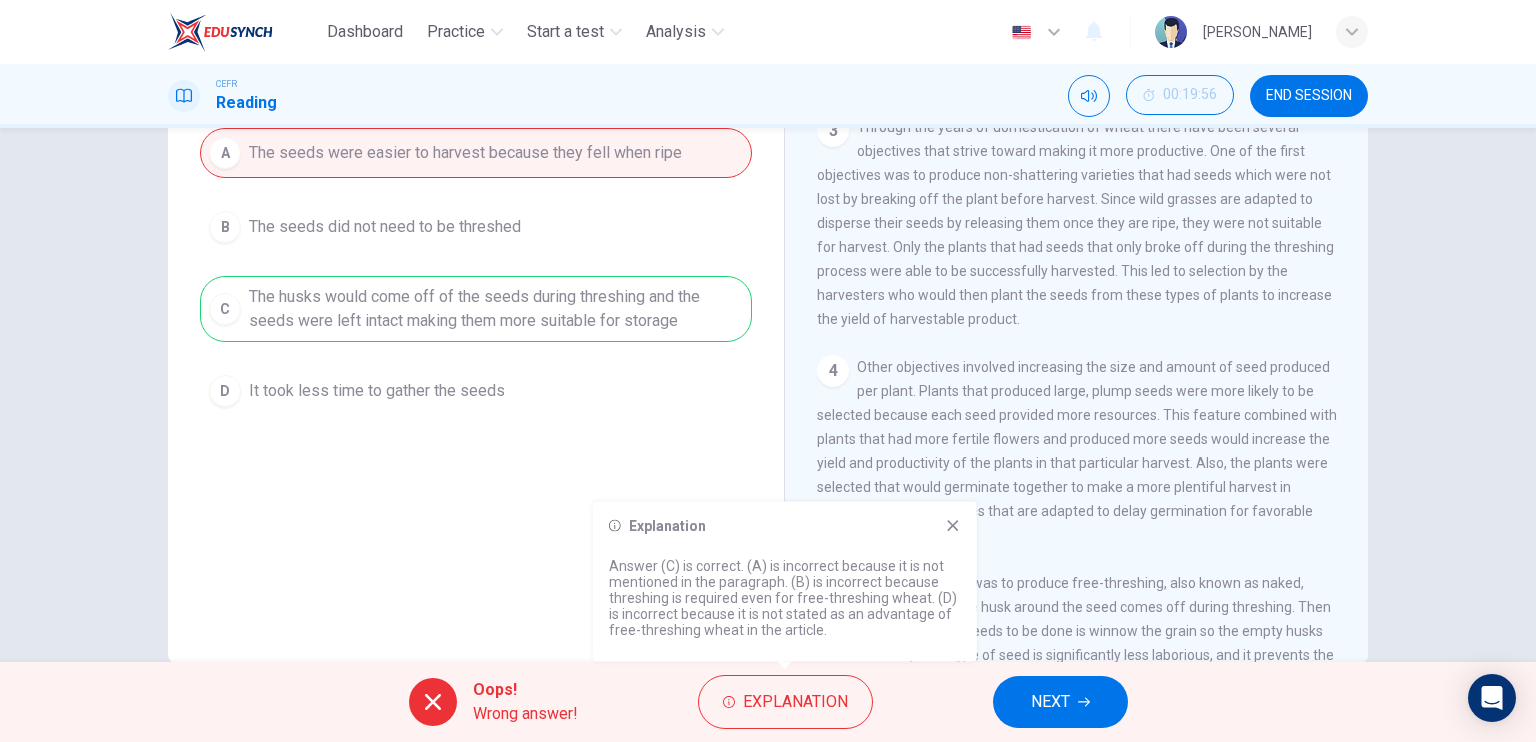 click on "Explanation Answer (C) is correct. (A) is incorrect because it is not mentioned in the paragraph. (B) is incorrect because threshing is required even for free-threshing wheat. (D) is incorrect because it is not stated as an advantage of free-threshing wheat in the article." at bounding box center (785, 582) 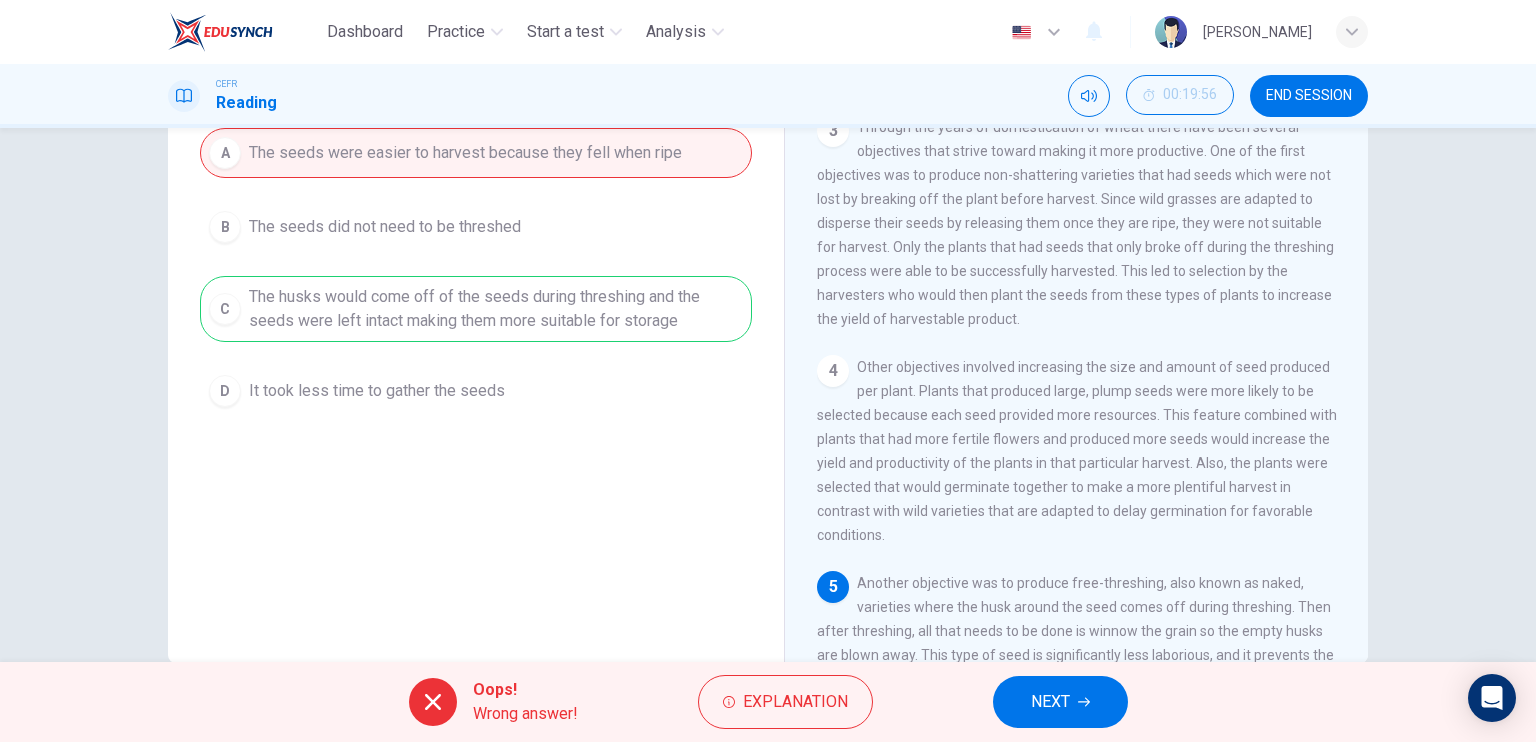 scroll, scrollTop: 240, scrollLeft: 0, axis: vertical 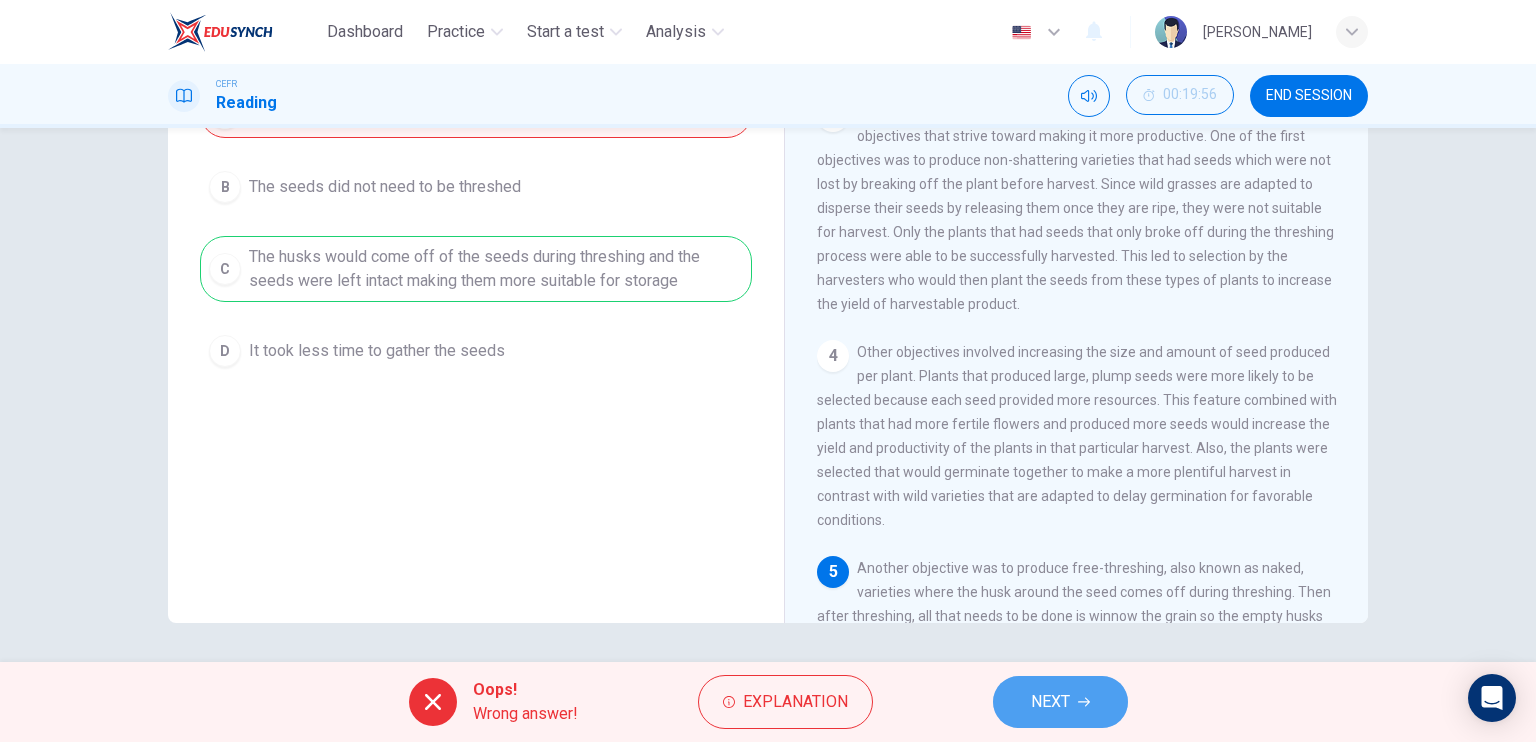 click on "NEXT" at bounding box center [1050, 702] 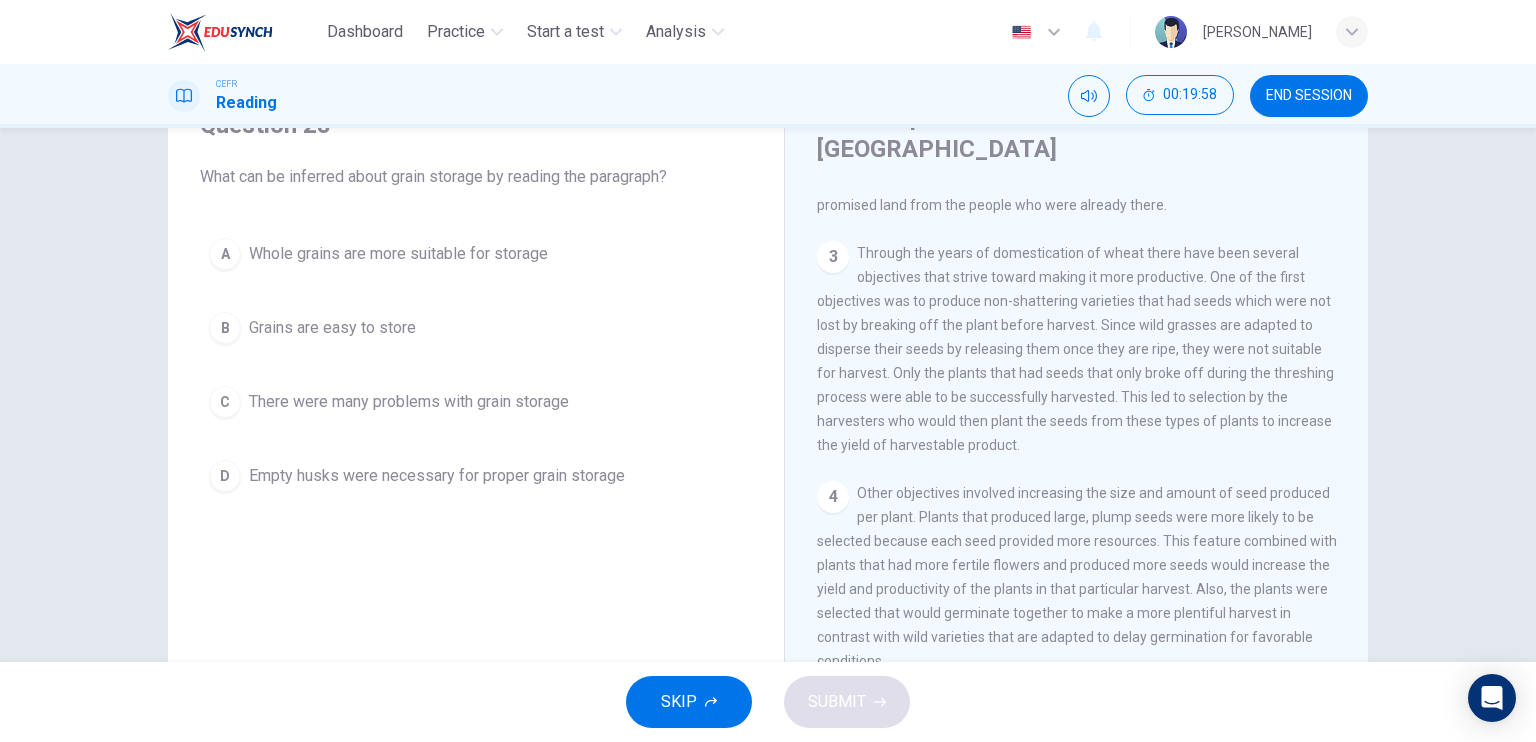 scroll, scrollTop: 97, scrollLeft: 0, axis: vertical 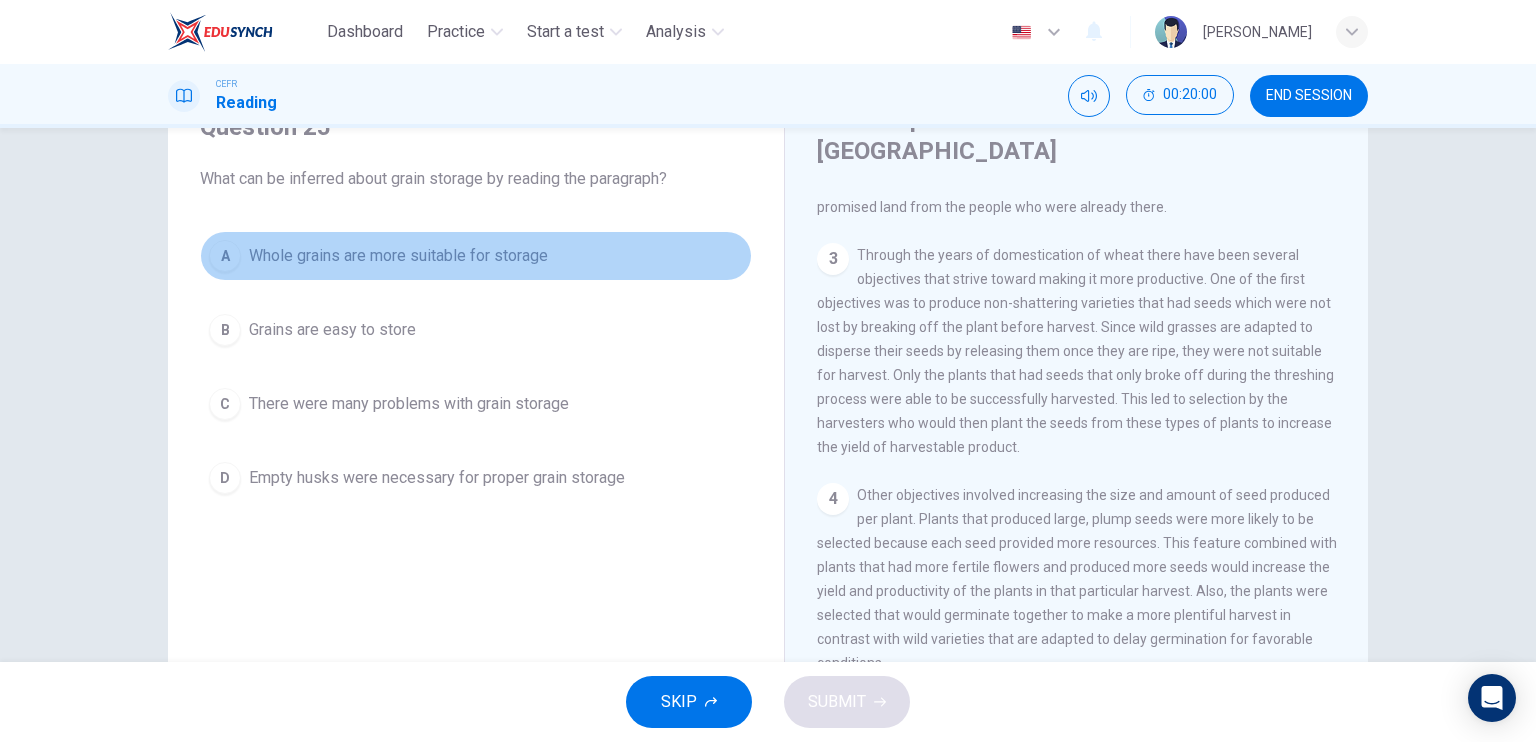 click on "Whole grains are more suitable for storage" at bounding box center [398, 256] 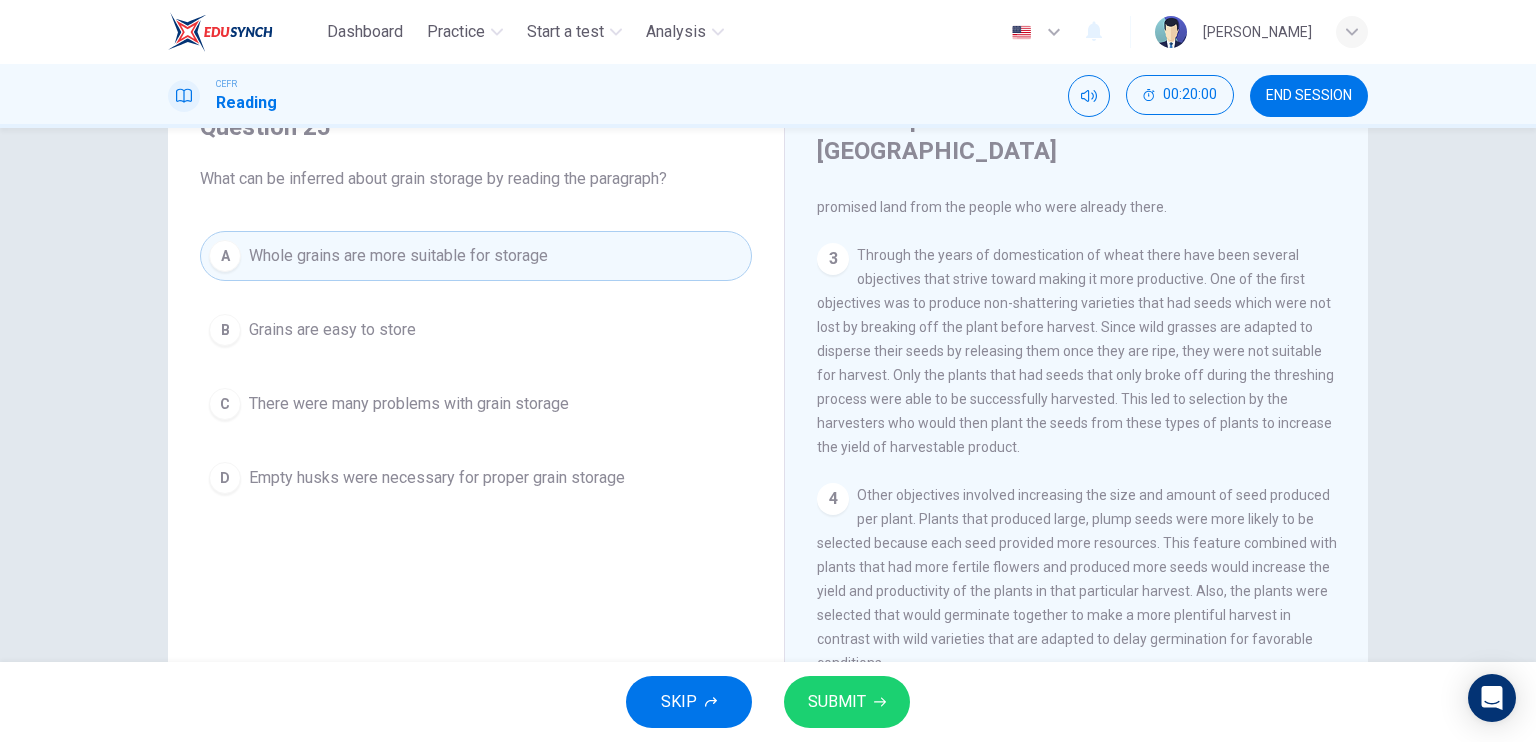 scroll, scrollTop: 240, scrollLeft: 0, axis: vertical 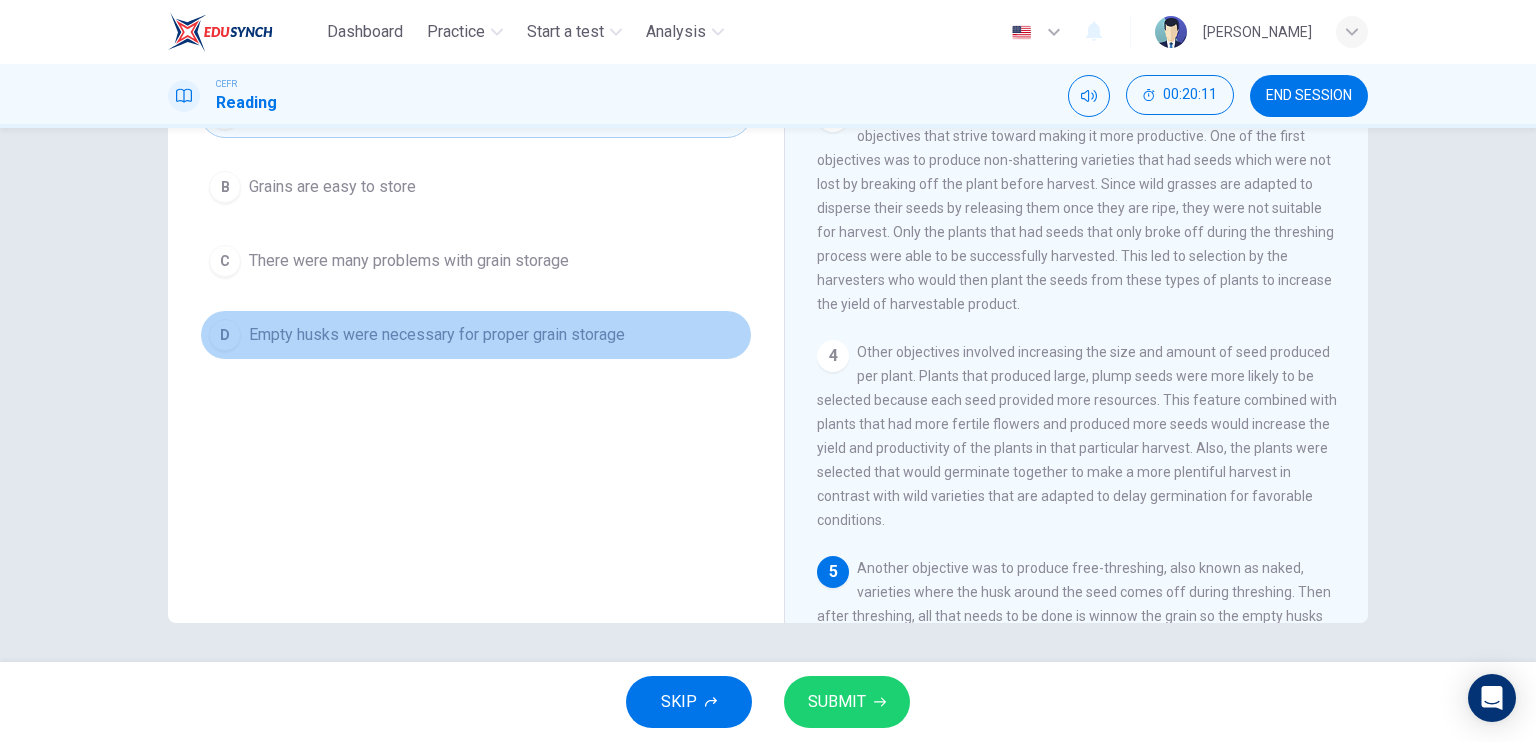 click on "Empty husks were necessary for proper grain storage" at bounding box center [437, 335] 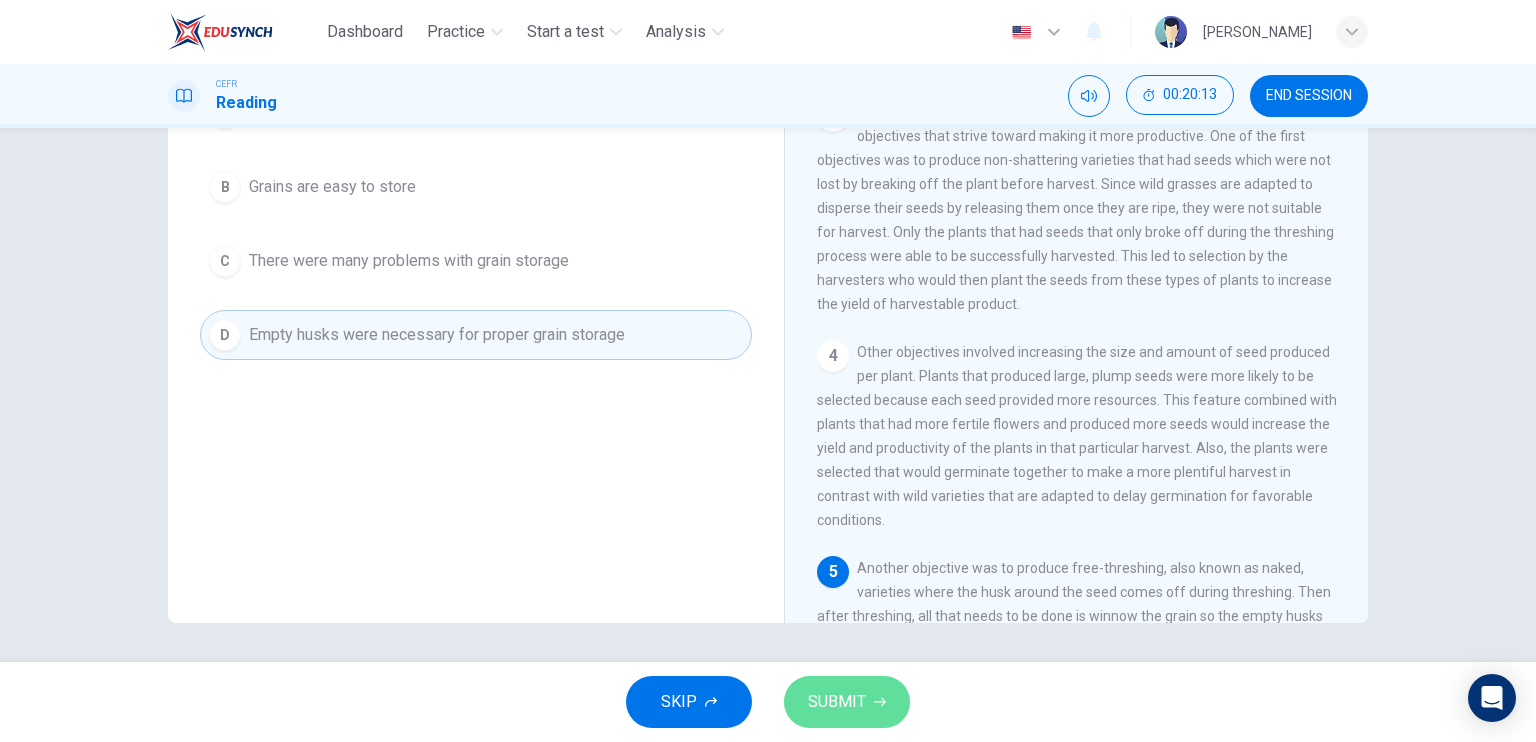 click on "SUBMIT" at bounding box center (847, 702) 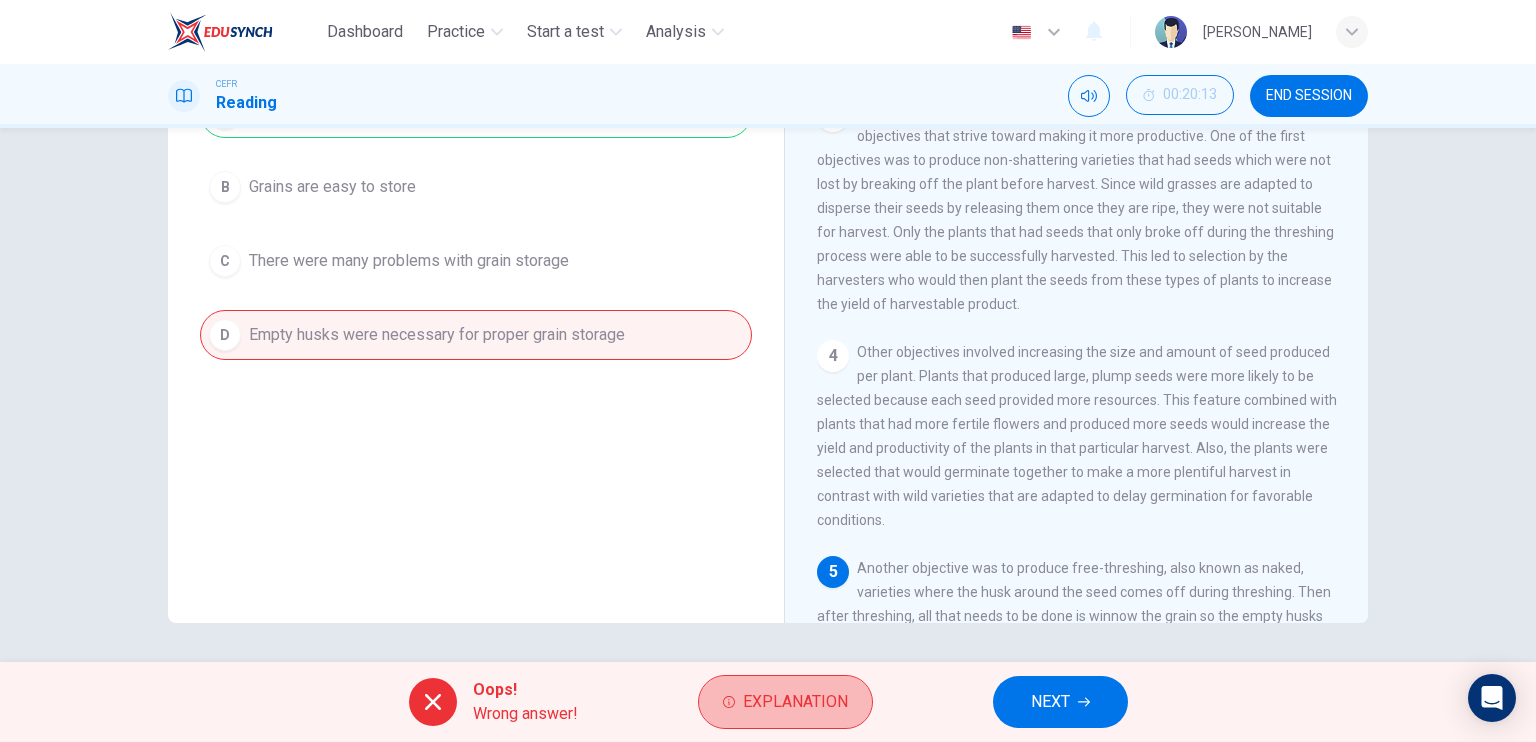 click on "Explanation" at bounding box center [785, 702] 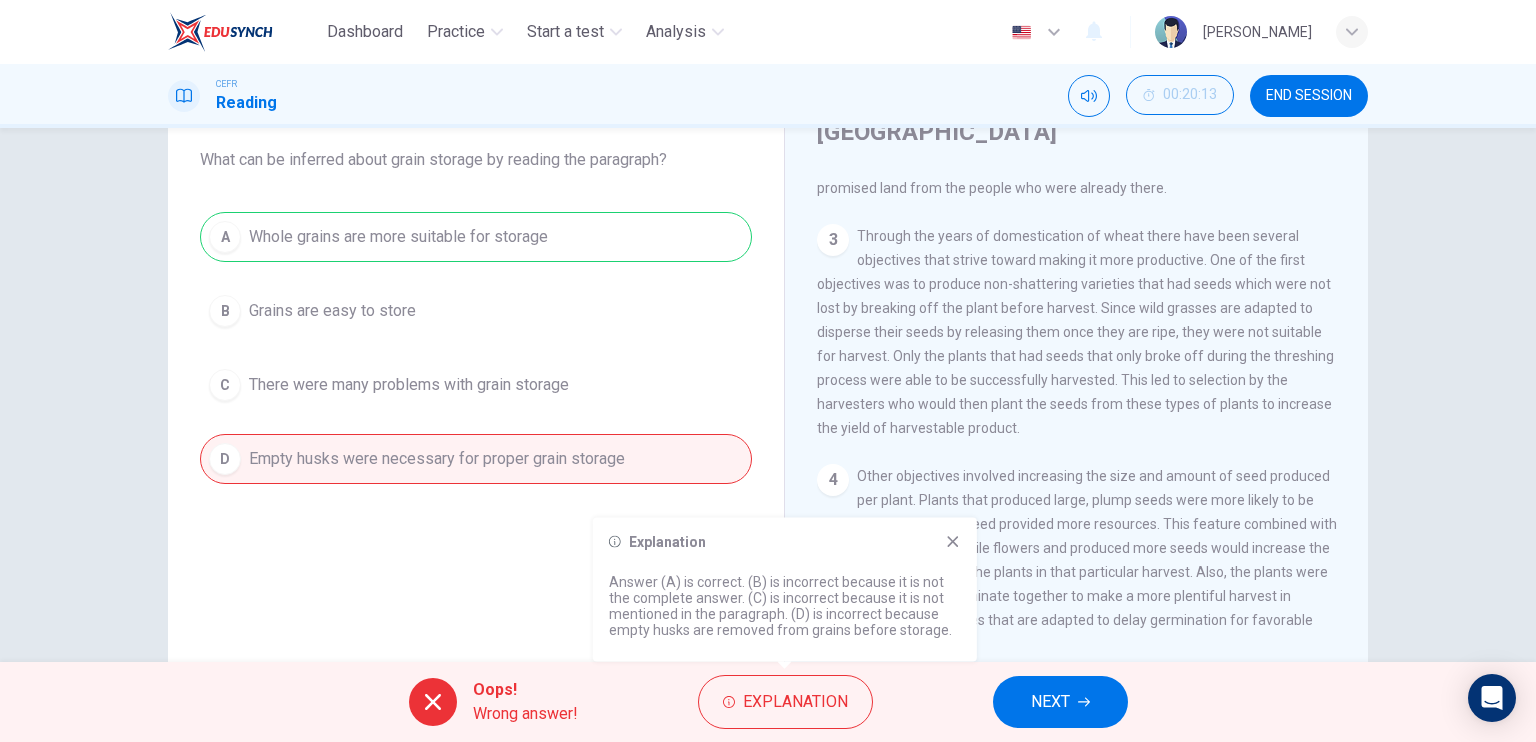 scroll, scrollTop: 116, scrollLeft: 0, axis: vertical 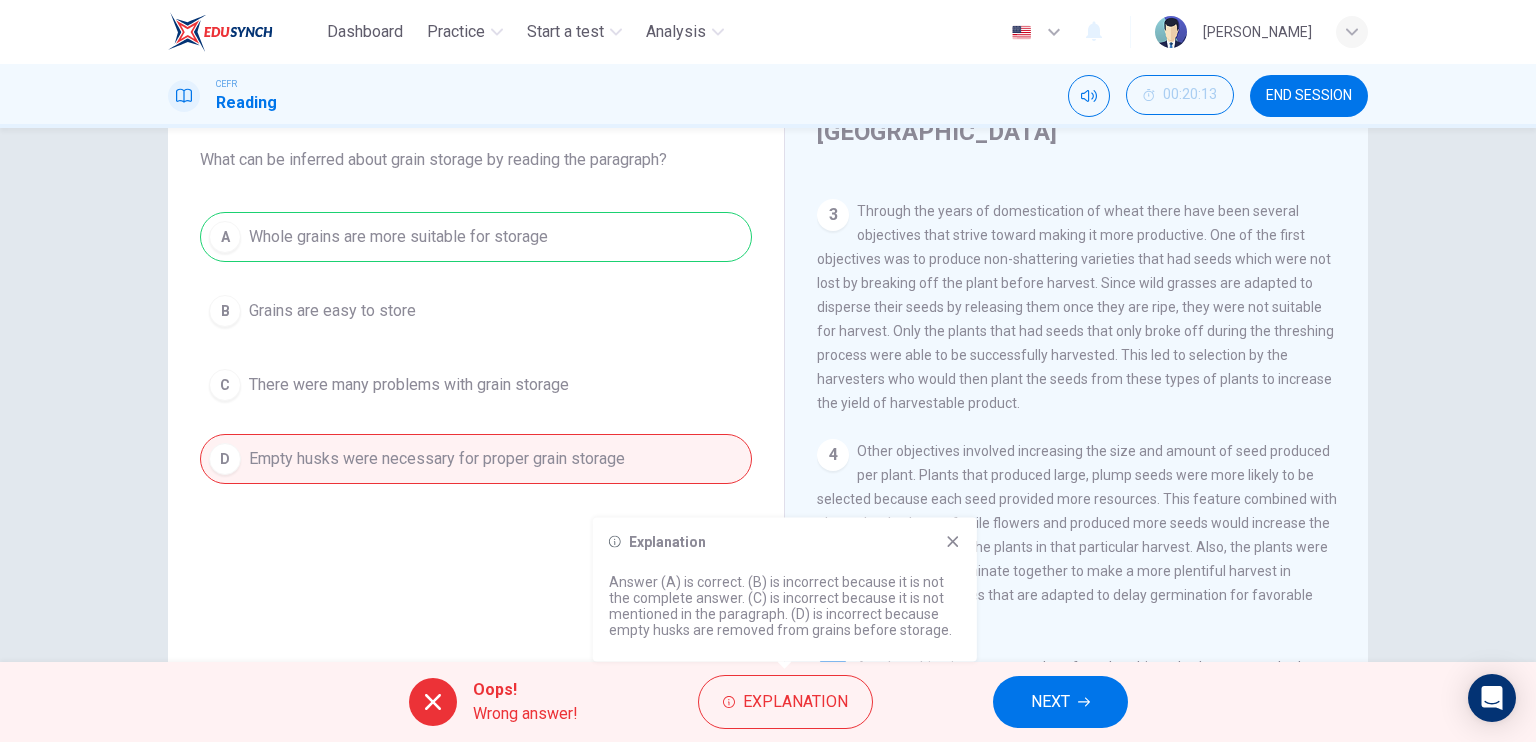 click 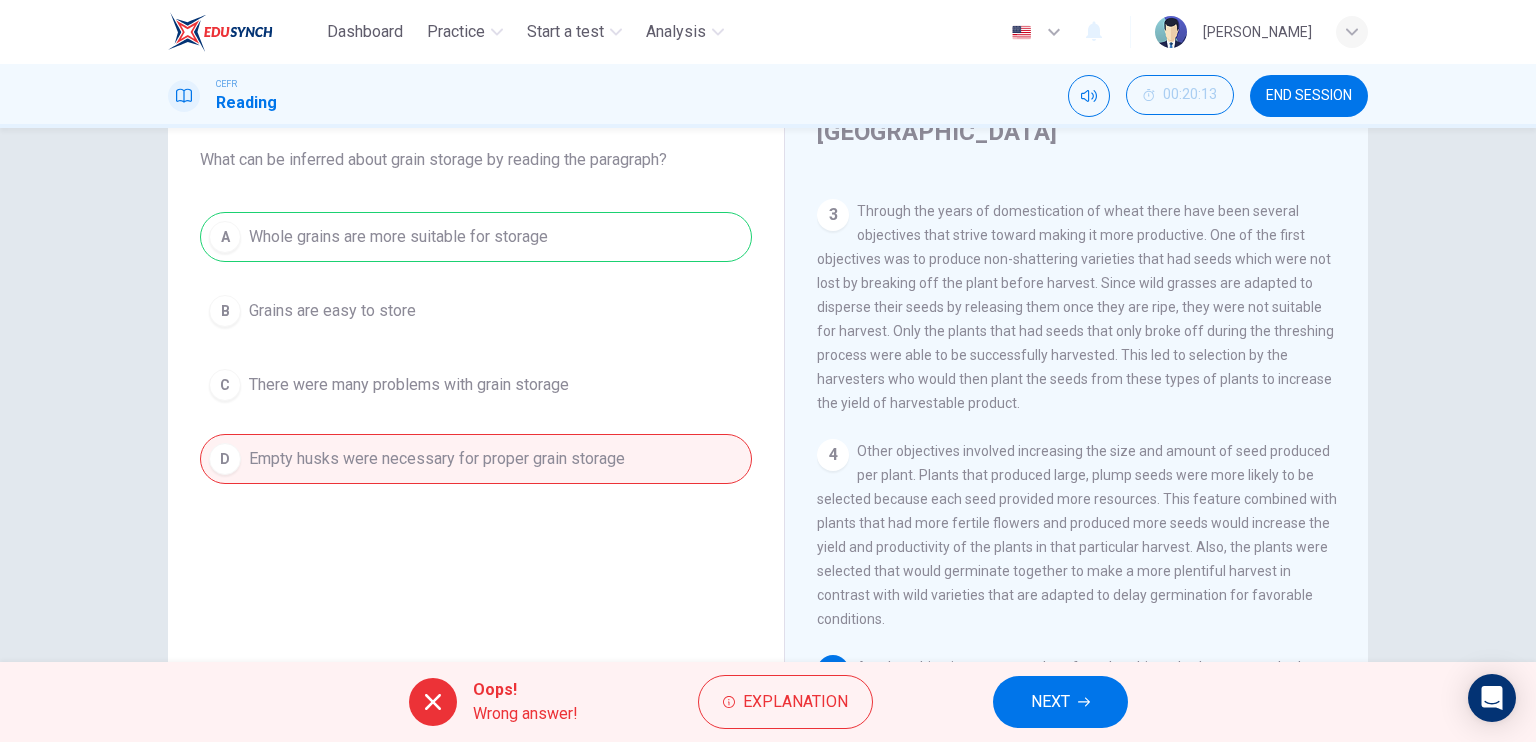 scroll, scrollTop: 240, scrollLeft: 0, axis: vertical 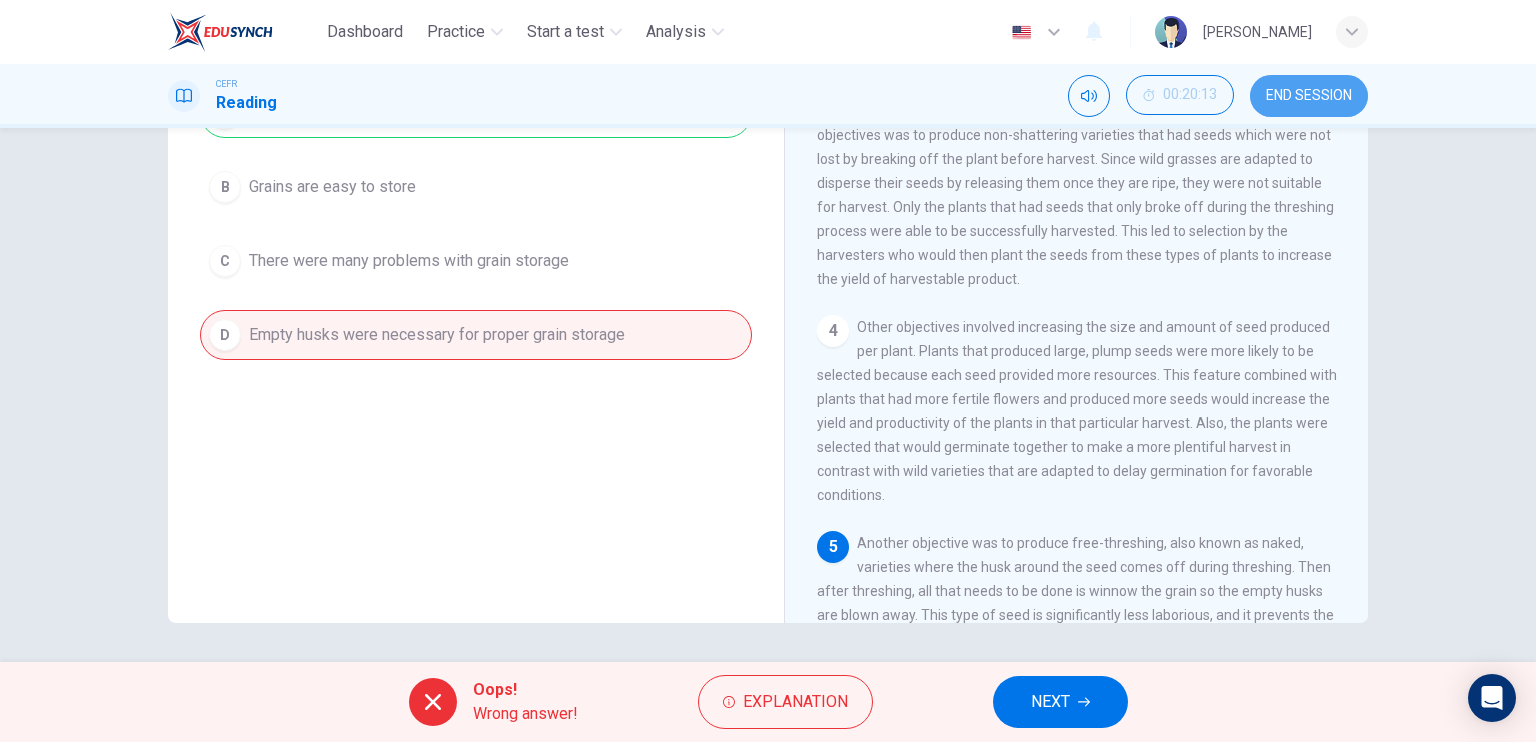 click on "END SESSION" at bounding box center (1309, 96) 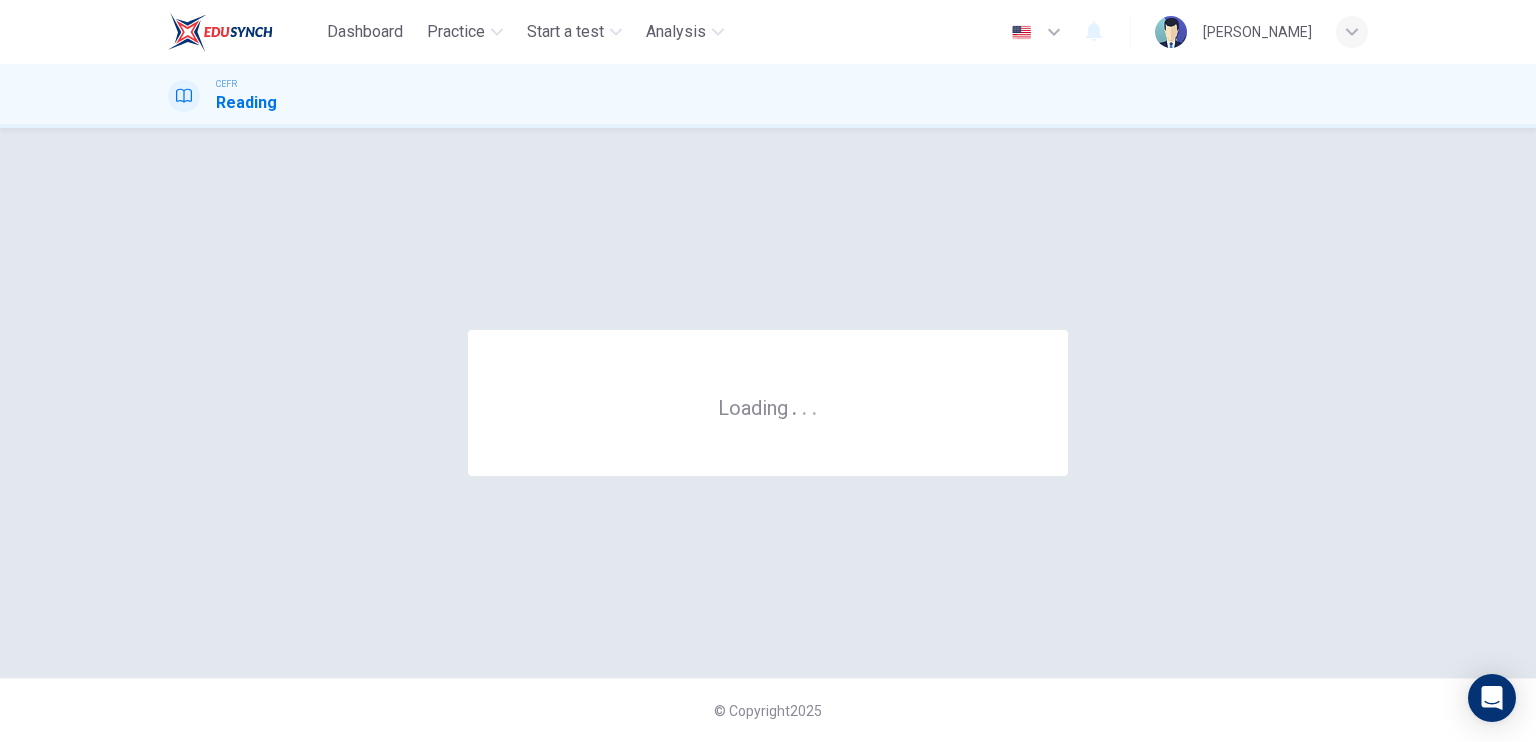 scroll, scrollTop: 0, scrollLeft: 0, axis: both 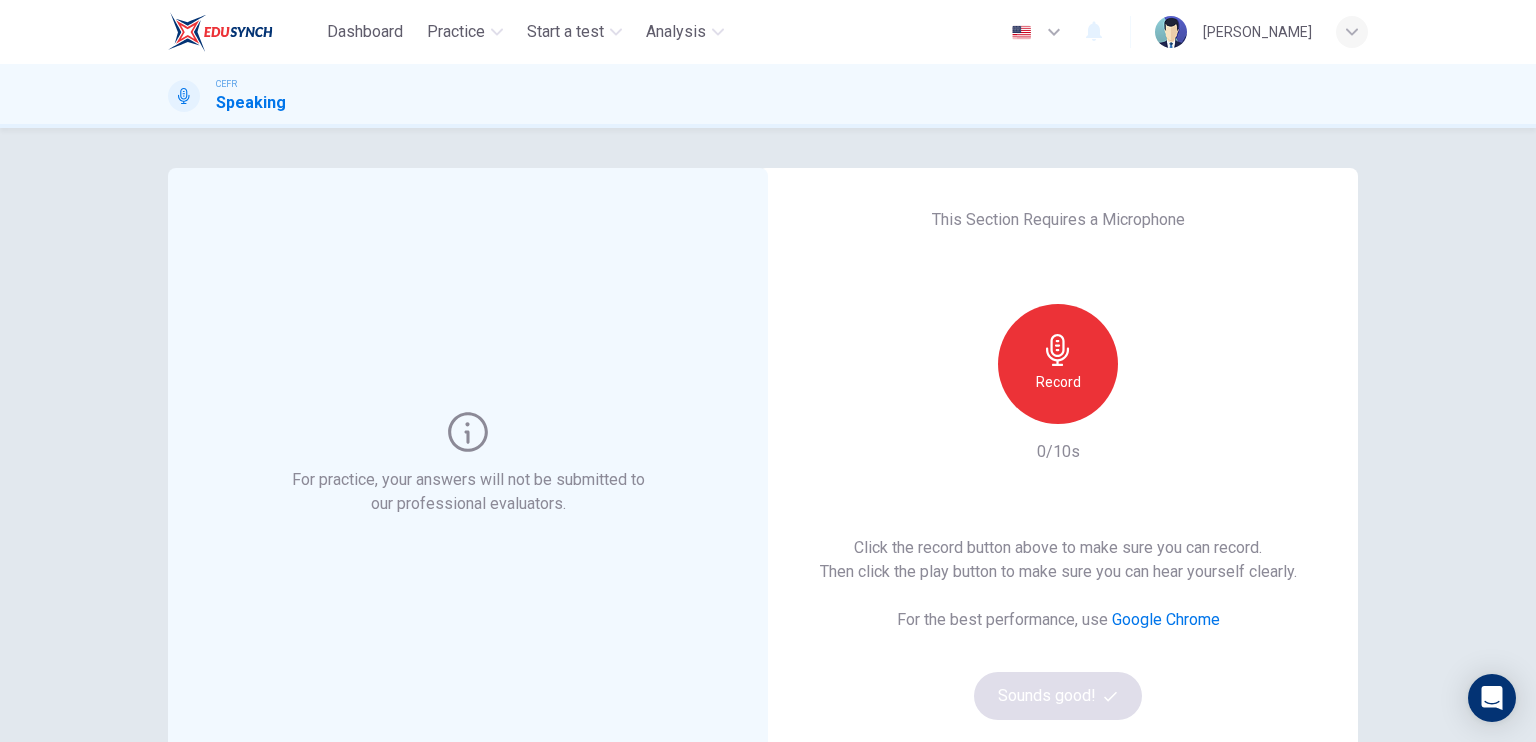 click 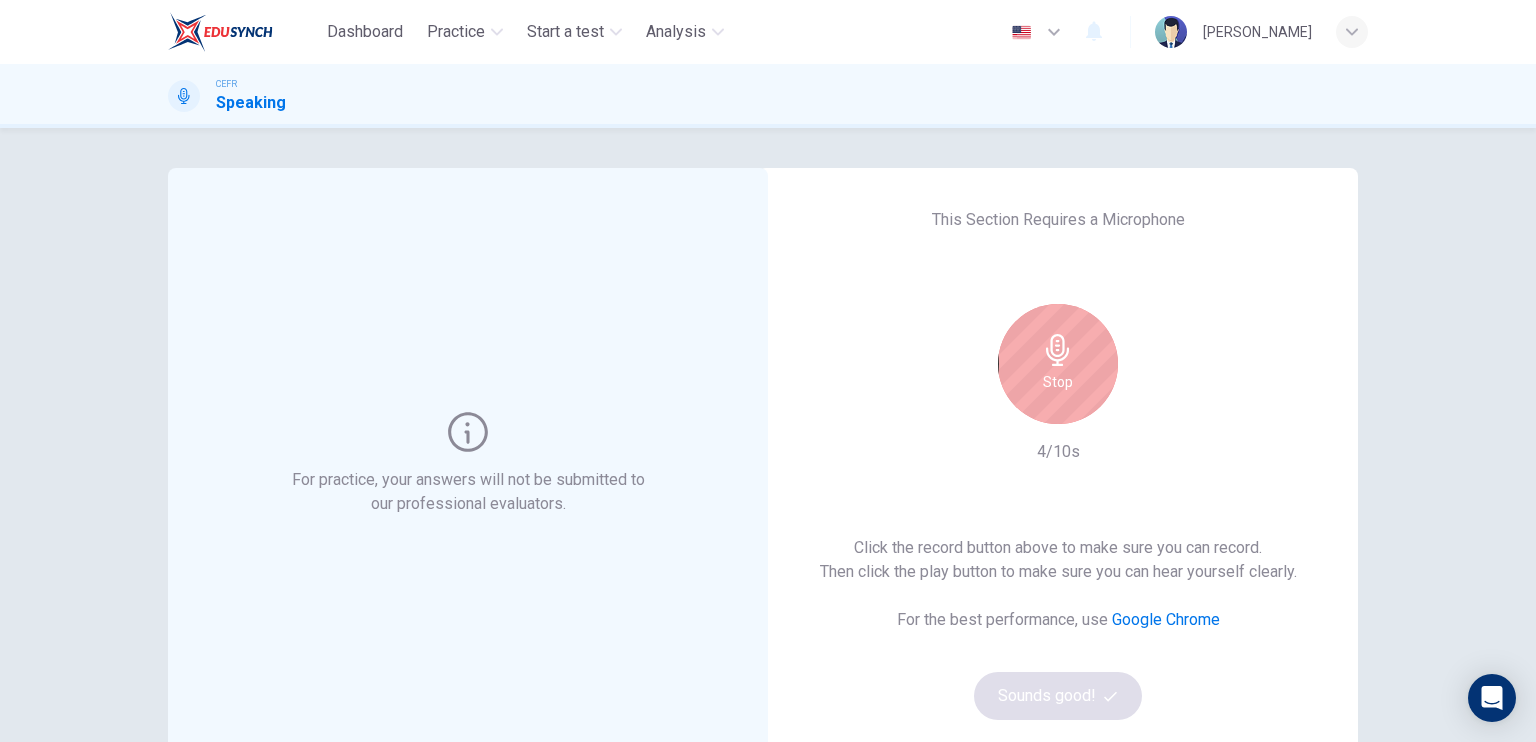click on "Stop 4/10s" at bounding box center (1058, 384) 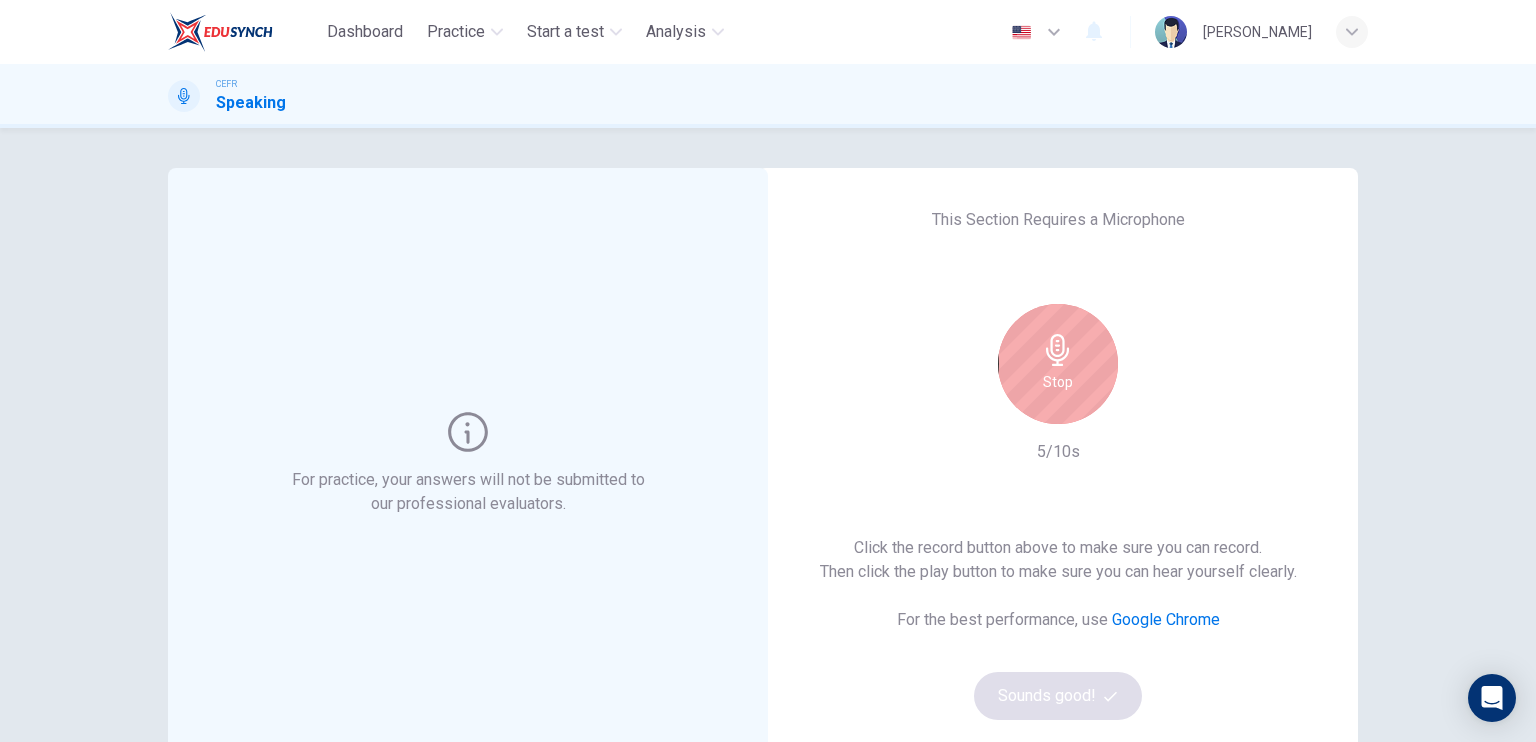 click on "Stop" at bounding box center (1058, 382) 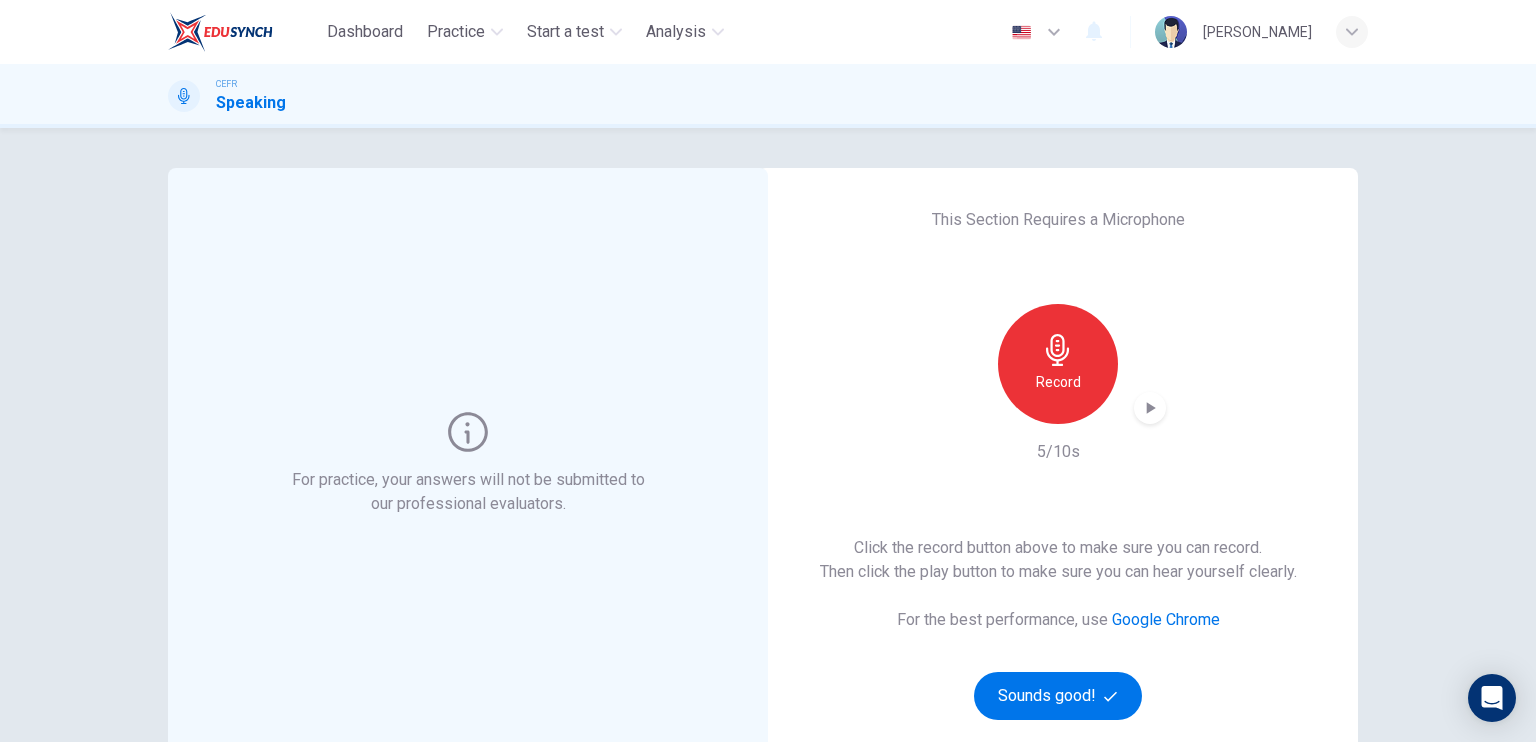 click 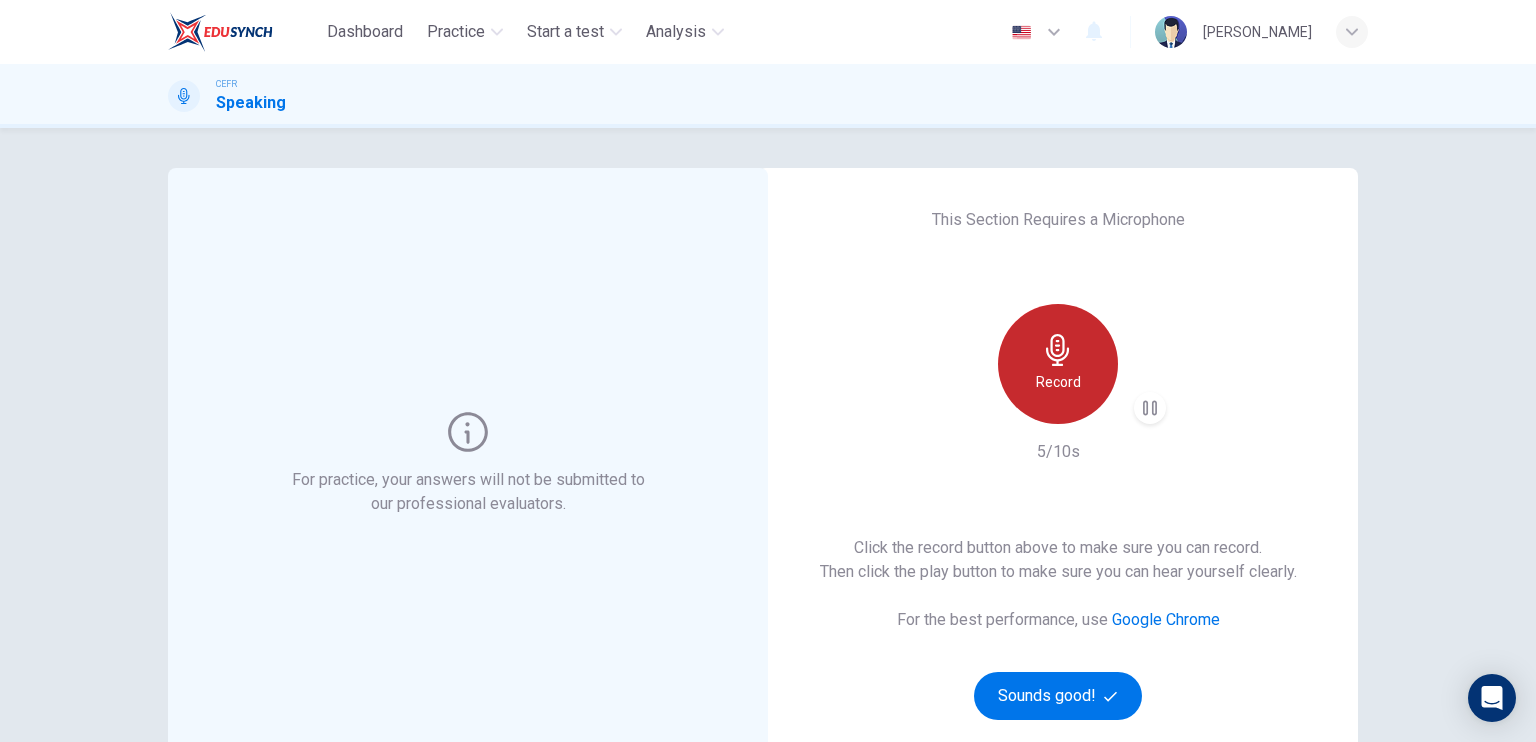 click on "Record" at bounding box center [1058, 364] 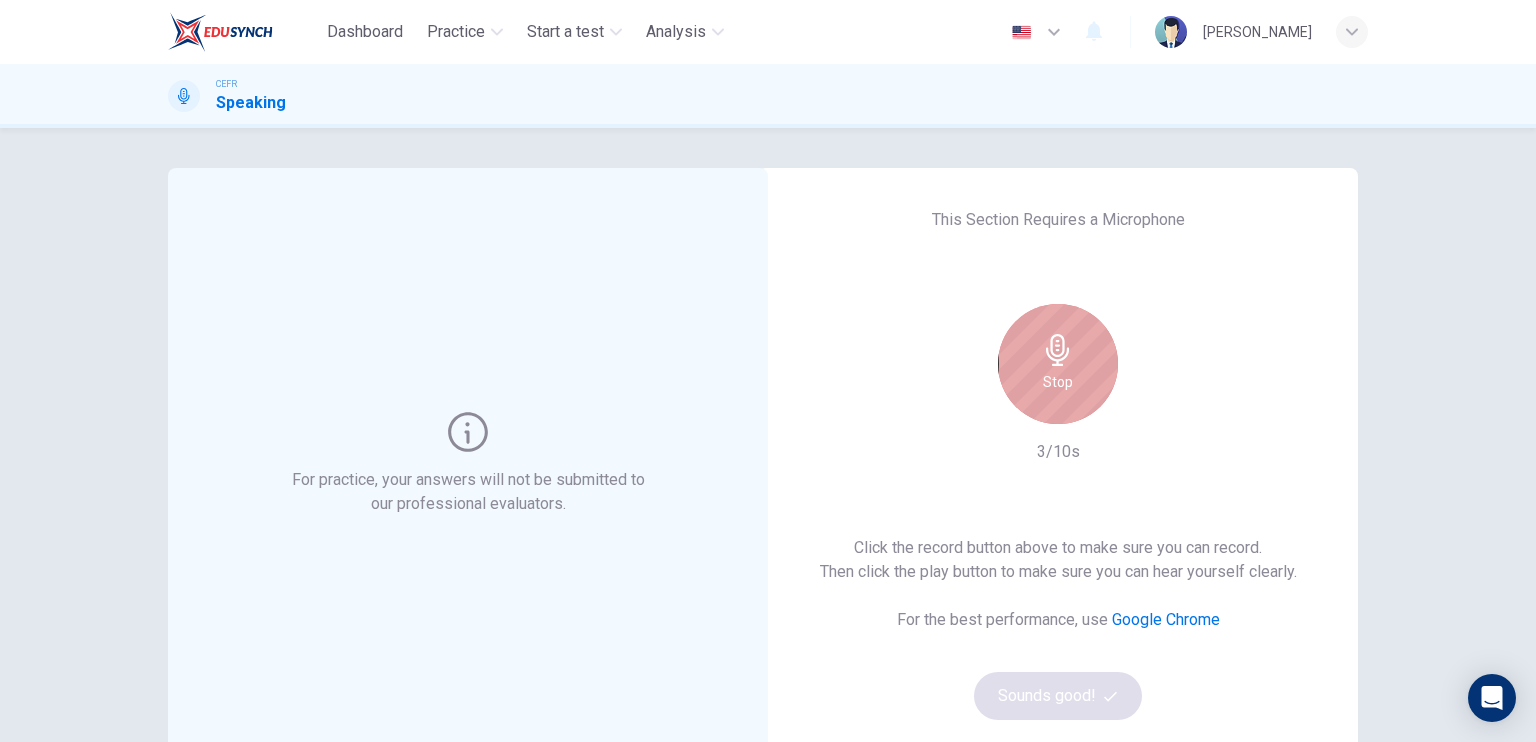 click on "Stop" at bounding box center (1058, 364) 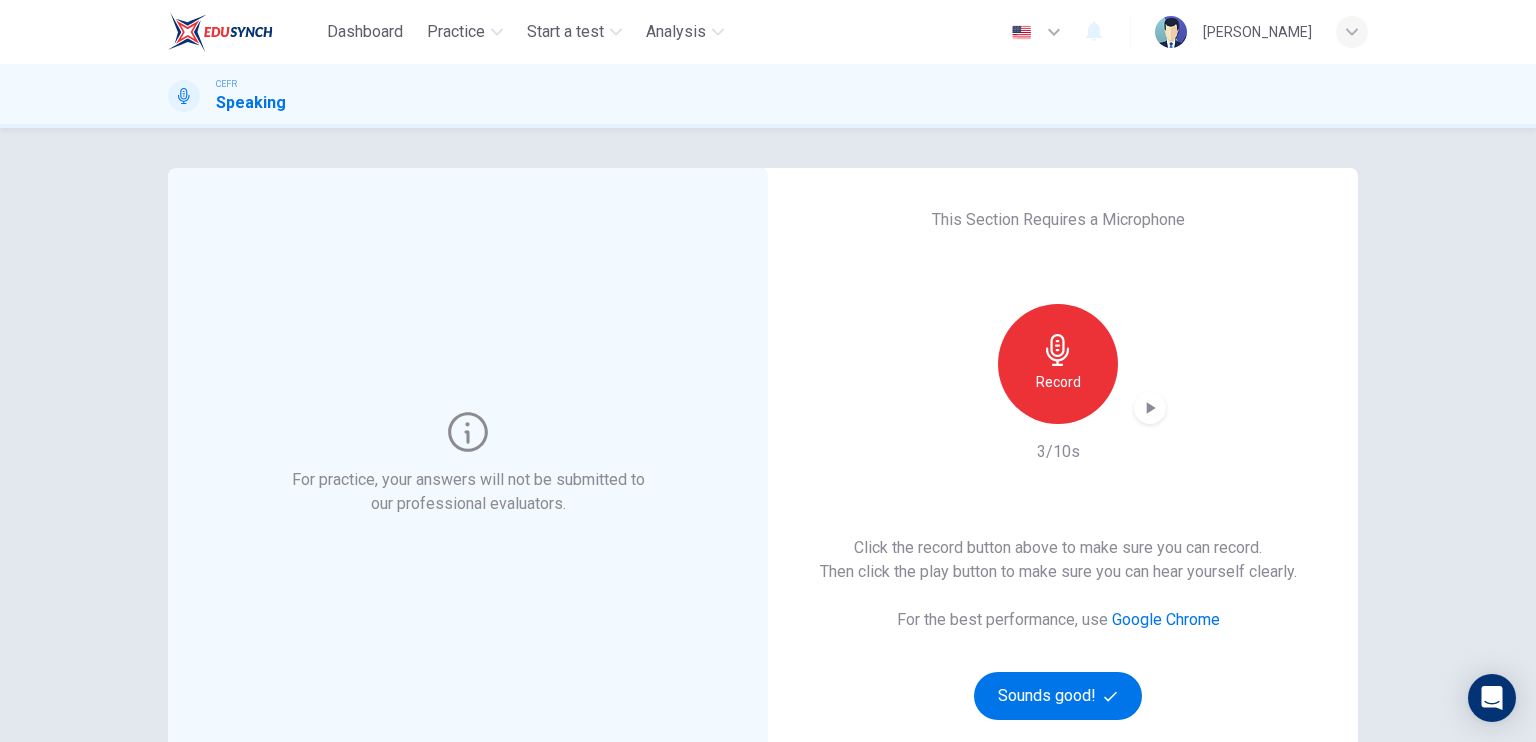 click 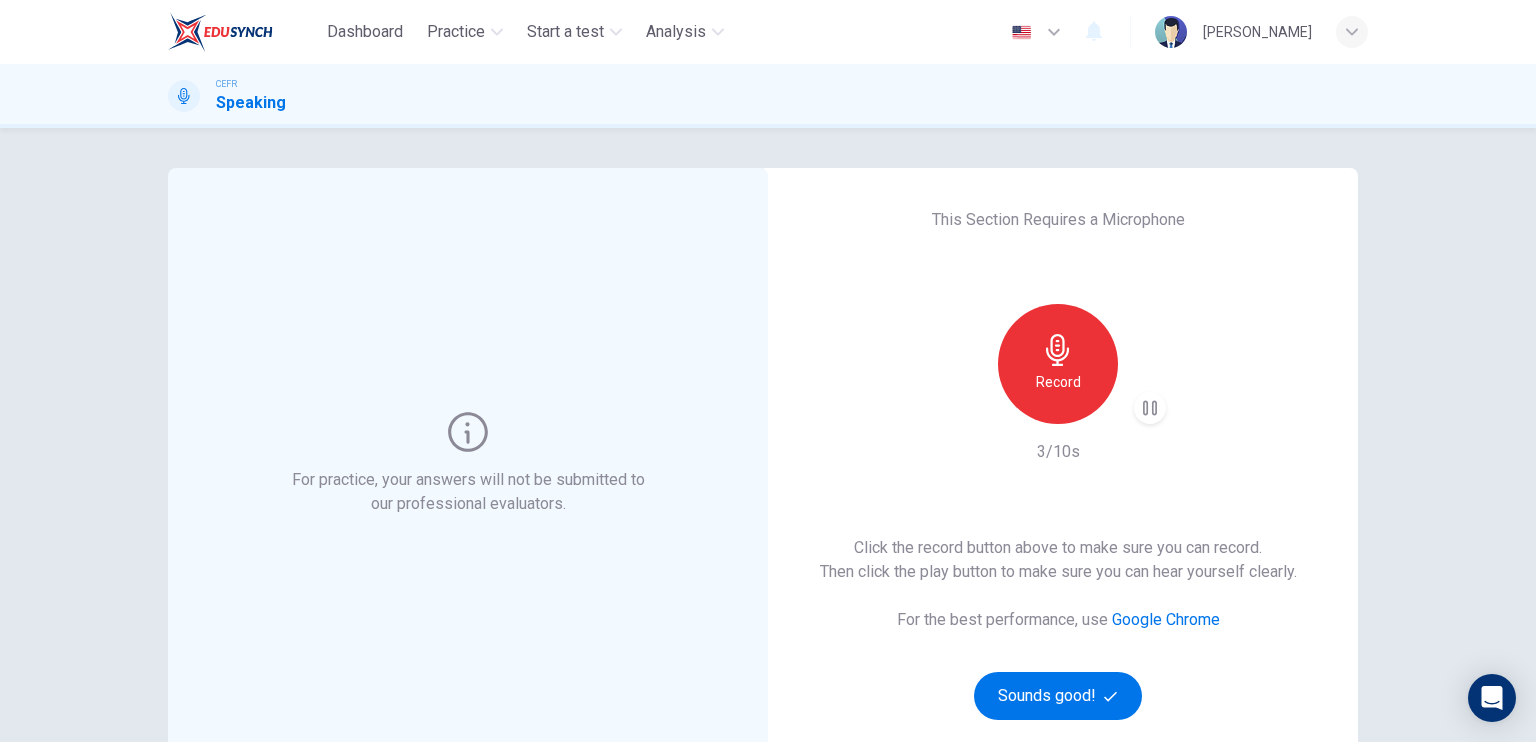click 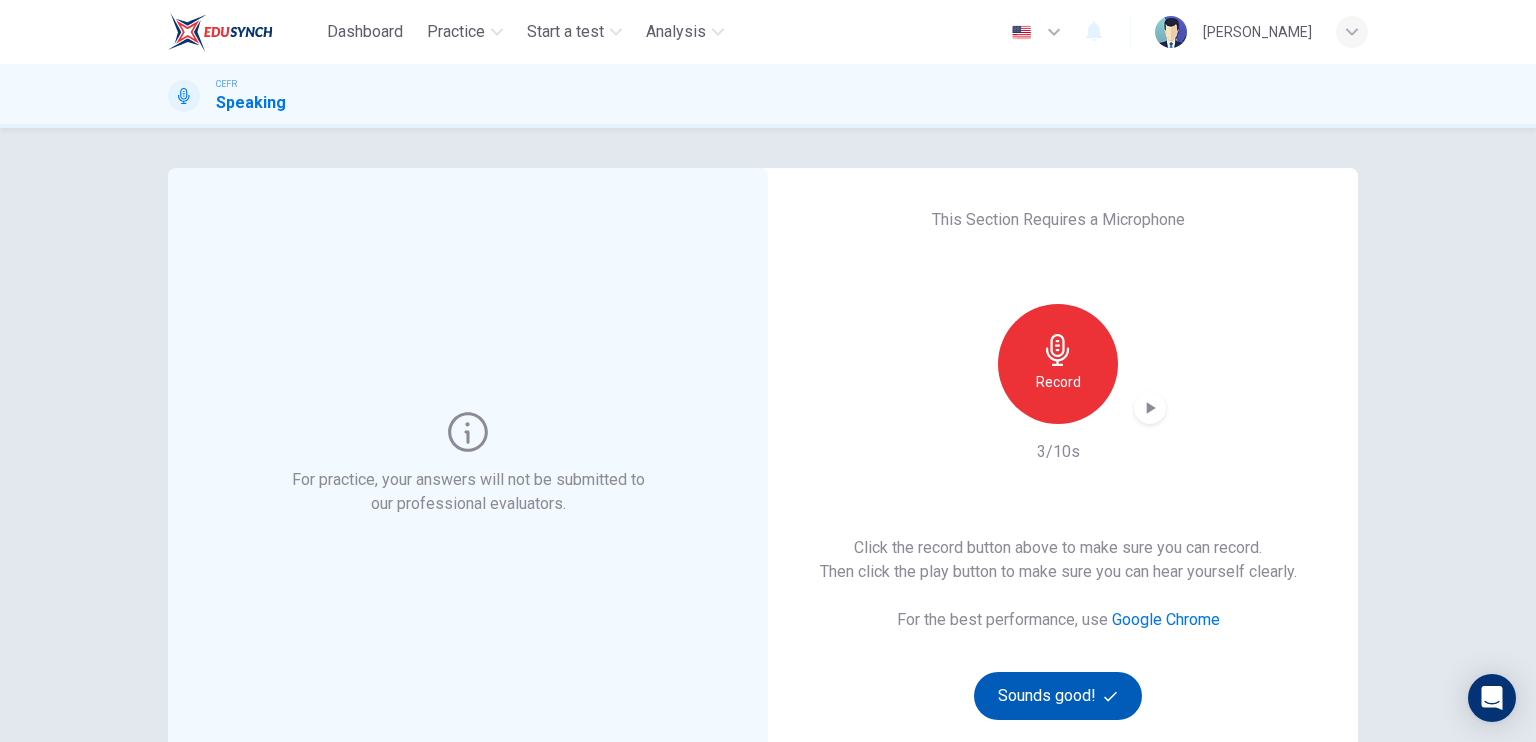 click on "Sounds good!" at bounding box center (1058, 696) 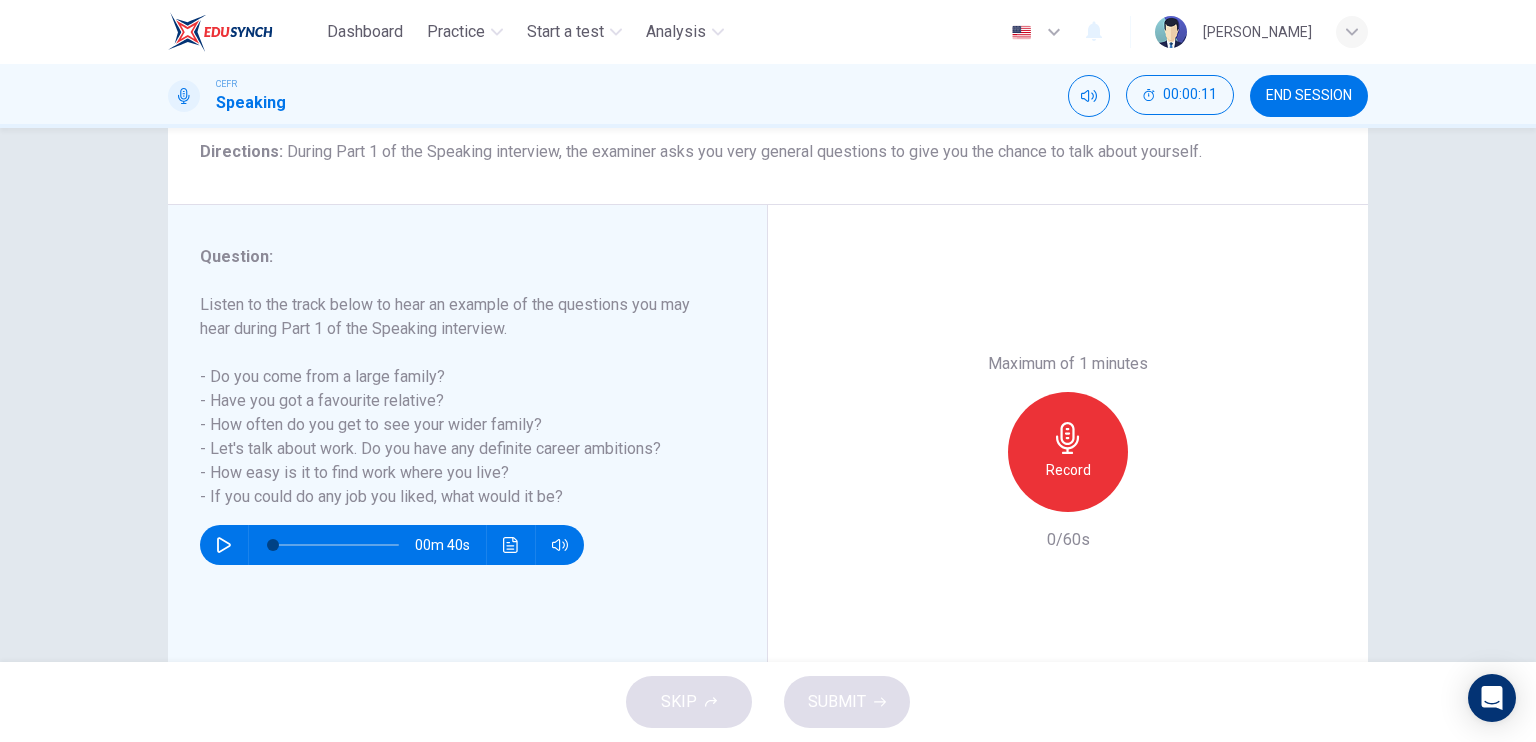 scroll, scrollTop: 200, scrollLeft: 0, axis: vertical 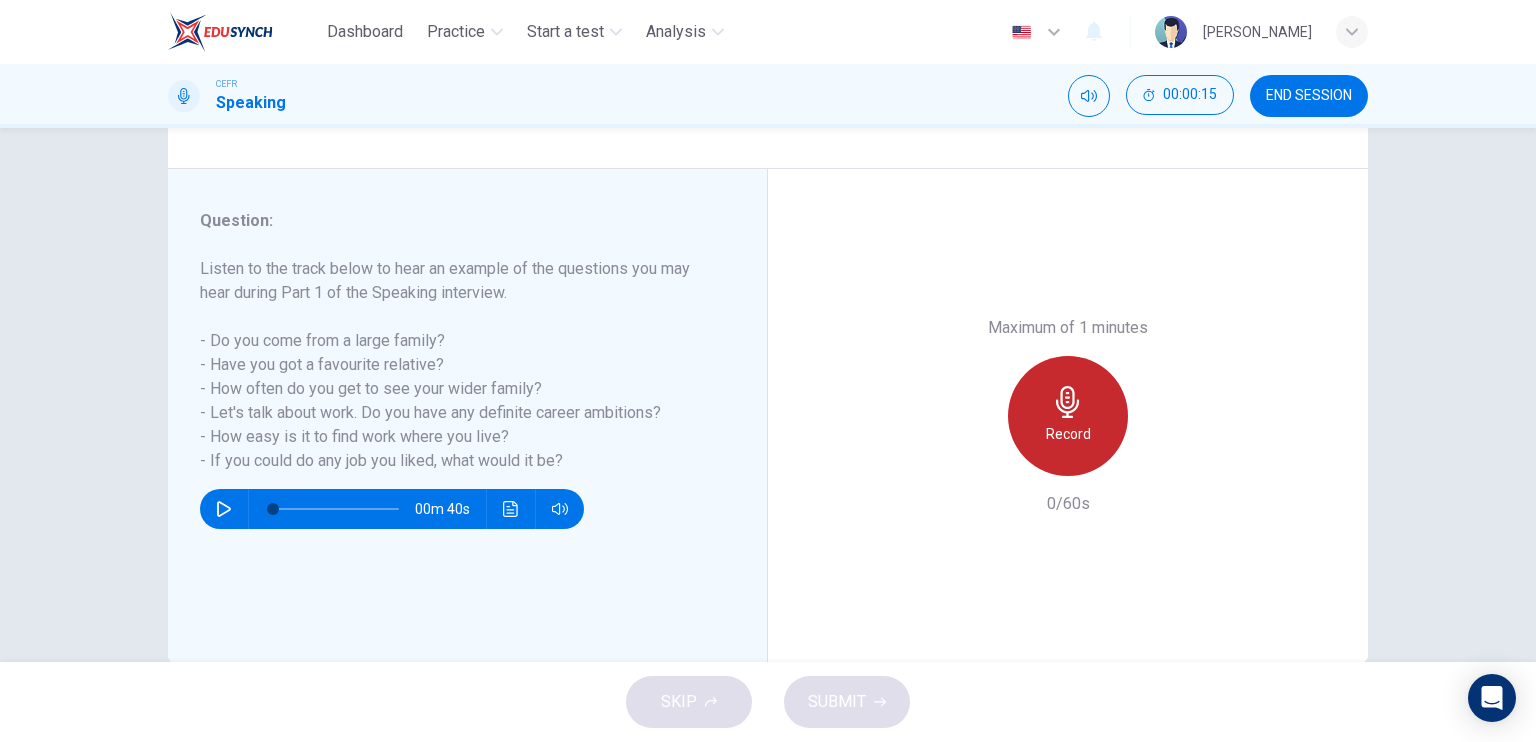 click on "Record" at bounding box center [1068, 416] 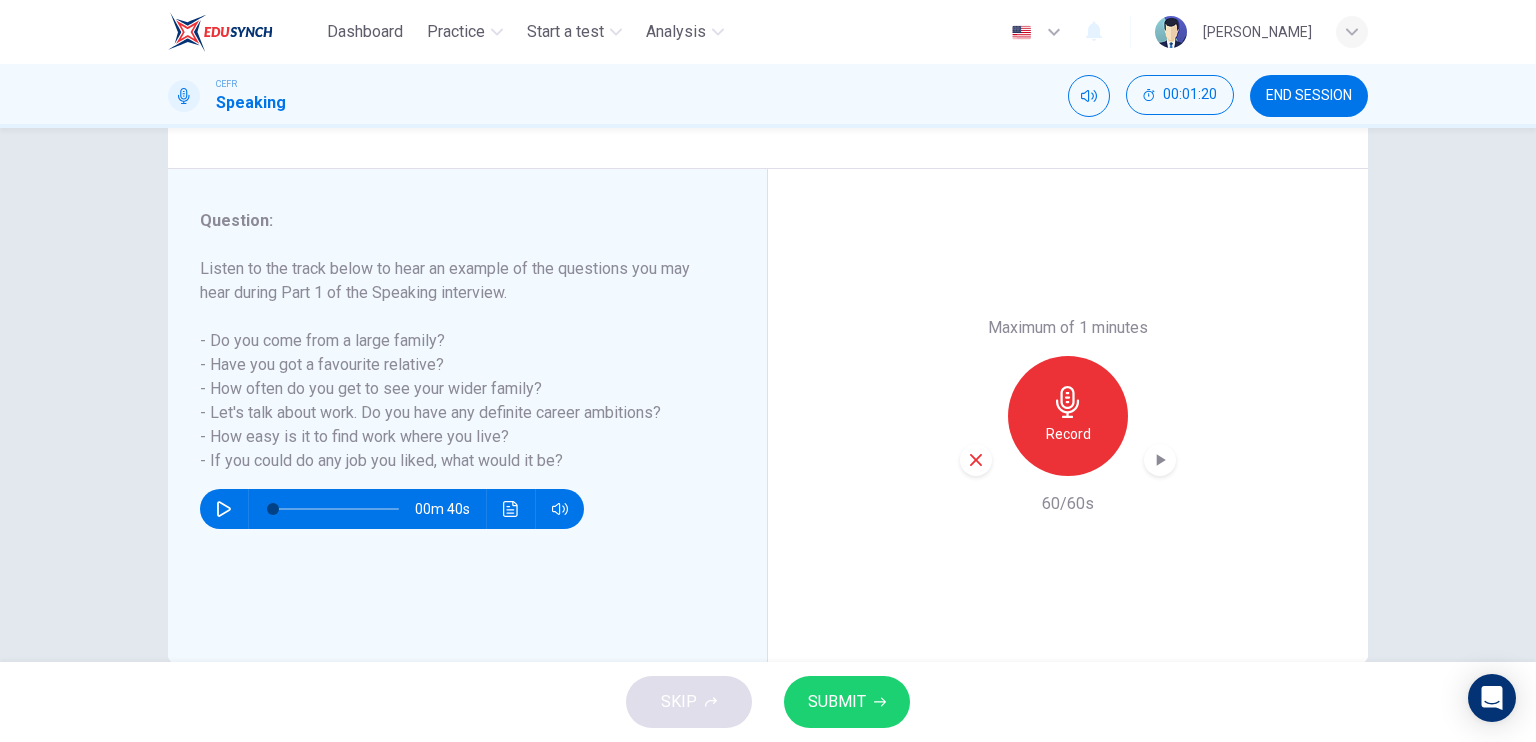 click 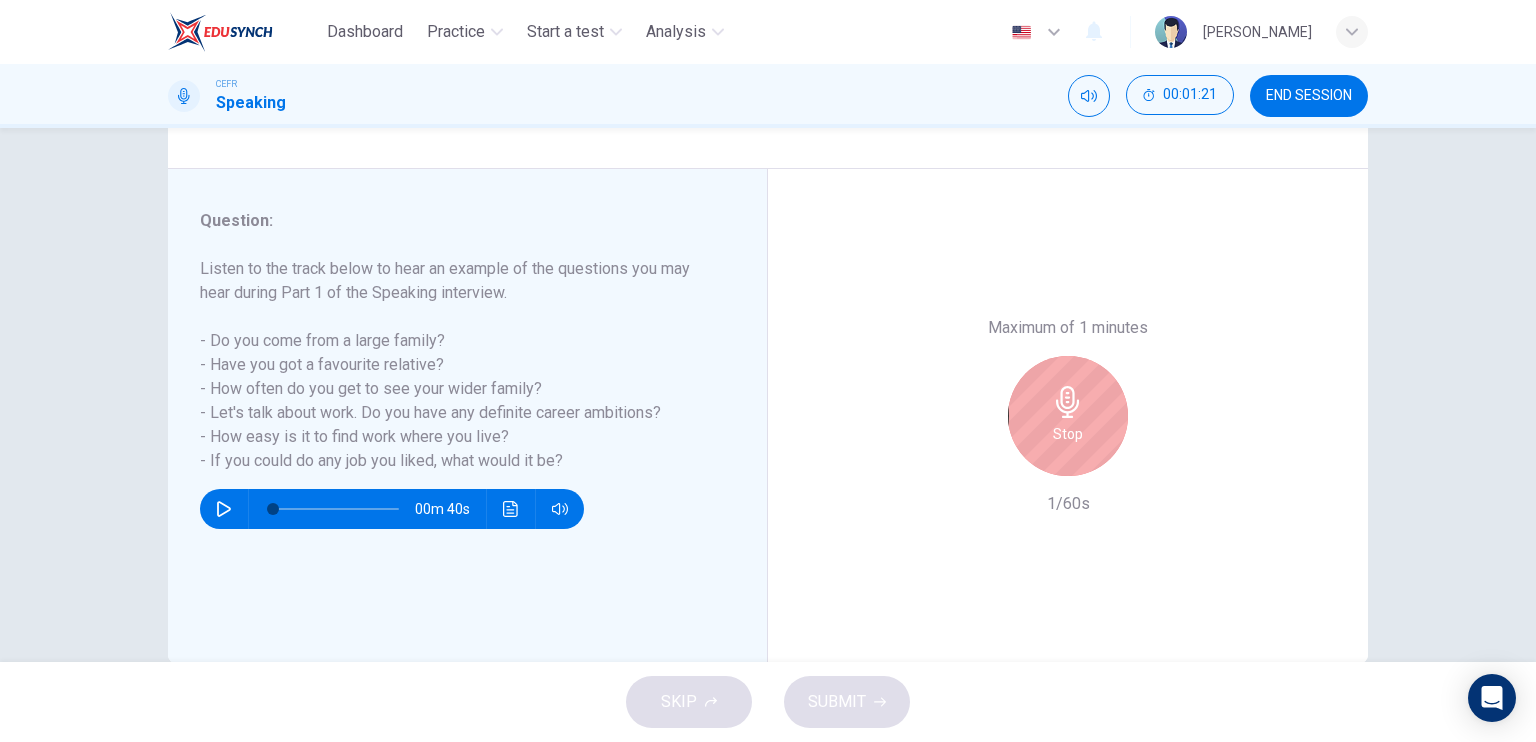 click 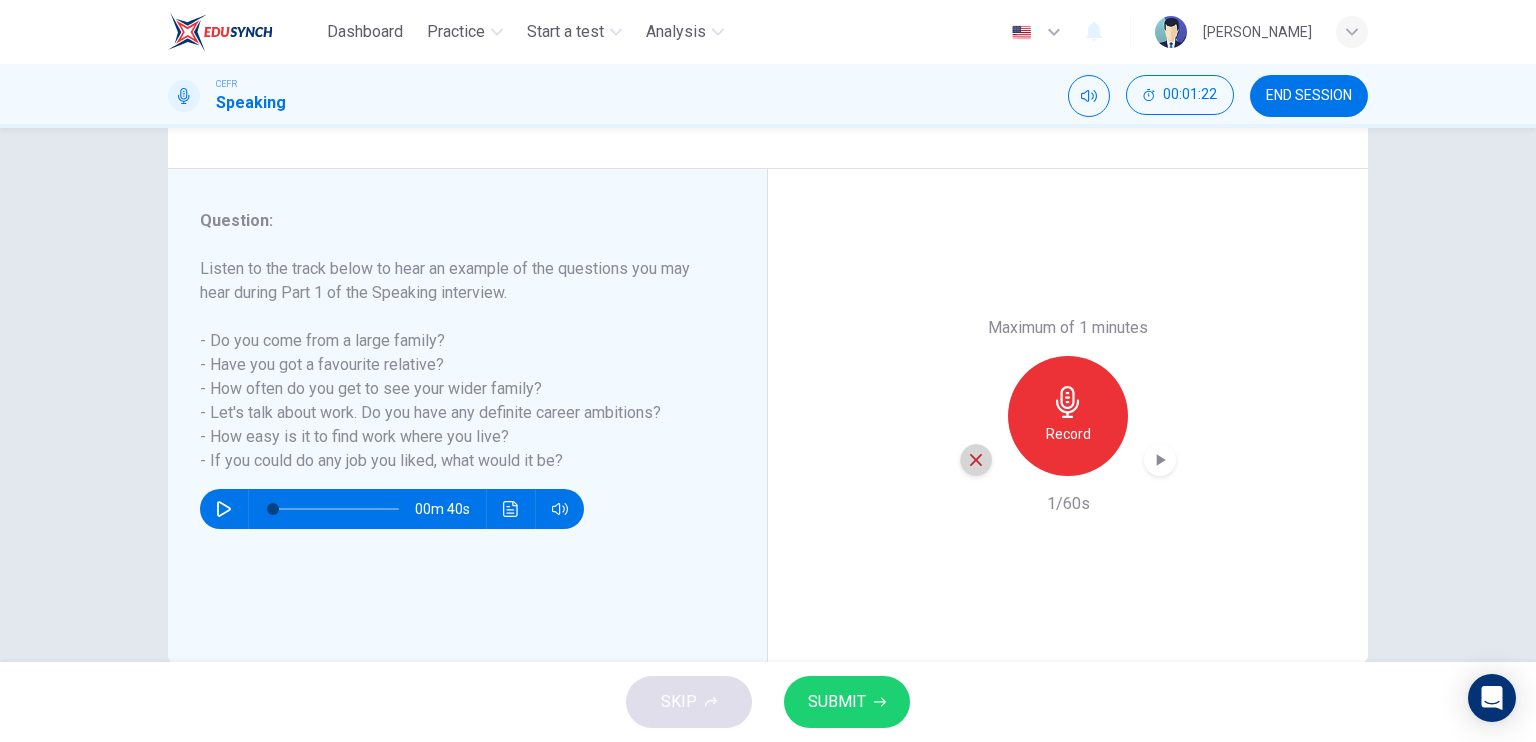 click 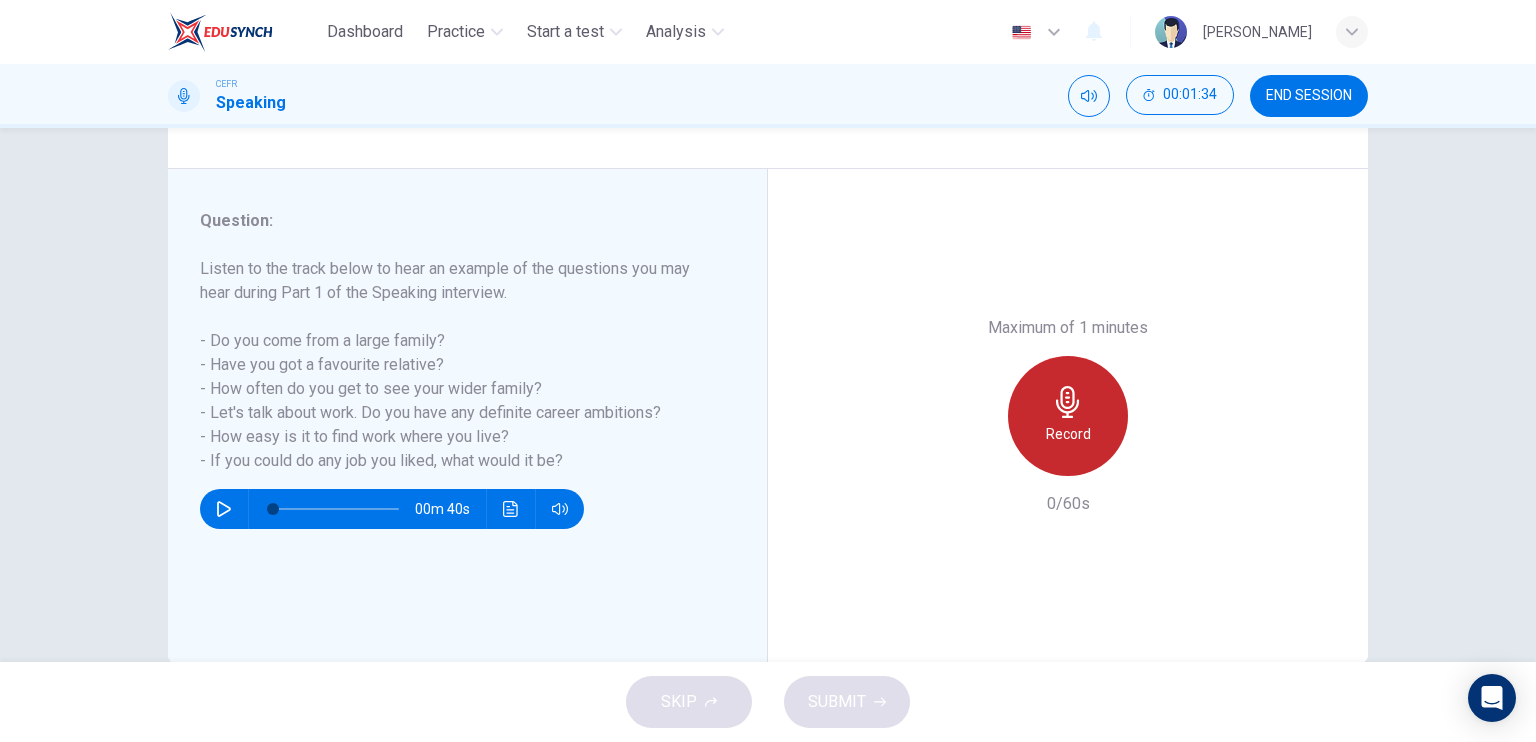 click 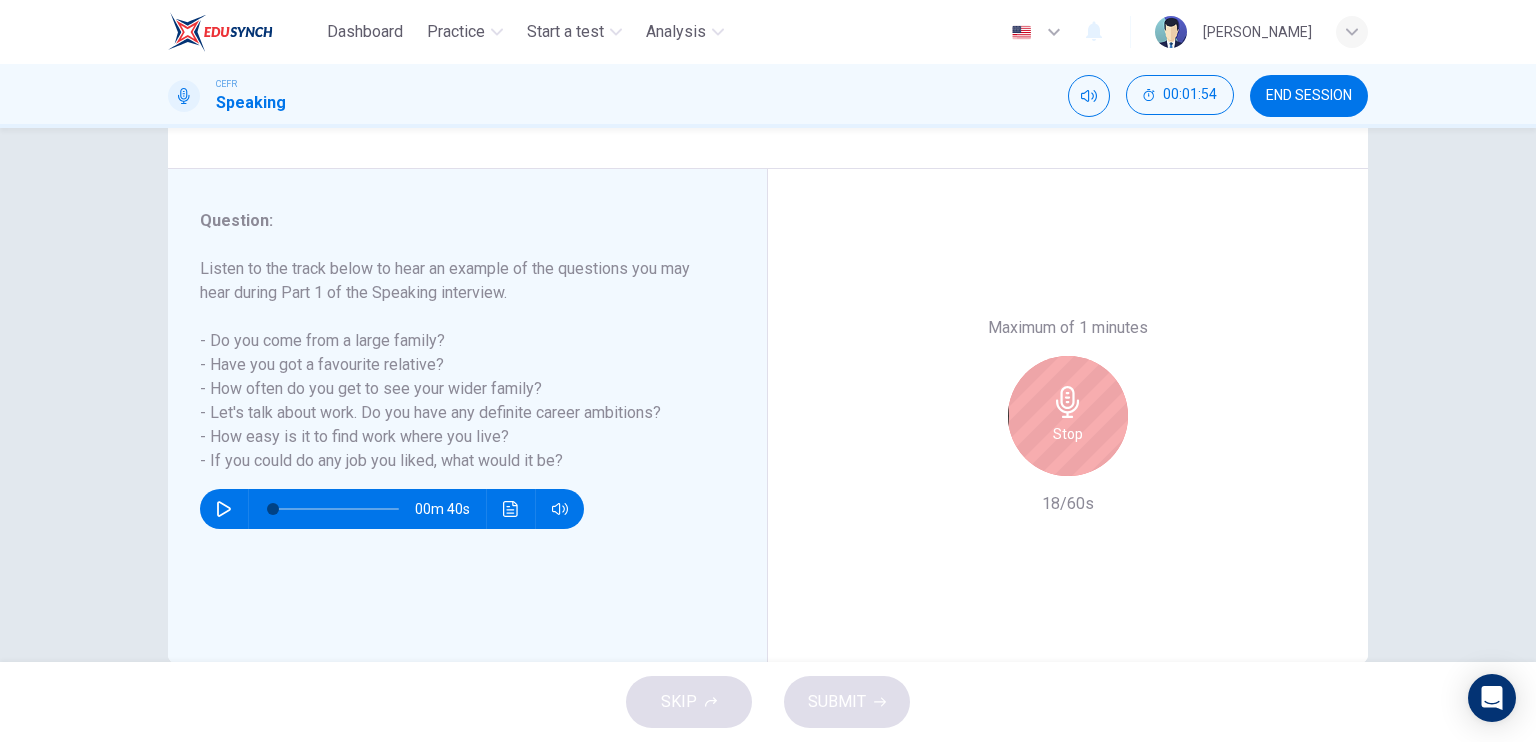 click 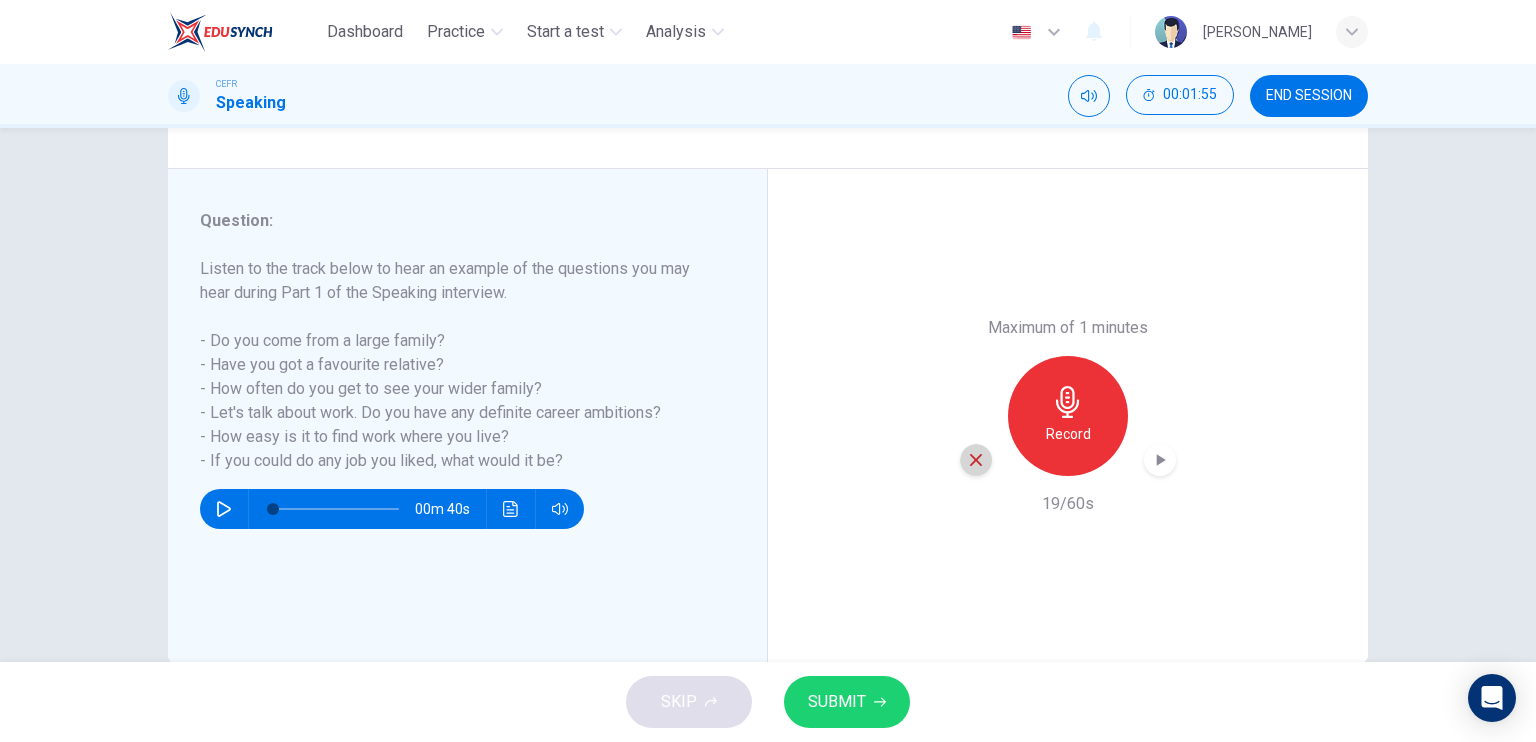 click 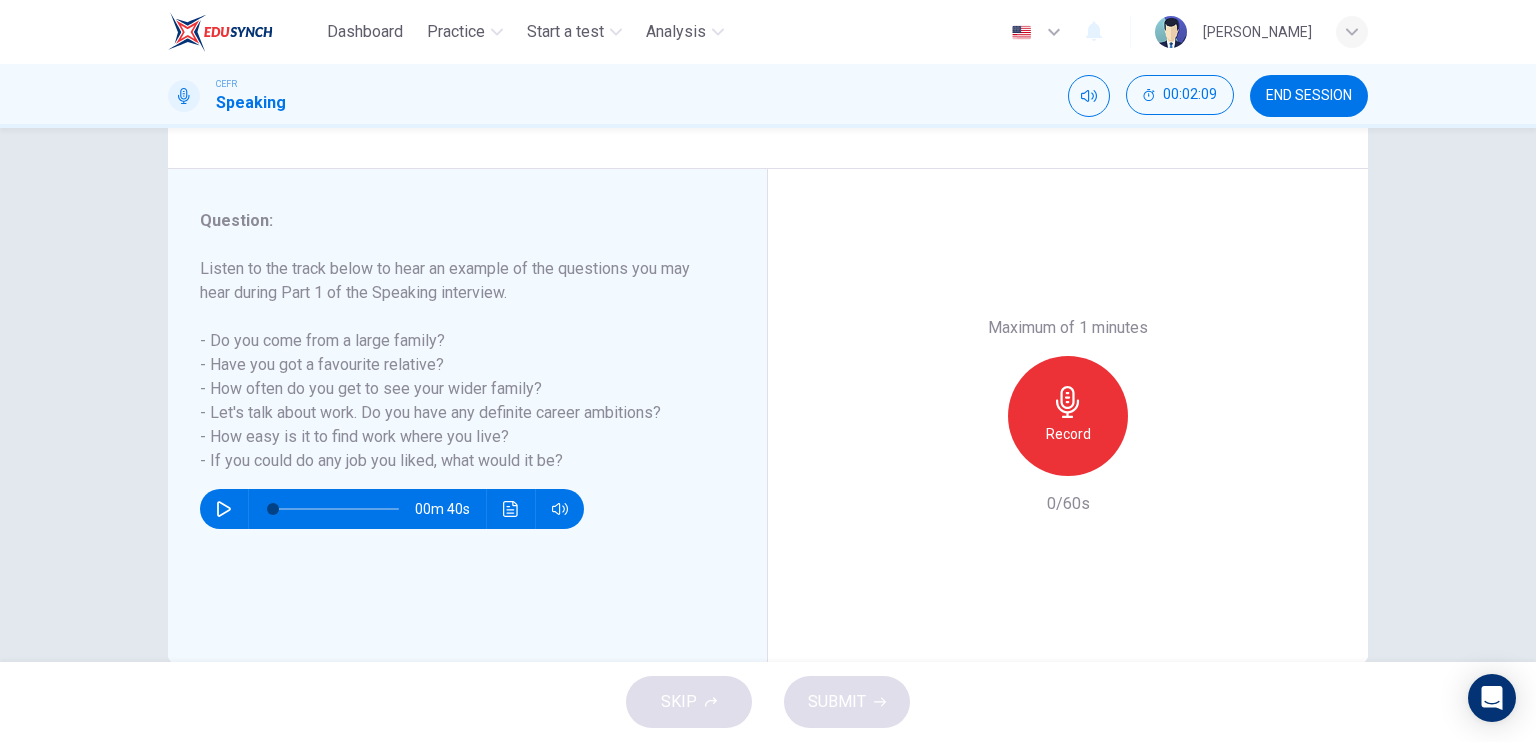 click on "Record" at bounding box center (1068, 416) 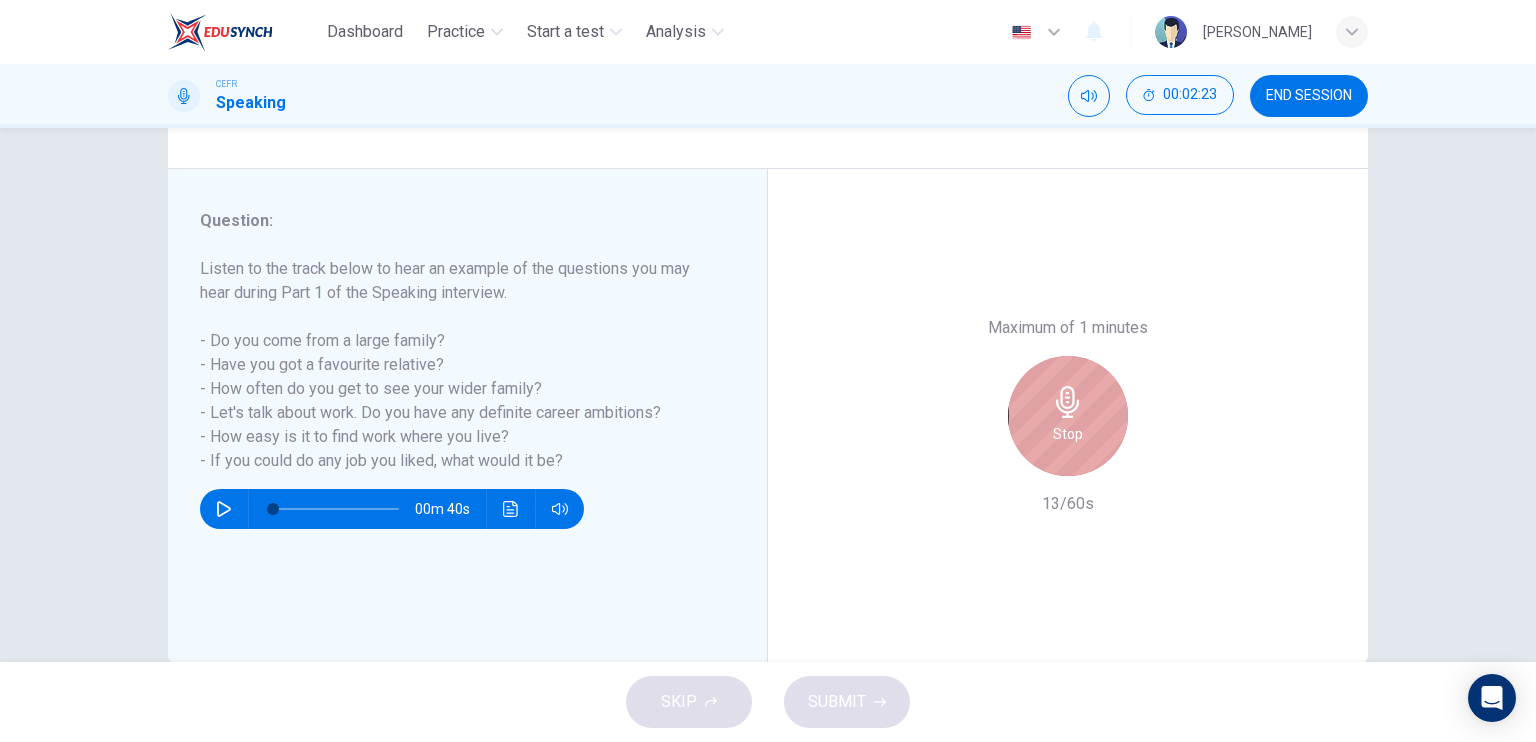 click on "Stop" at bounding box center [1068, 416] 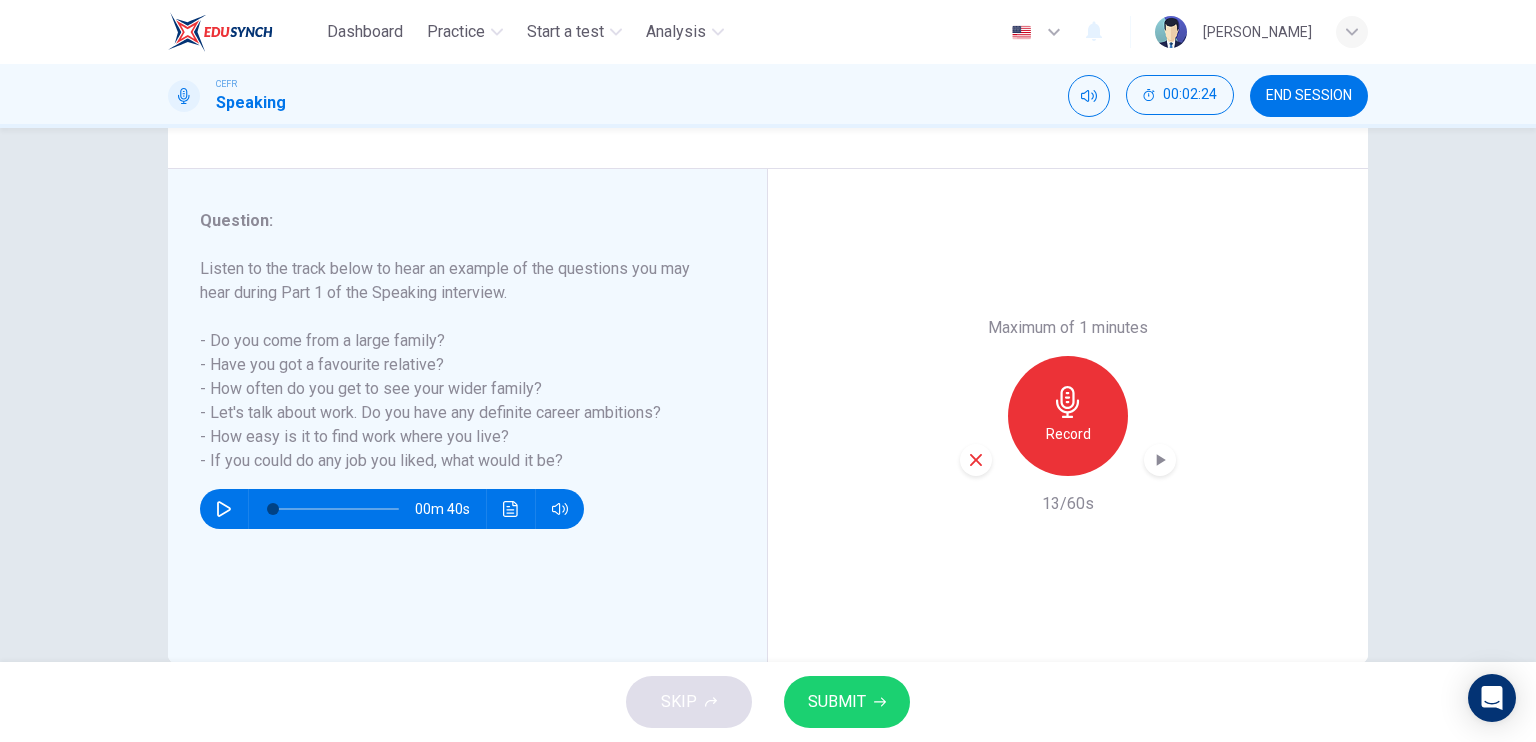 click at bounding box center [976, 460] 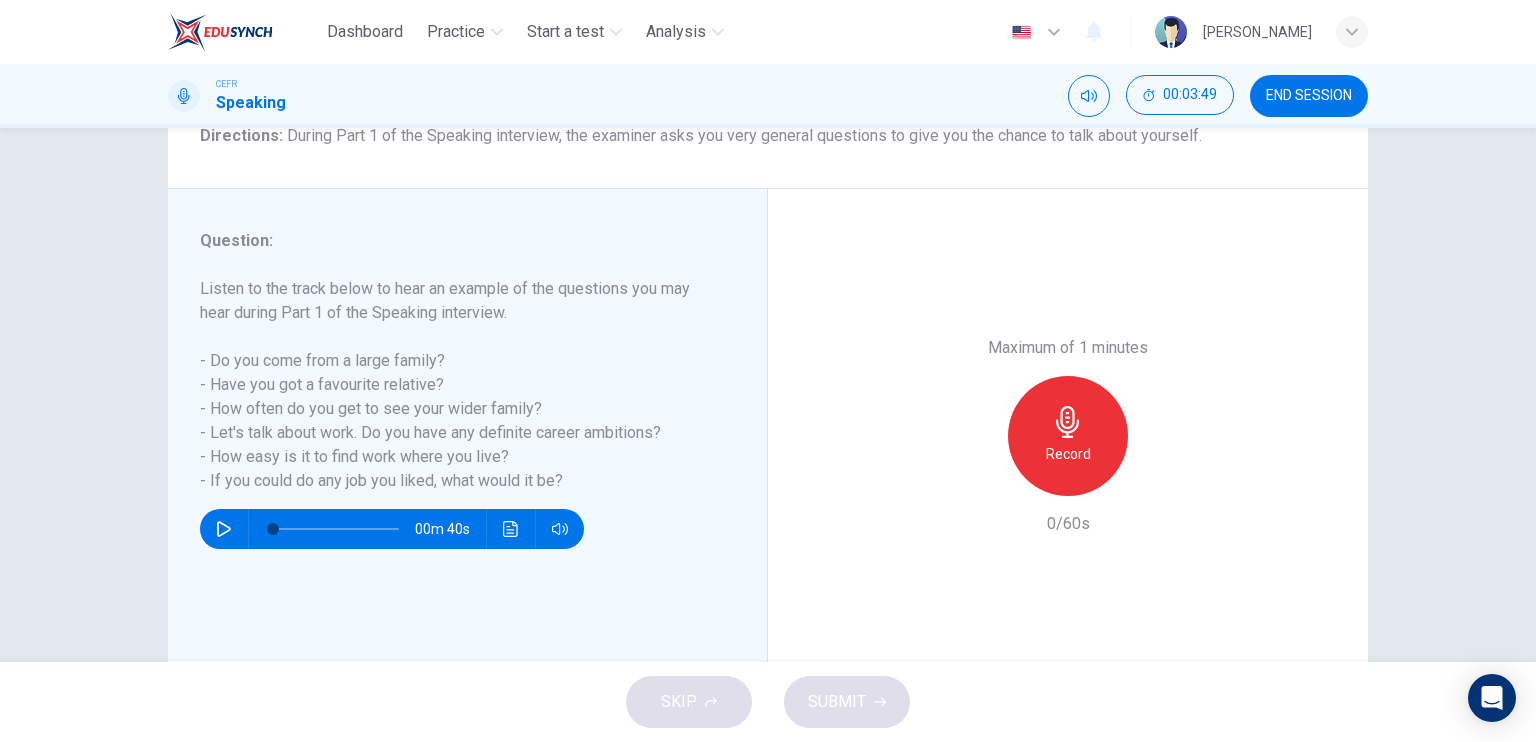 scroll, scrollTop: 192, scrollLeft: 0, axis: vertical 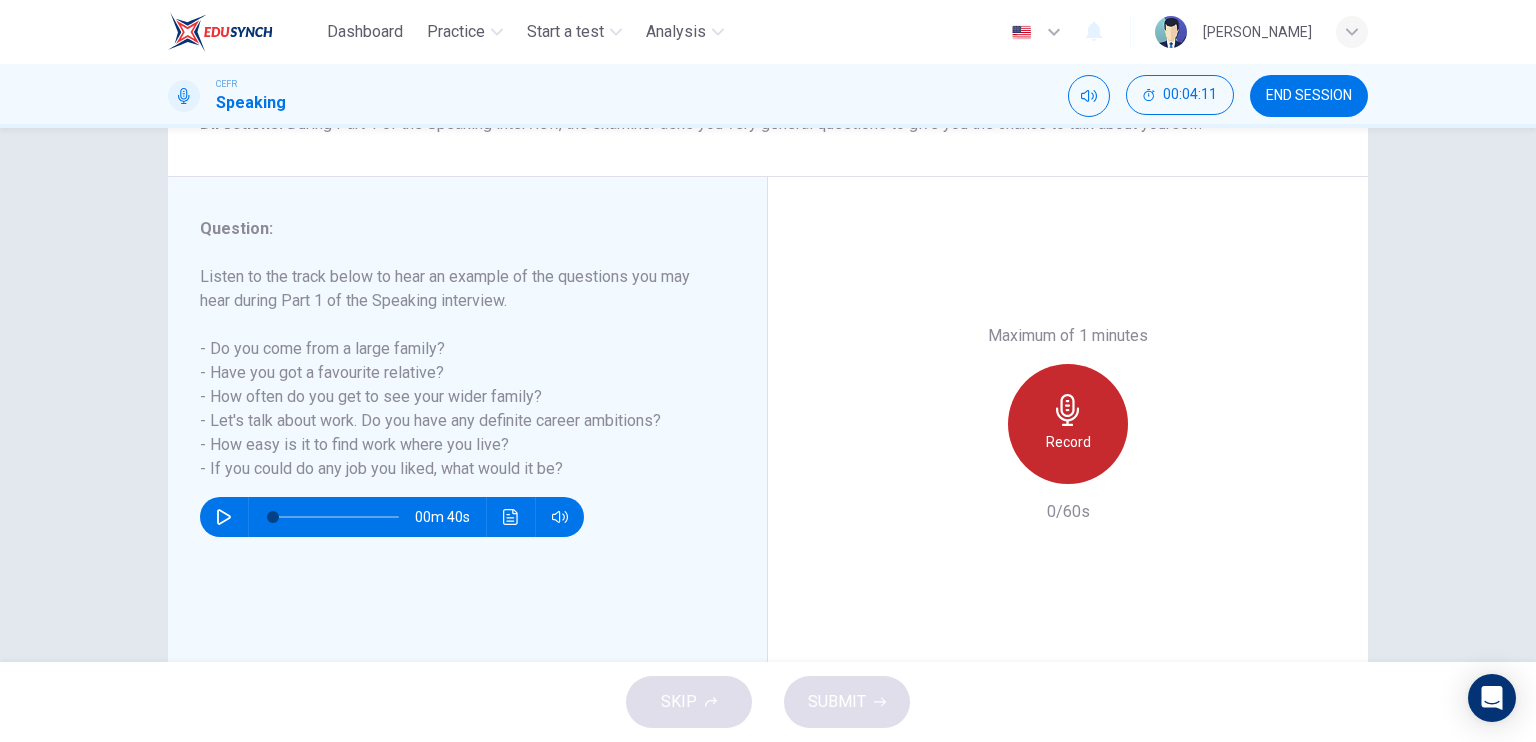 click 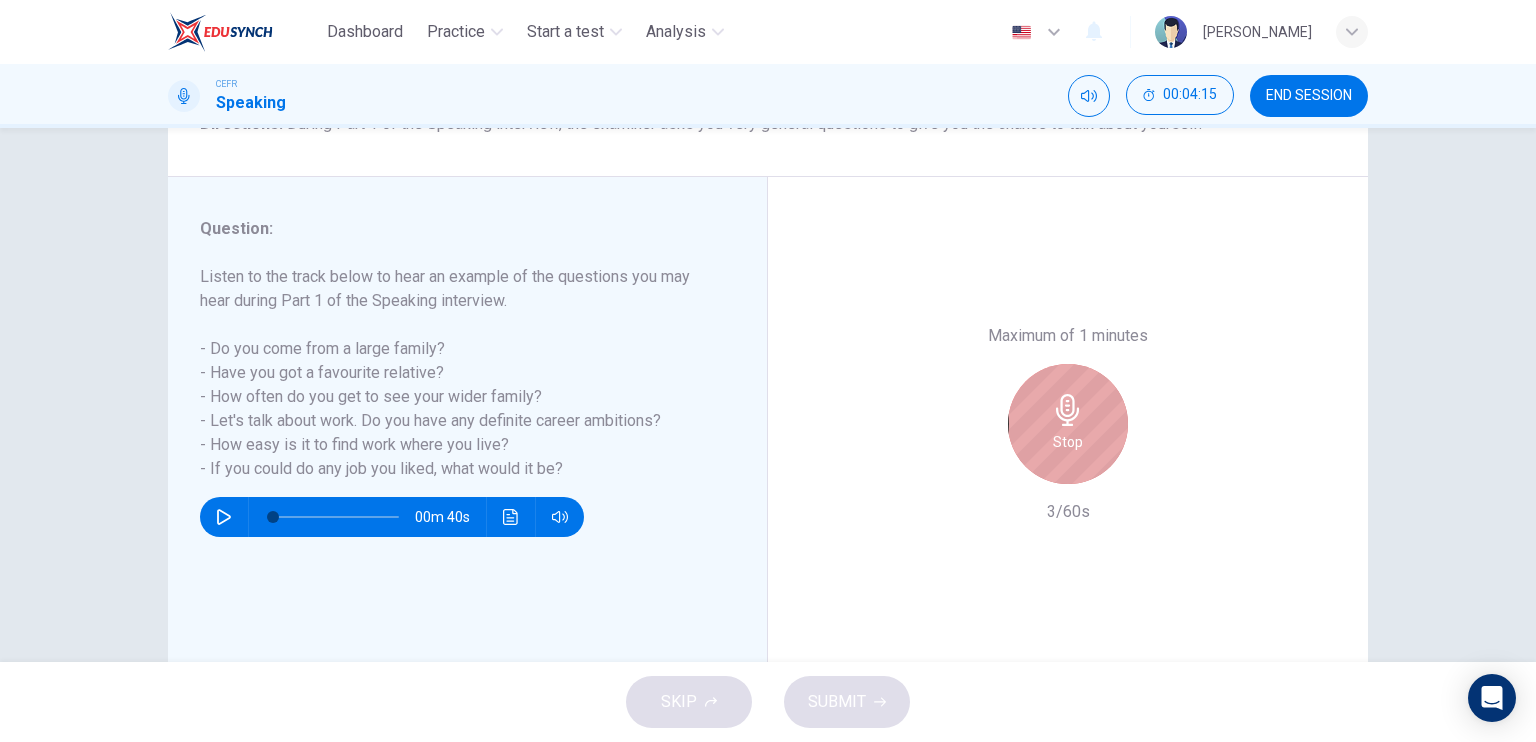 click 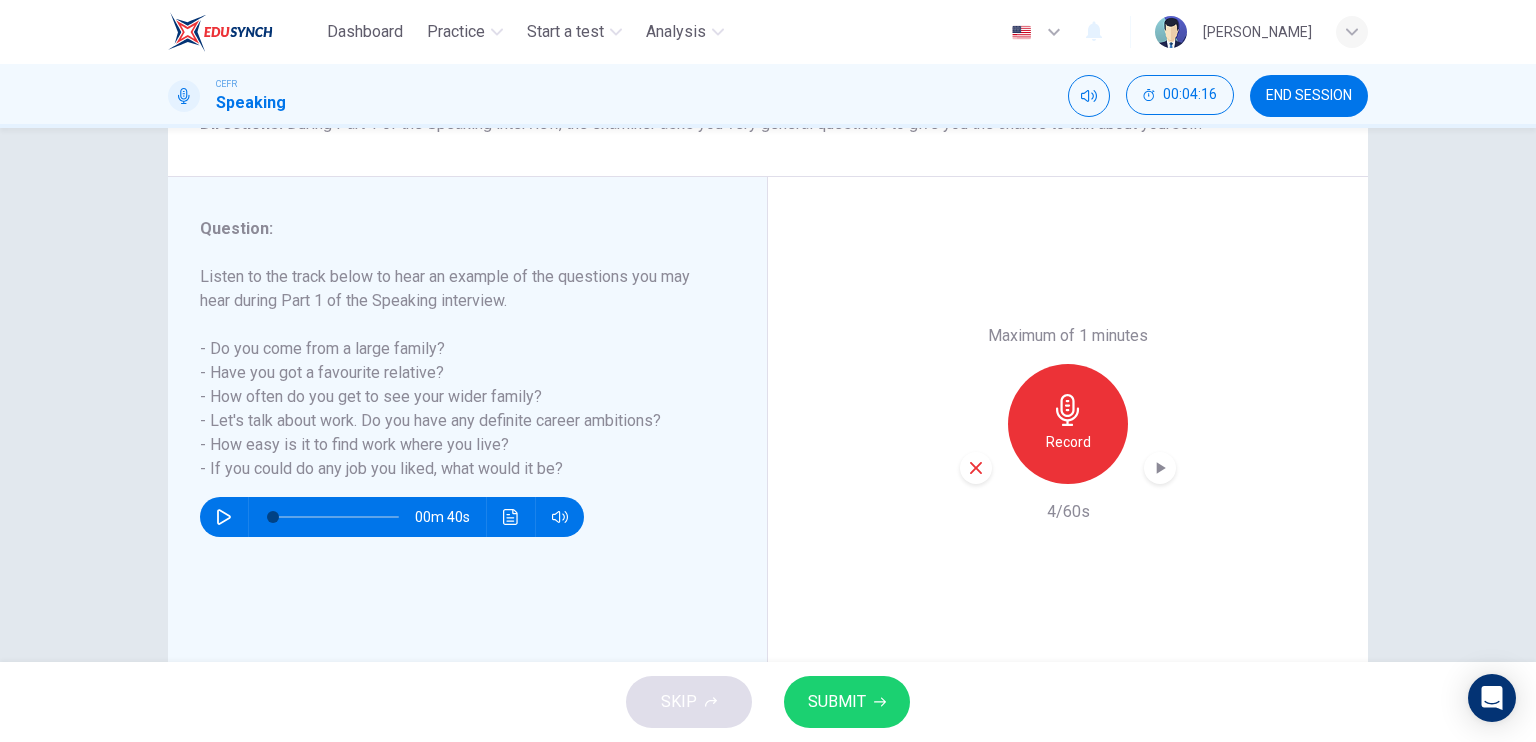 click 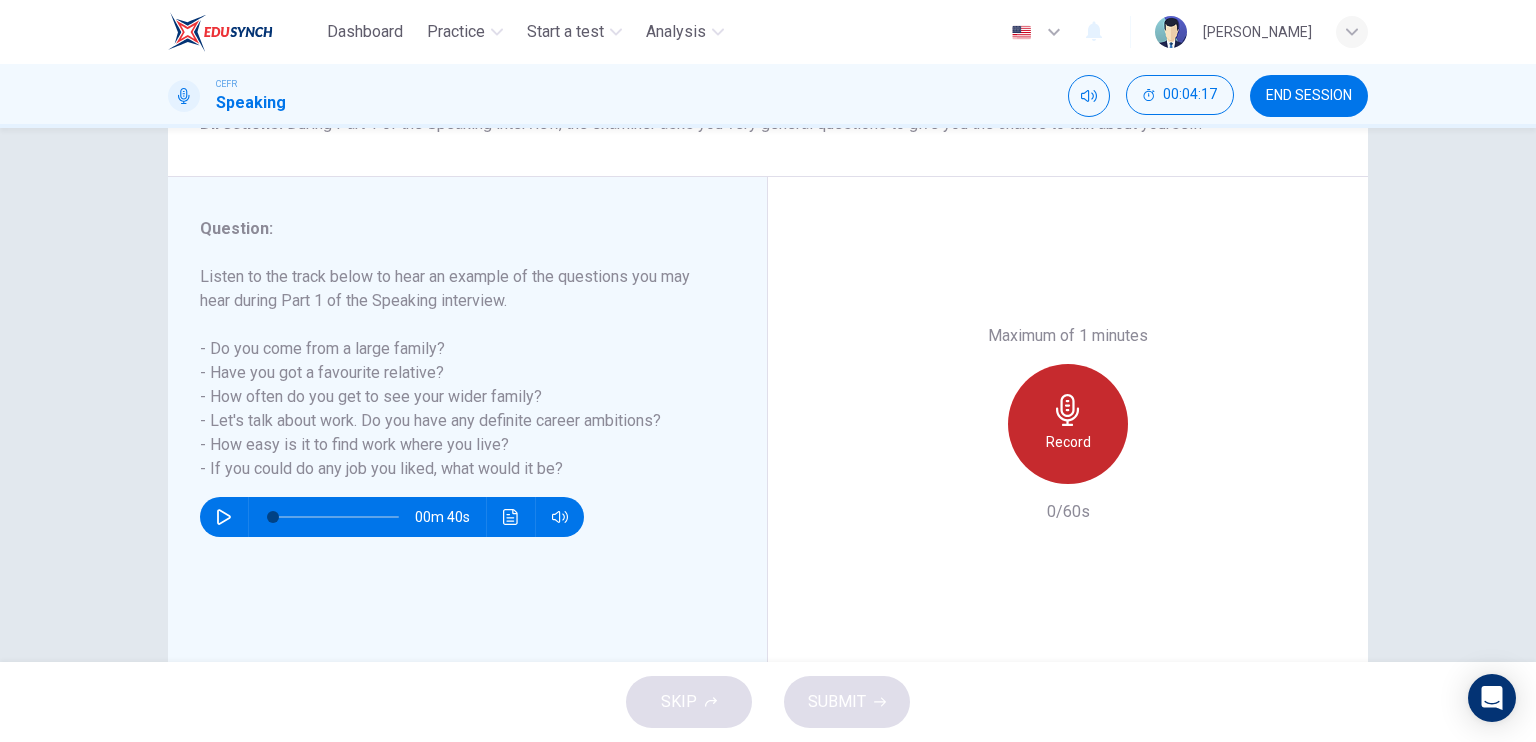 click 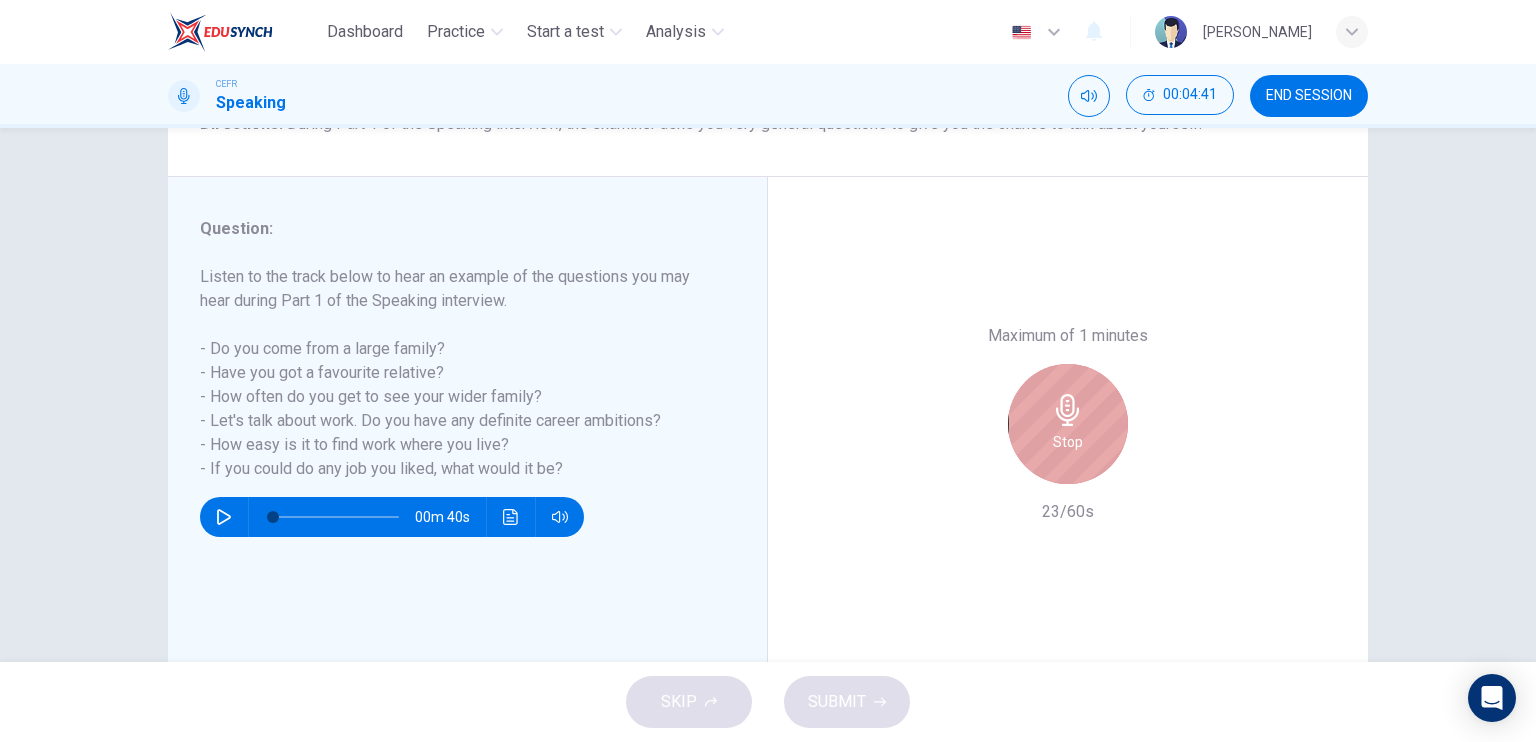 click 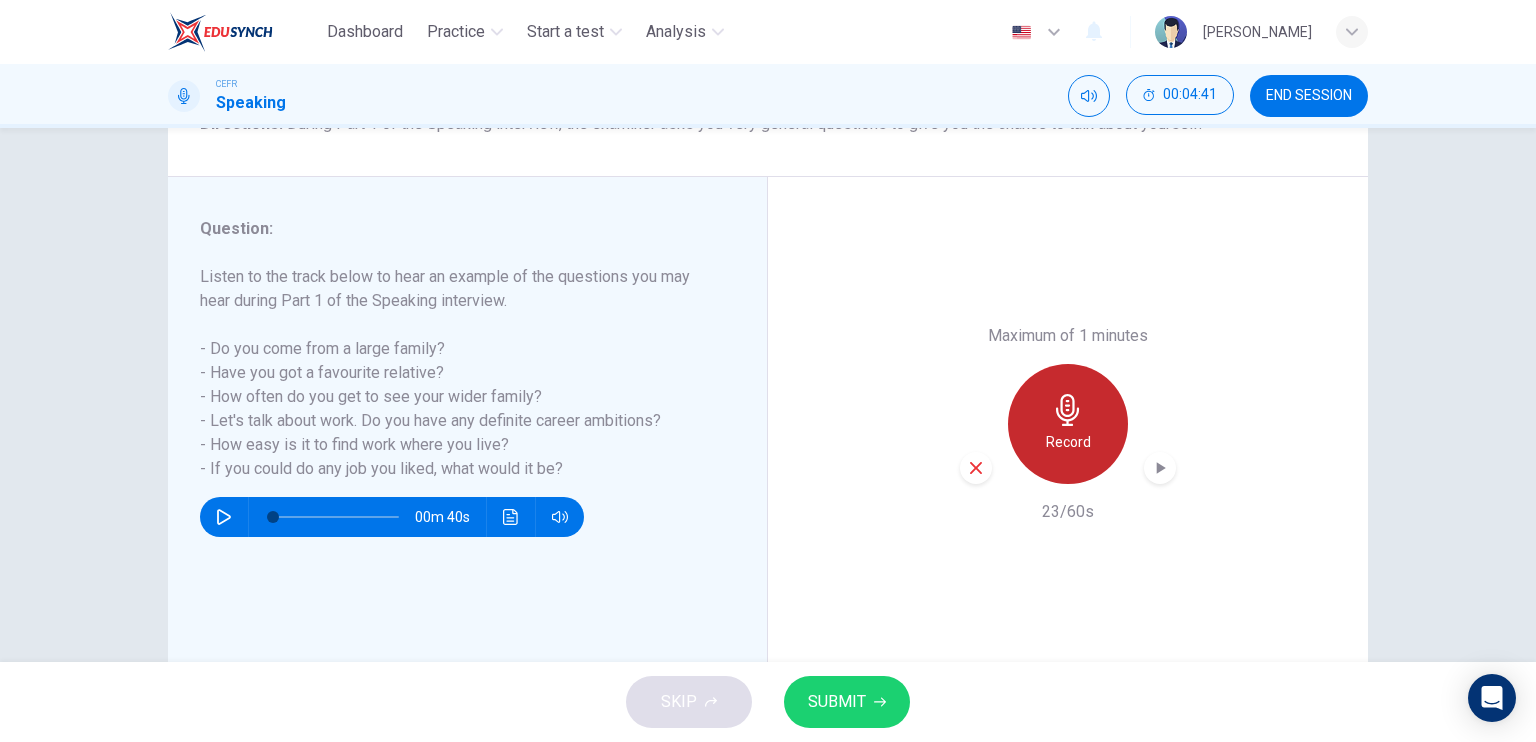 click 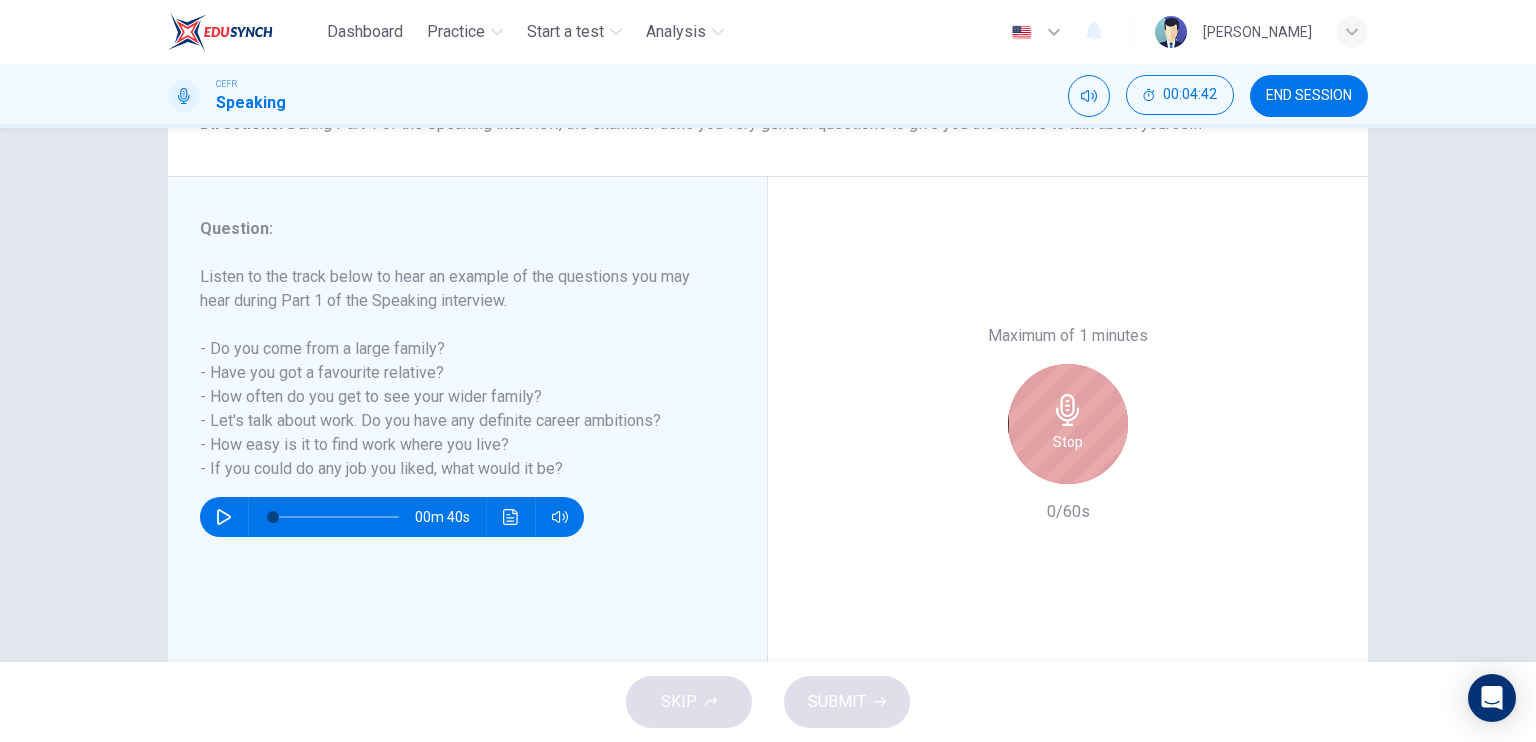 click 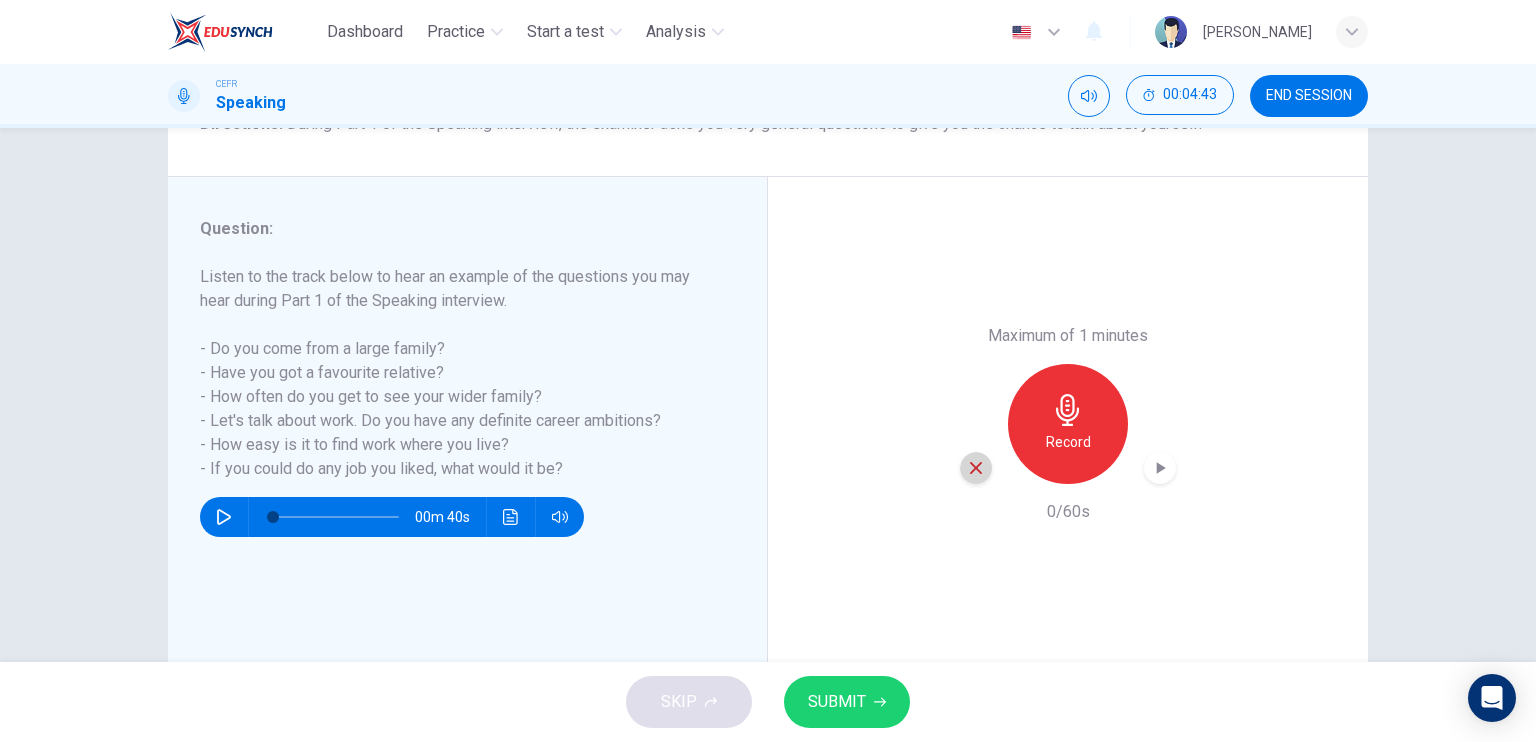 click at bounding box center (976, 468) 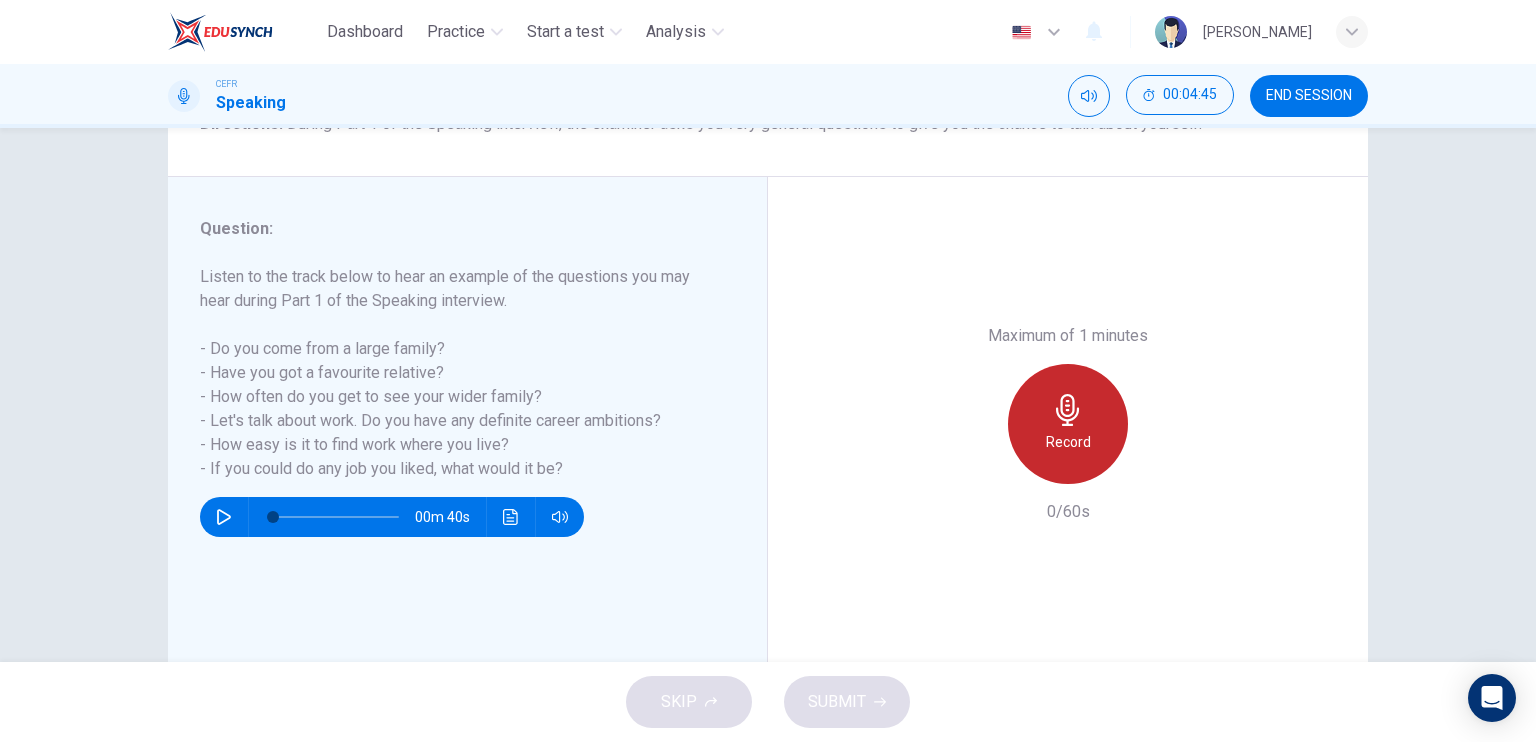 click on "Record" at bounding box center (1068, 442) 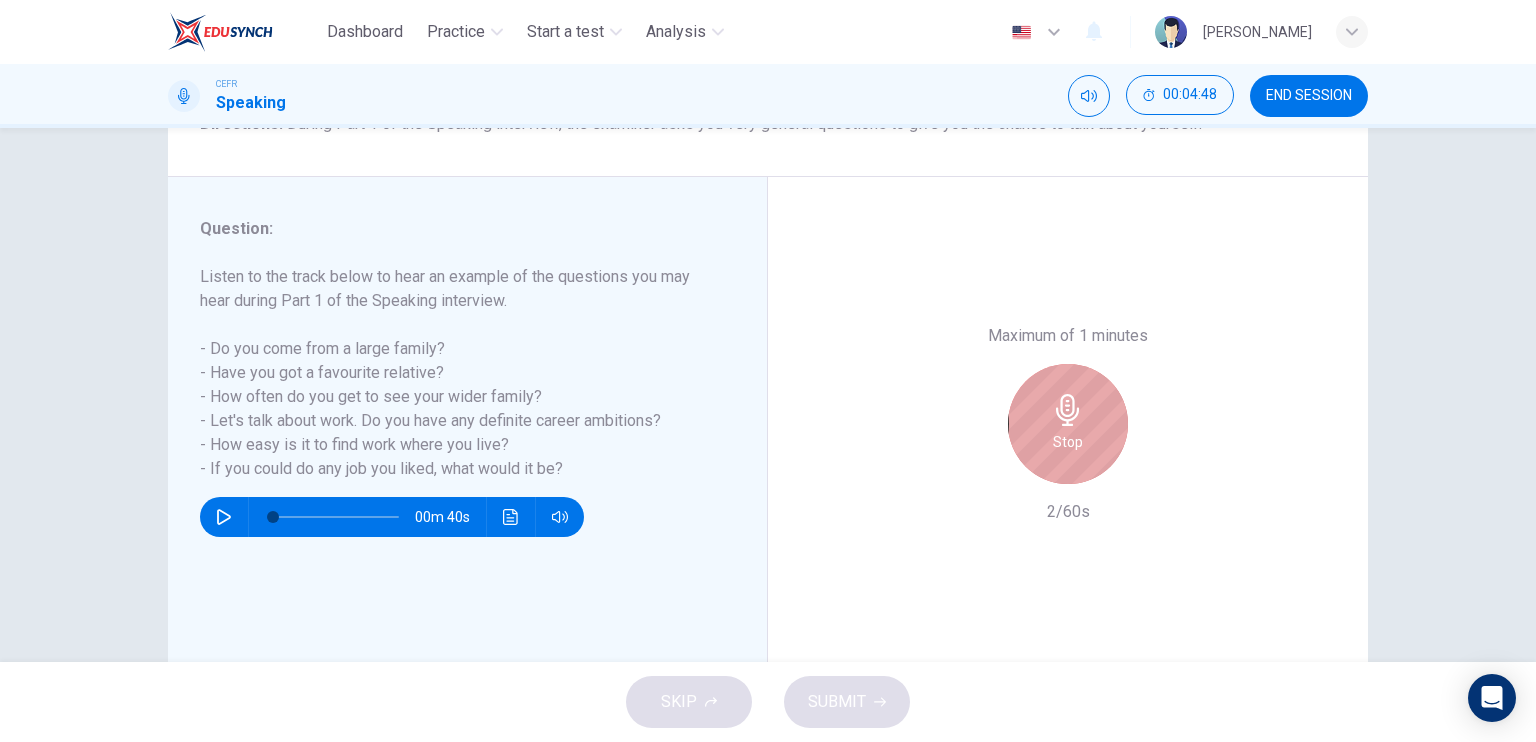 click on "Stop" at bounding box center [1068, 442] 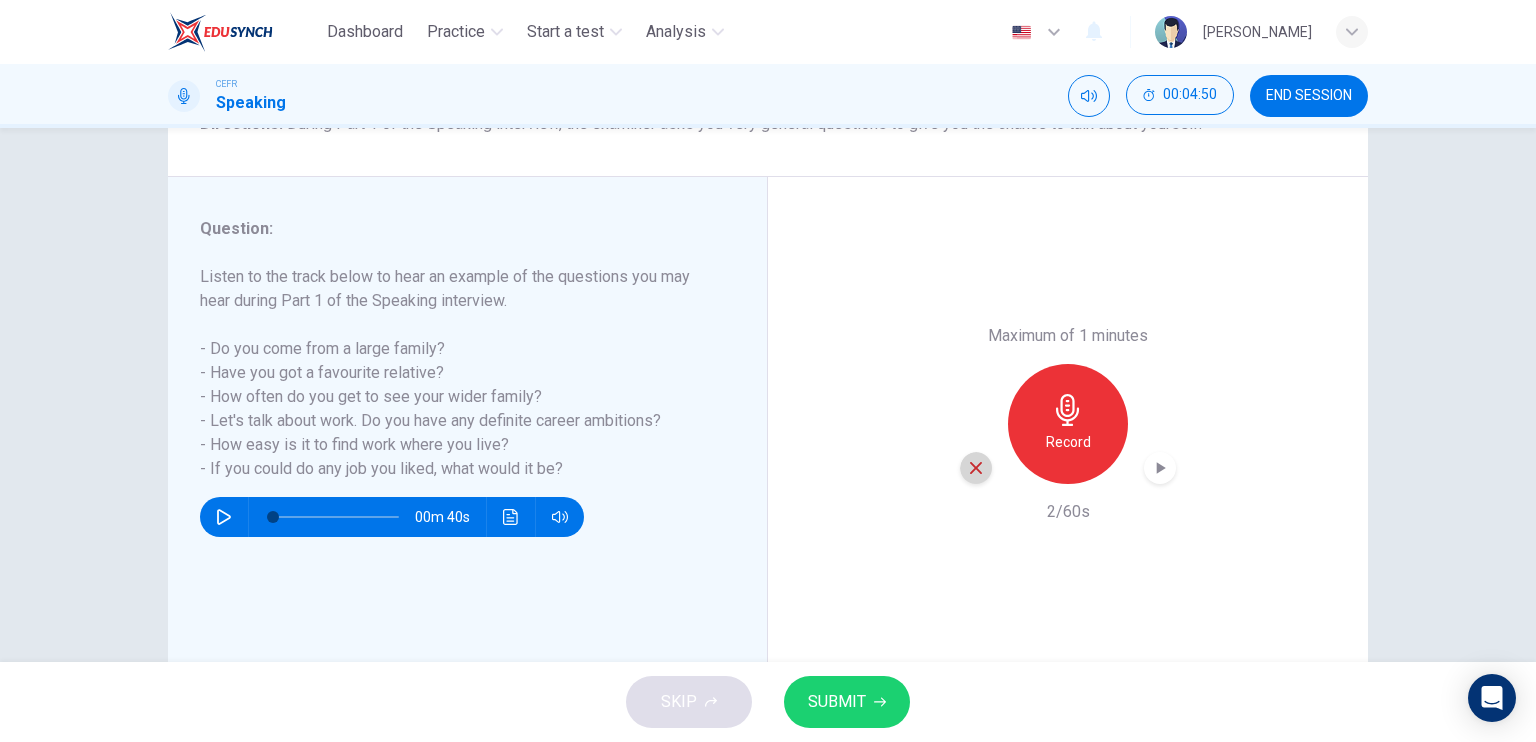 click 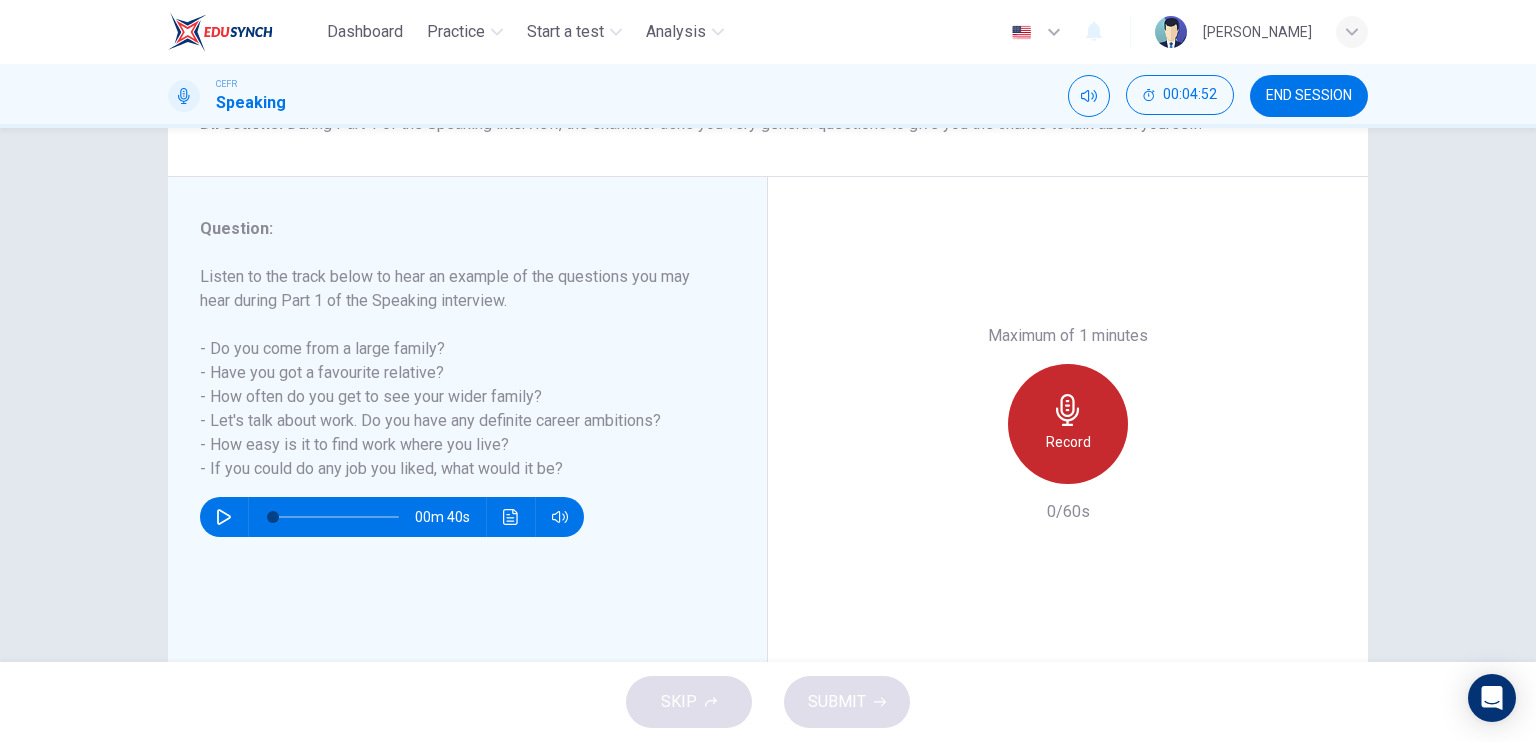 click on "Record" at bounding box center [1068, 442] 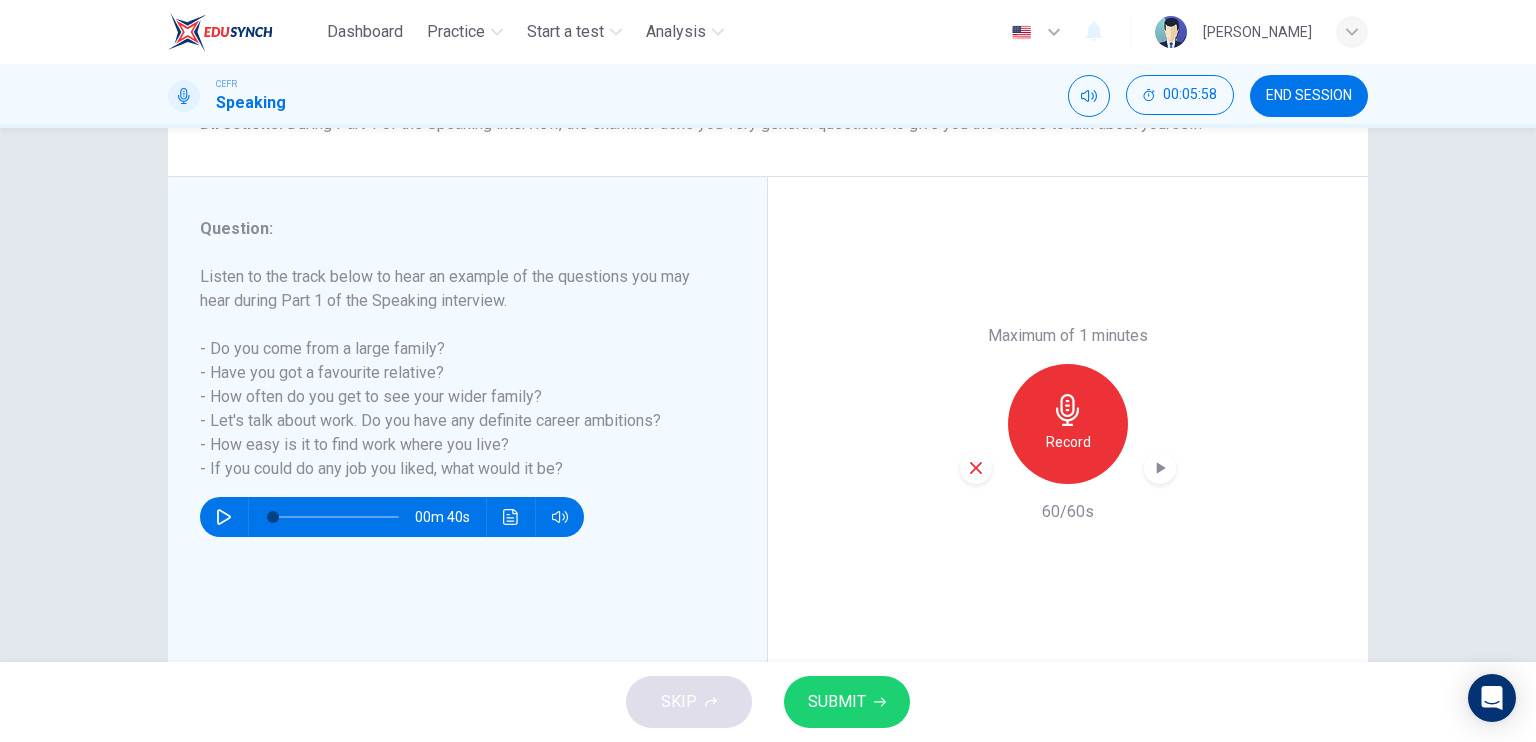 click on "Record" at bounding box center (1068, 424) 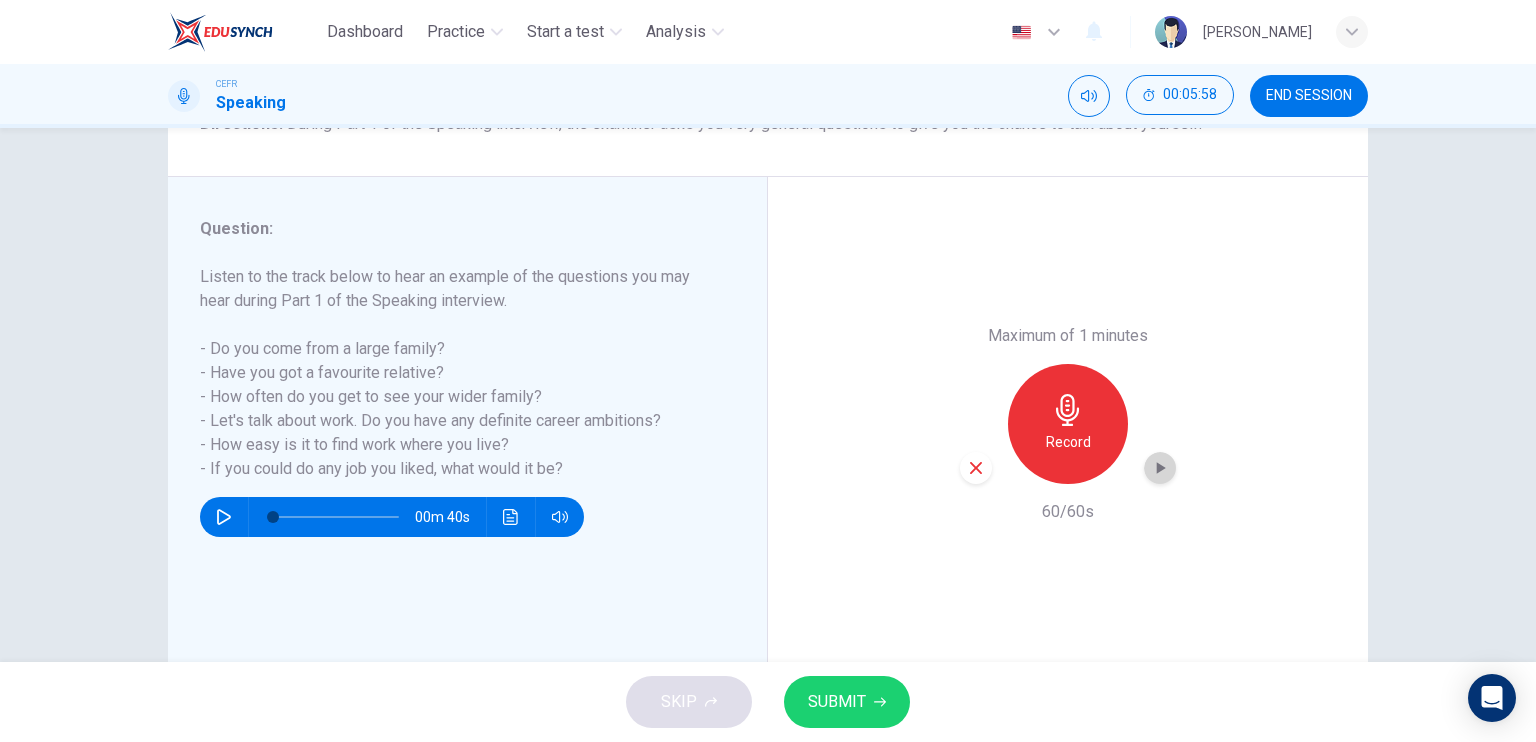 click at bounding box center (1160, 468) 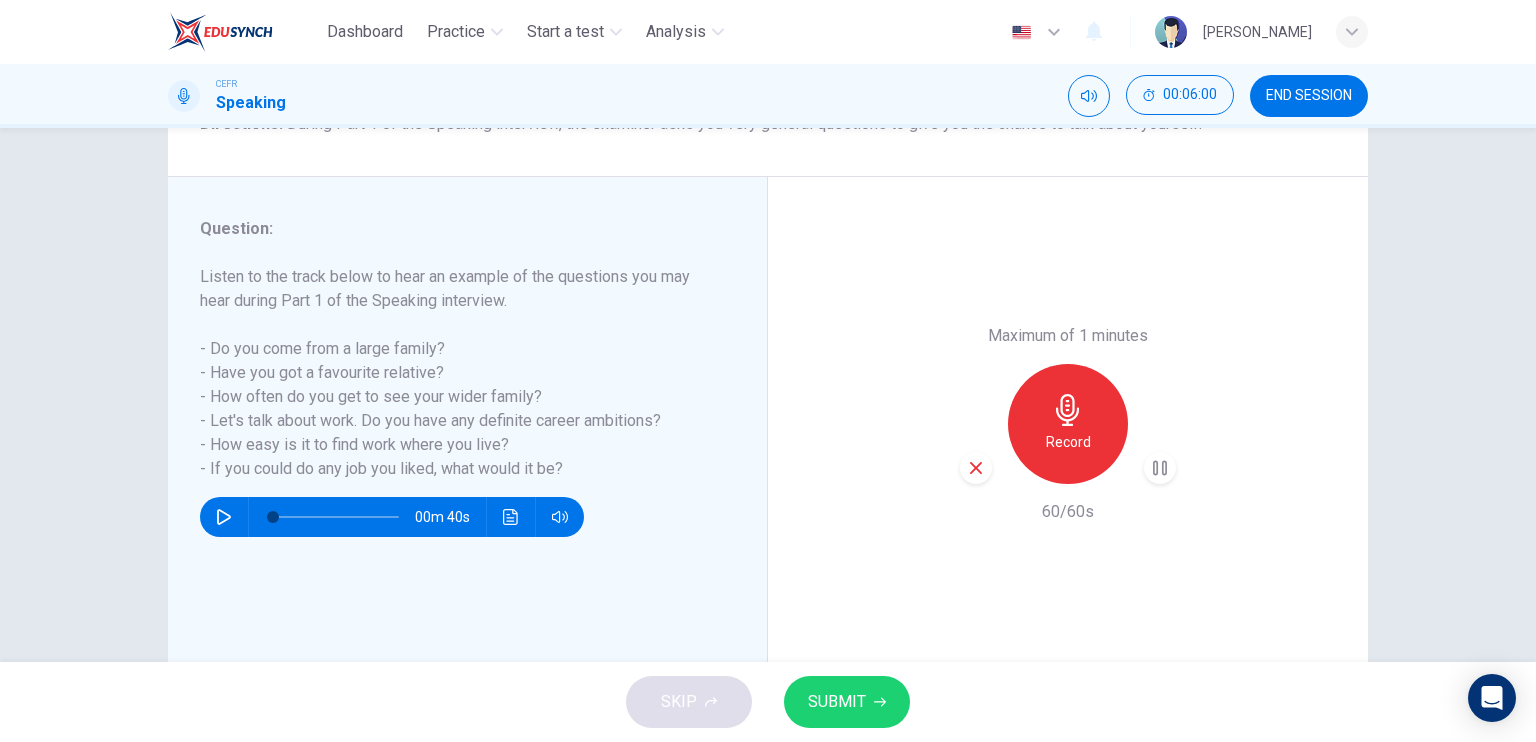 type 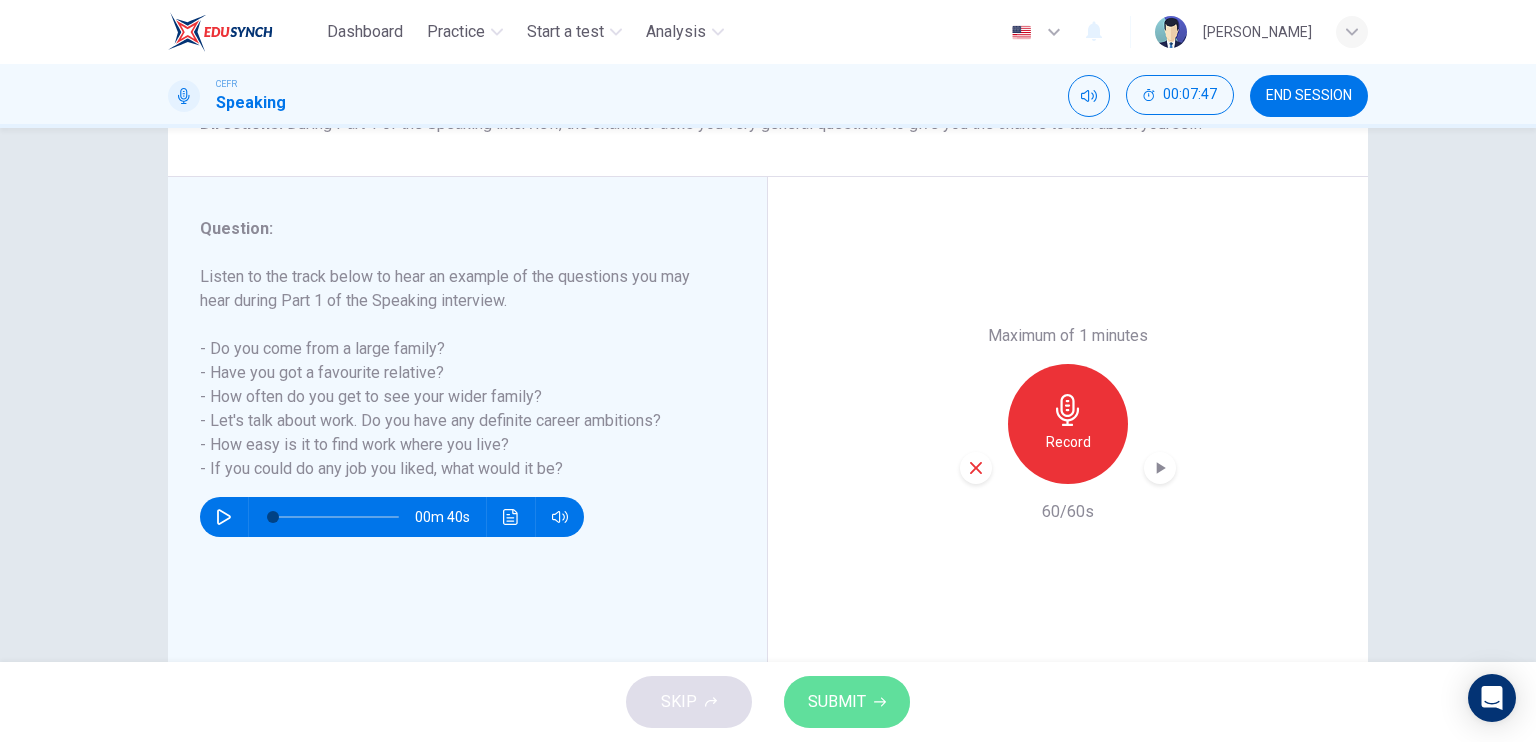 click on "SUBMIT" at bounding box center [847, 702] 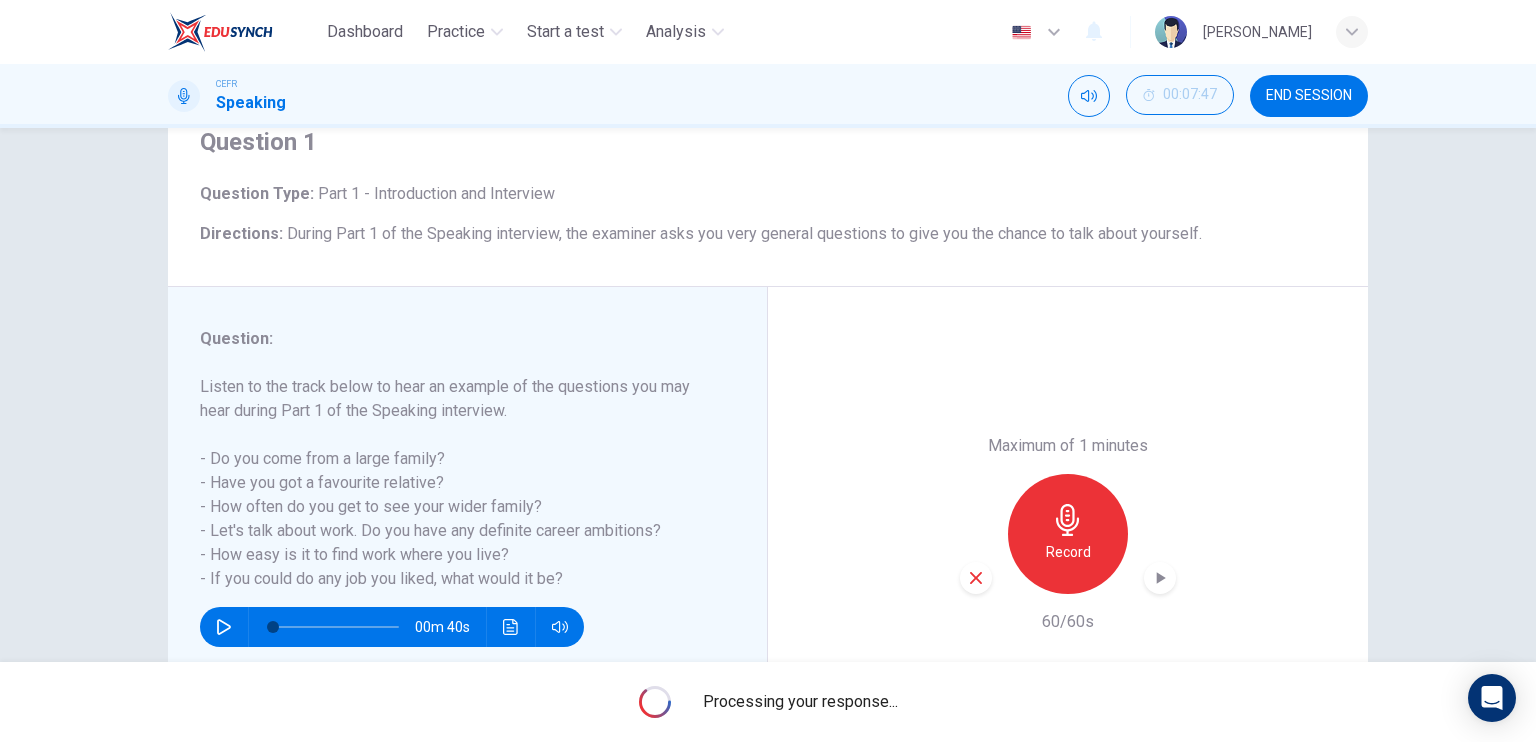 scroll, scrollTop: 80, scrollLeft: 0, axis: vertical 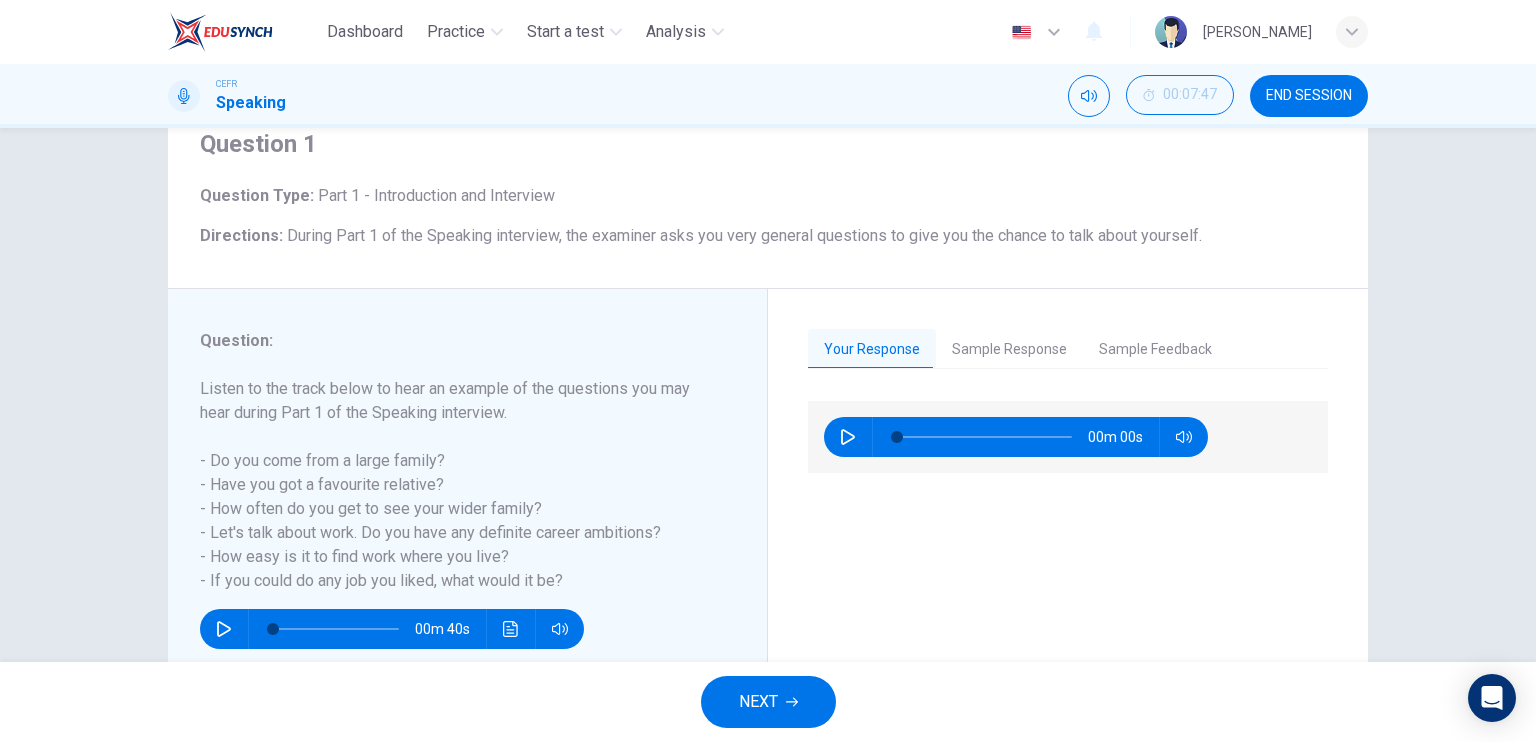 click on "Sample Response" at bounding box center [1009, 350] 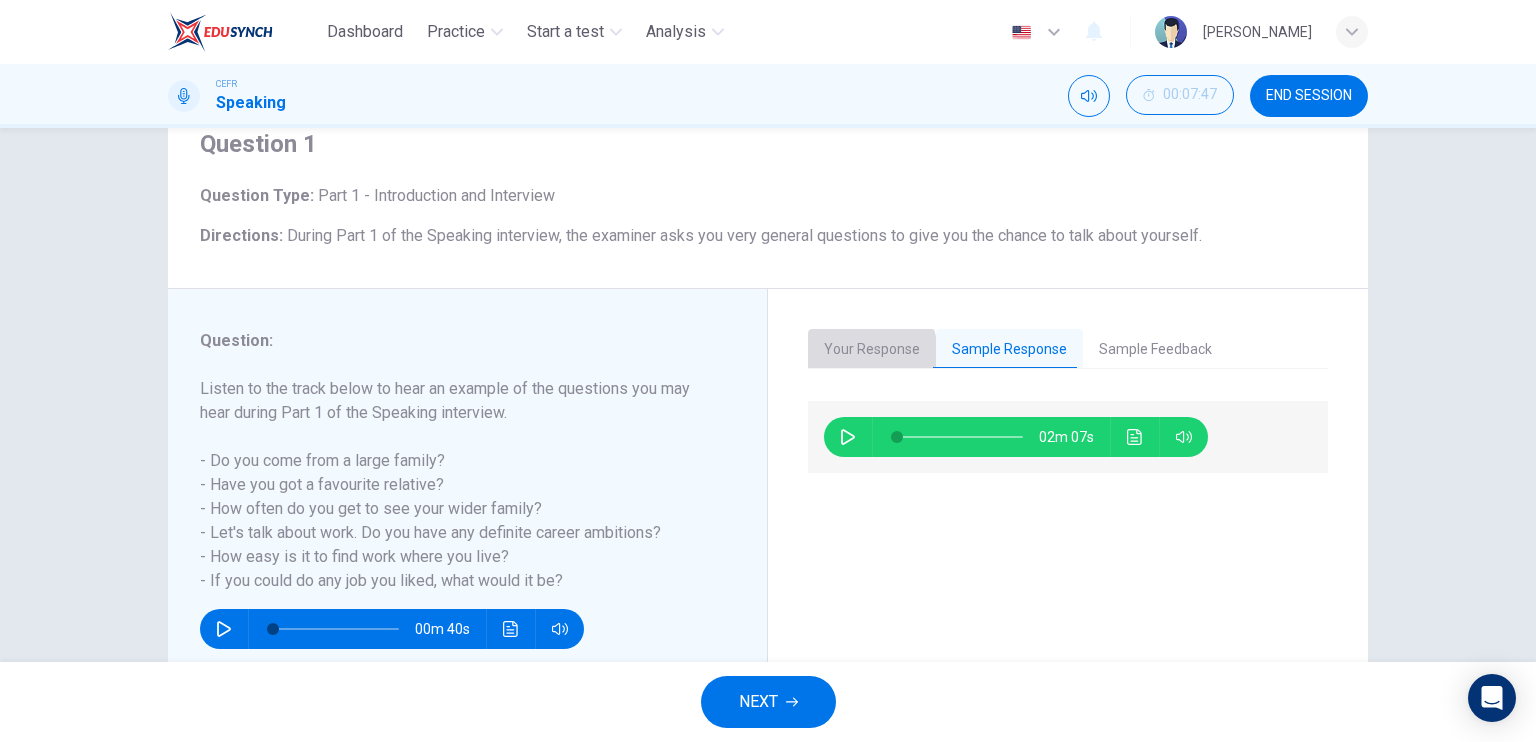 click on "Your Response" at bounding box center [872, 350] 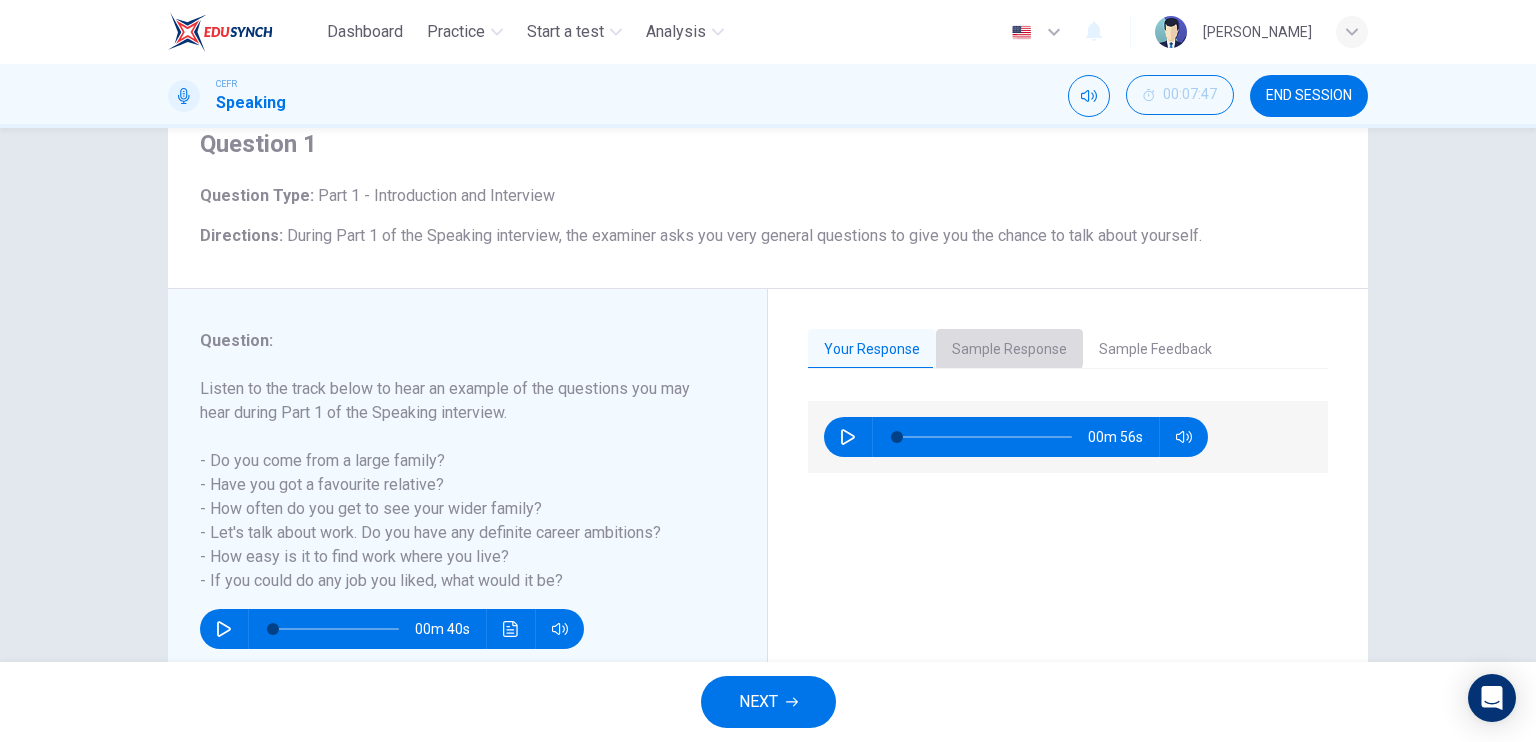 click on "Sample Response" at bounding box center (1009, 350) 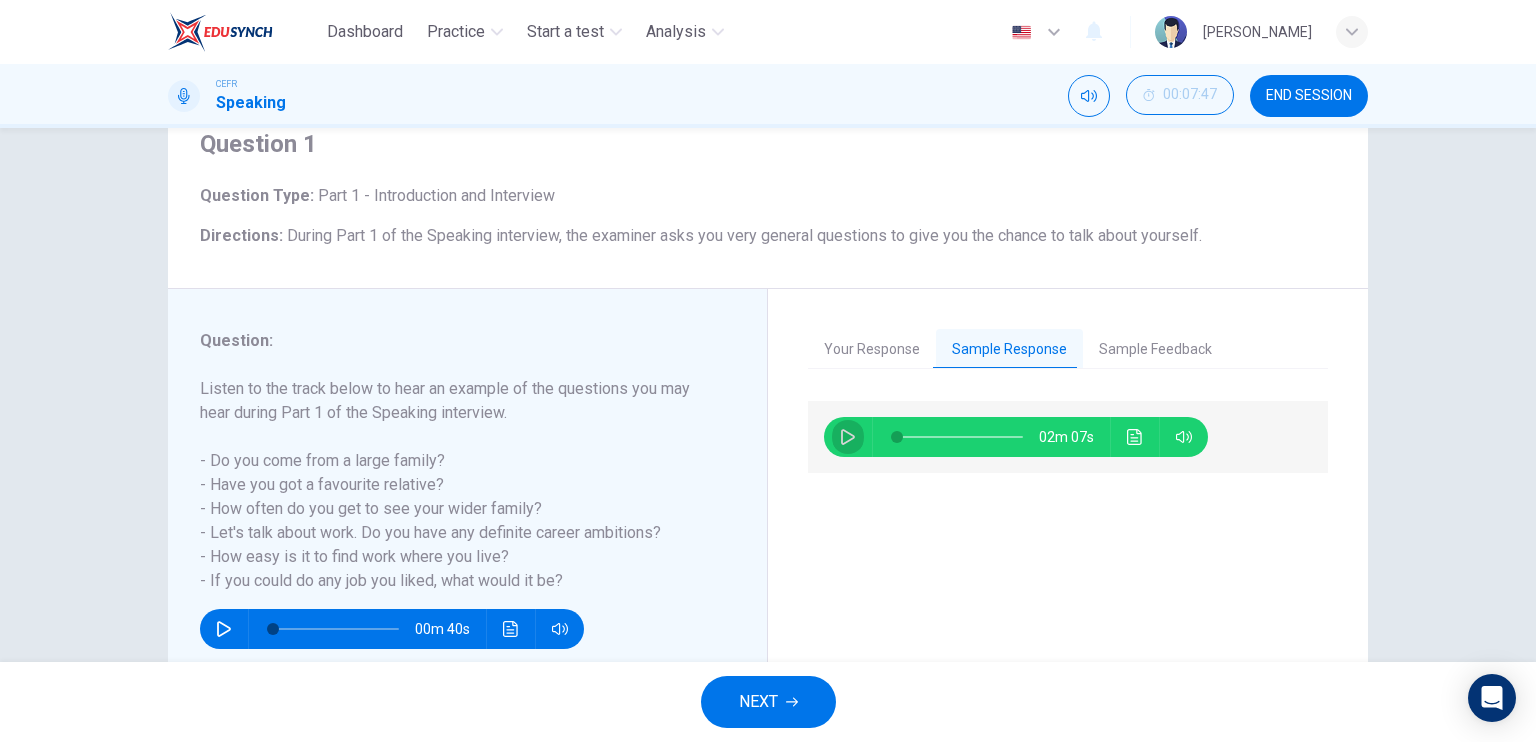 click at bounding box center (848, 437) 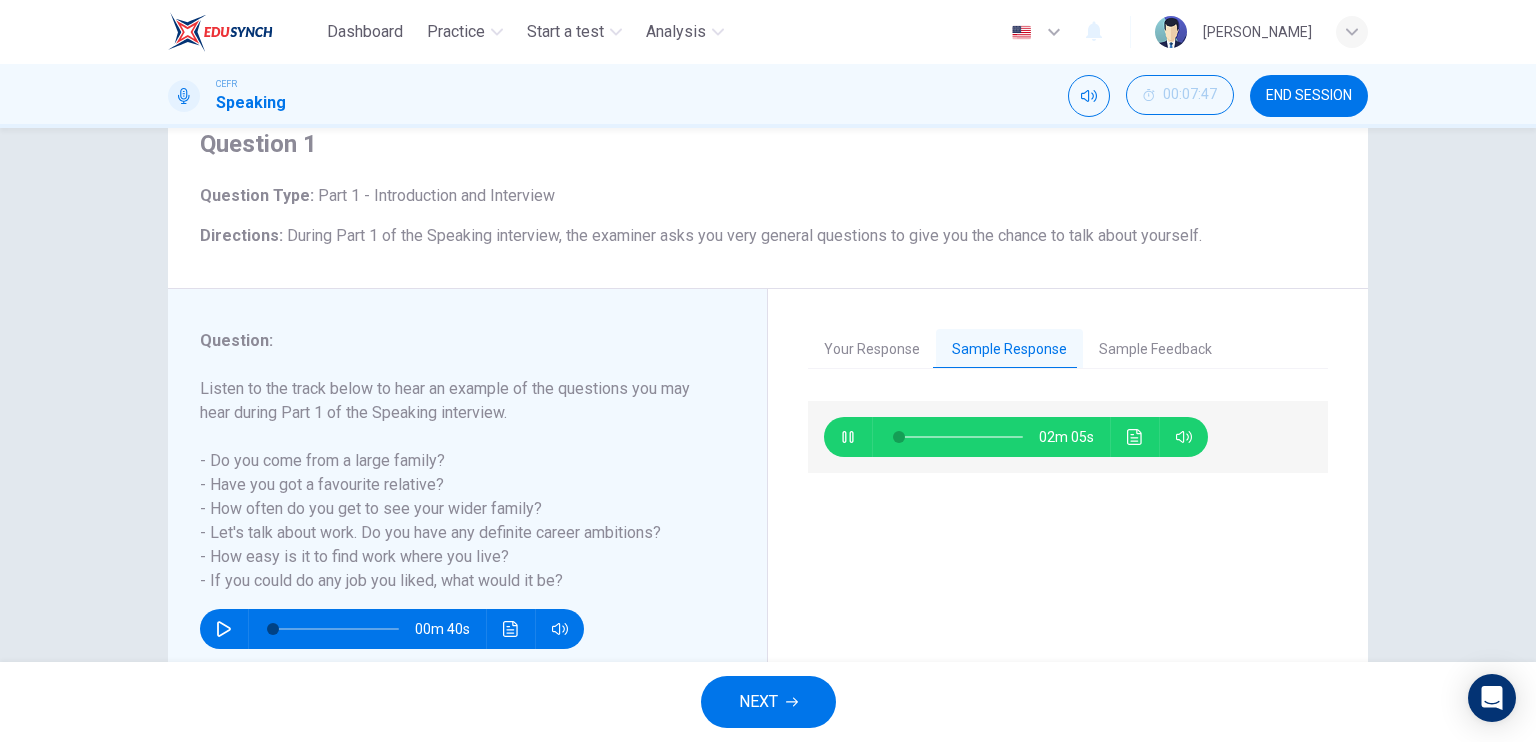 type on "2" 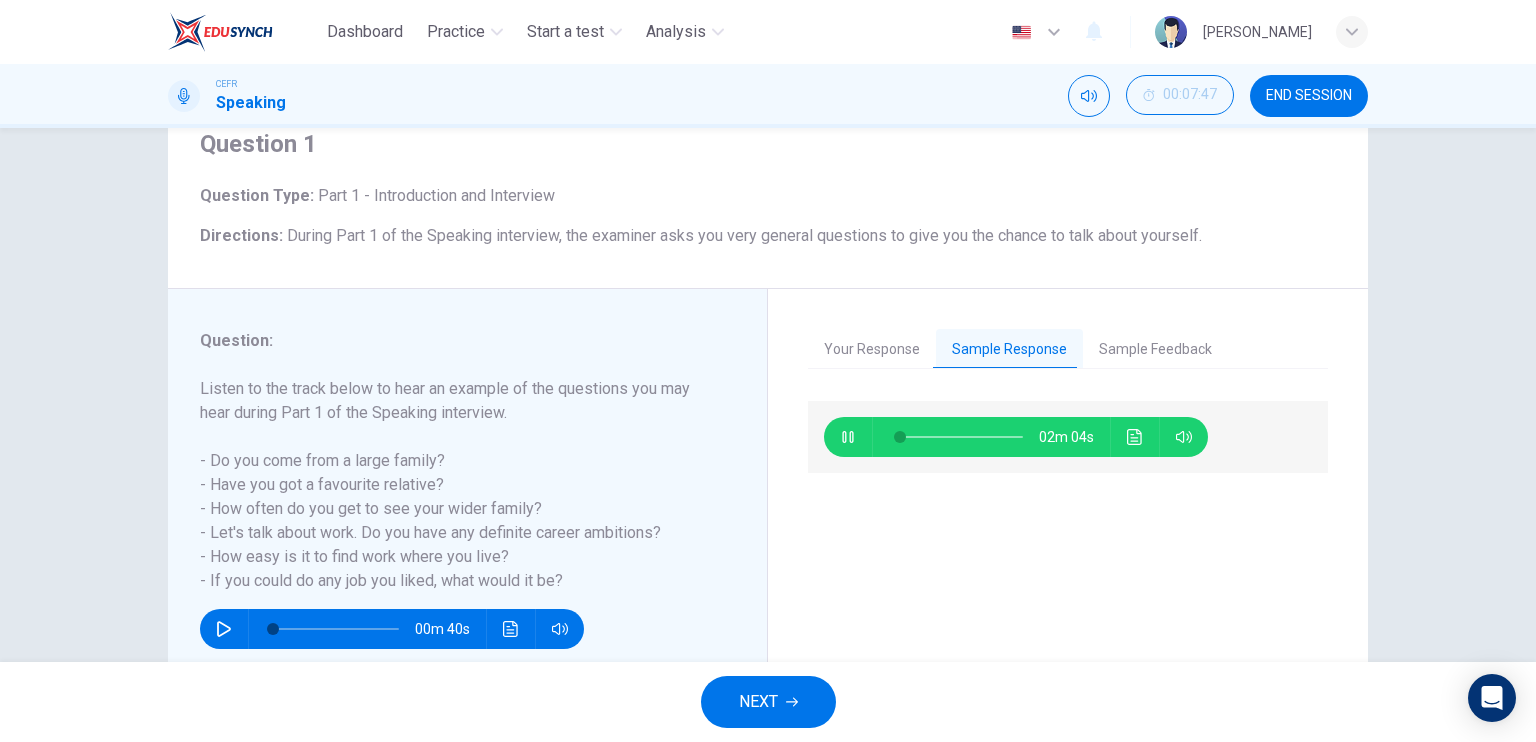 type 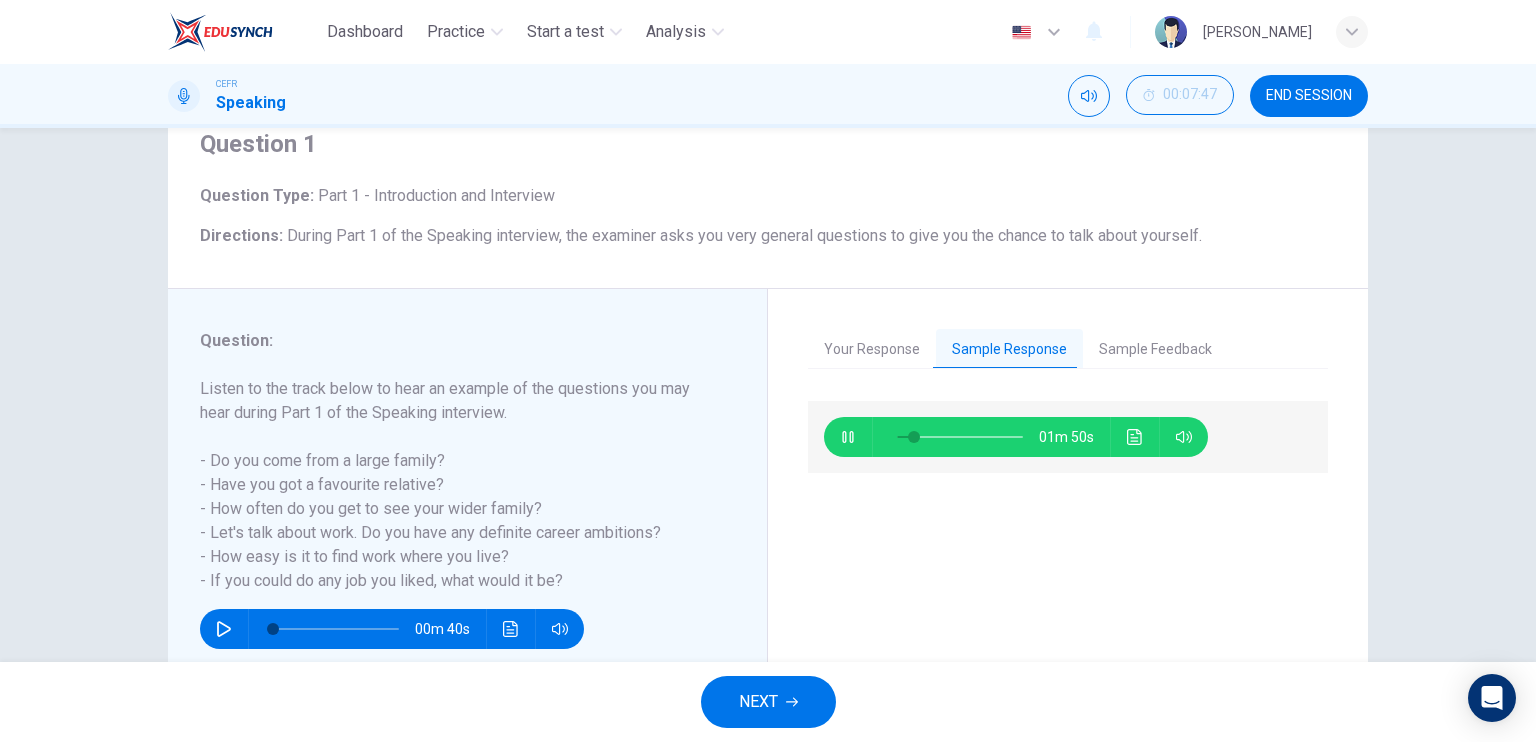 type on "14" 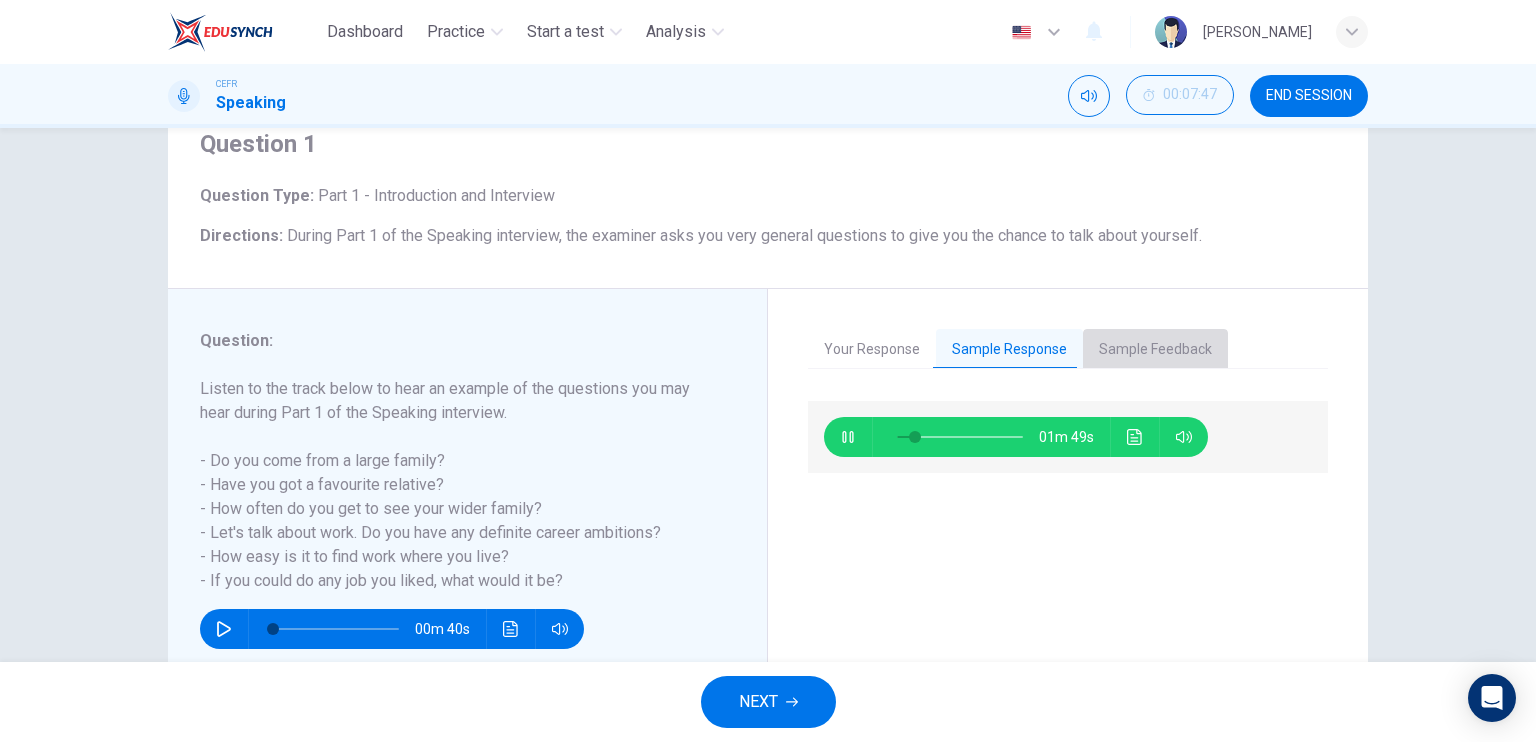 click on "Sample Feedback" at bounding box center (1155, 350) 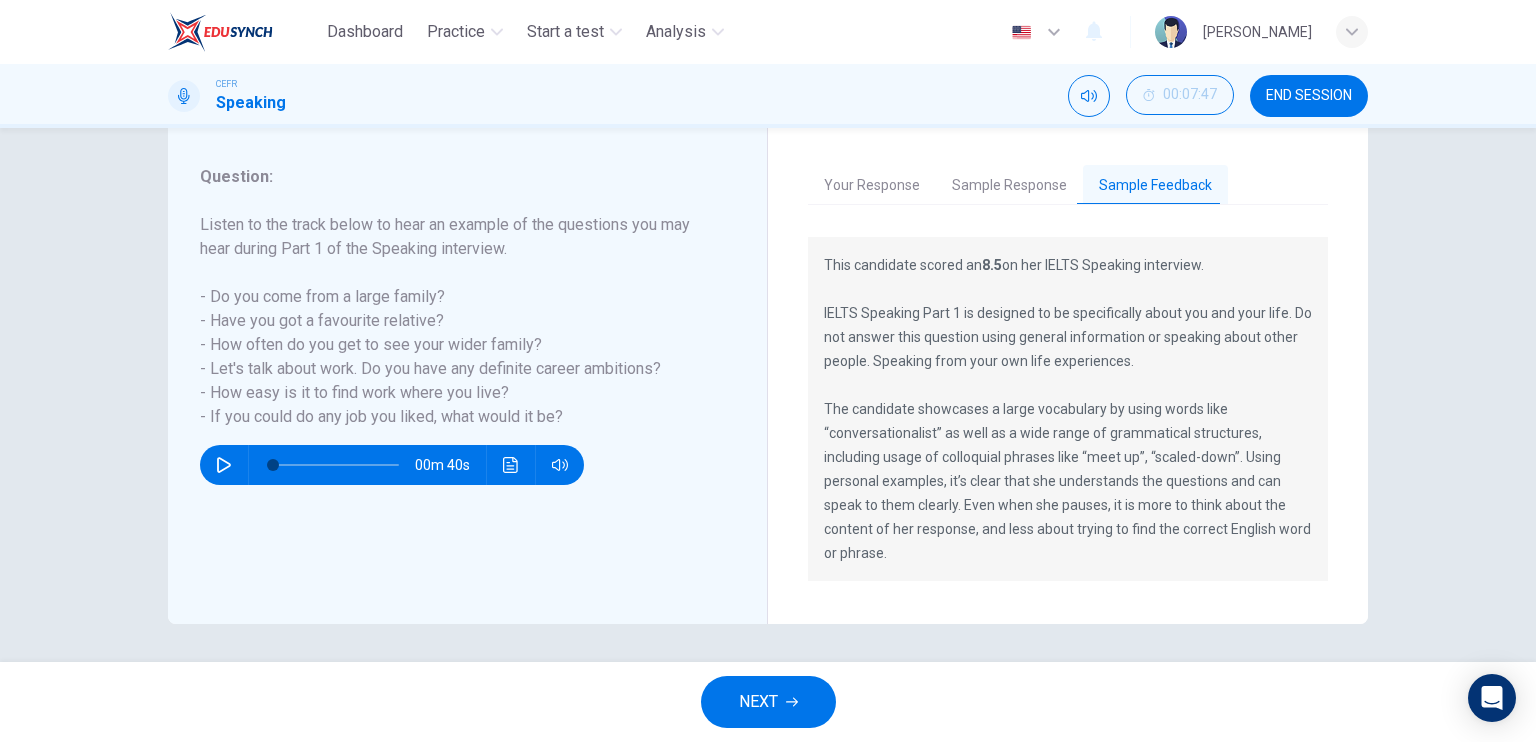 scroll, scrollTop: 244, scrollLeft: 0, axis: vertical 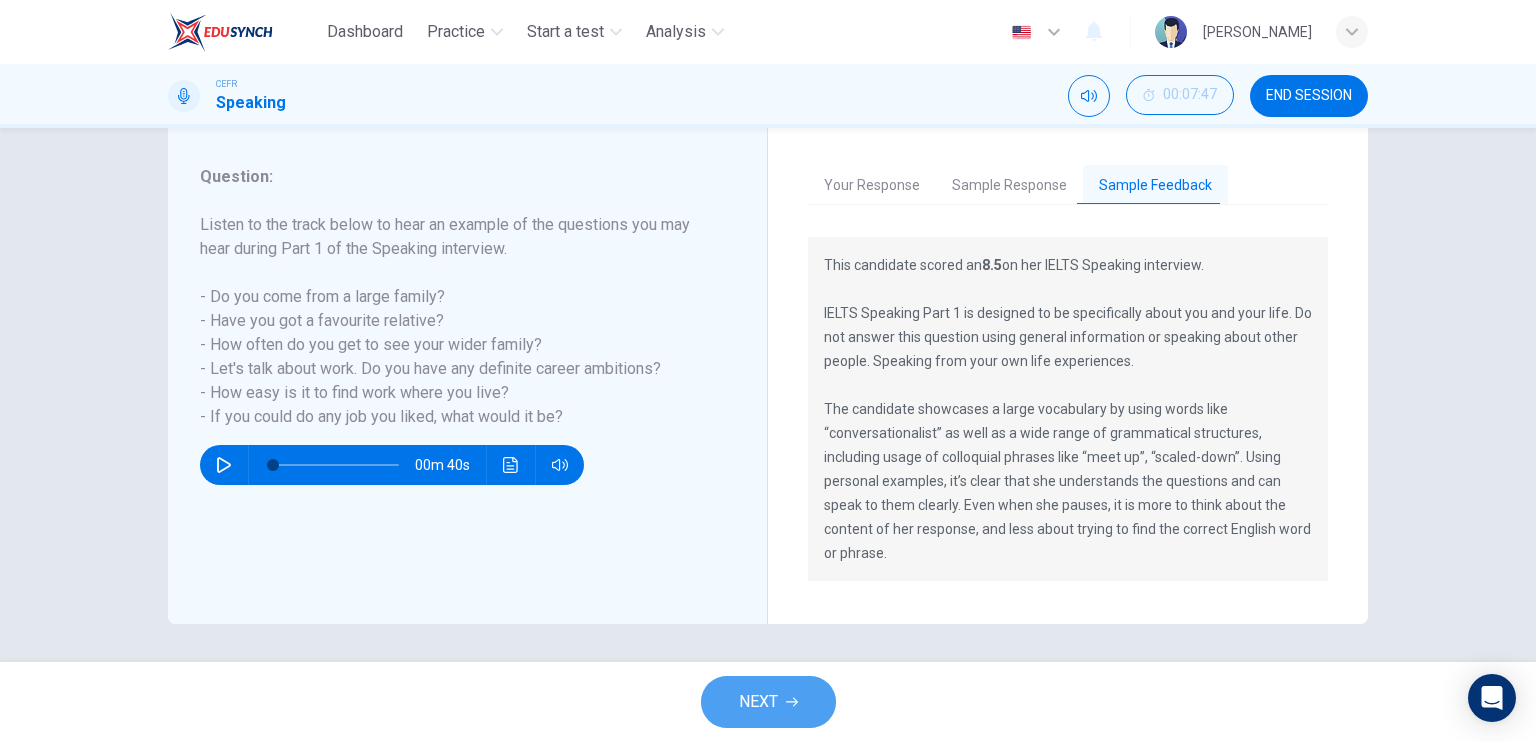click on "NEXT" at bounding box center (768, 702) 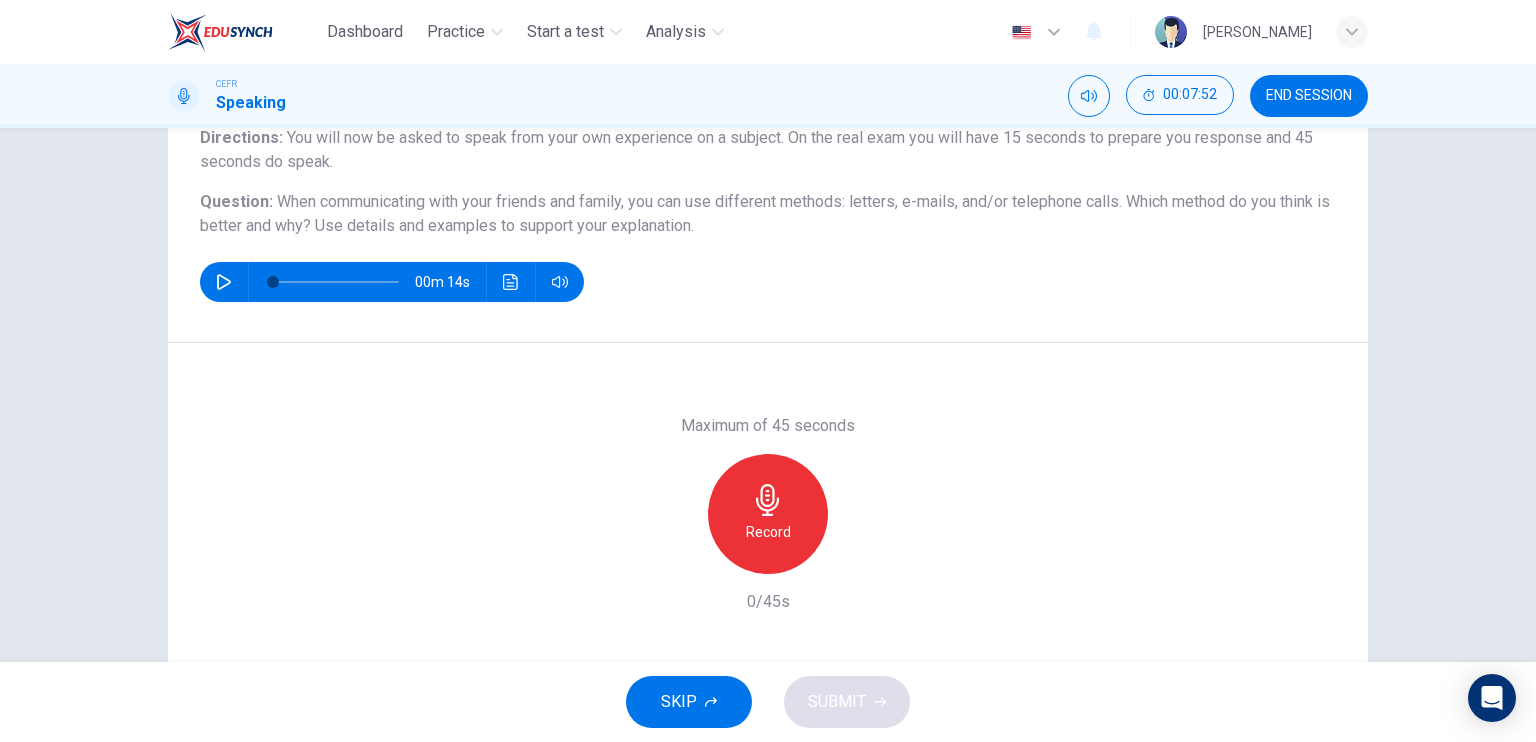 scroll, scrollTop: 180, scrollLeft: 0, axis: vertical 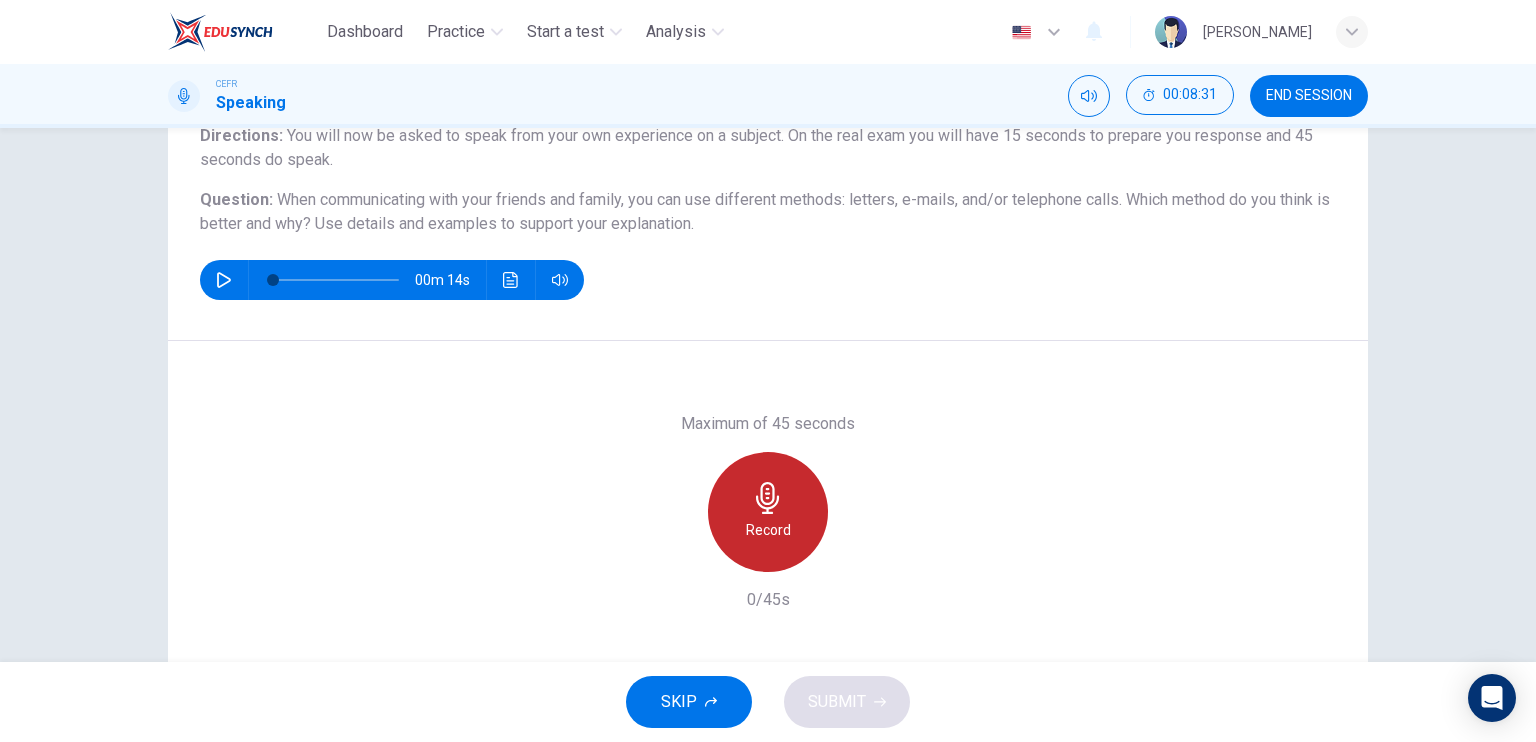 click on "Record" at bounding box center (768, 512) 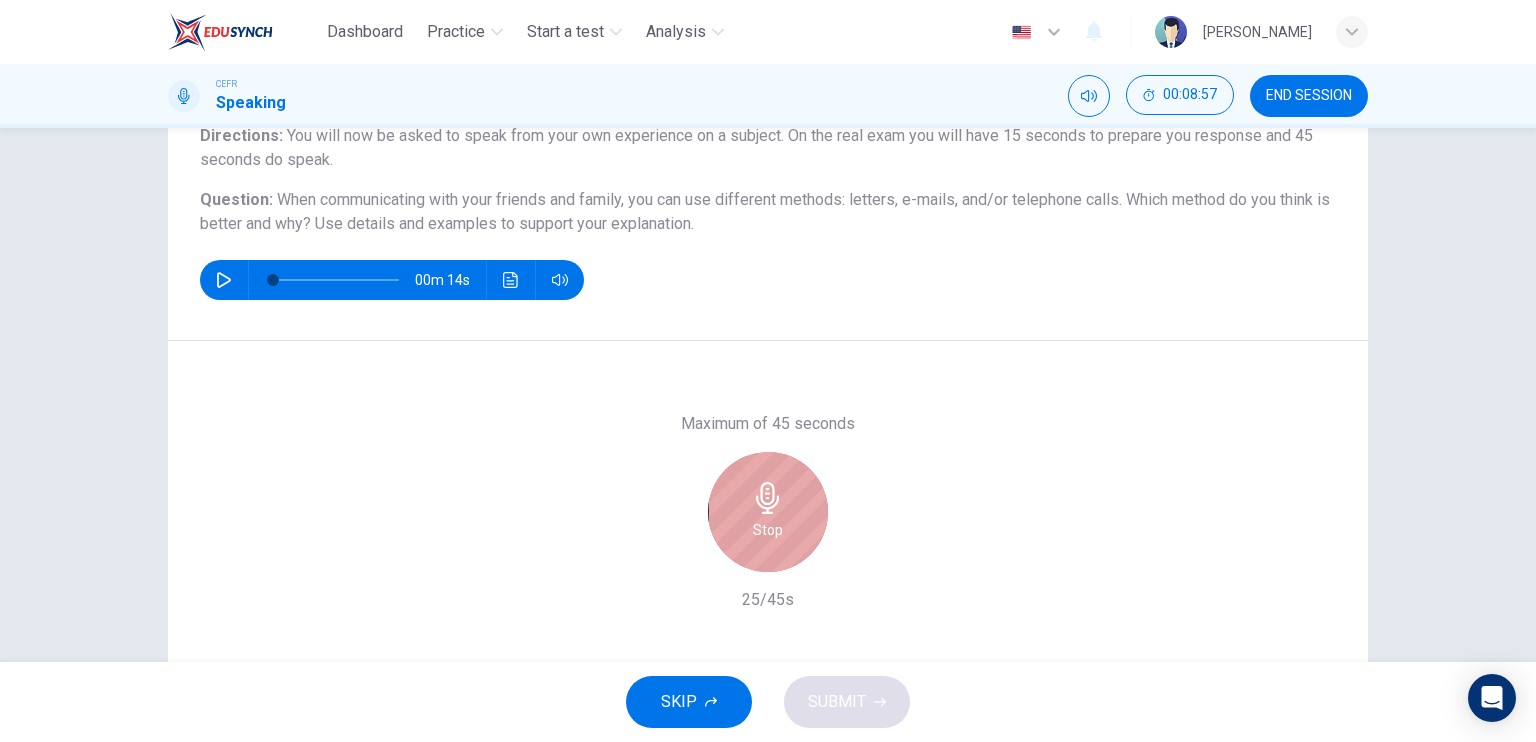 click on "Stop" at bounding box center [768, 512] 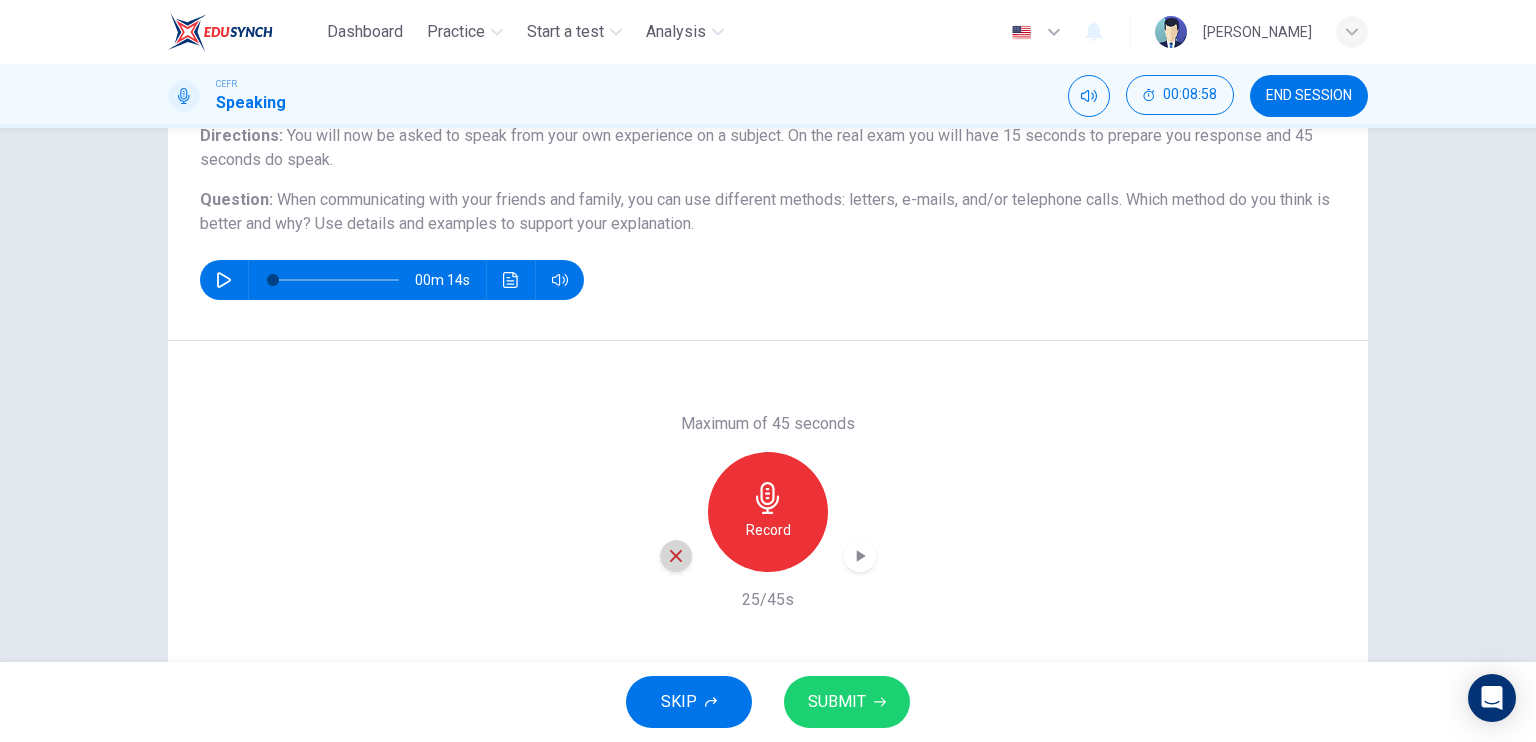 click at bounding box center [676, 556] 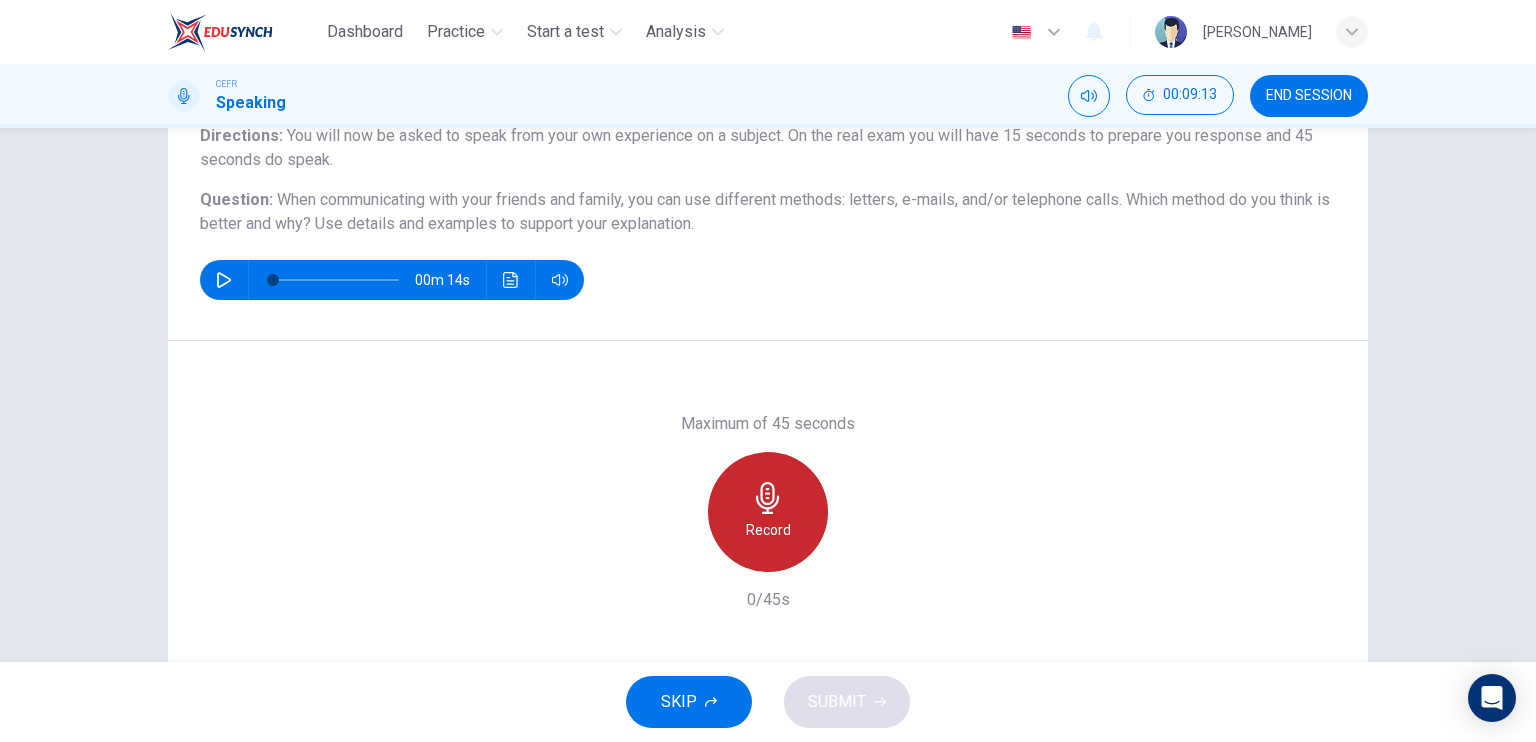 click on "Record" at bounding box center (768, 530) 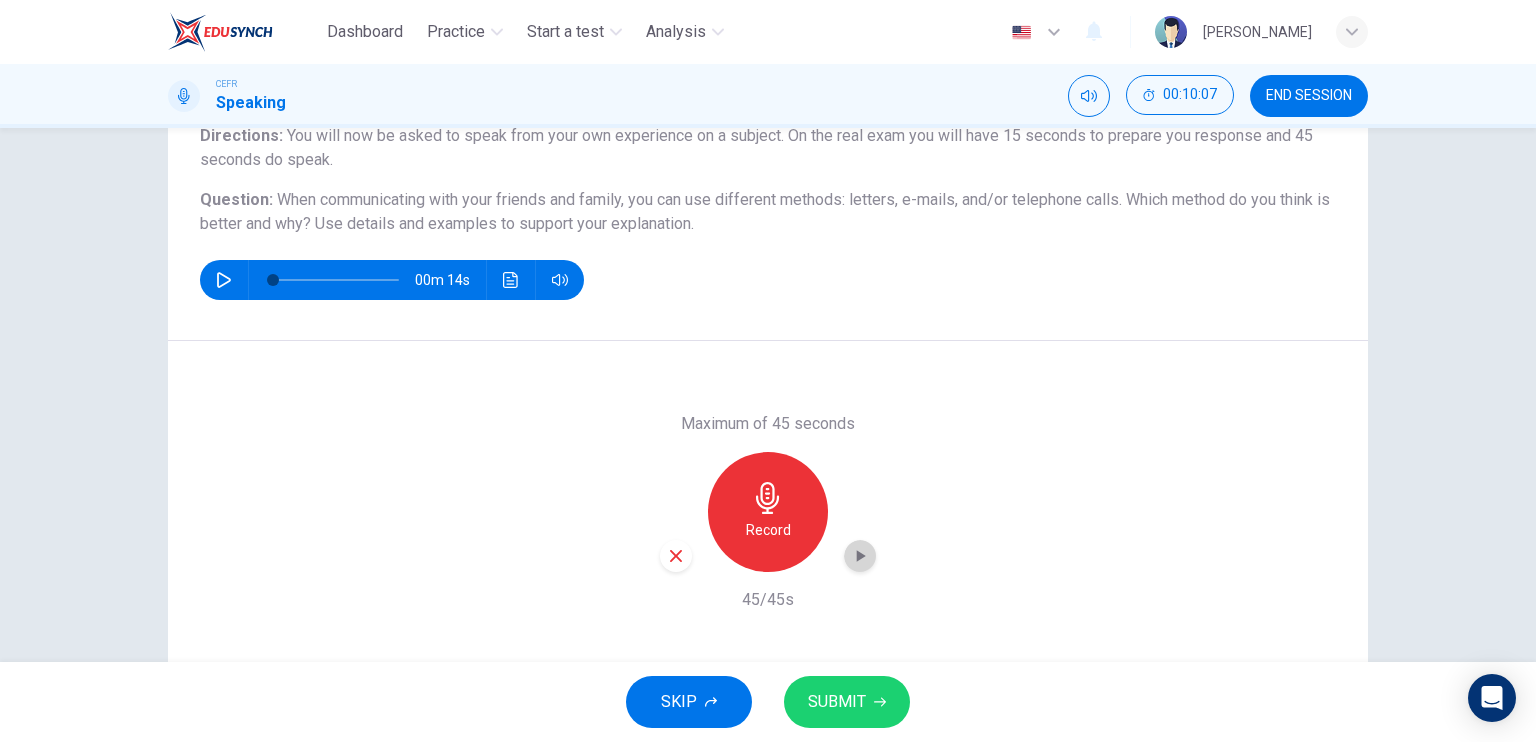 click at bounding box center (860, 556) 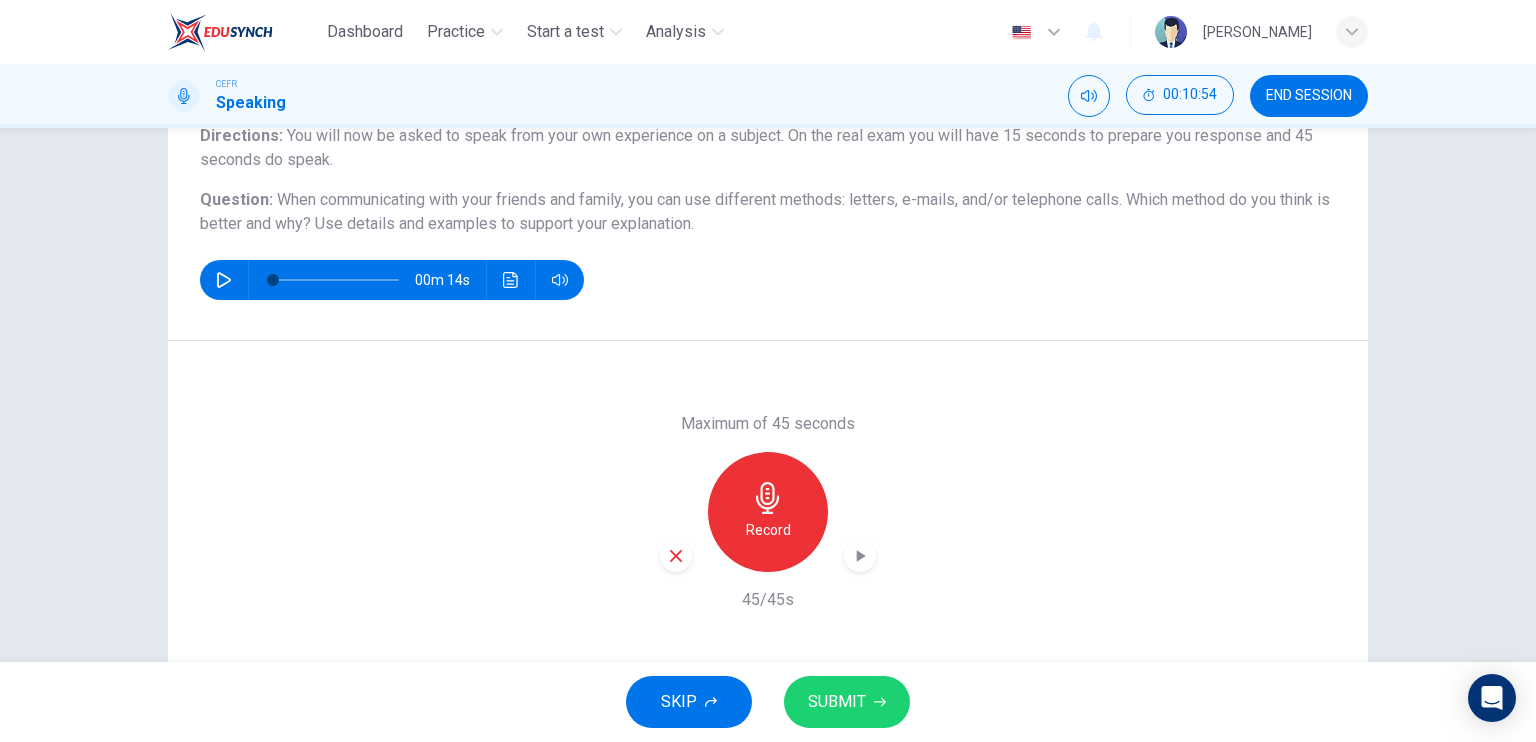 click at bounding box center (676, 556) 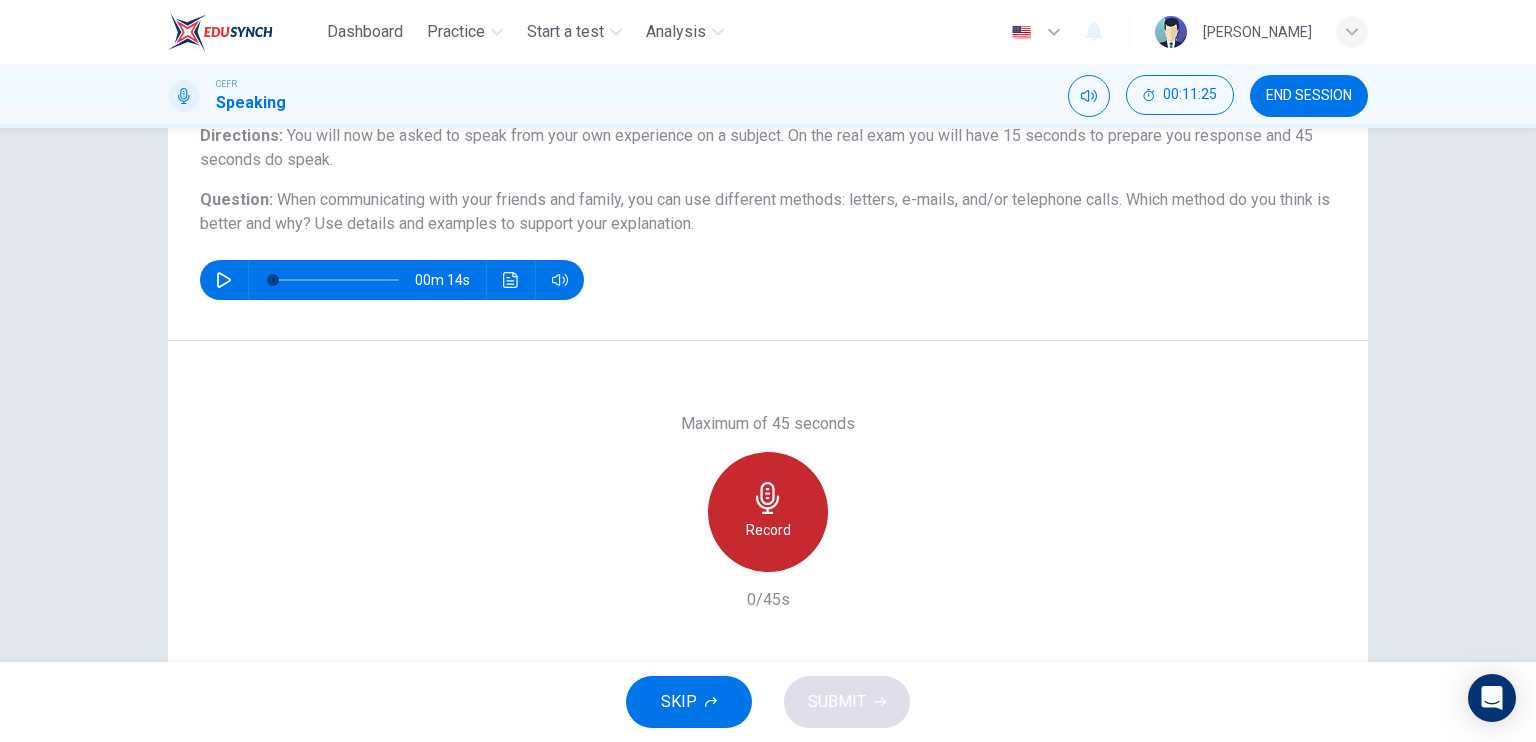 click on "Record" at bounding box center (768, 512) 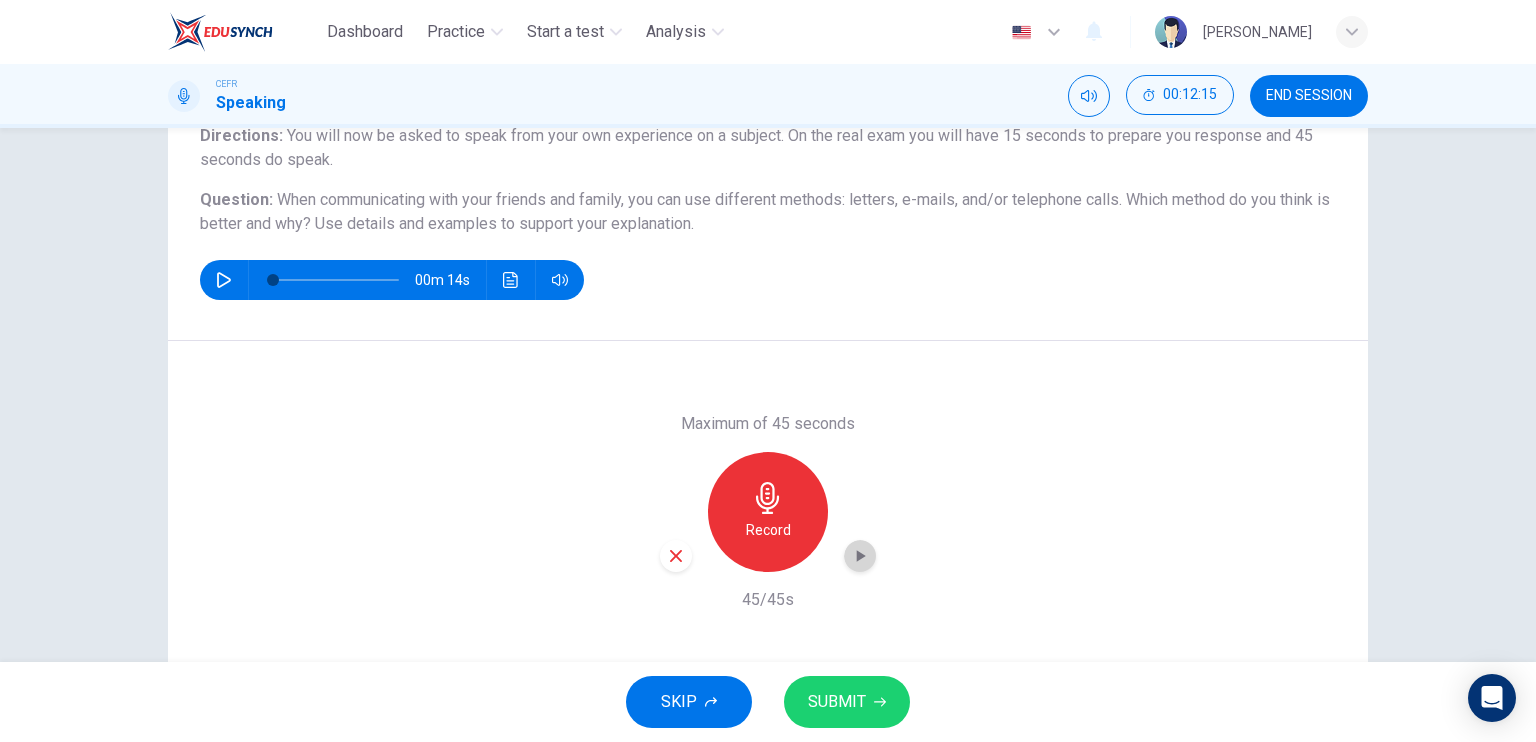 click 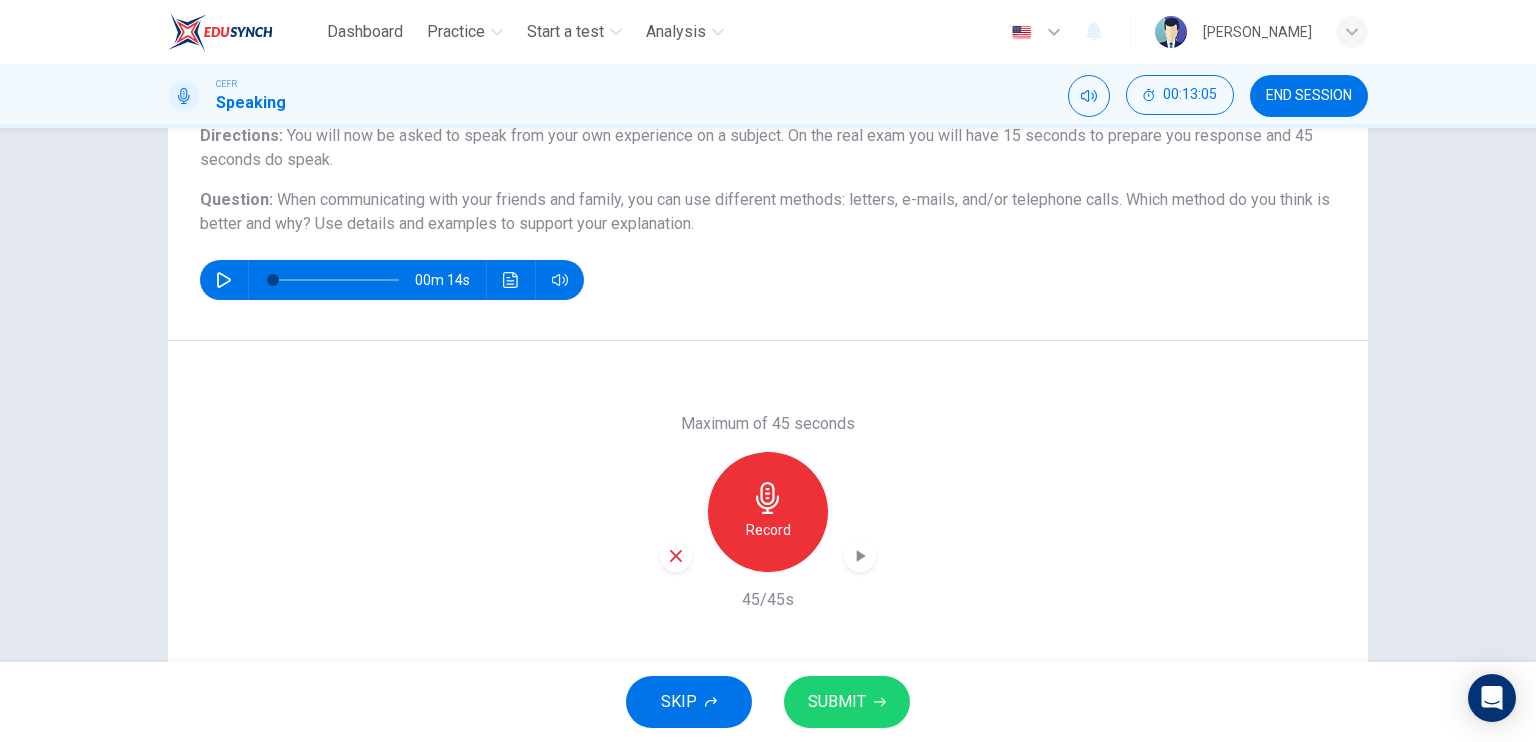 type 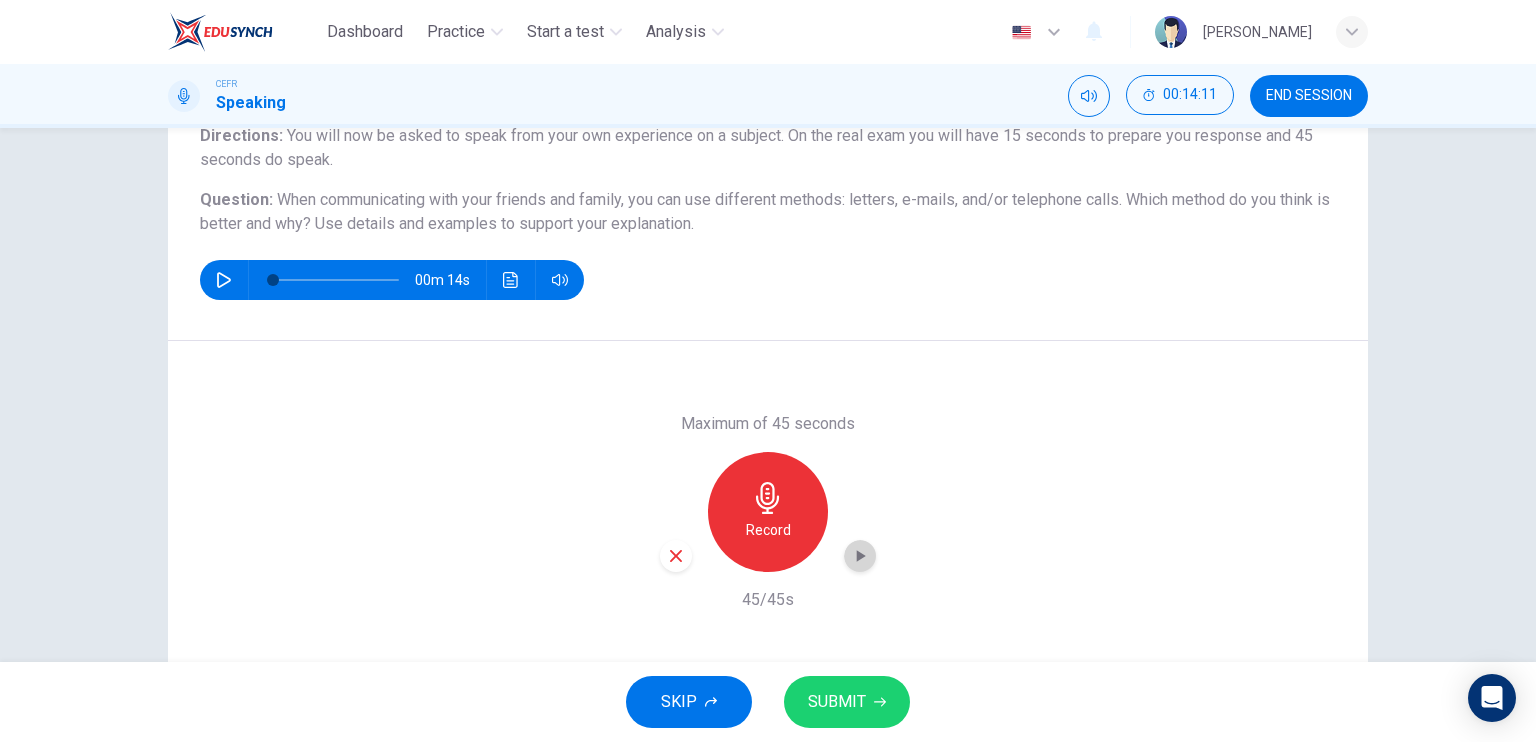 click 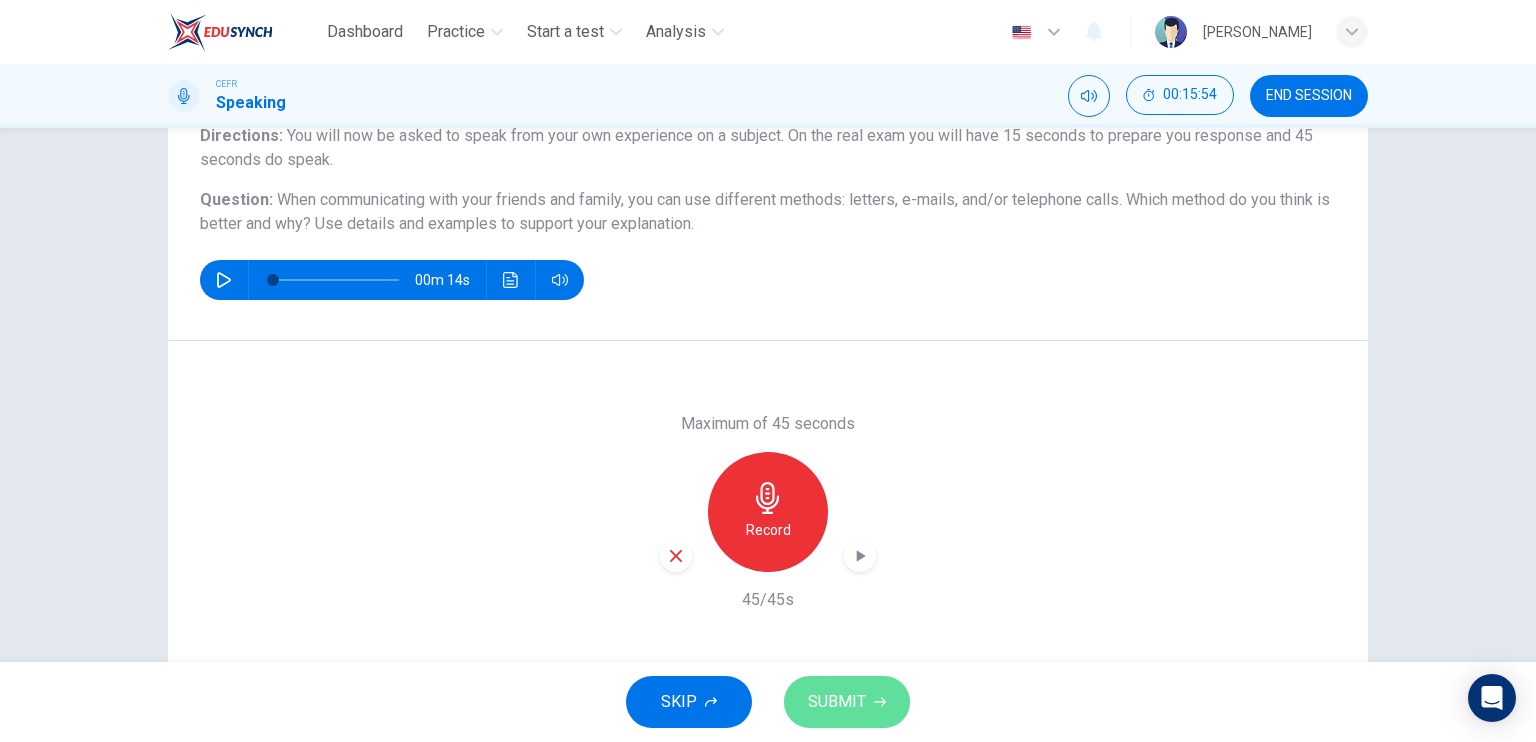 click on "SUBMIT" at bounding box center [847, 702] 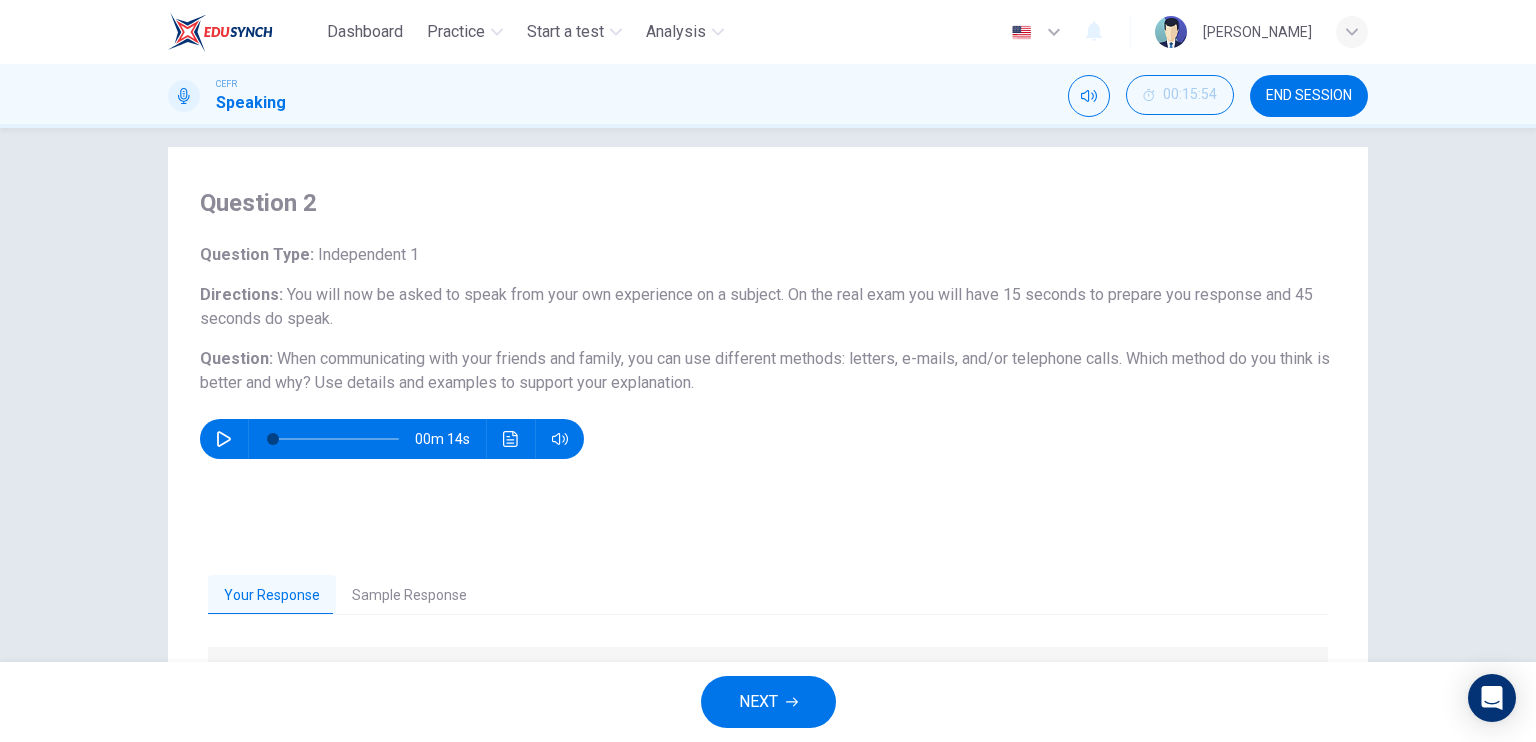 scroll, scrollTop: 0, scrollLeft: 0, axis: both 